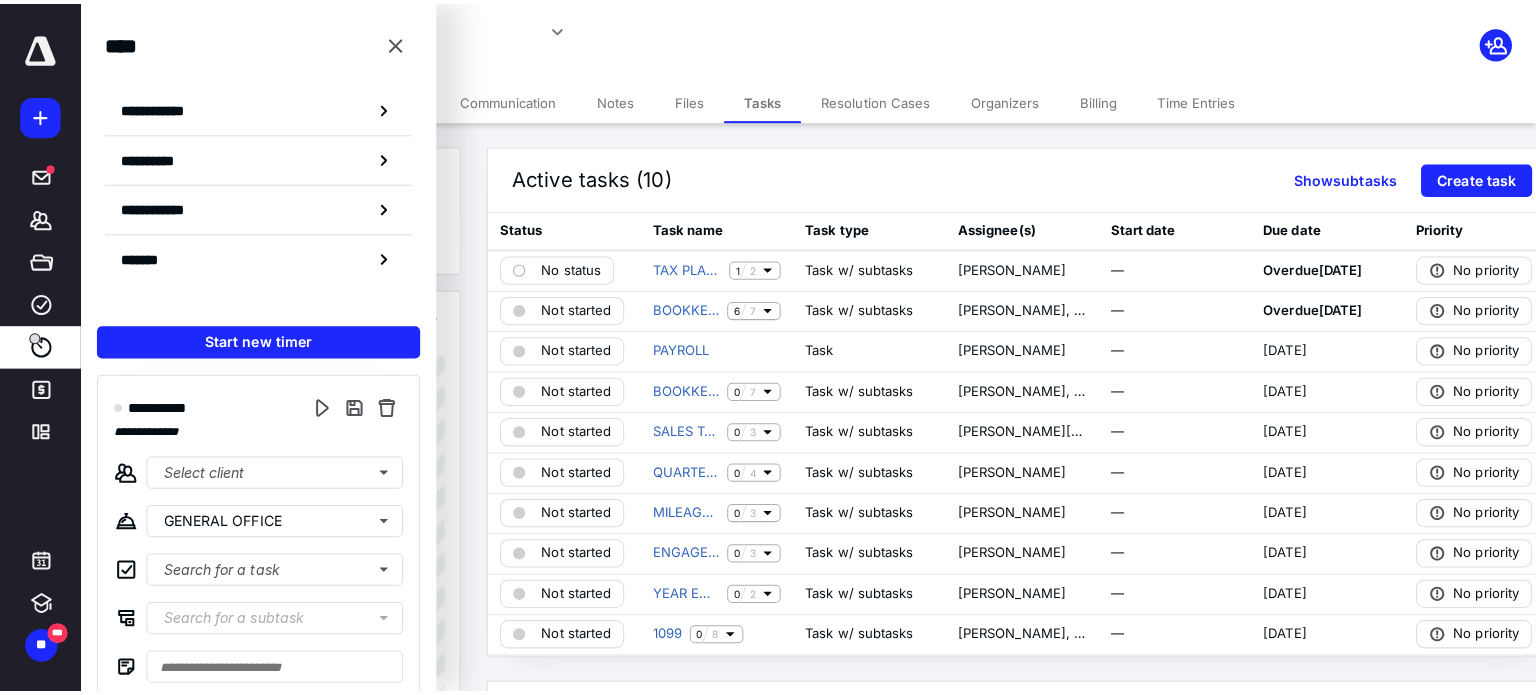 scroll, scrollTop: 0, scrollLeft: 0, axis: both 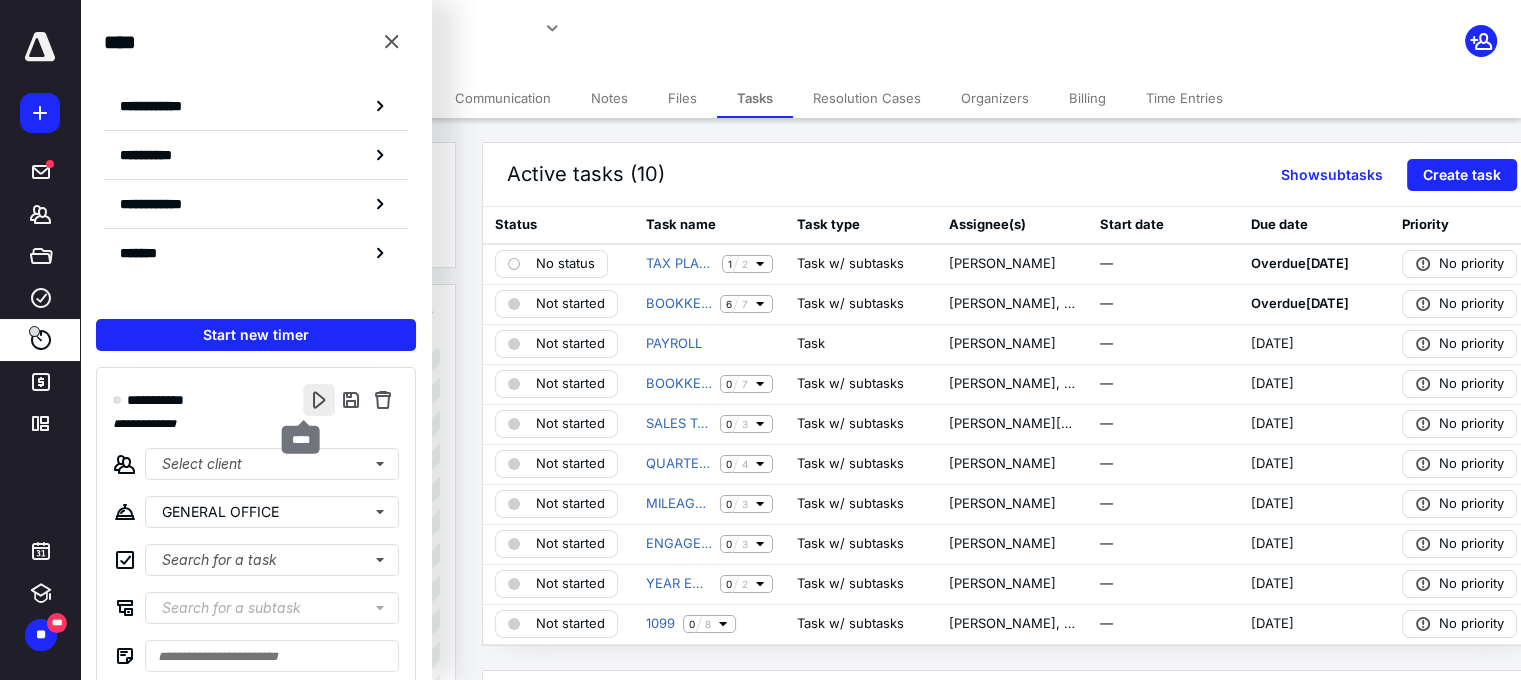 drag, startPoint x: 310, startPoint y: 403, endPoint x: 444, endPoint y: 287, distance: 177.23431 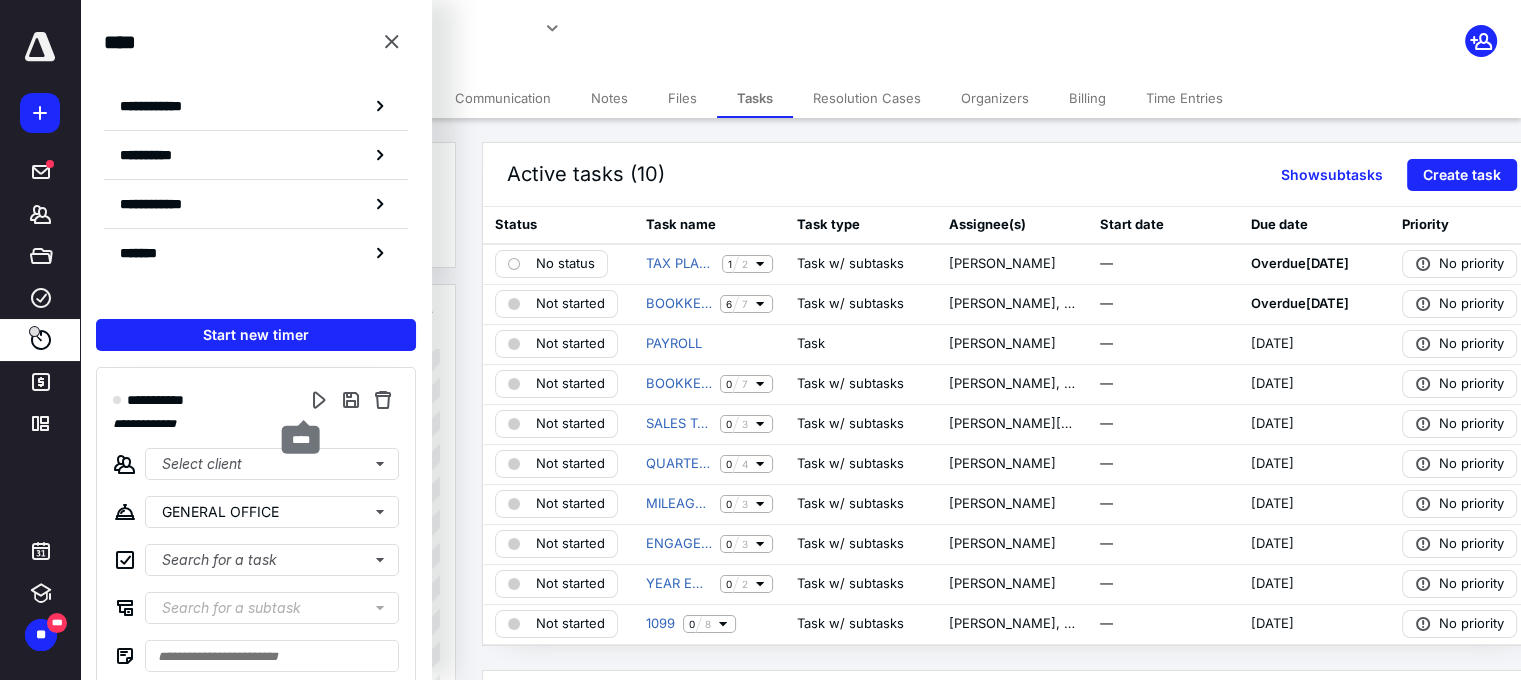 click at bounding box center [319, 400] 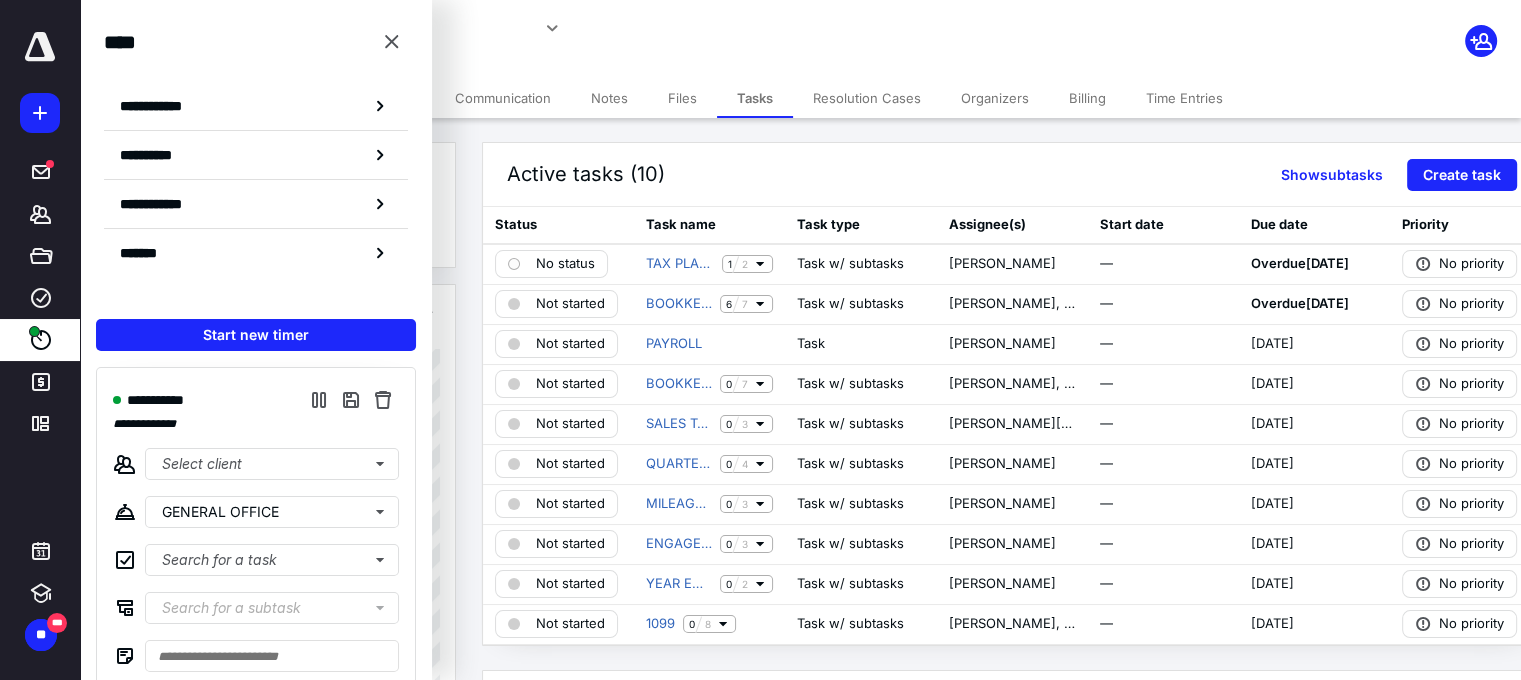 click on "**********" at bounding box center (565, 35) 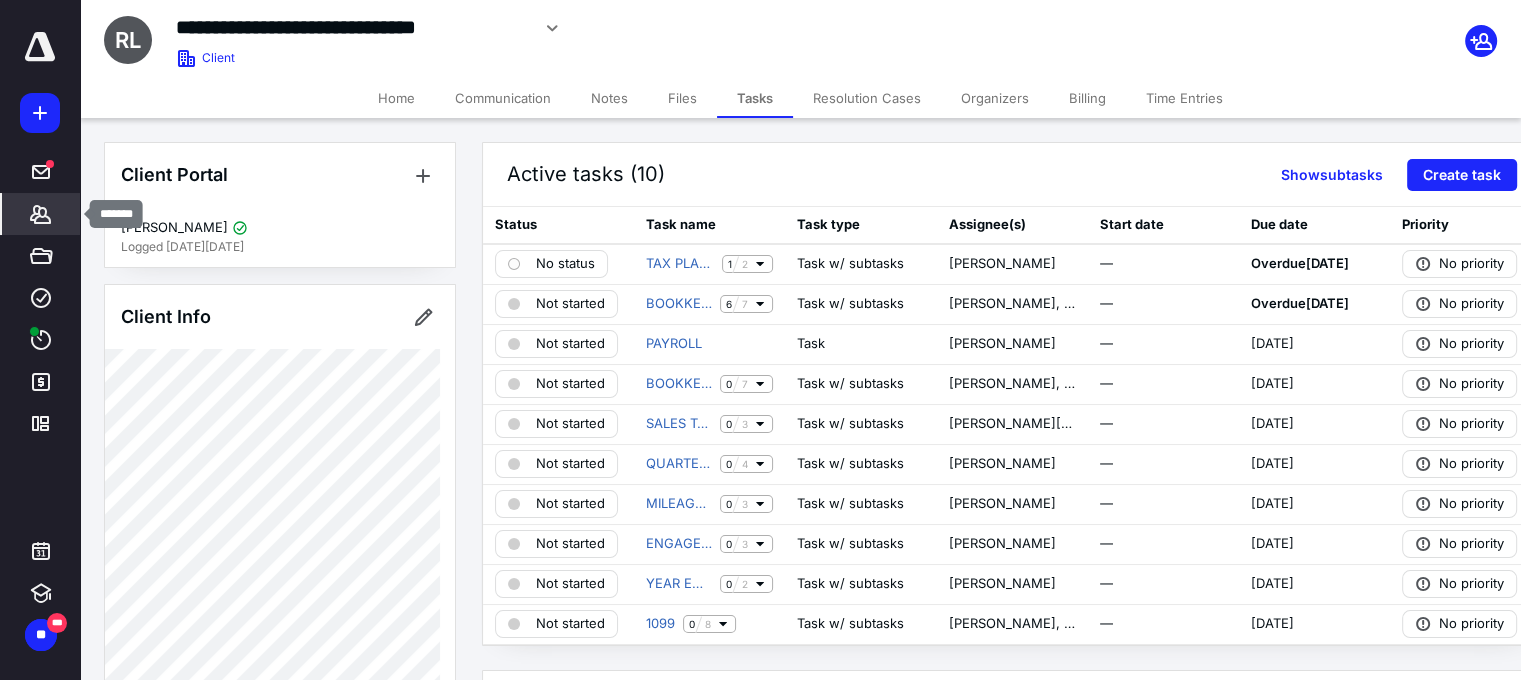 click 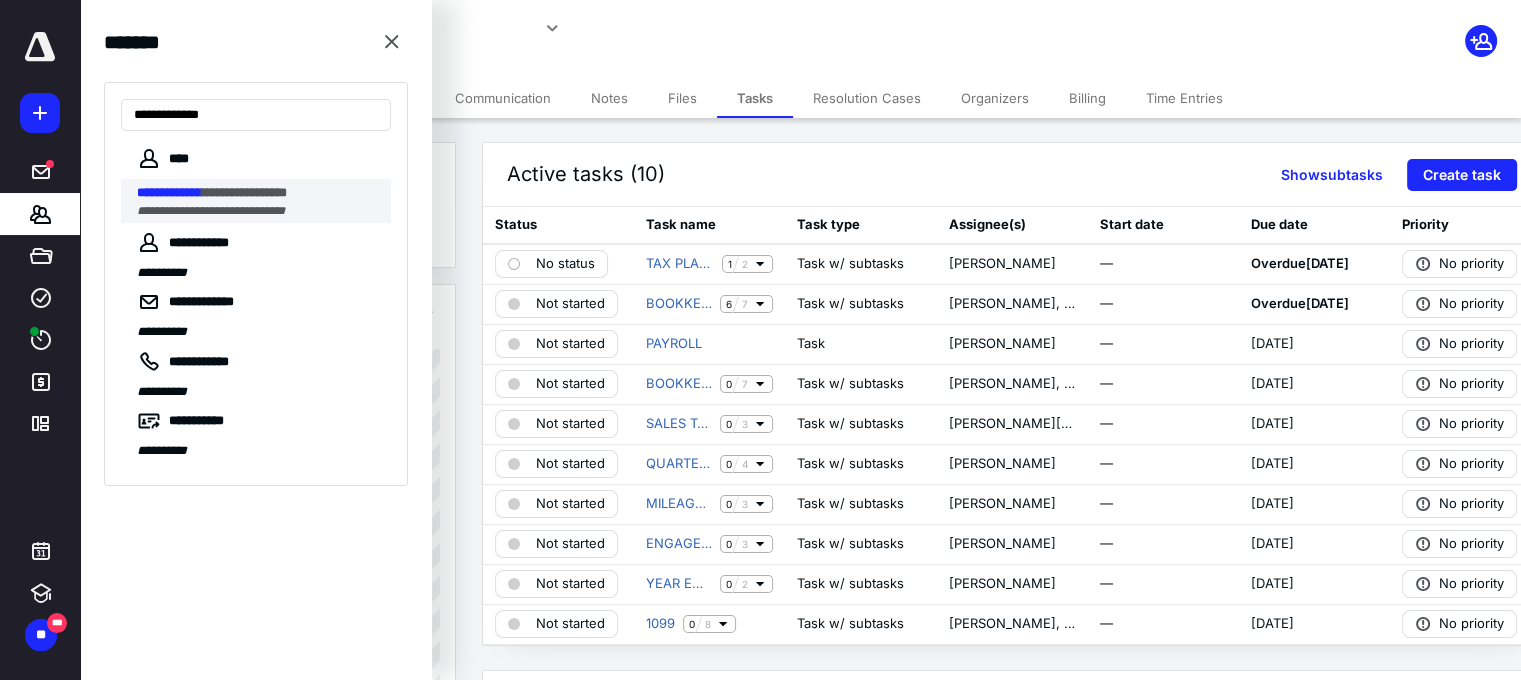type on "**********" 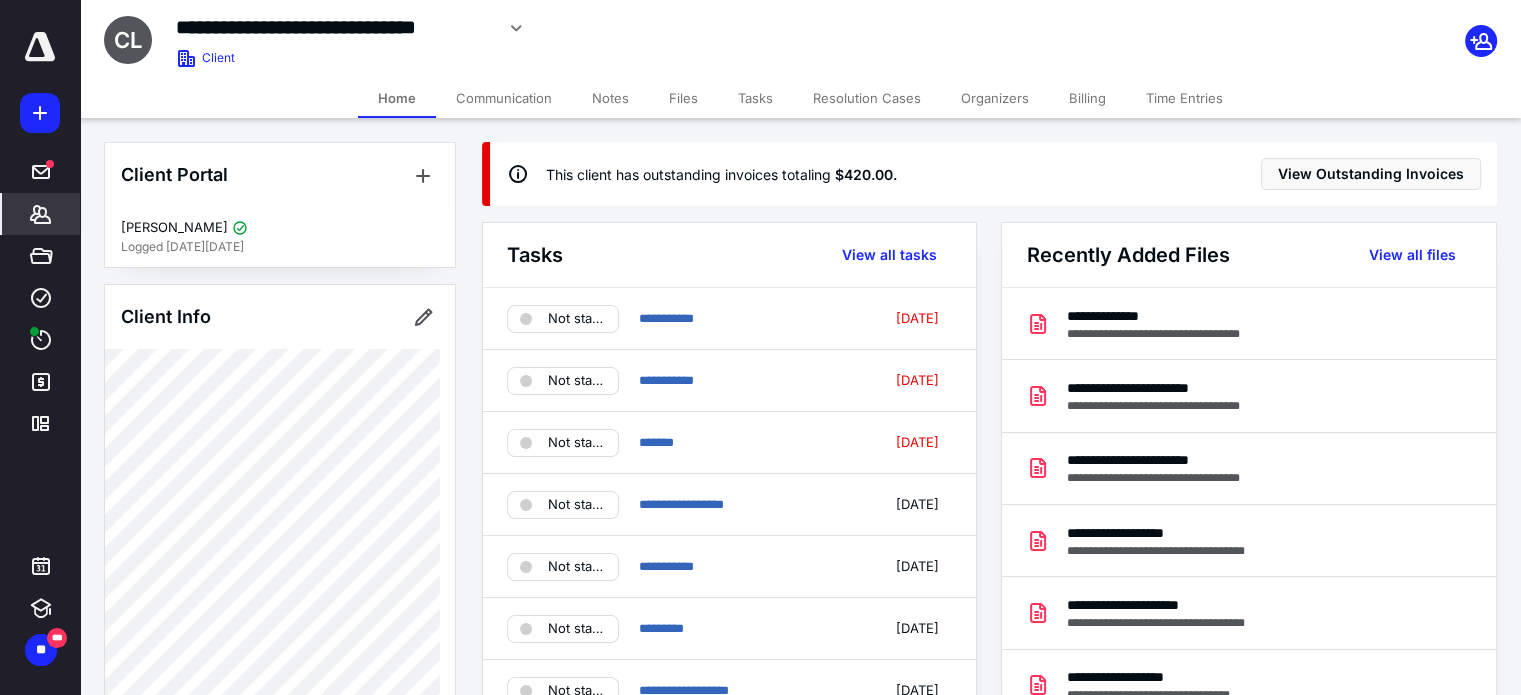 click on "Files" at bounding box center (683, 98) 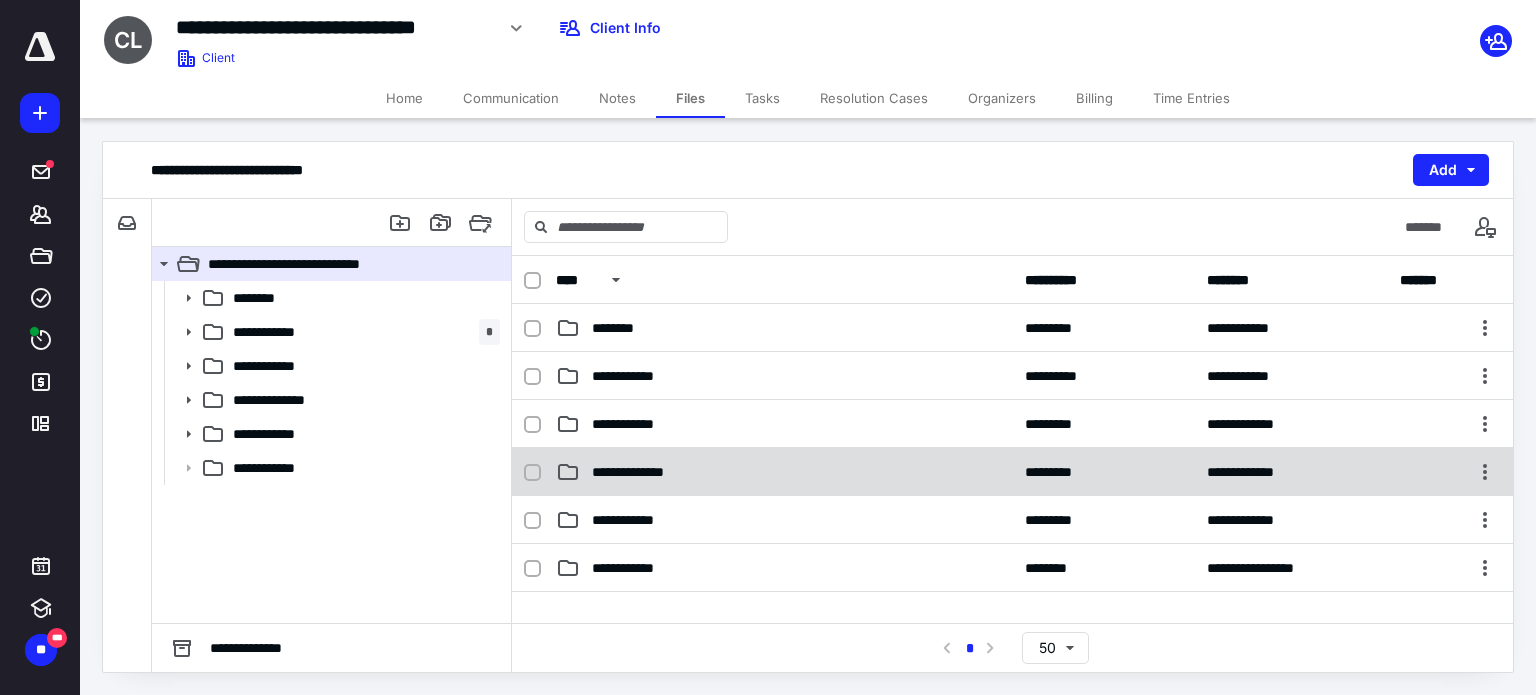 click on "**********" at bounding box center [645, 472] 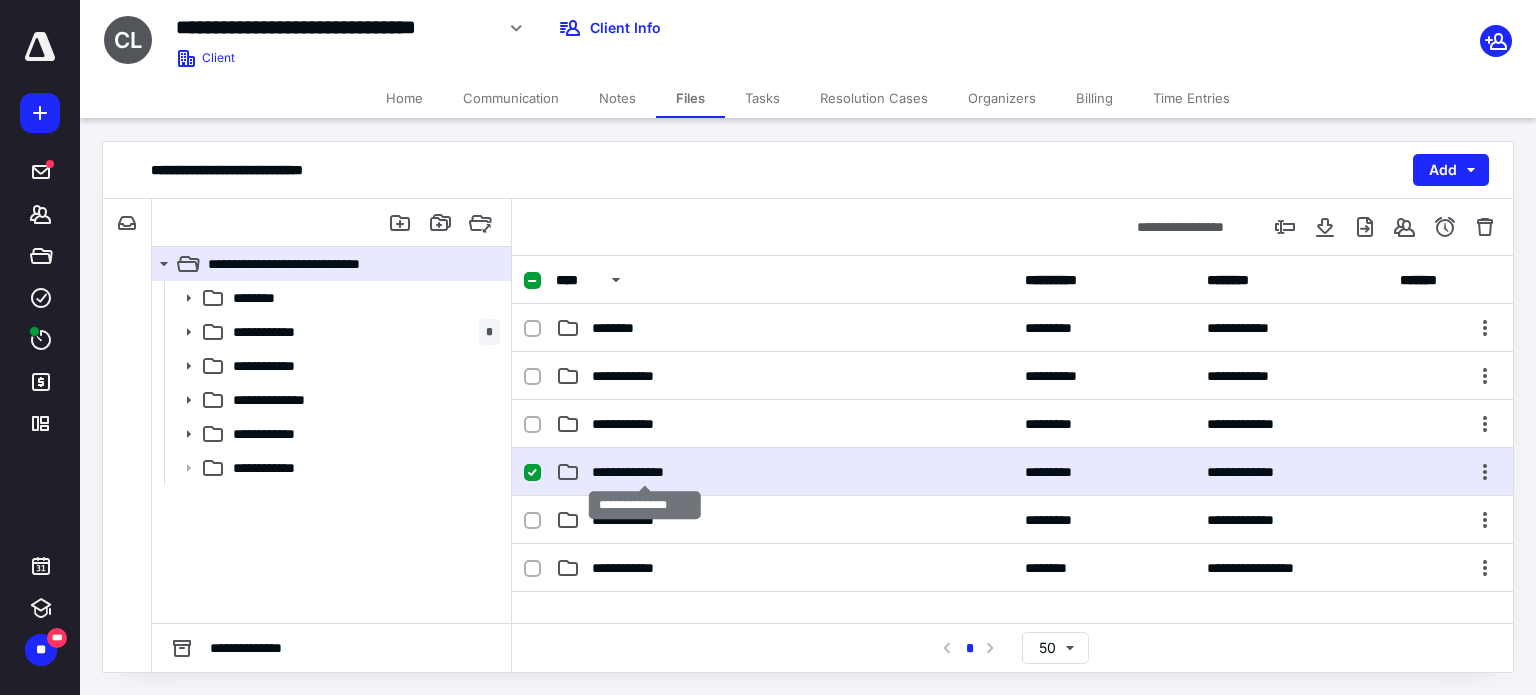 click on "**********" at bounding box center [645, 472] 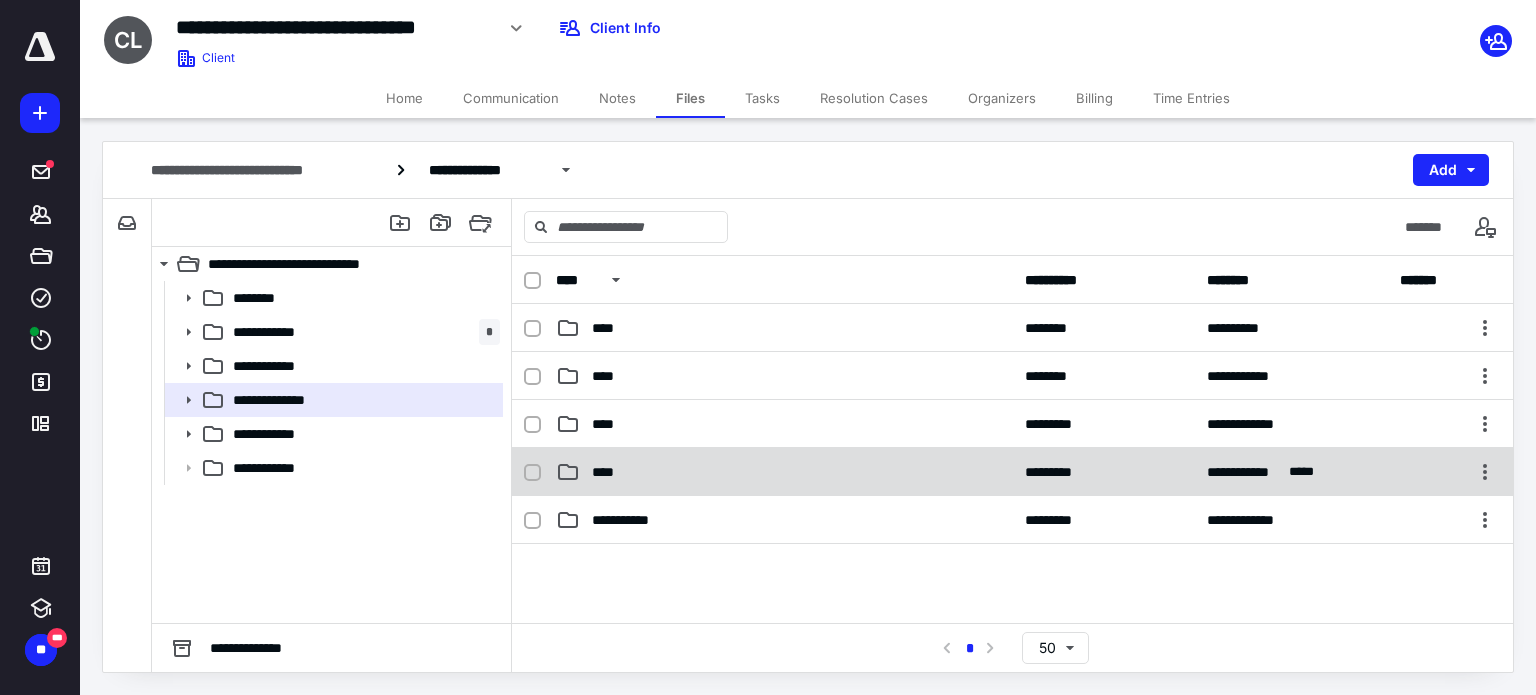 click on "****" at bounding box center (784, 472) 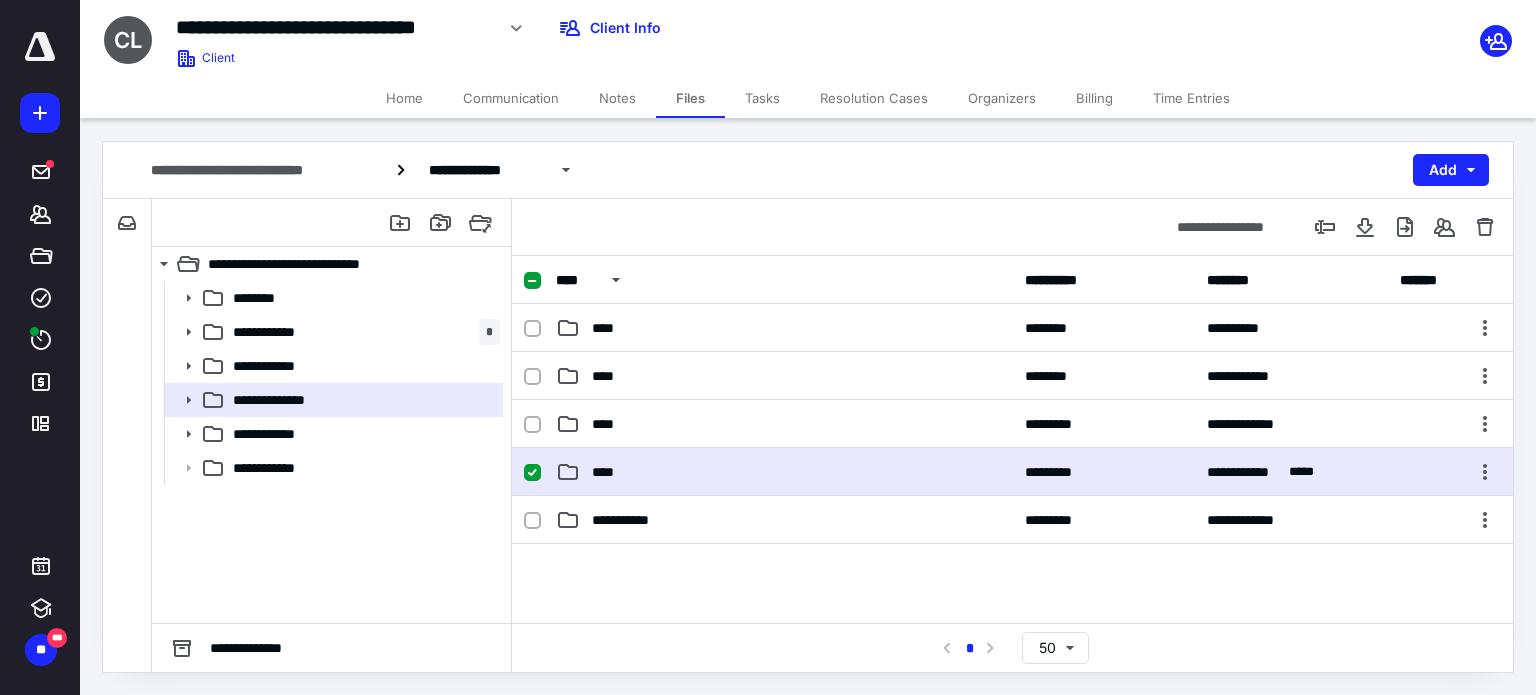 click on "****" at bounding box center (784, 472) 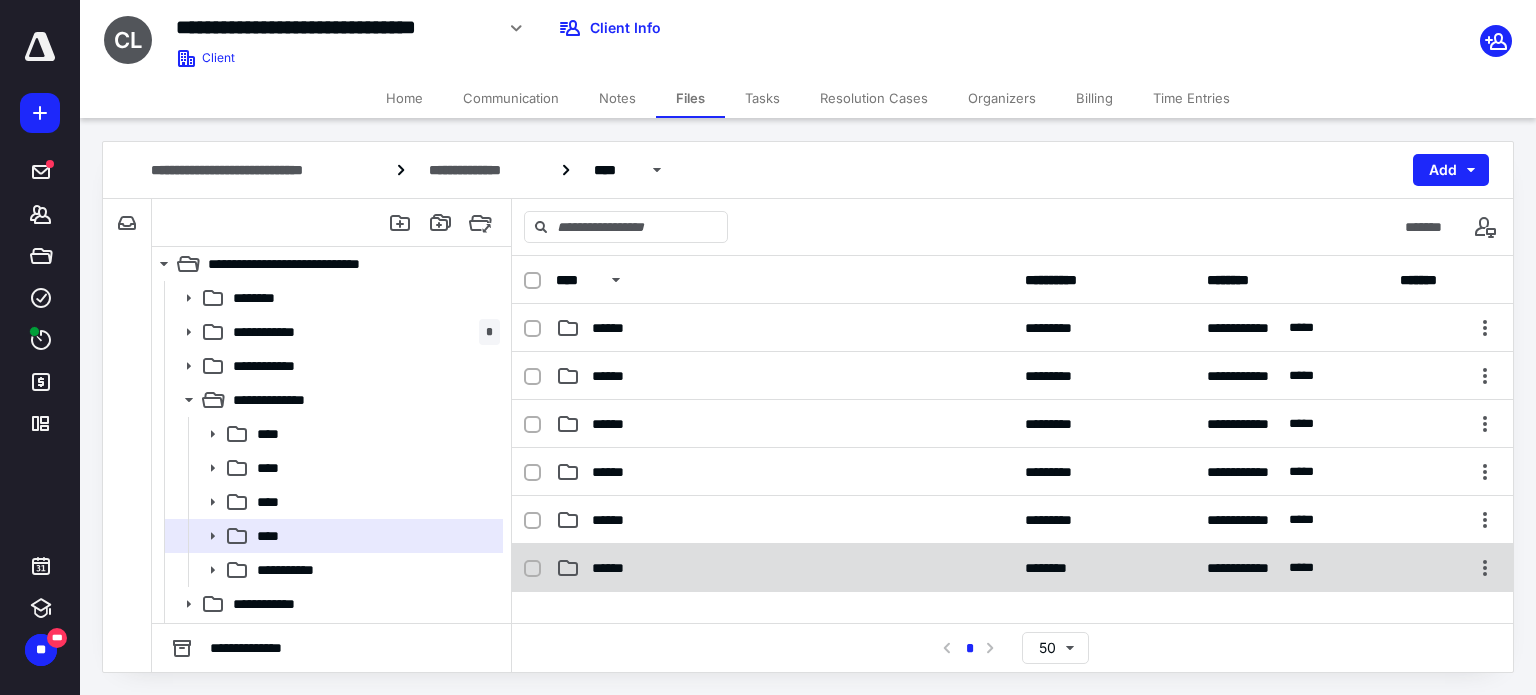 click on "**********" at bounding box center [1012, 568] 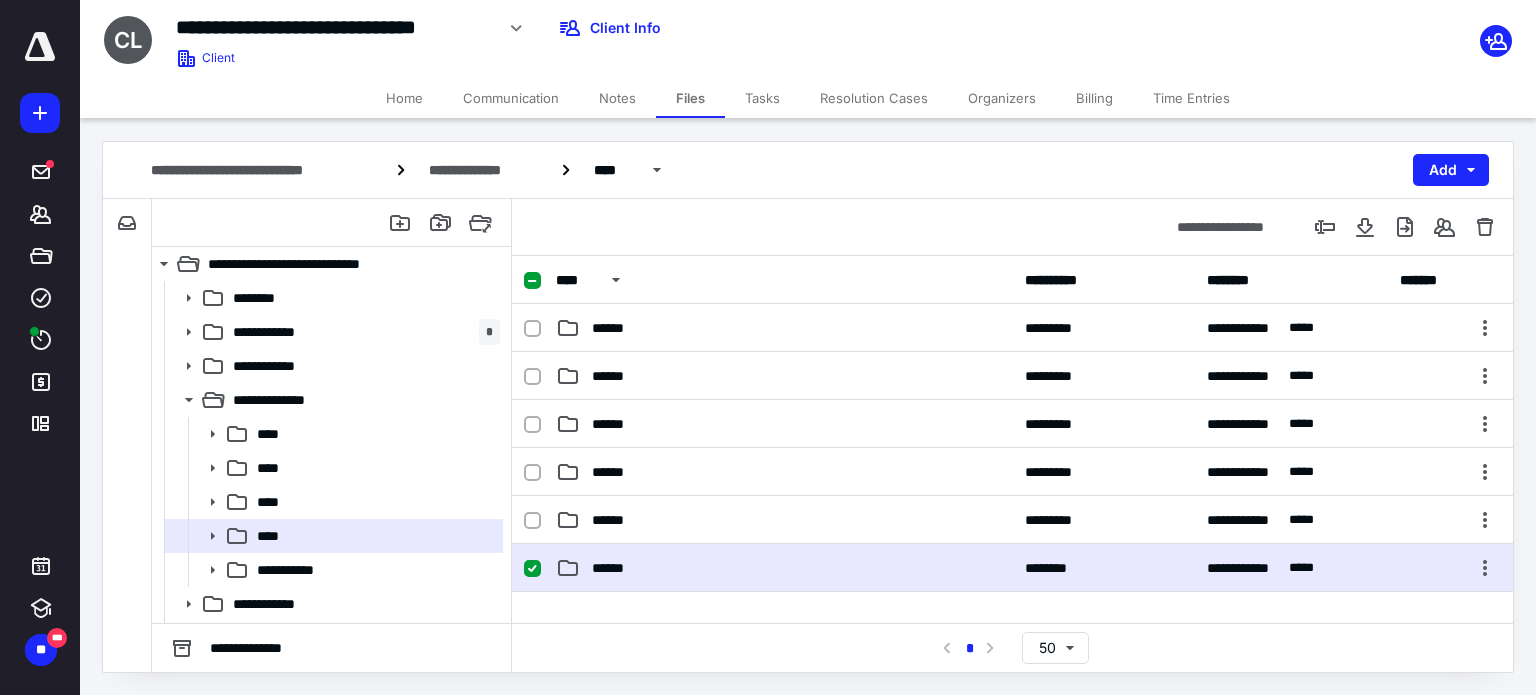 click on "**********" at bounding box center [1012, 568] 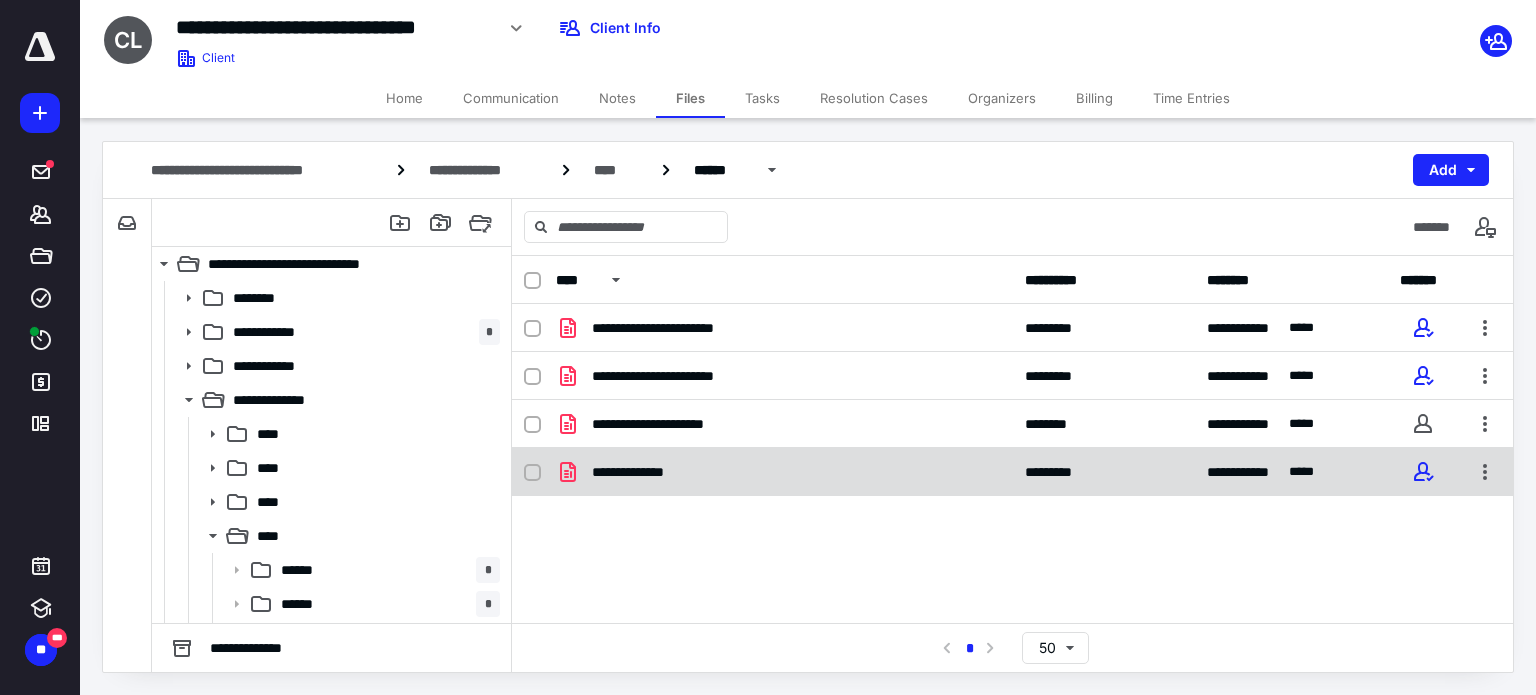 click on "**********" at bounding box center (644, 472) 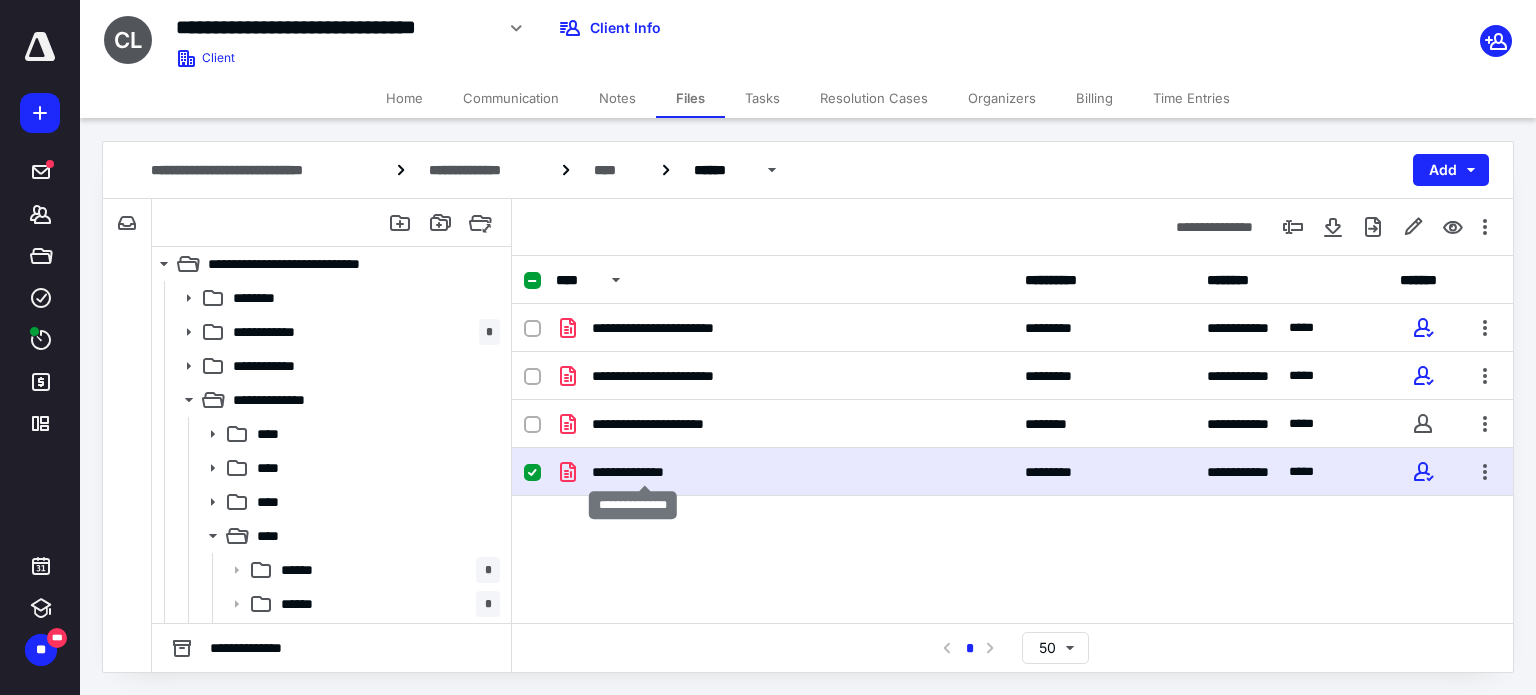 click on "**********" at bounding box center [644, 472] 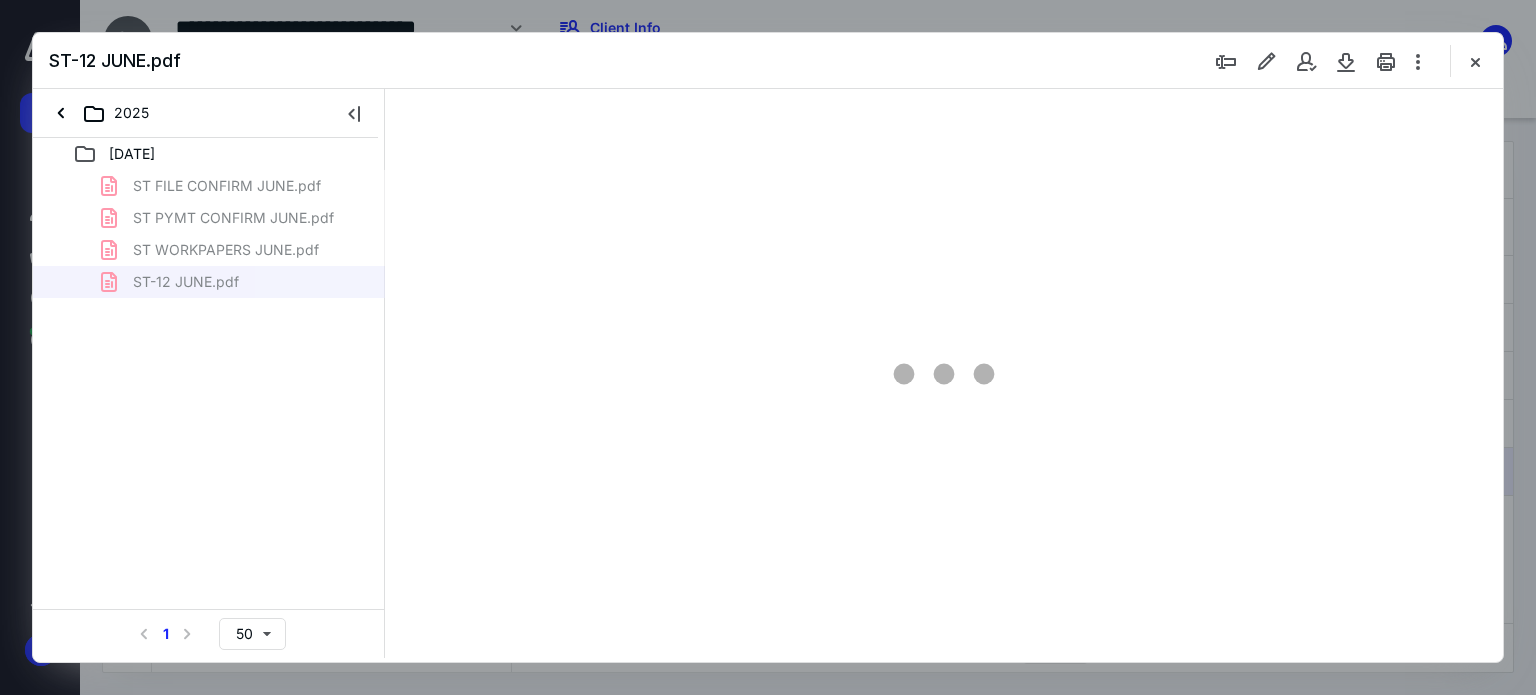 scroll, scrollTop: 0, scrollLeft: 0, axis: both 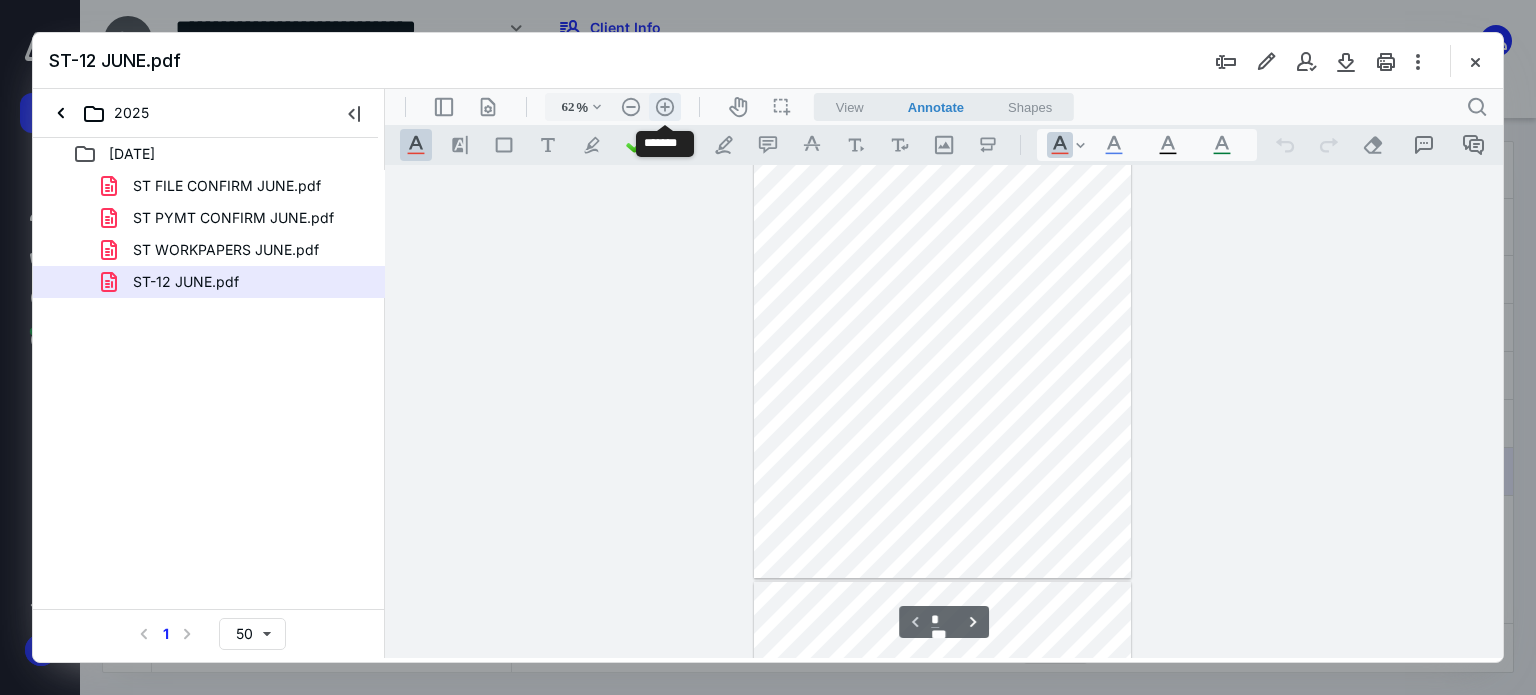 click on ".cls-1{fill:#abb0c4;} icon - header - zoom - in - line" at bounding box center [665, 107] 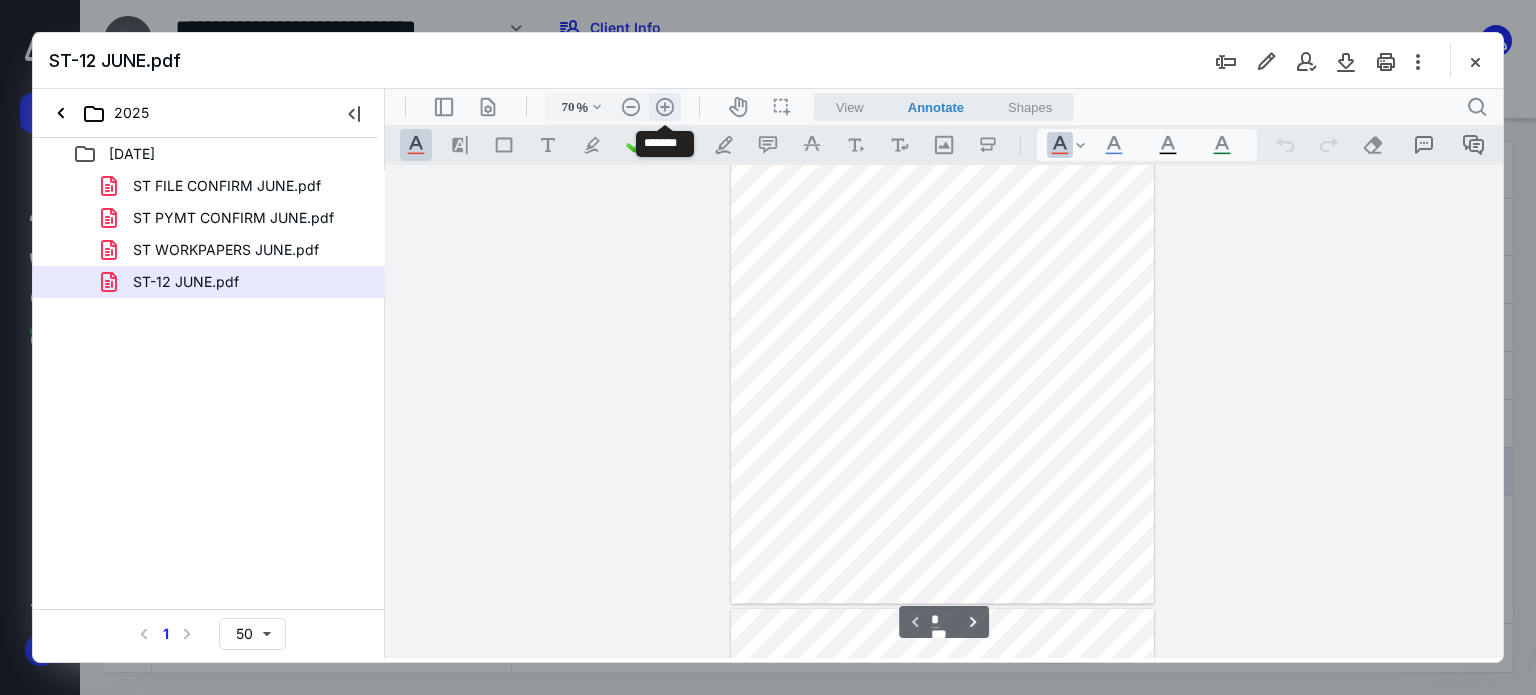 click on ".cls-1{fill:#abb0c4;} icon - header - zoom - in - line" at bounding box center (665, 107) 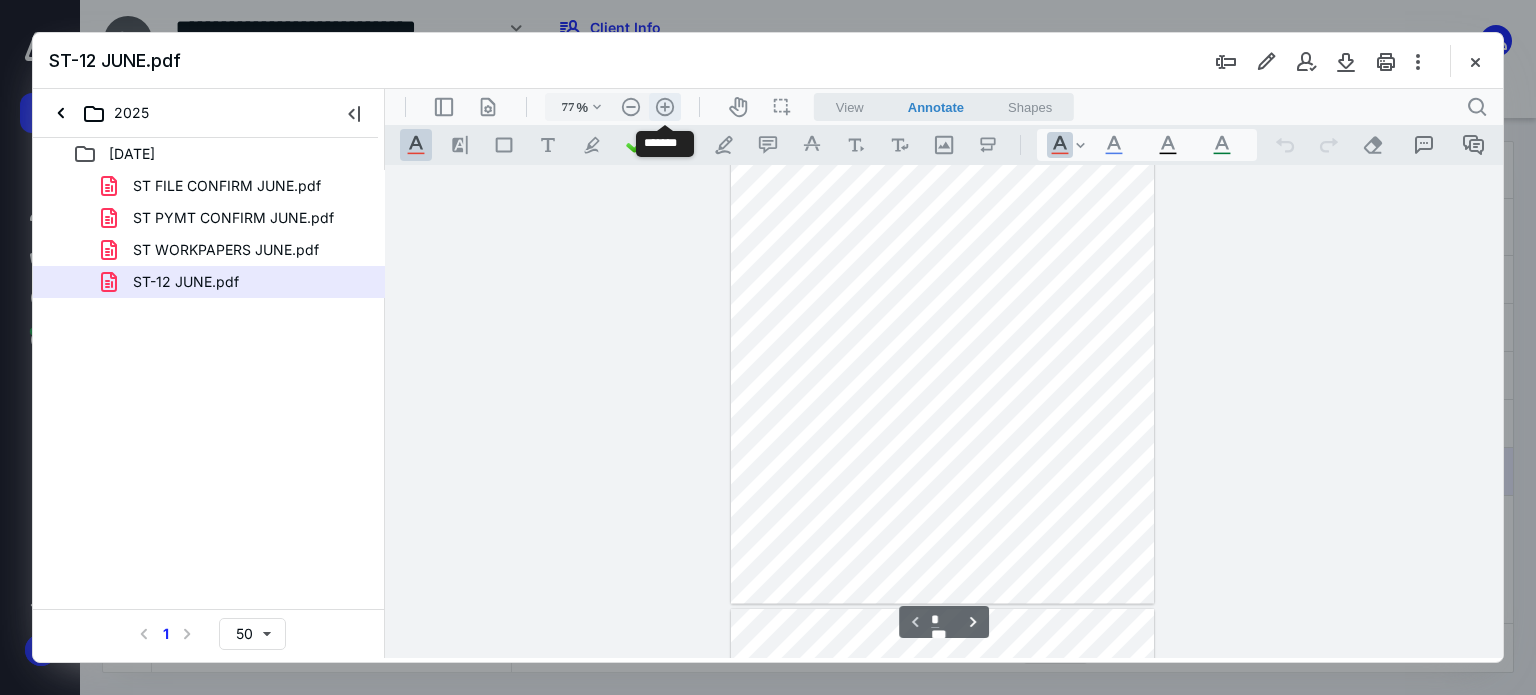 click on ".cls-1{fill:#abb0c4;} icon - header - zoom - in - line" at bounding box center [665, 107] 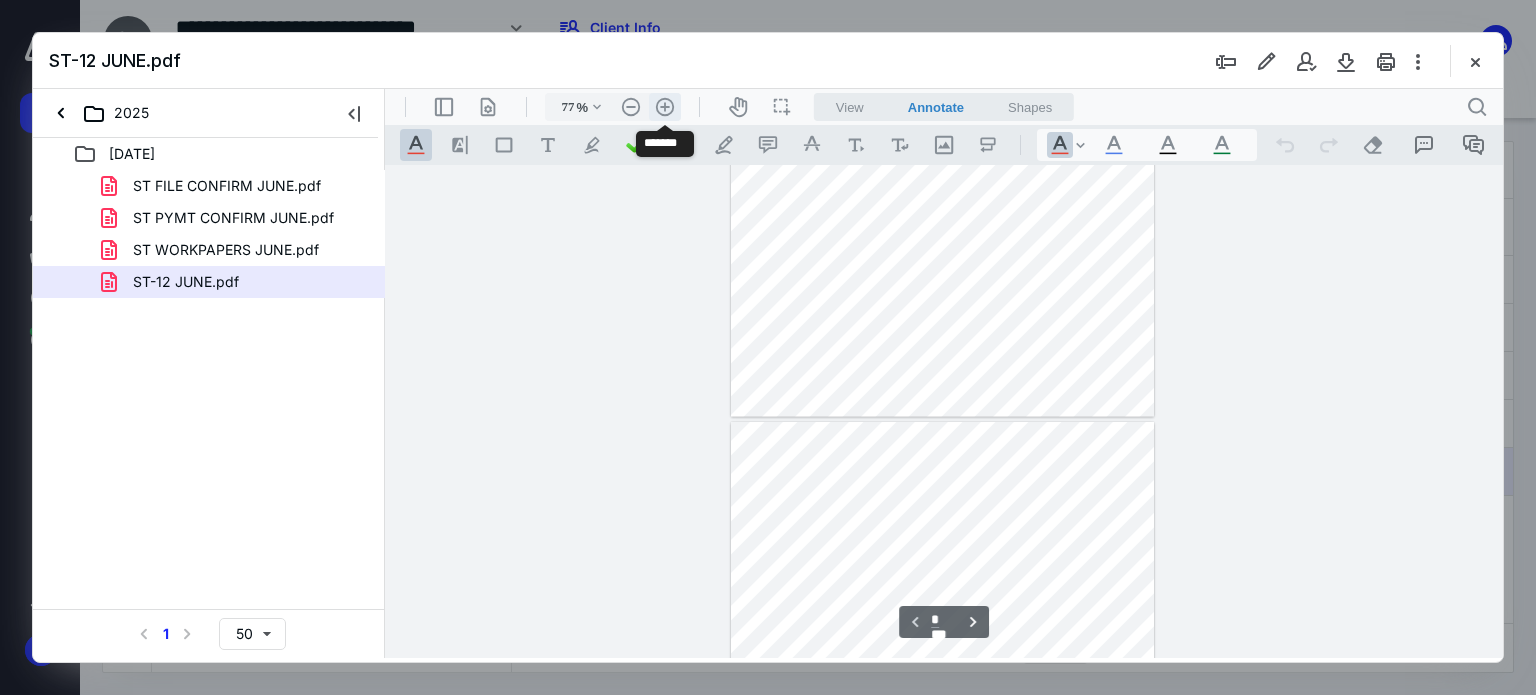 type on "110" 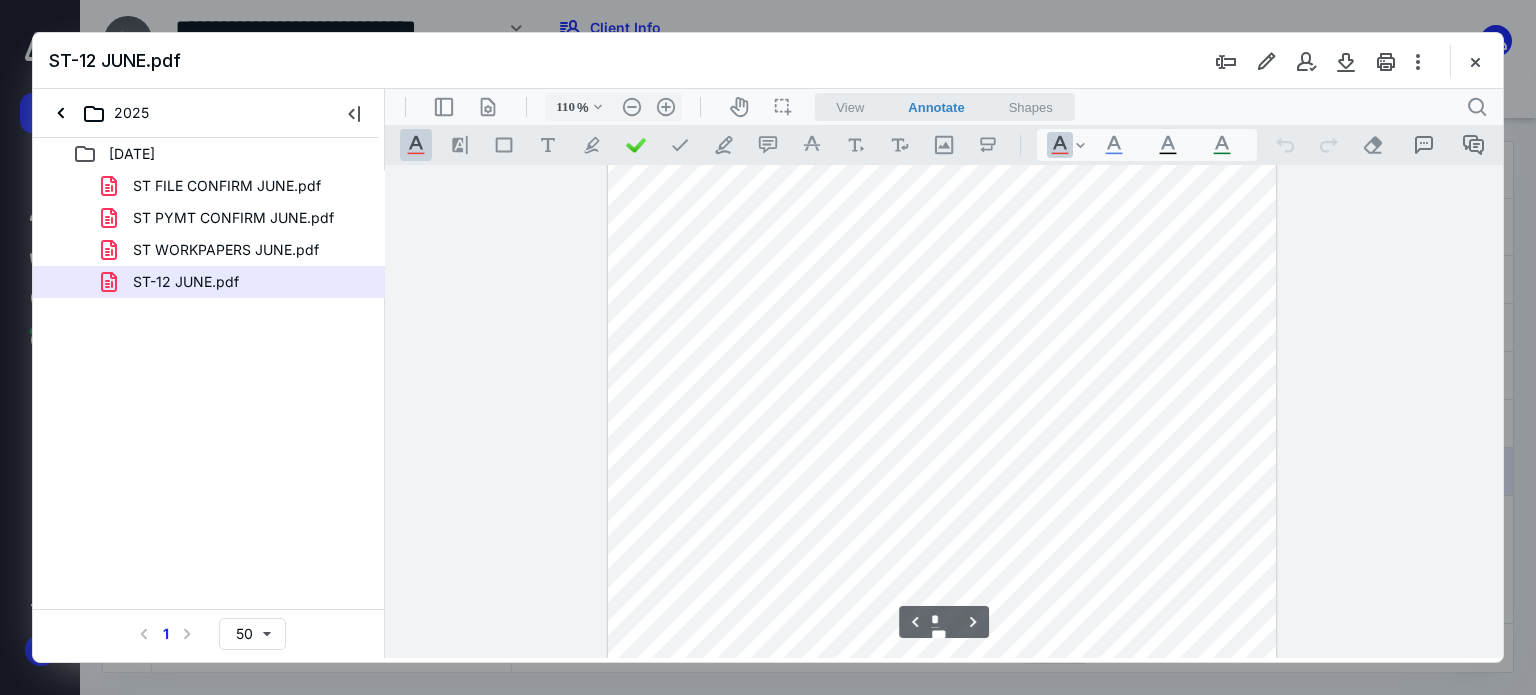 scroll, scrollTop: 1000, scrollLeft: 0, axis: vertical 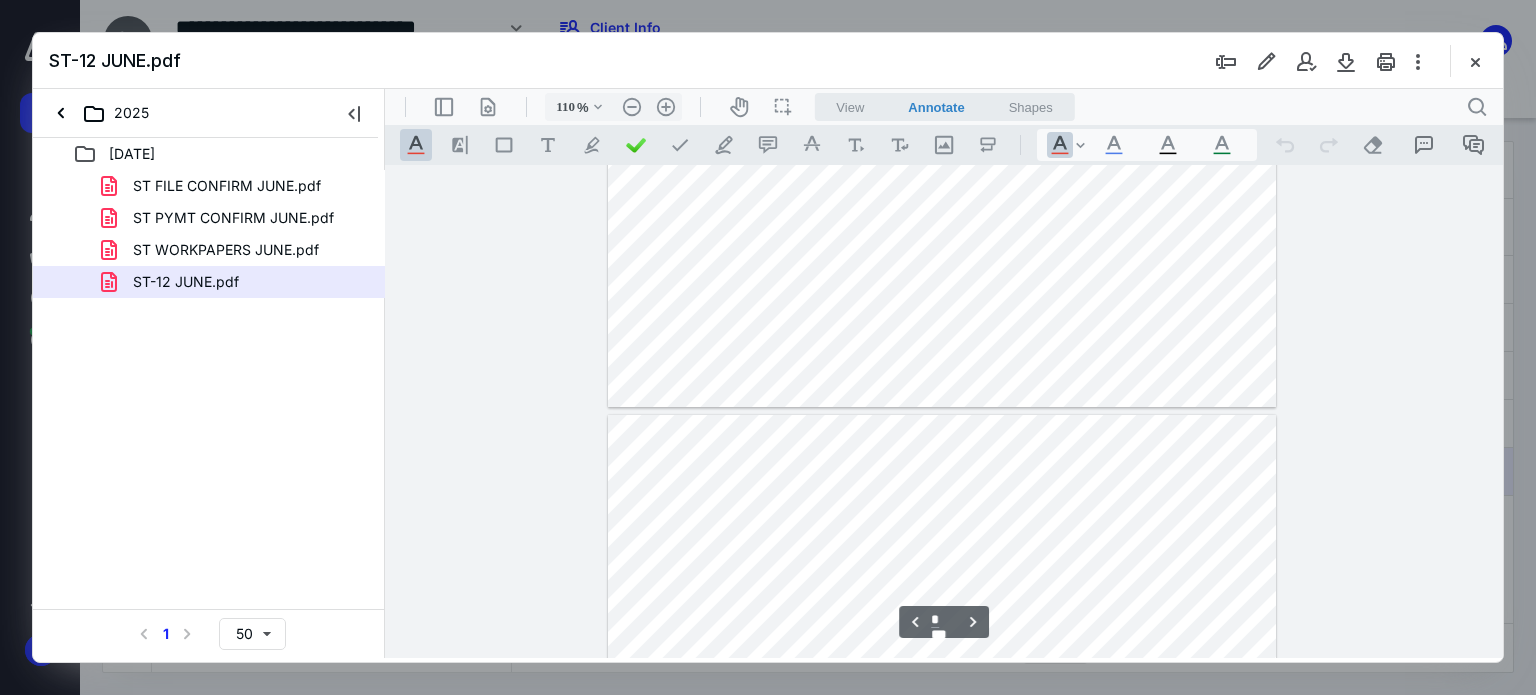 type on "*" 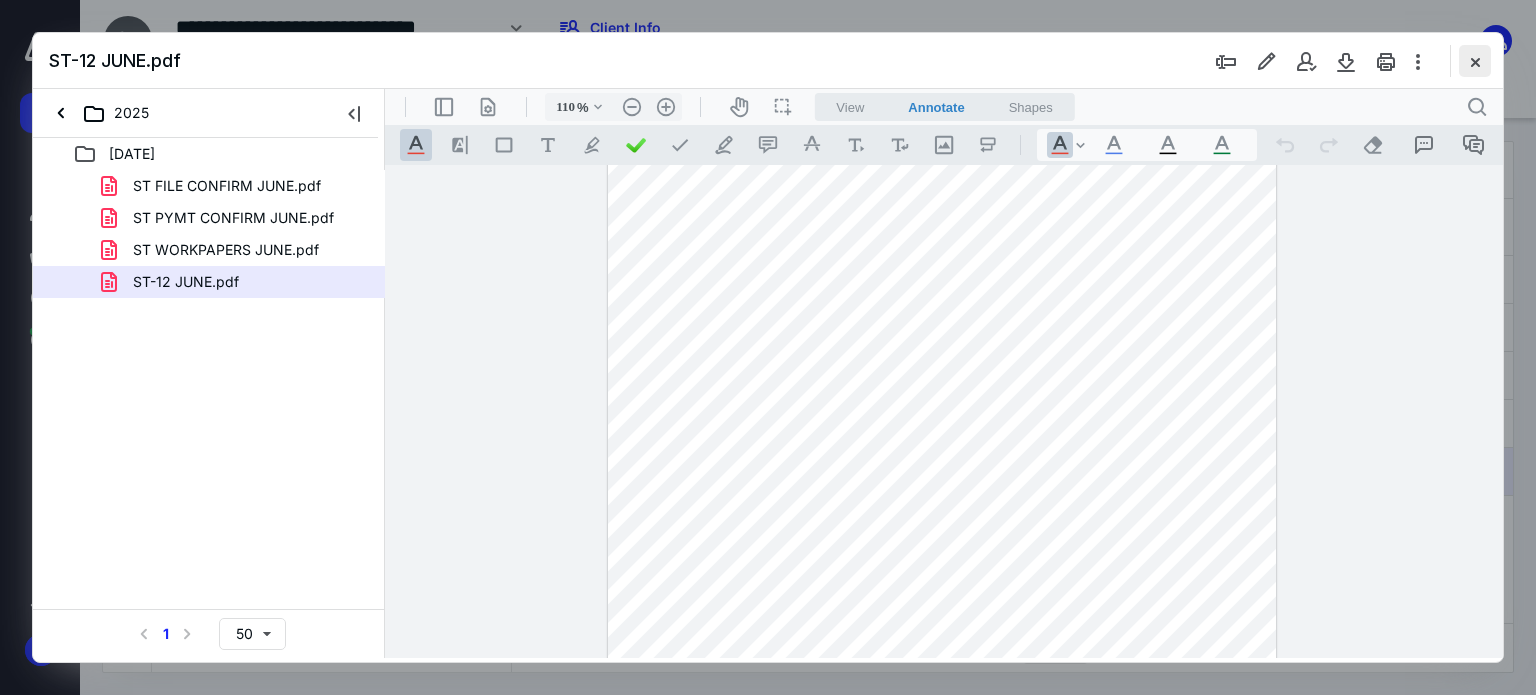 click at bounding box center [1475, 61] 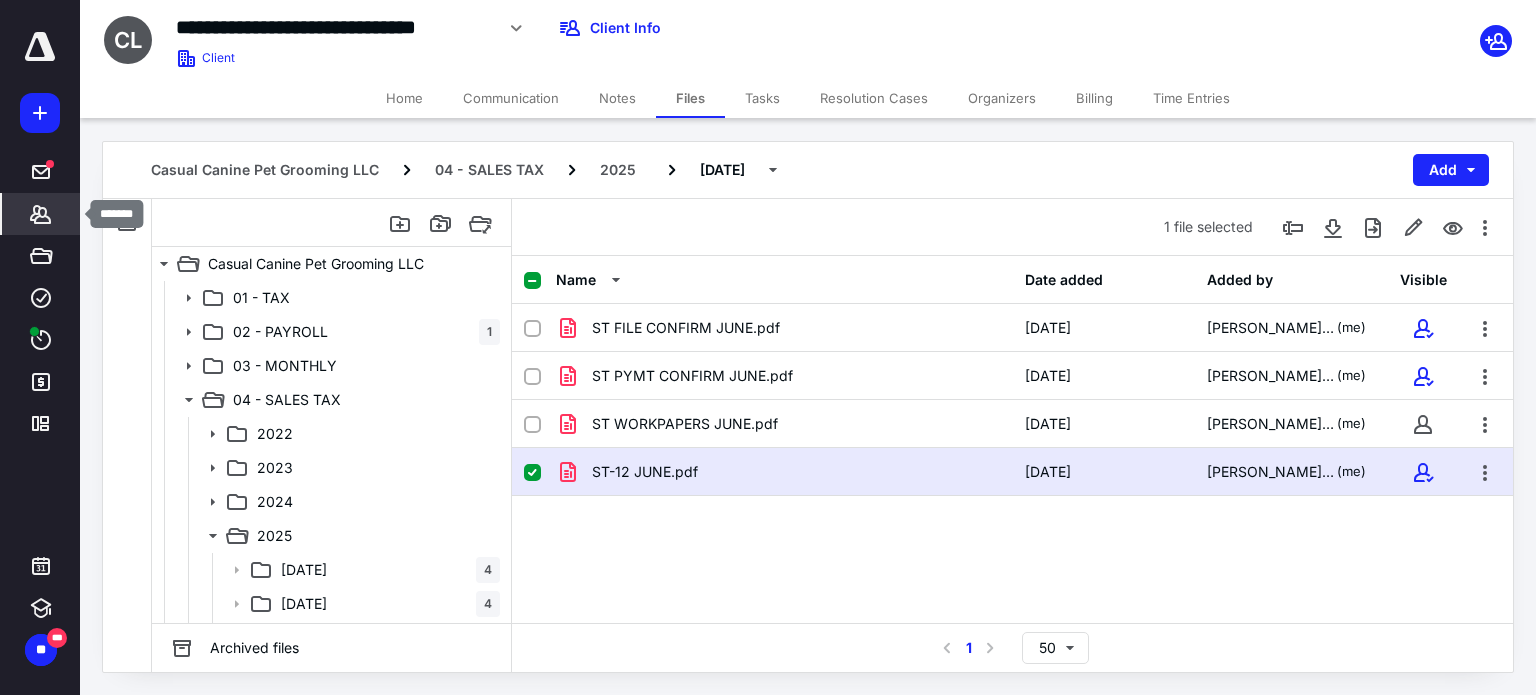 click 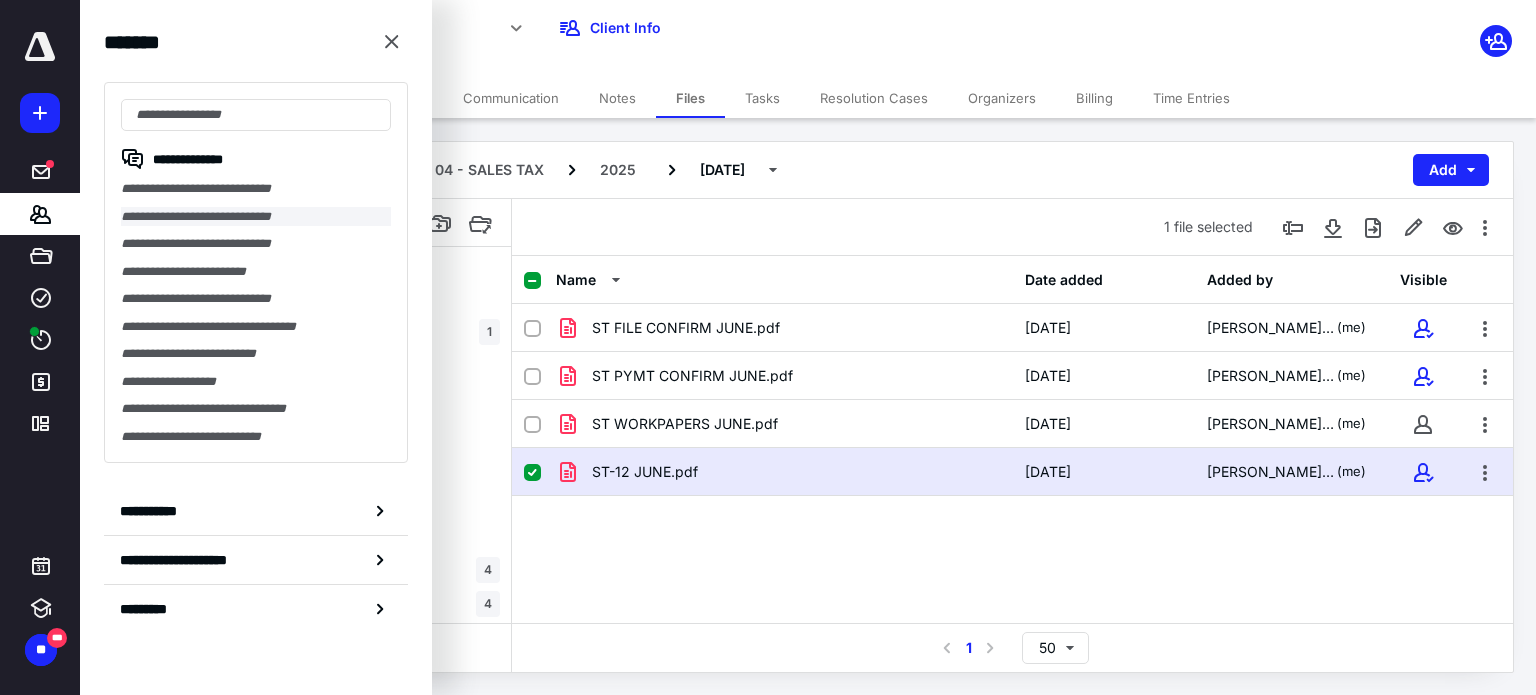 click on "**********" at bounding box center (256, 217) 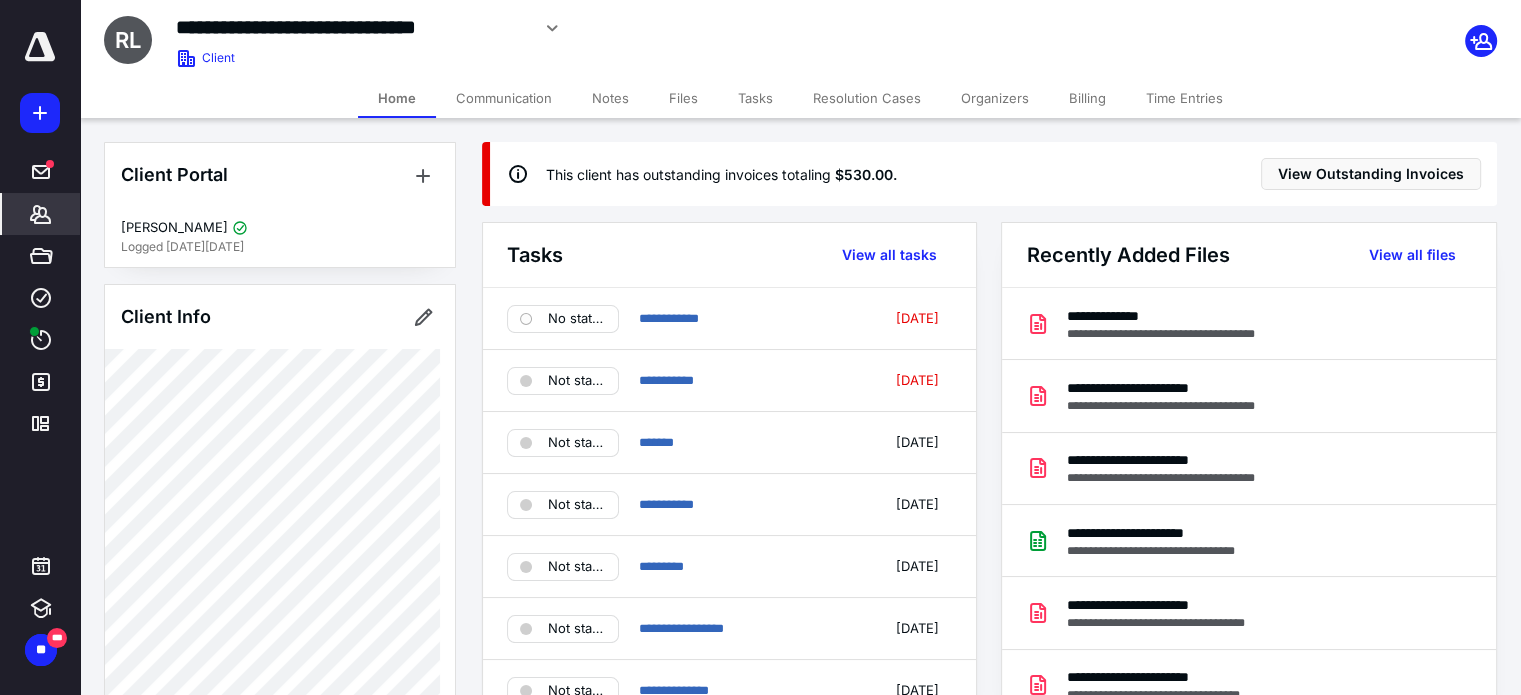 click on "Files" at bounding box center [683, 98] 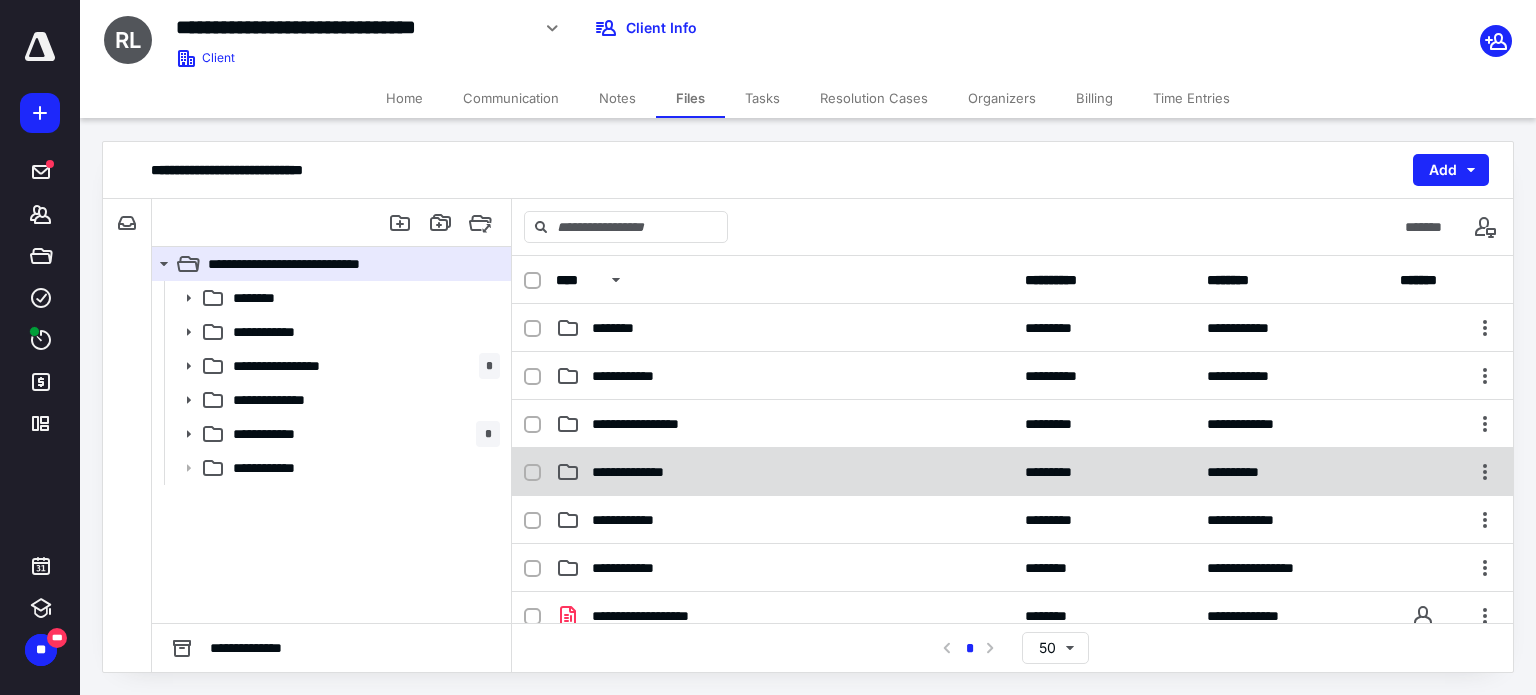 click on "**********" at bounding box center (645, 472) 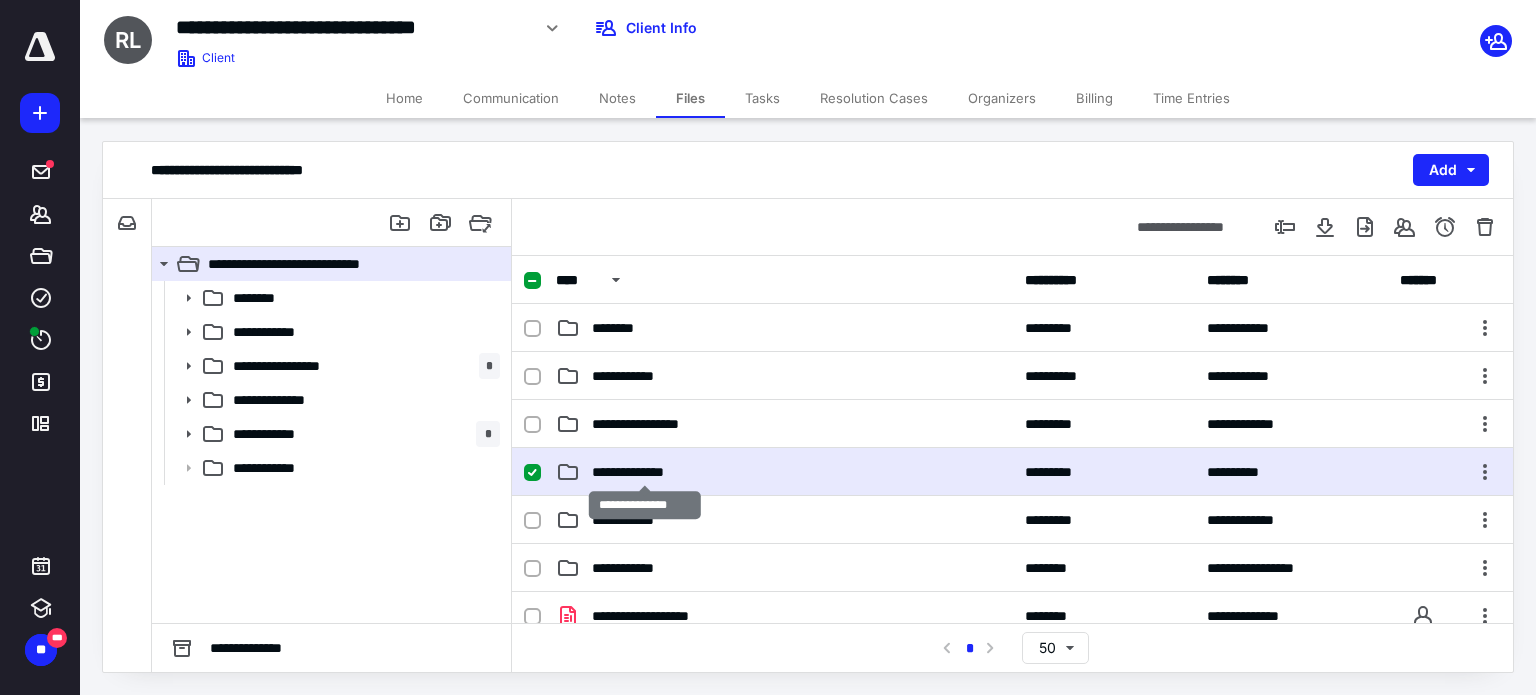 click on "**********" at bounding box center [645, 472] 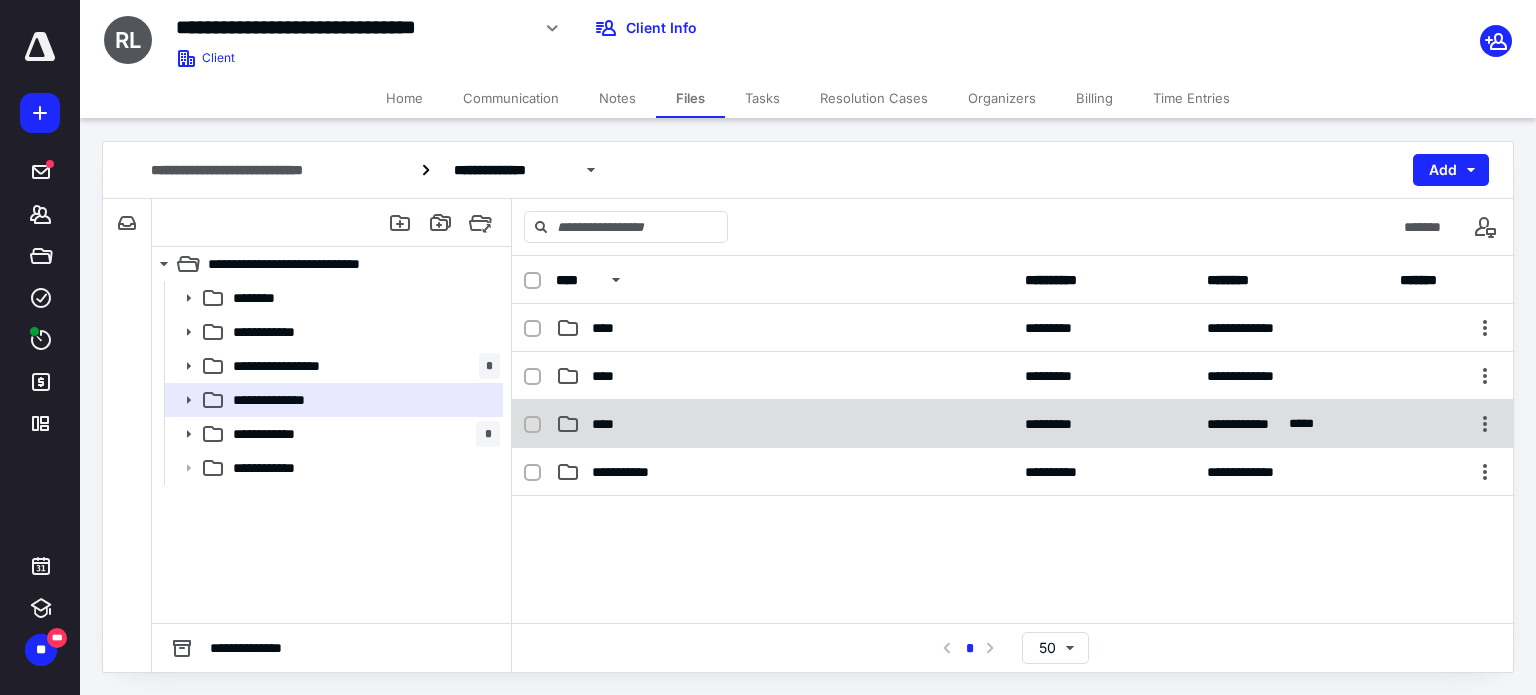 click on "****" at bounding box center [609, 424] 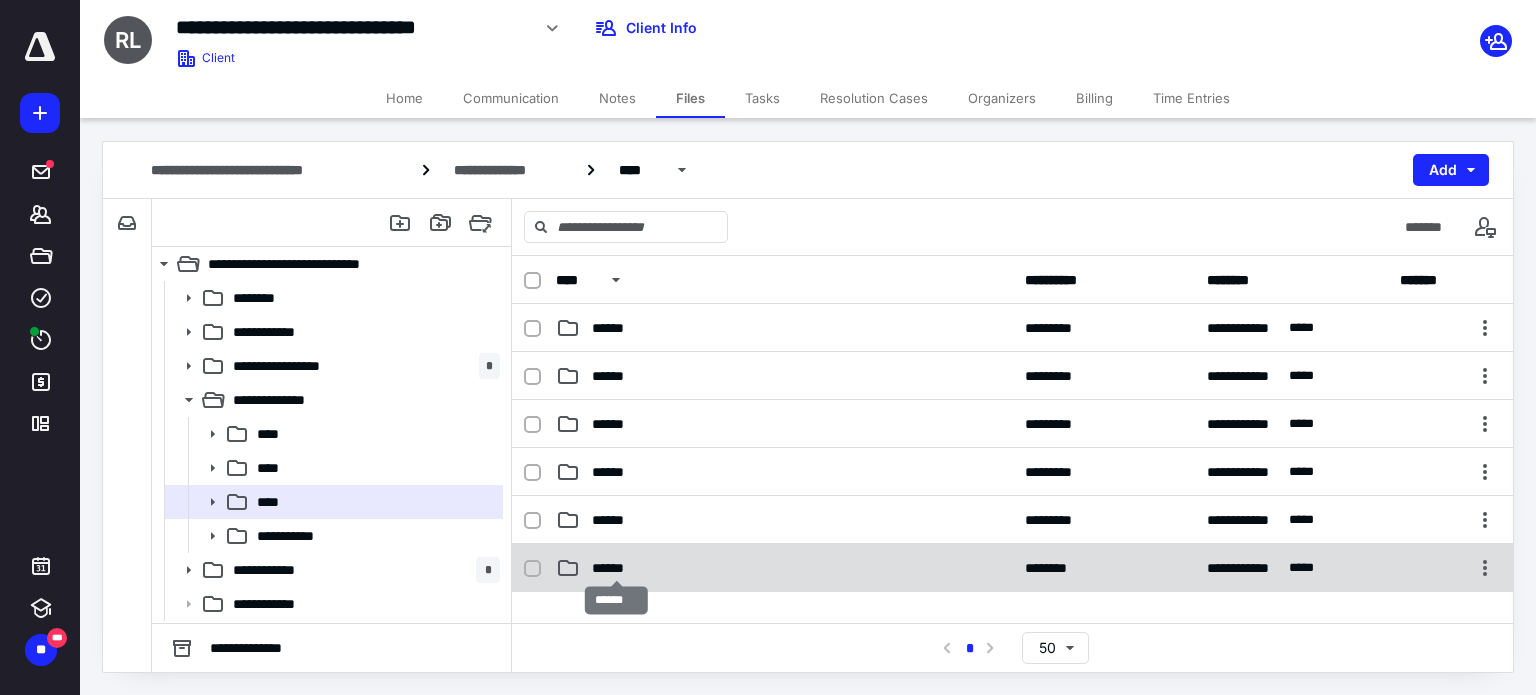 click on "******" at bounding box center (617, 568) 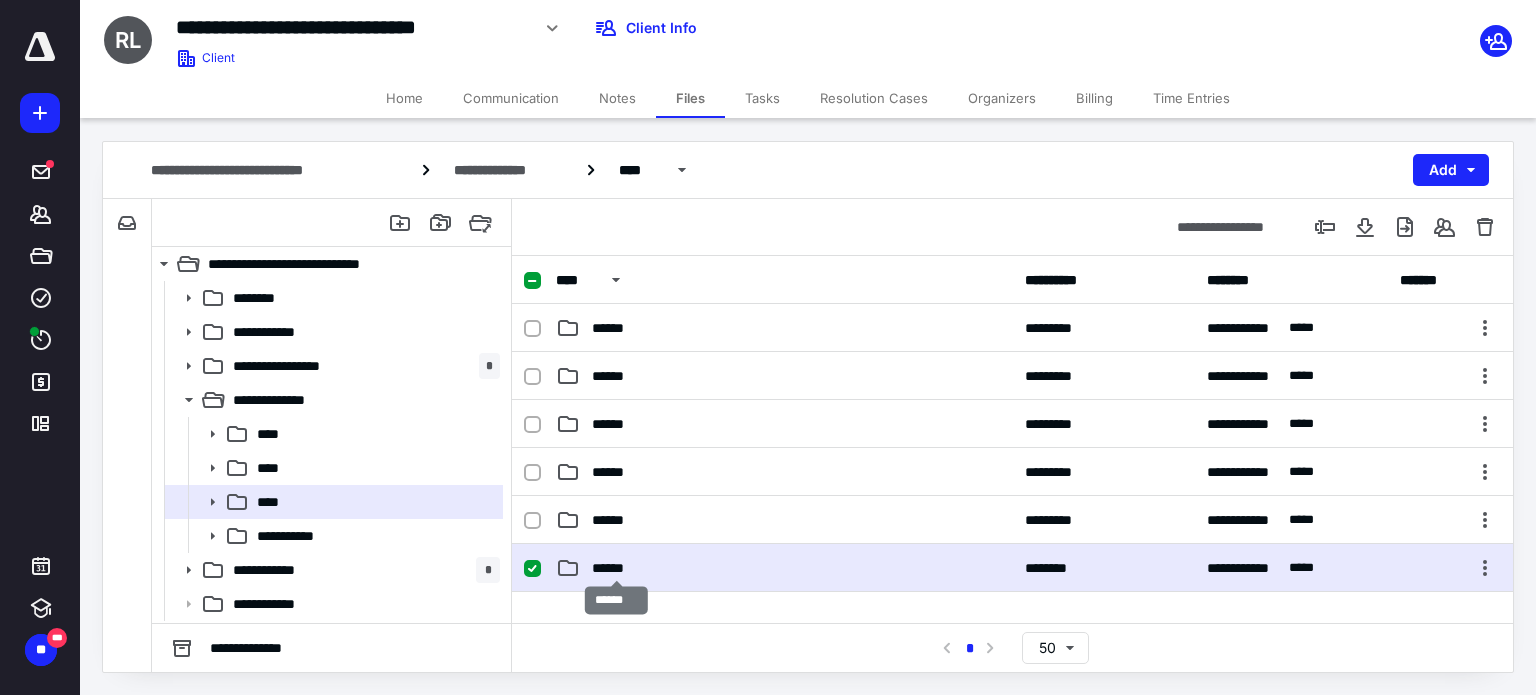 click on "******" at bounding box center (617, 568) 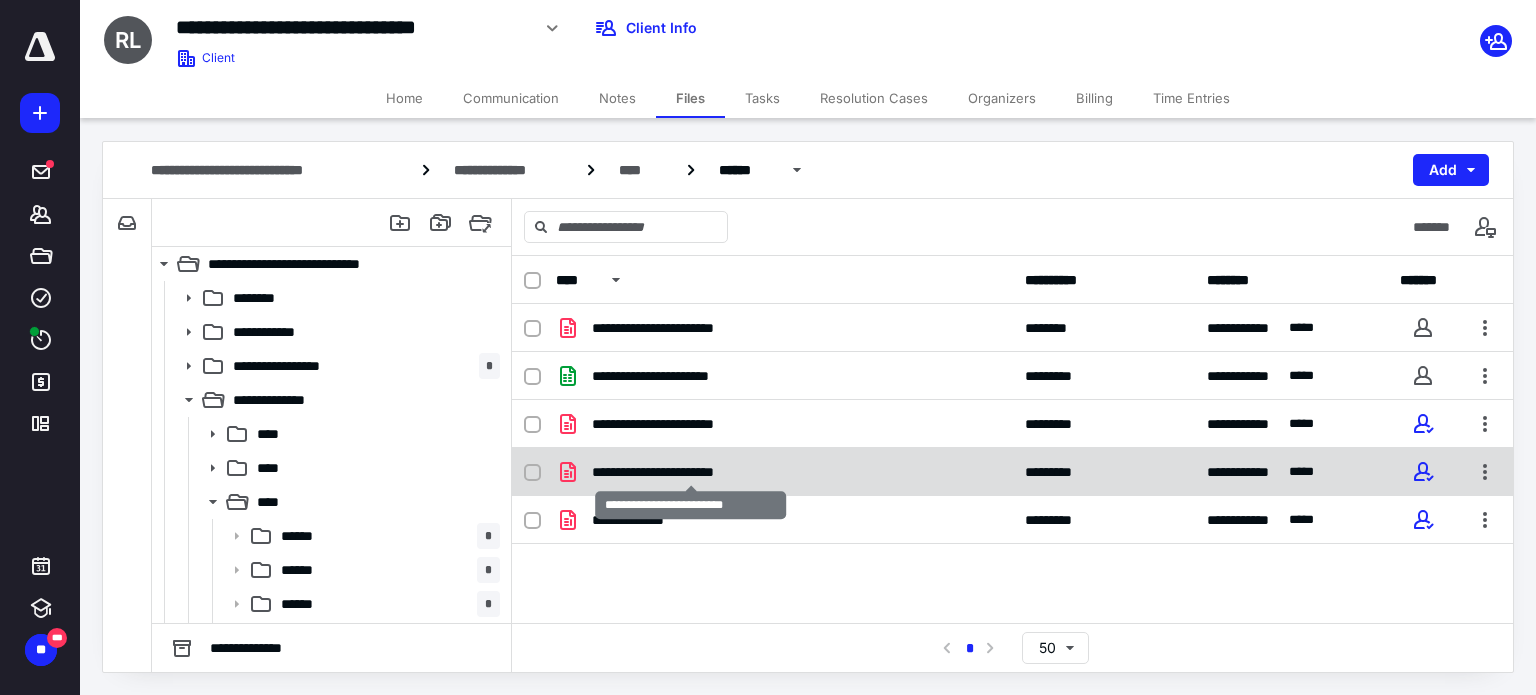 click on "**********" at bounding box center (691, 472) 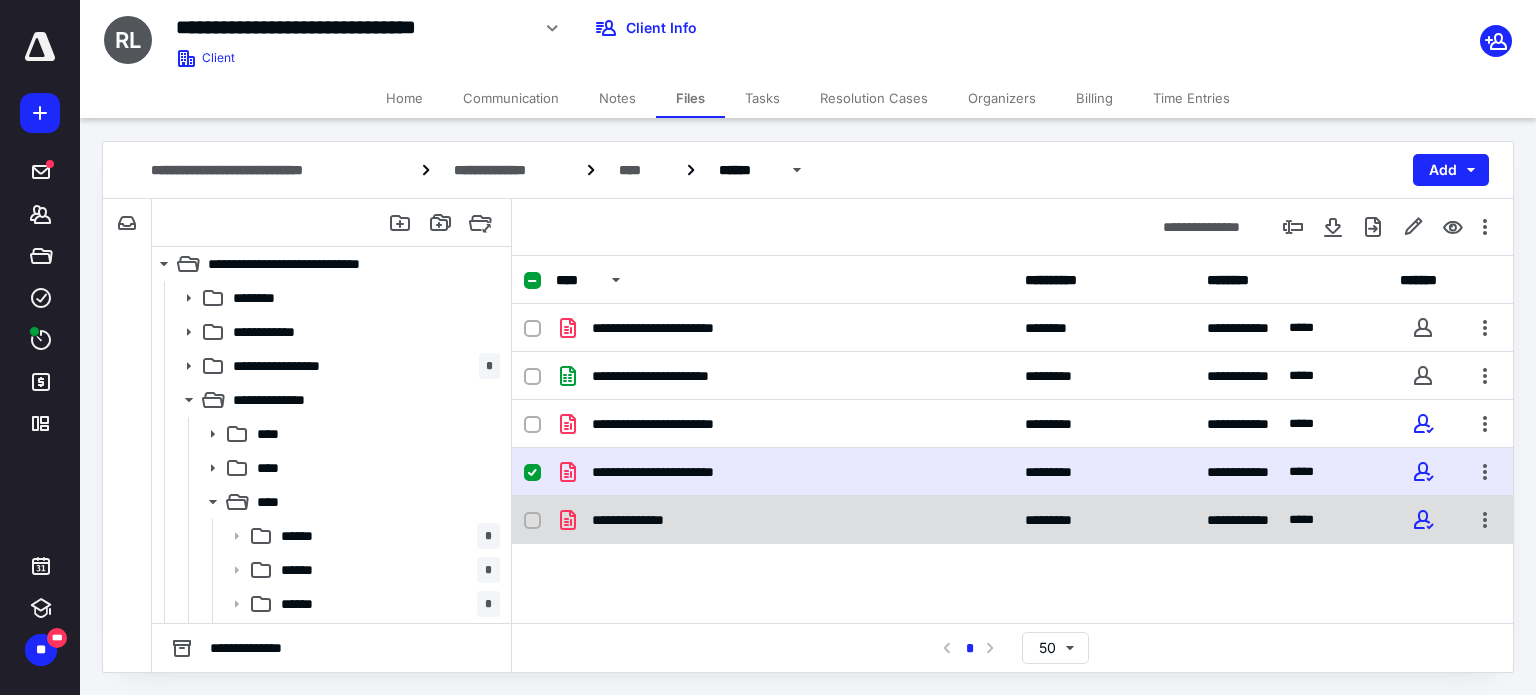 click on "**********" at bounding box center (644, 520) 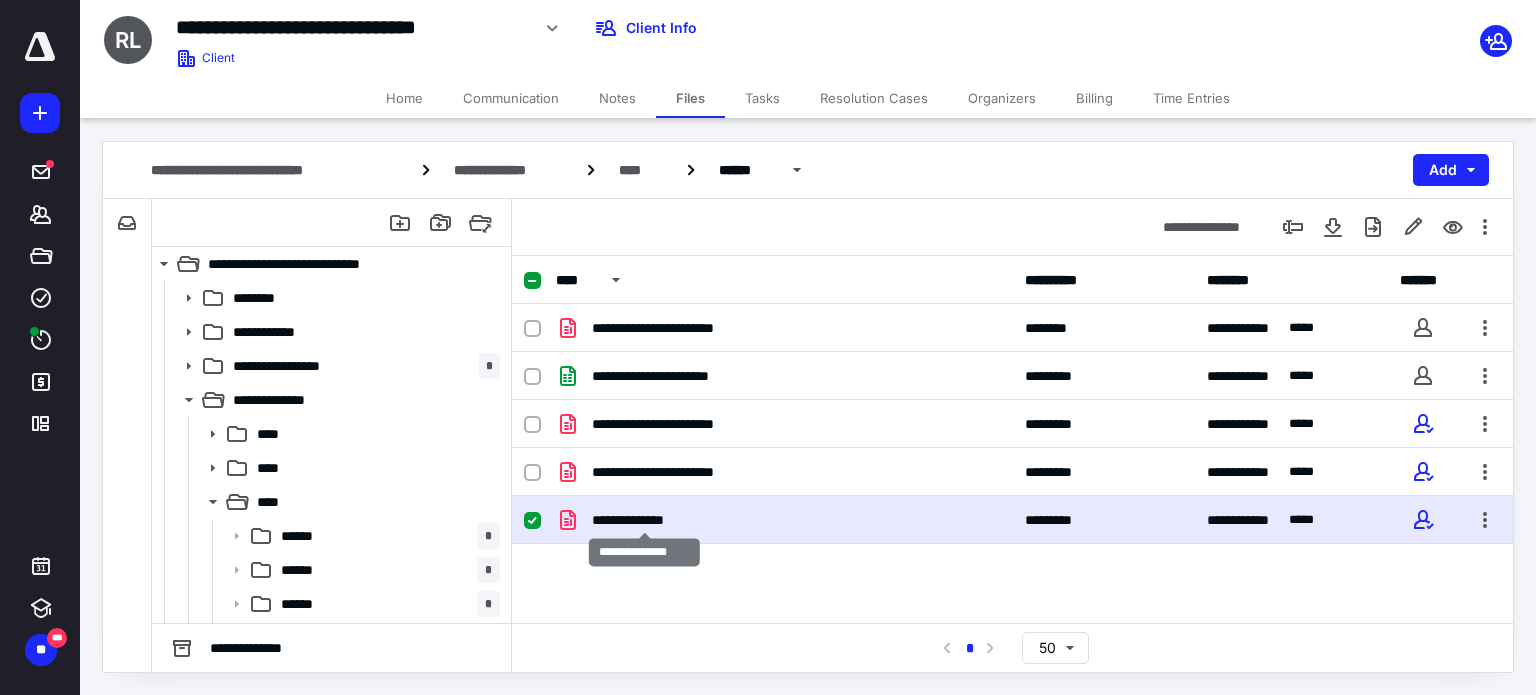 click on "**********" at bounding box center [644, 520] 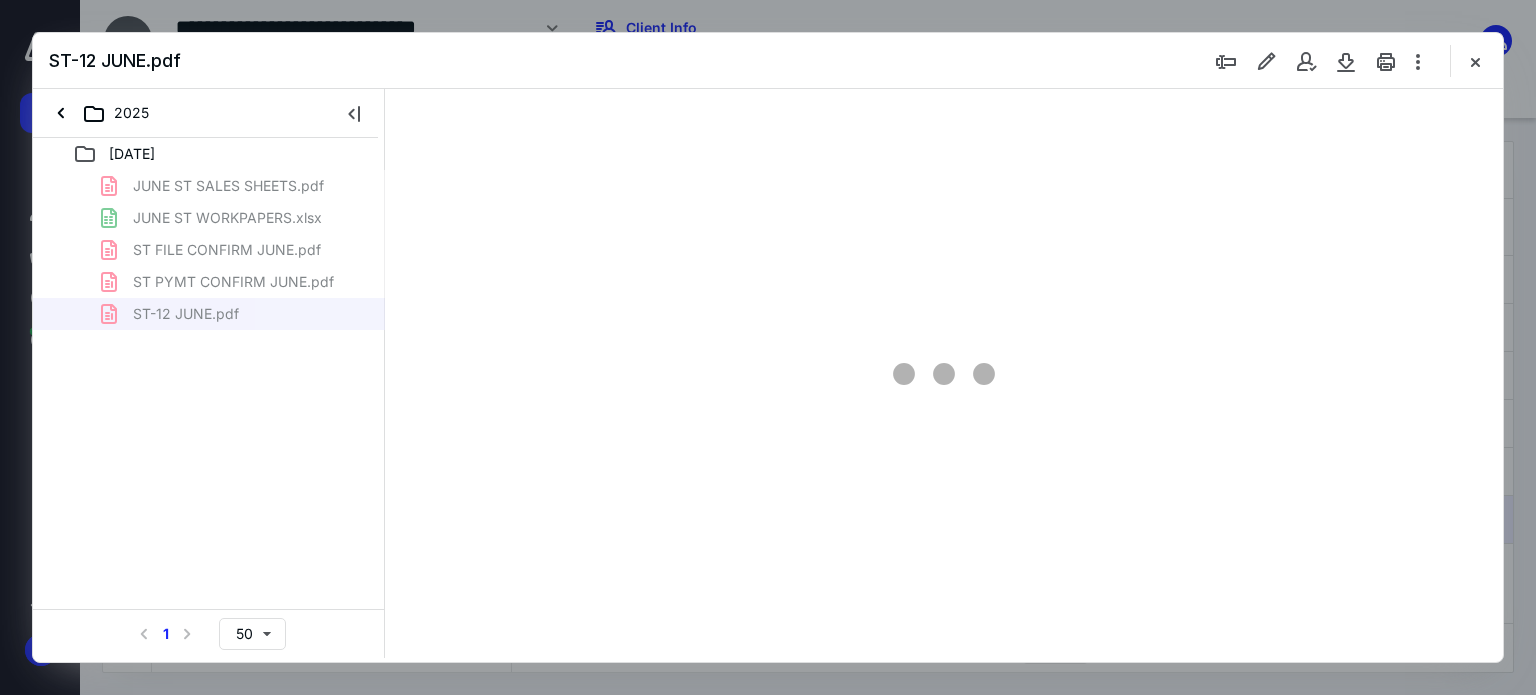 scroll, scrollTop: 0, scrollLeft: 0, axis: both 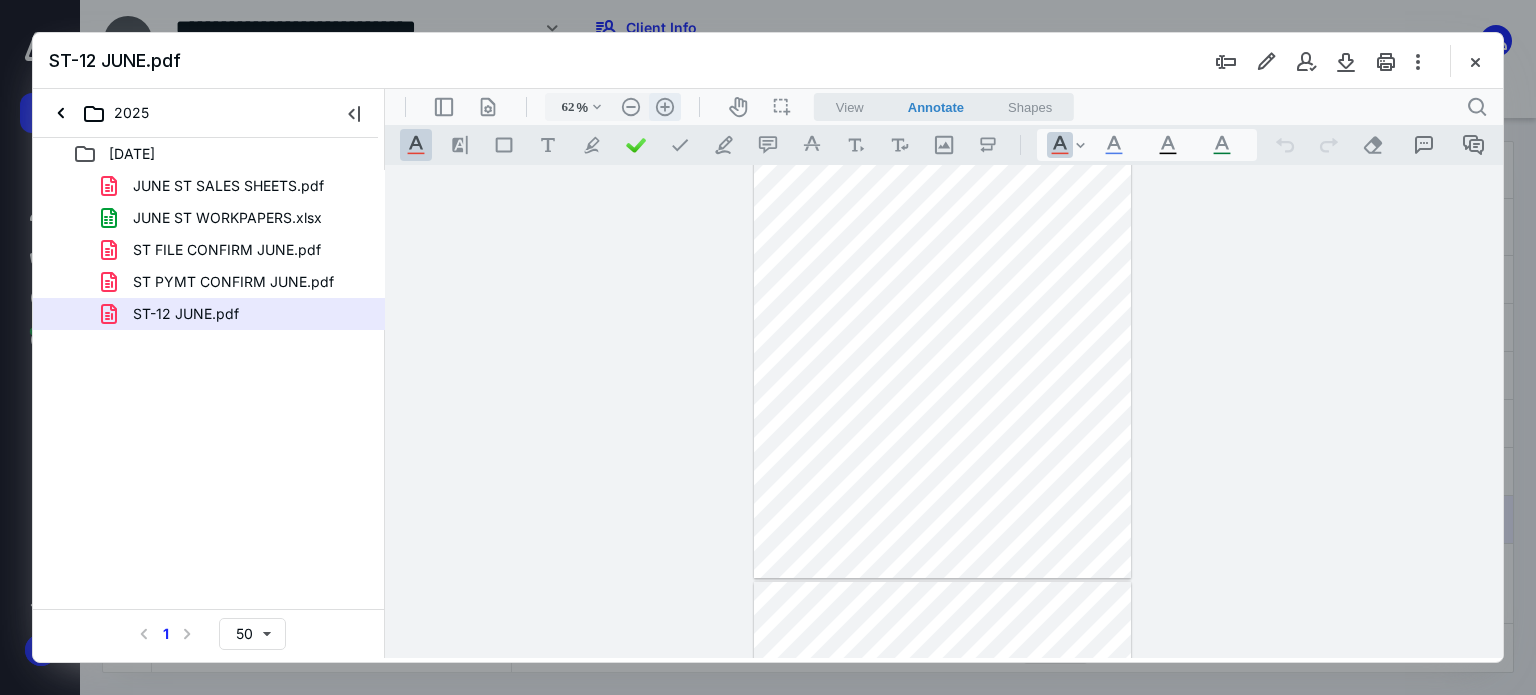 click on ".cls-1{fill:#abb0c4;} icon - header - zoom - in - line" at bounding box center (665, 107) 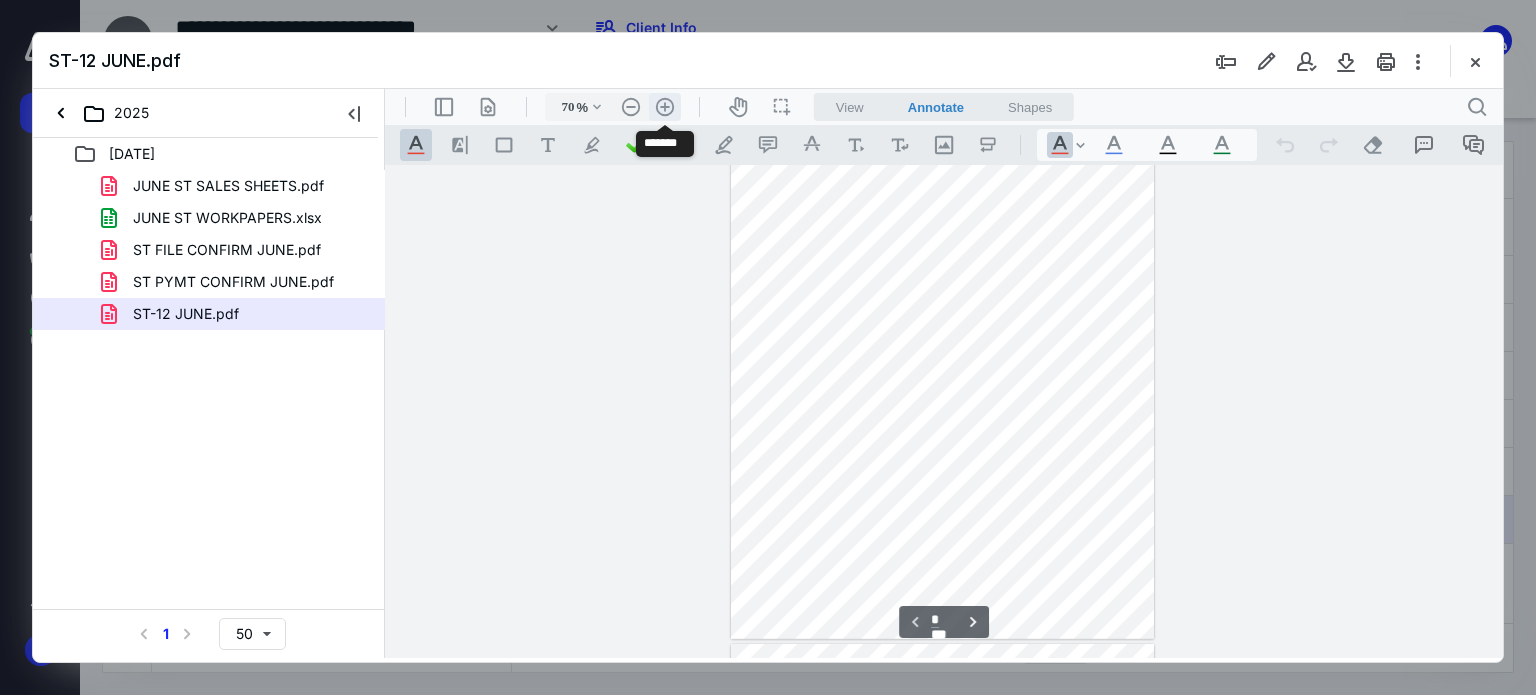 click on ".cls-1{fill:#abb0c4;} icon - header - zoom - in - line" at bounding box center (665, 107) 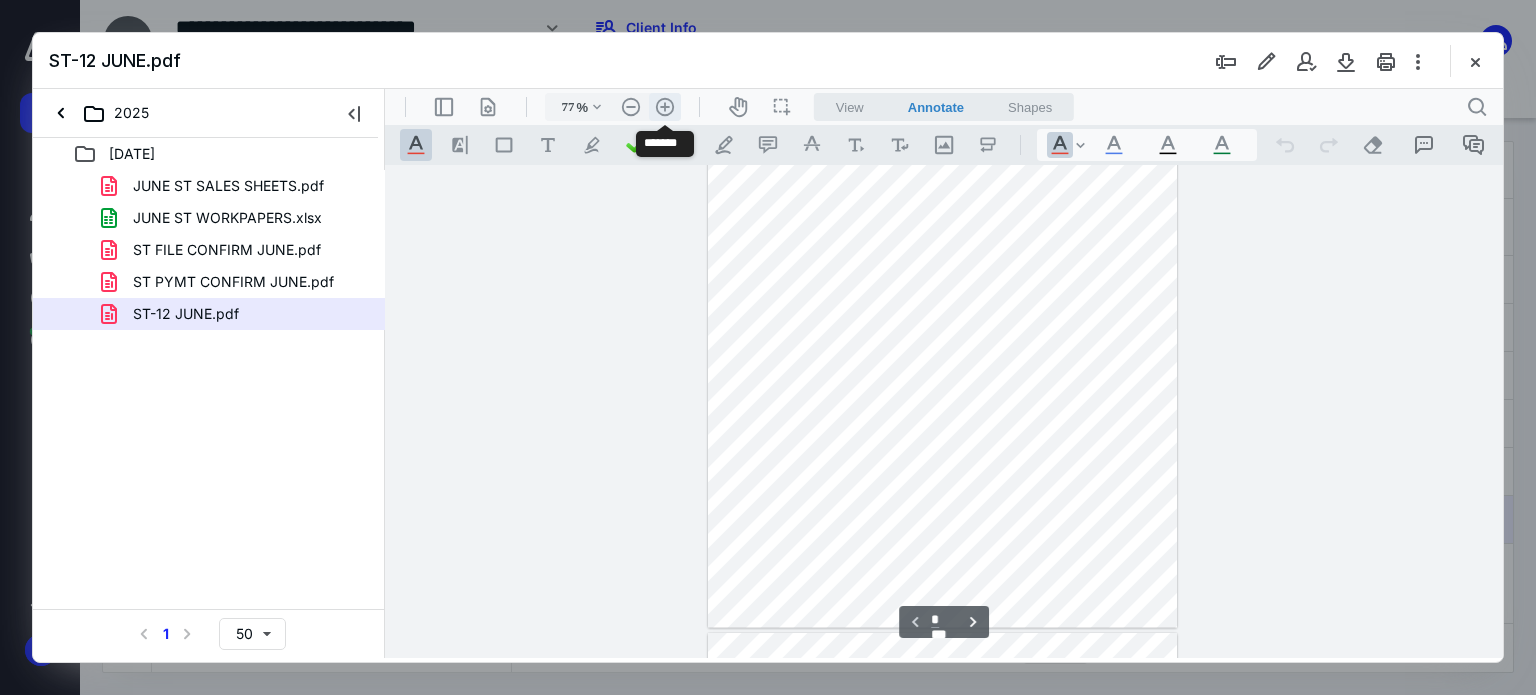 click on ".cls-1{fill:#abb0c4;} icon - header - zoom - in - line" at bounding box center (665, 107) 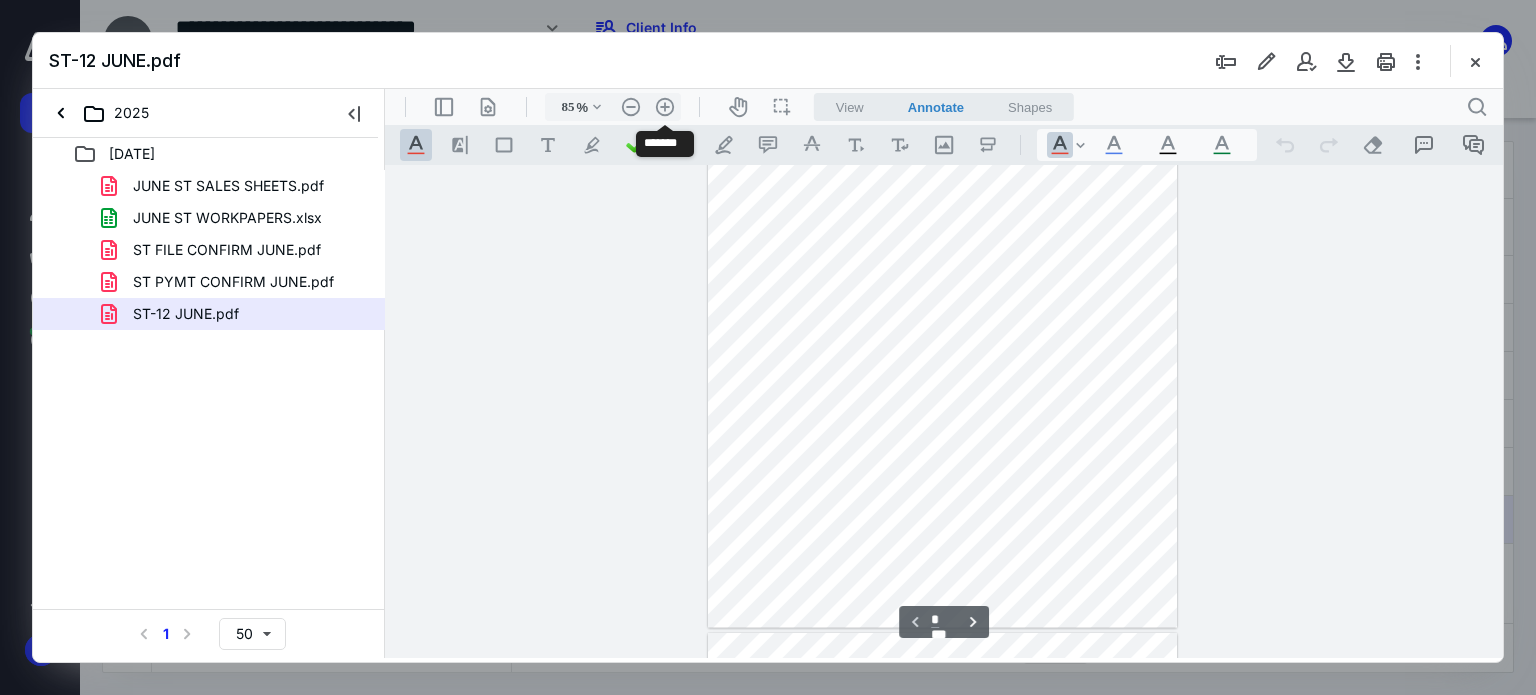 scroll, scrollTop: 184, scrollLeft: 0, axis: vertical 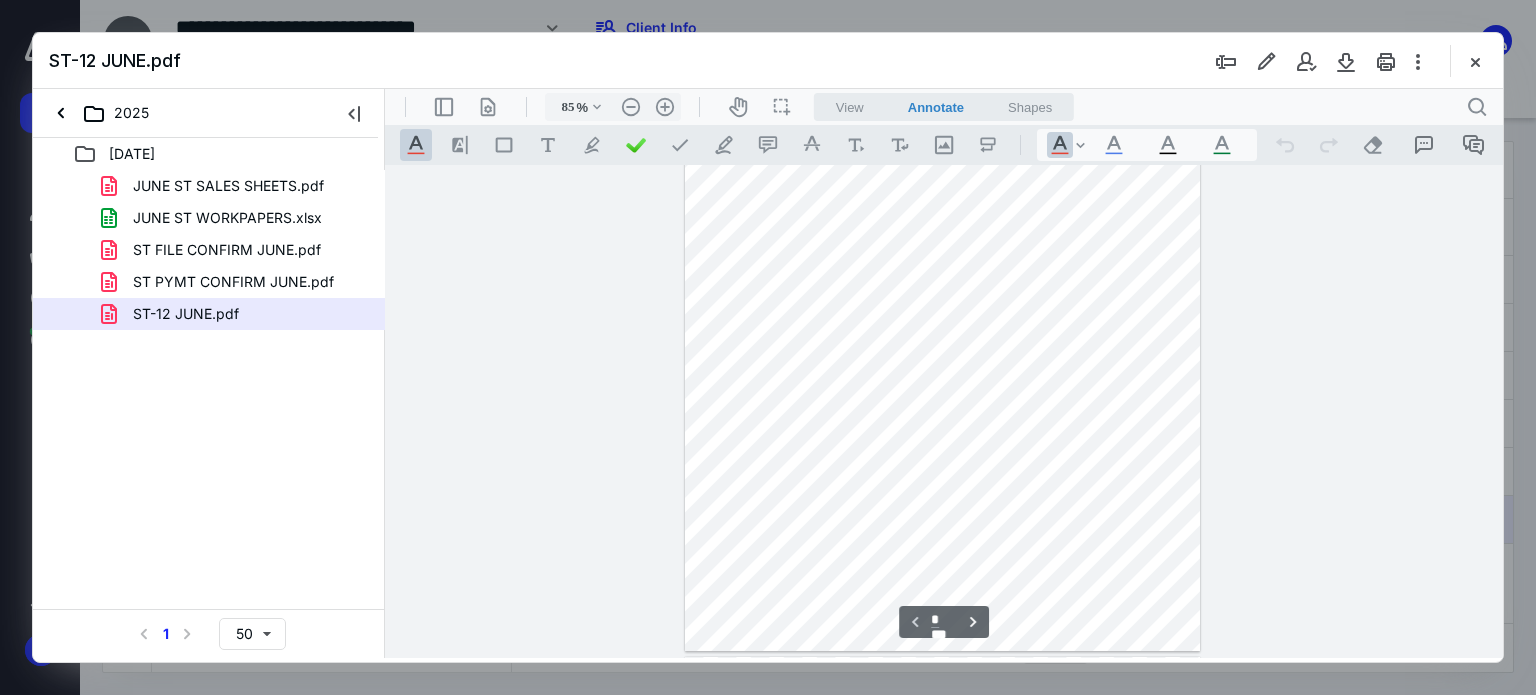 type on "*" 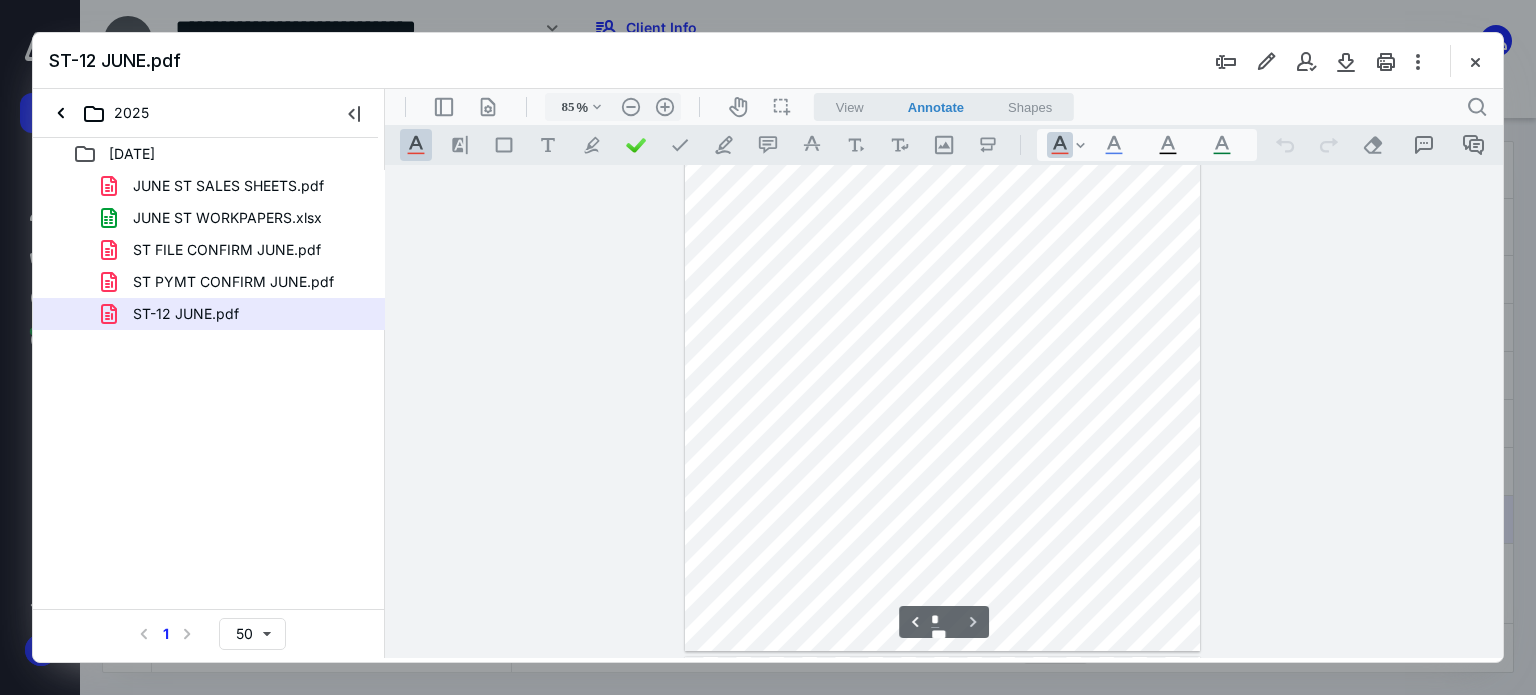 scroll, scrollTop: 584, scrollLeft: 0, axis: vertical 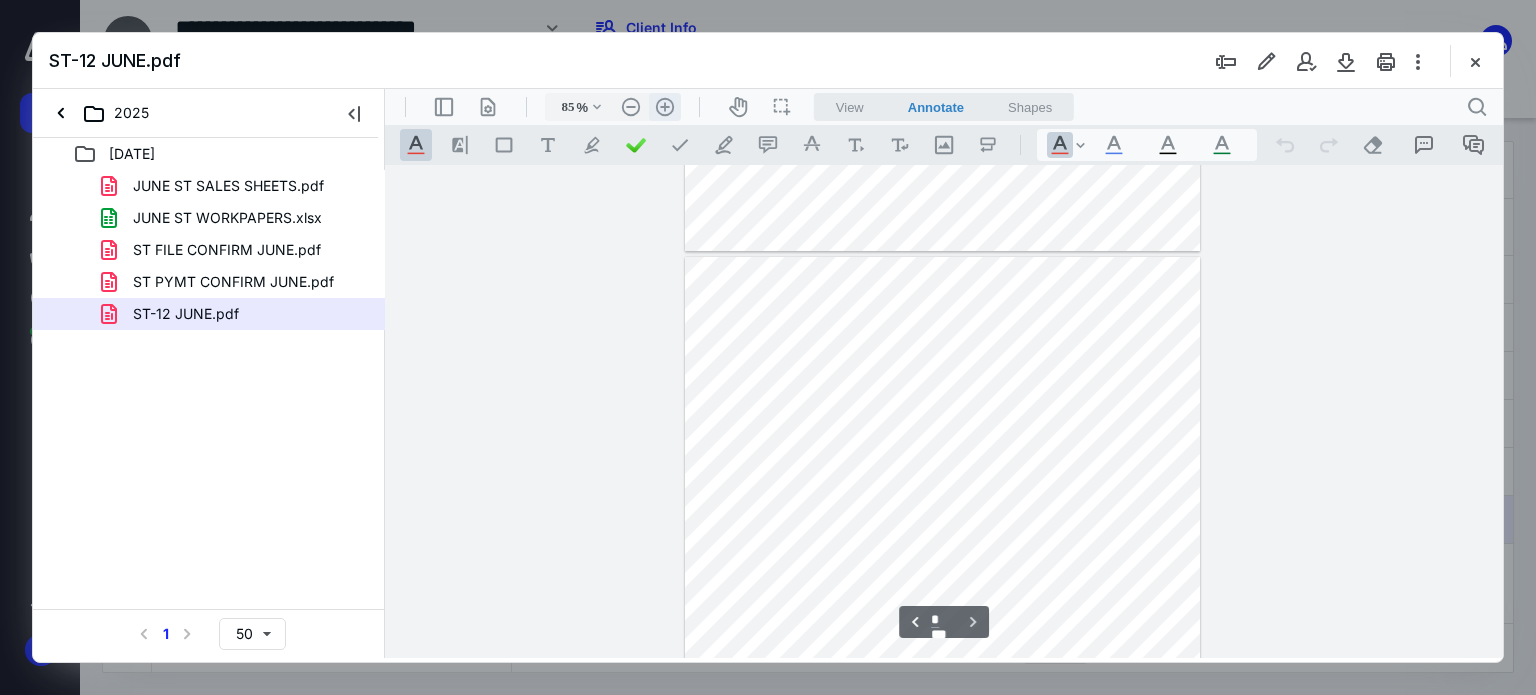 click on ".cls-1{fill:#abb0c4;} icon - header - zoom - in - line" at bounding box center [665, 107] 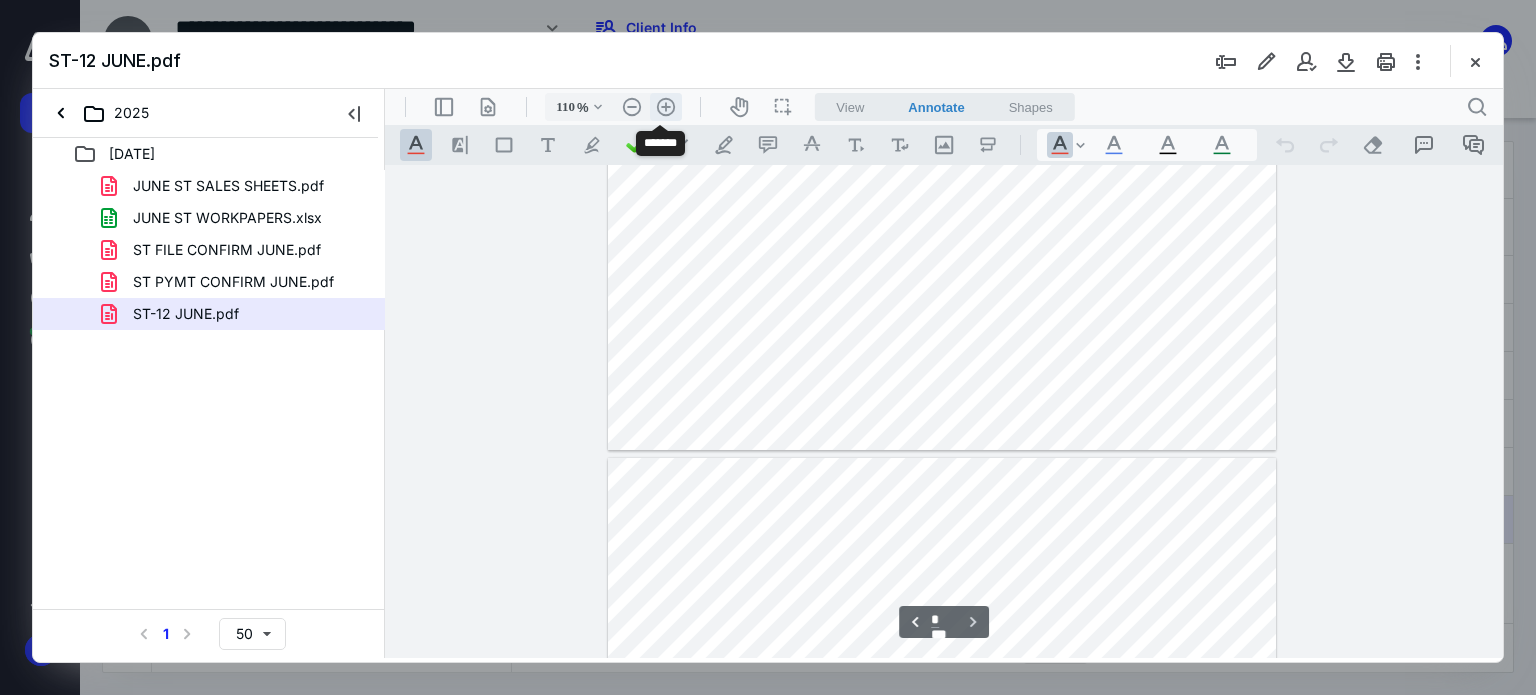 scroll, scrollTop: 819, scrollLeft: 0, axis: vertical 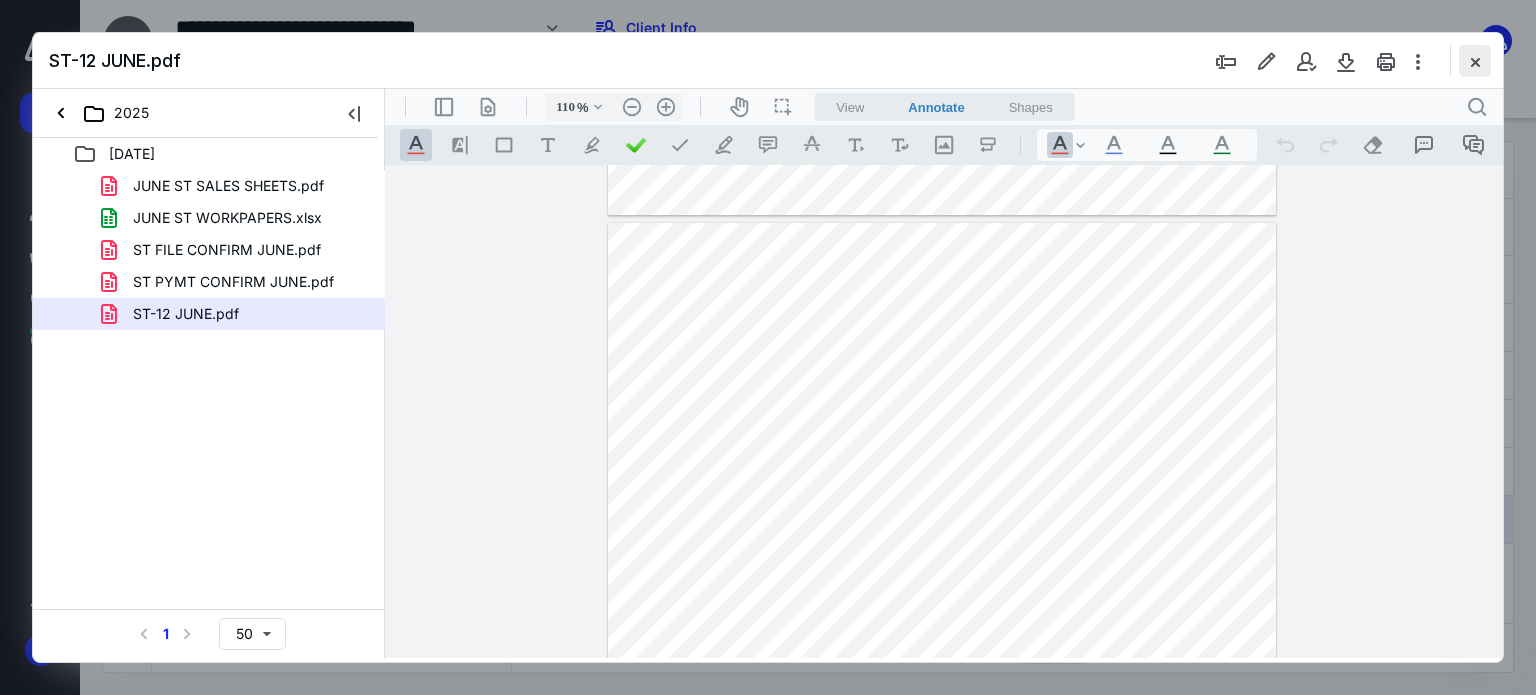 click at bounding box center [1475, 61] 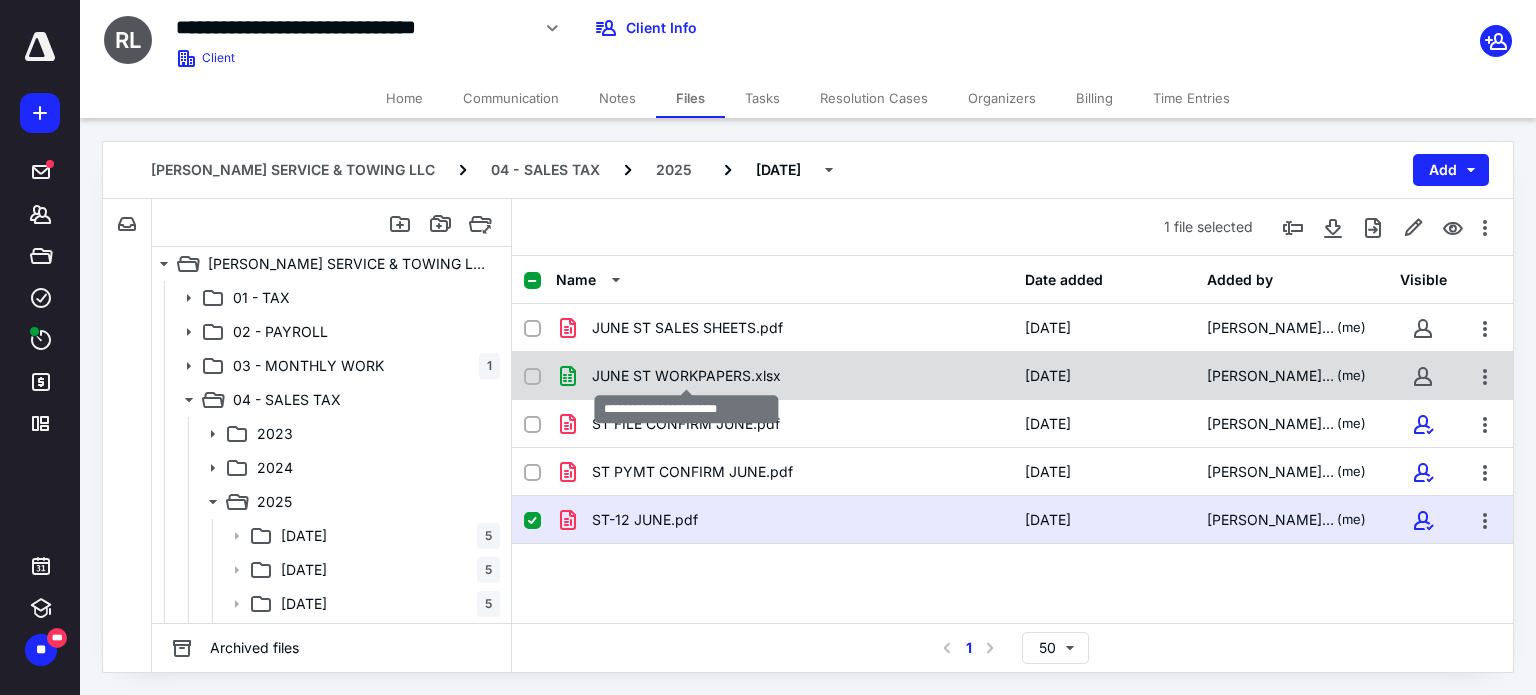 checkbox on "true" 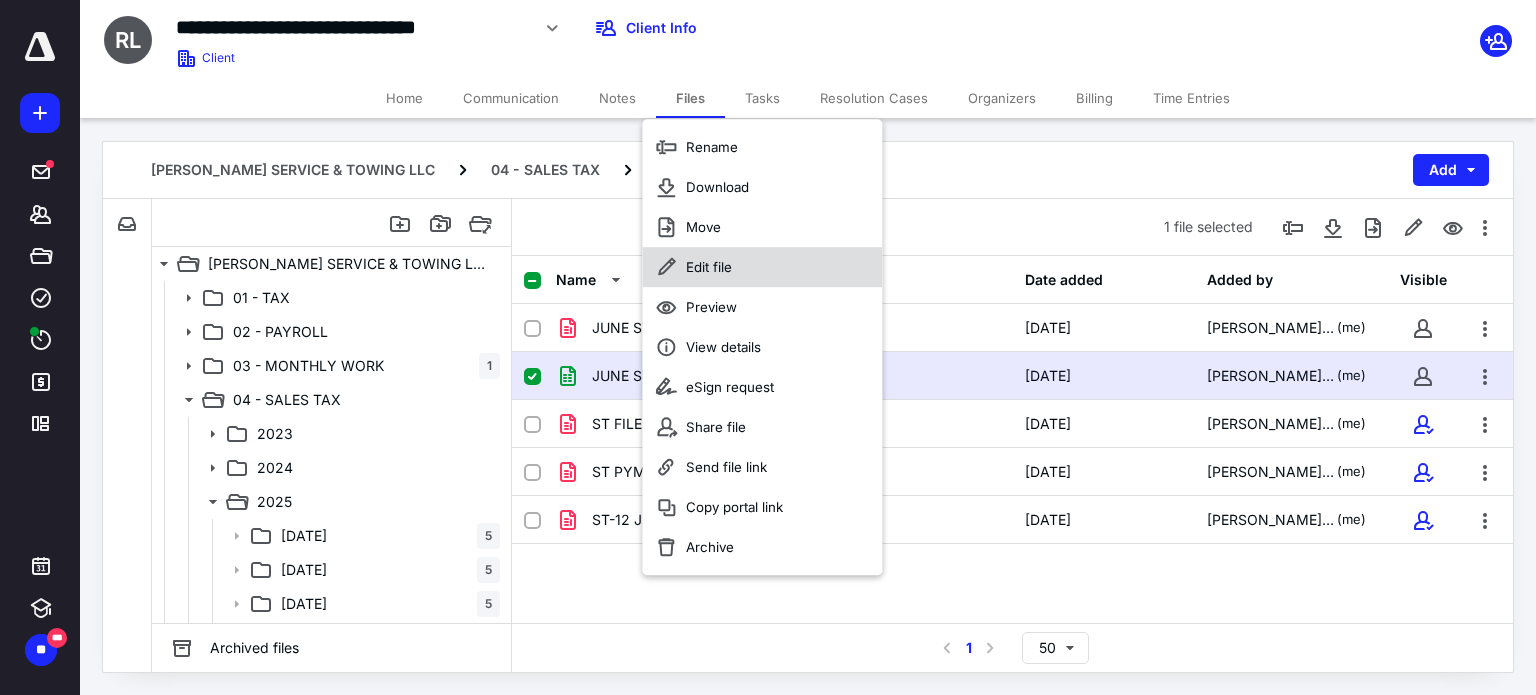 click on "Edit file" at bounding box center (709, 267) 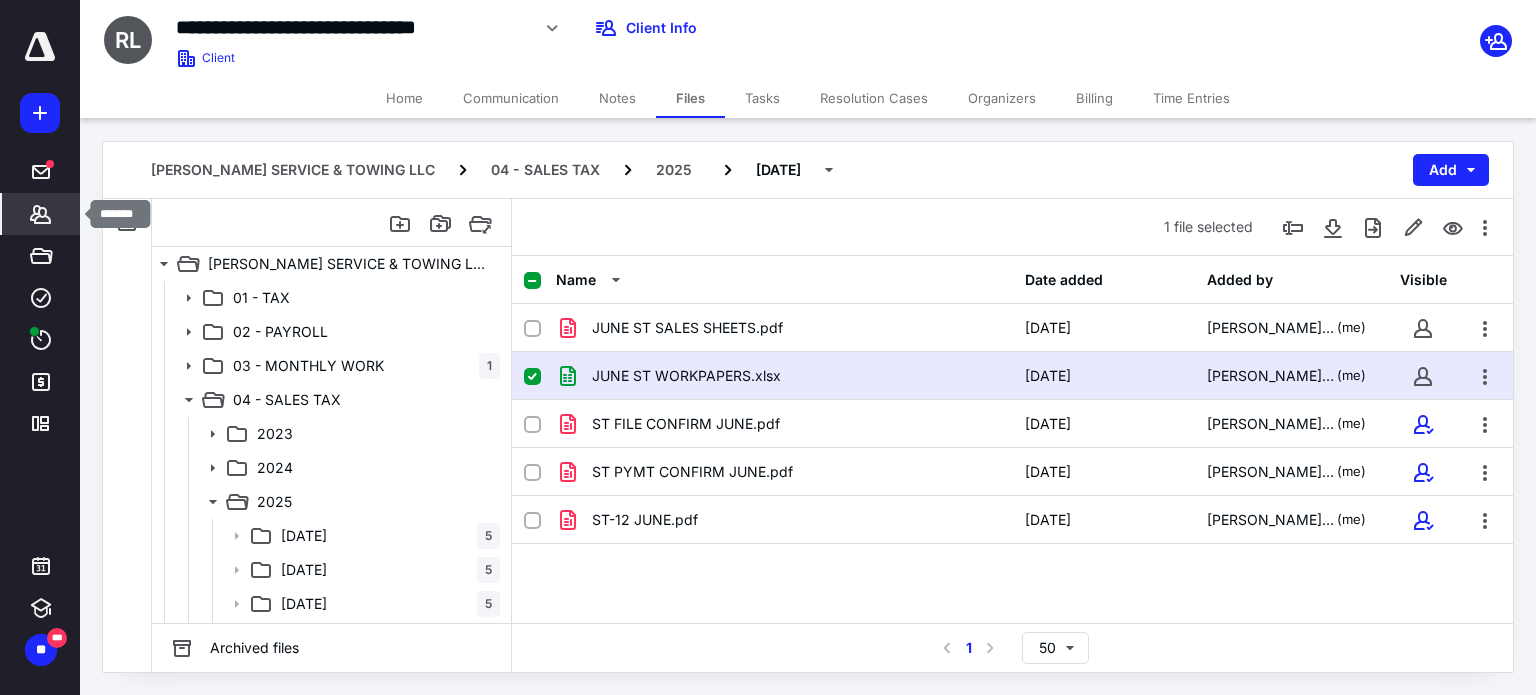 click 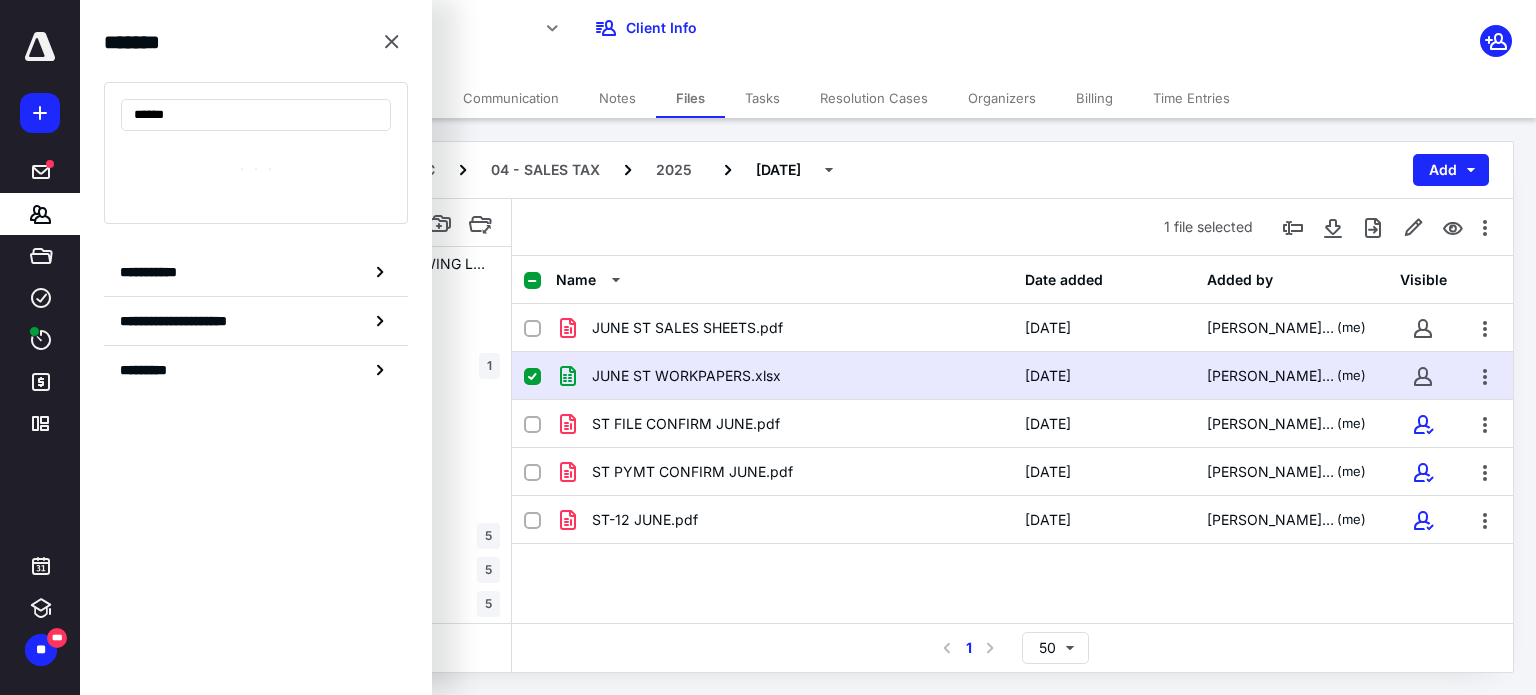 type on "******" 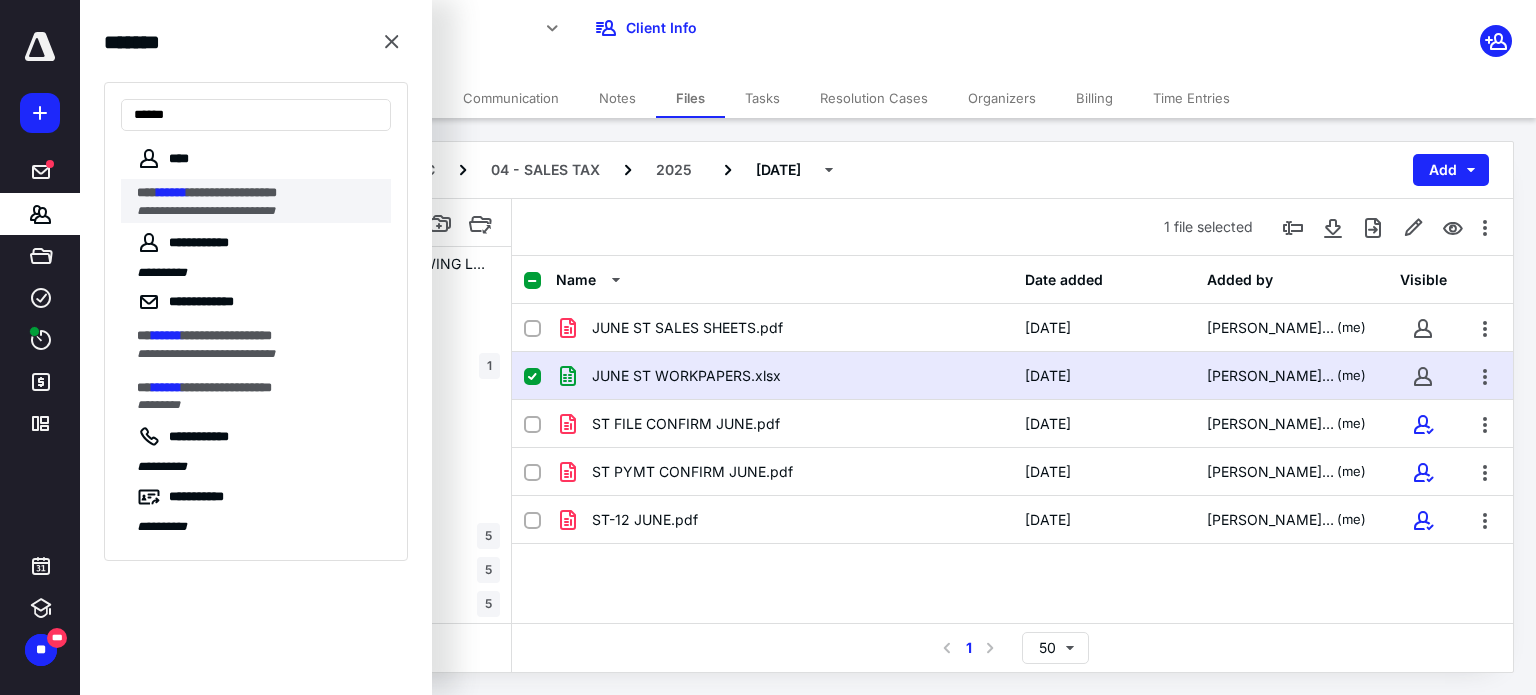 click on "**********" at bounding box center (206, 211) 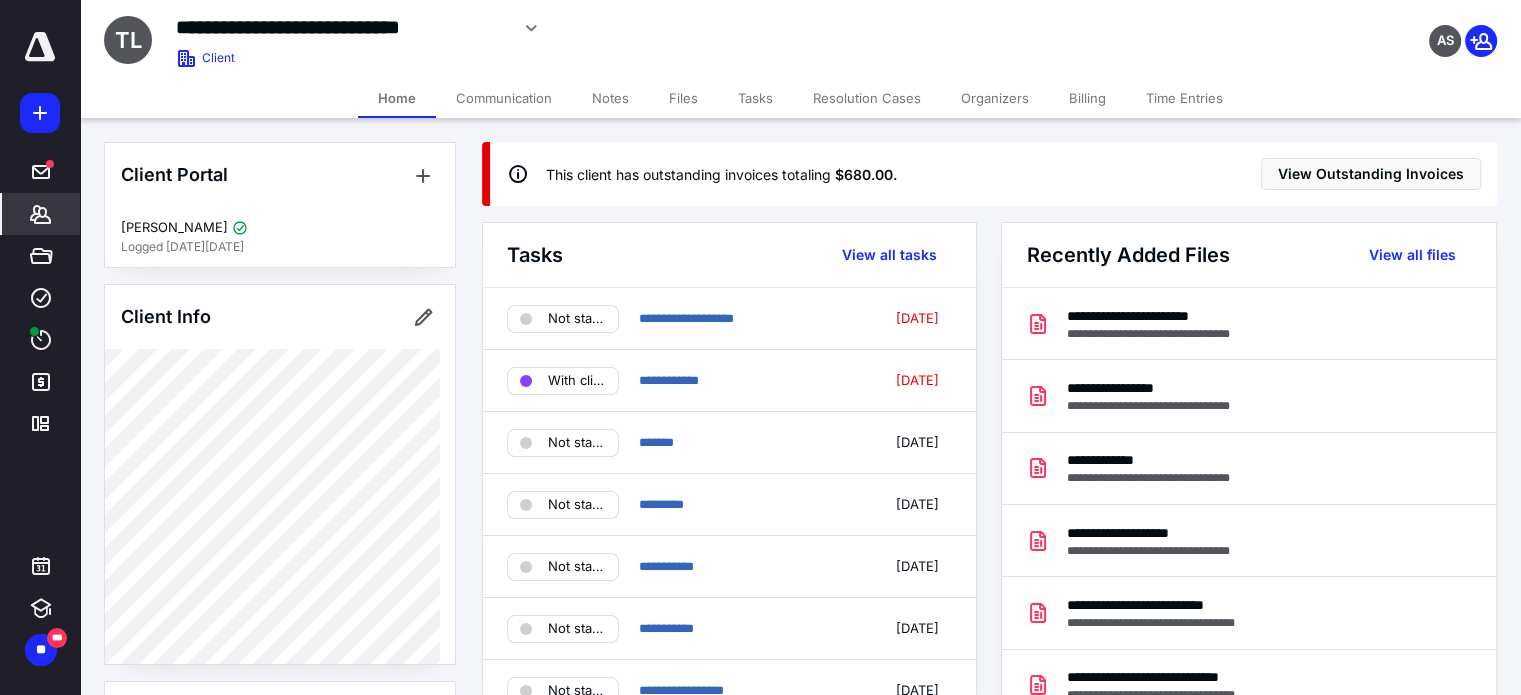 click on "Files" at bounding box center [683, 98] 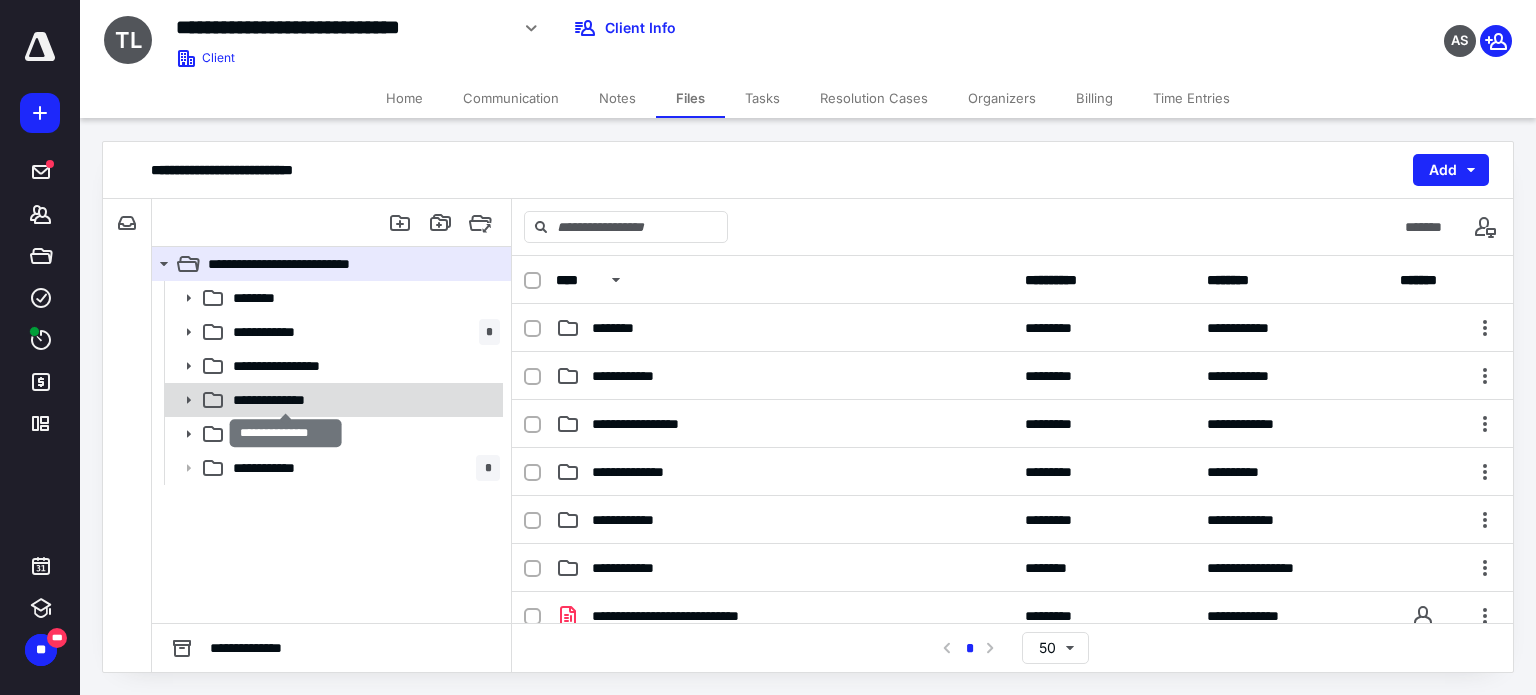 click on "**********" at bounding box center [286, 400] 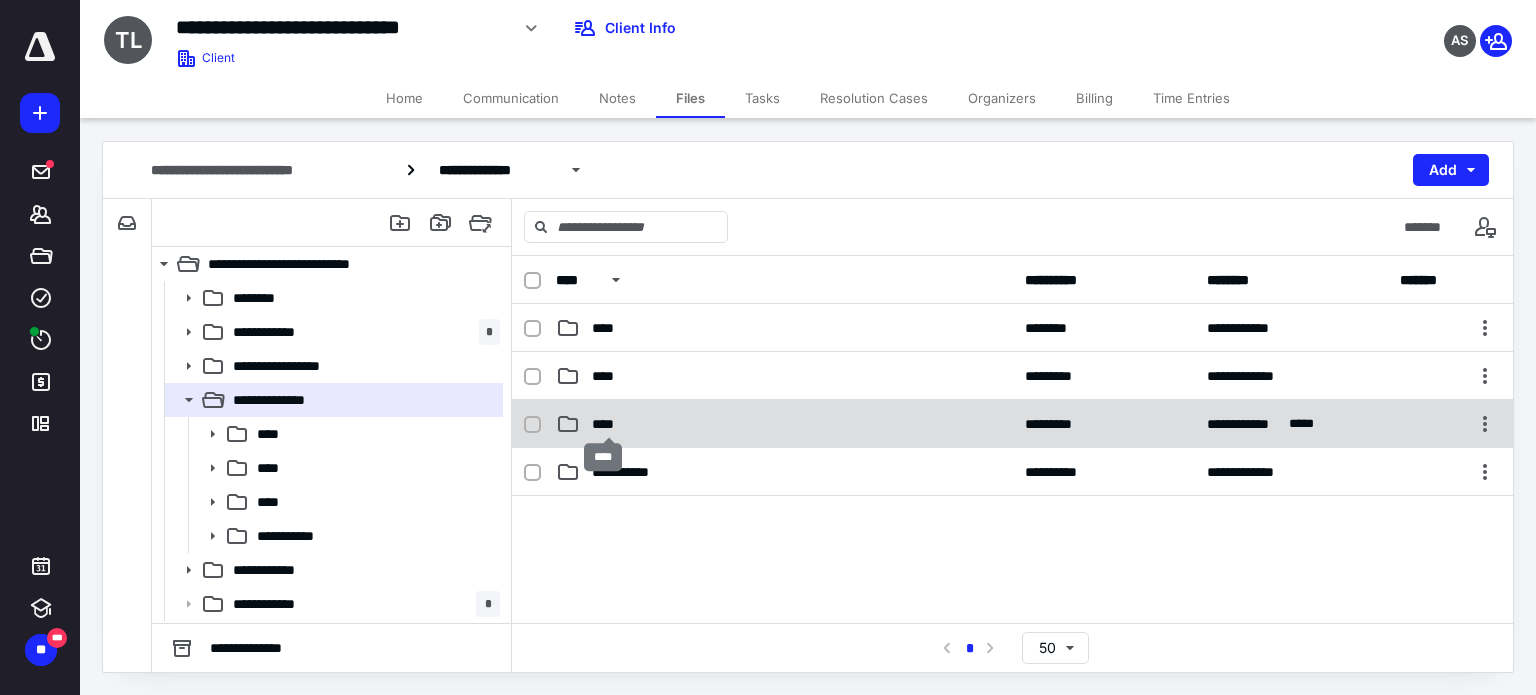 click on "****" at bounding box center (609, 424) 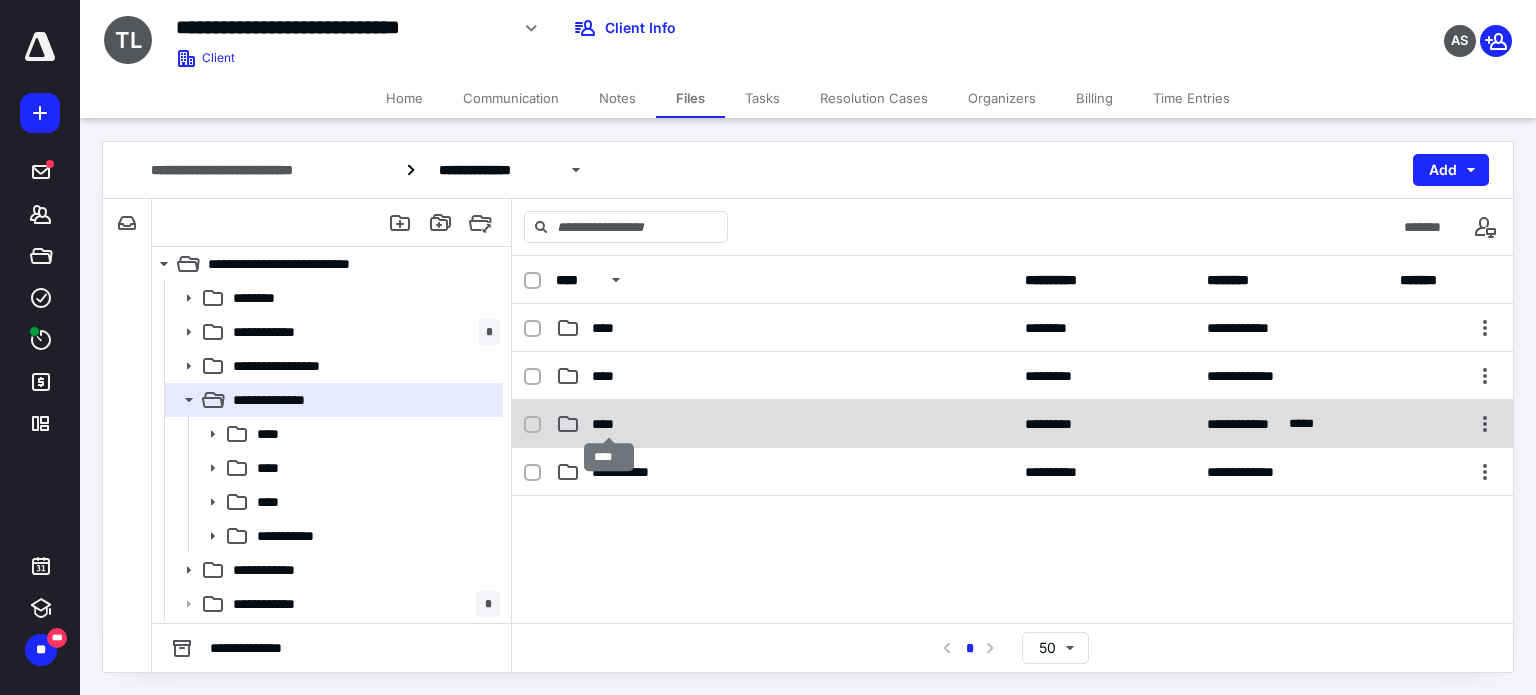 click on "****" at bounding box center (609, 424) 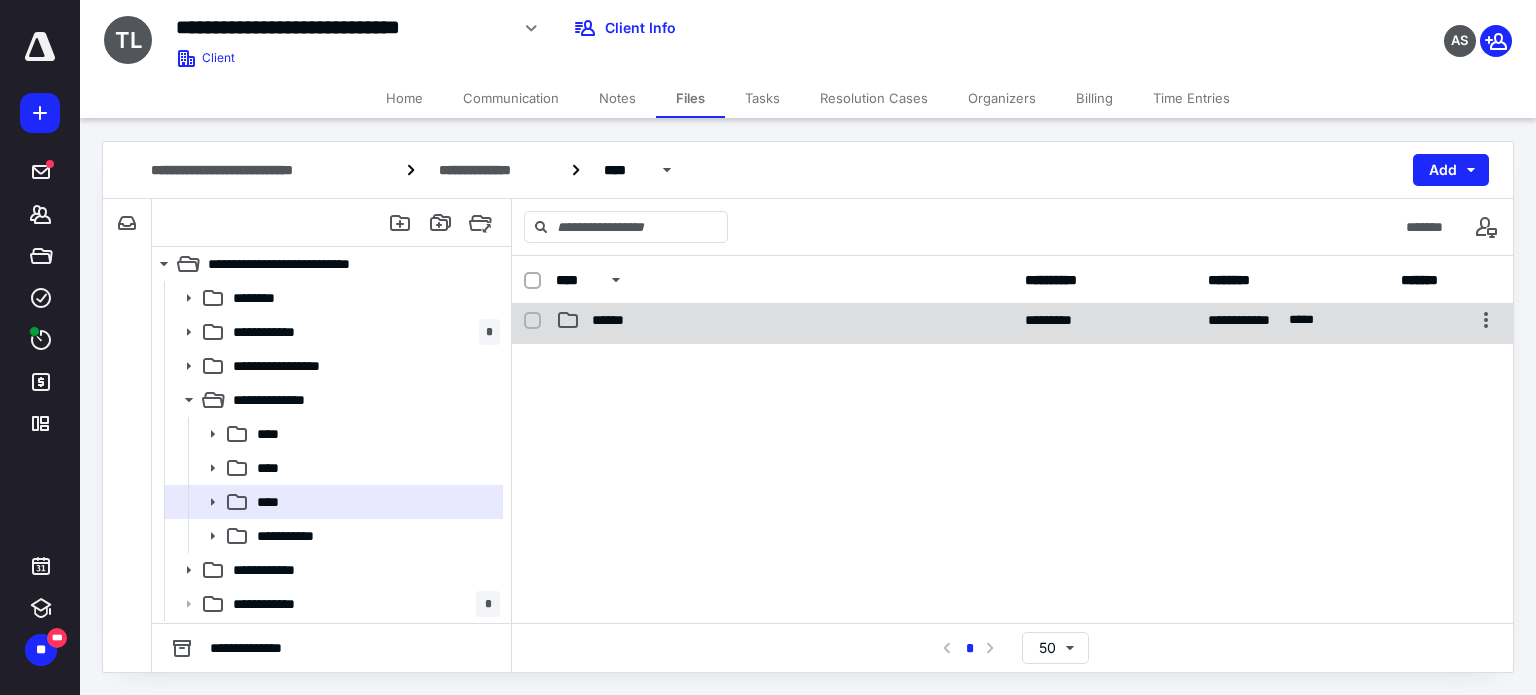 scroll, scrollTop: 0, scrollLeft: 0, axis: both 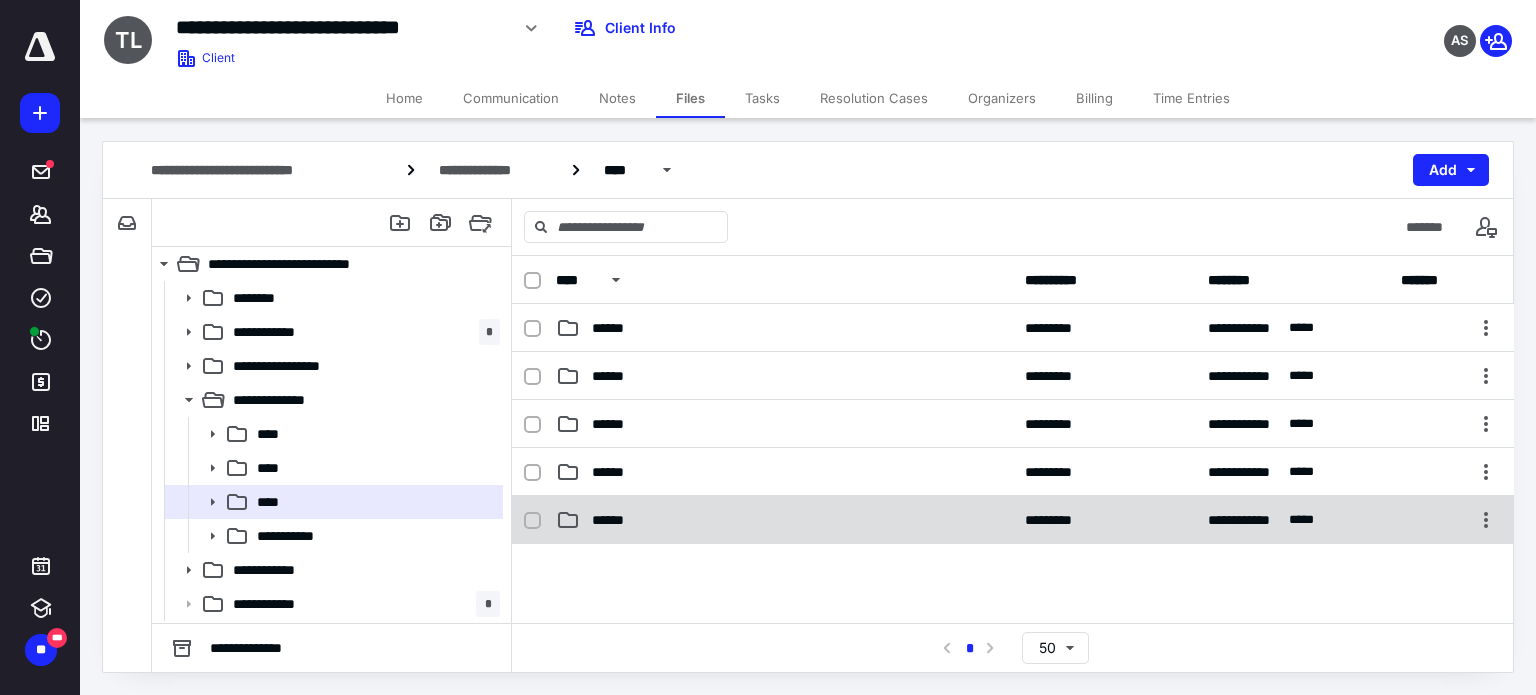click on "******" at bounding box center (618, 520) 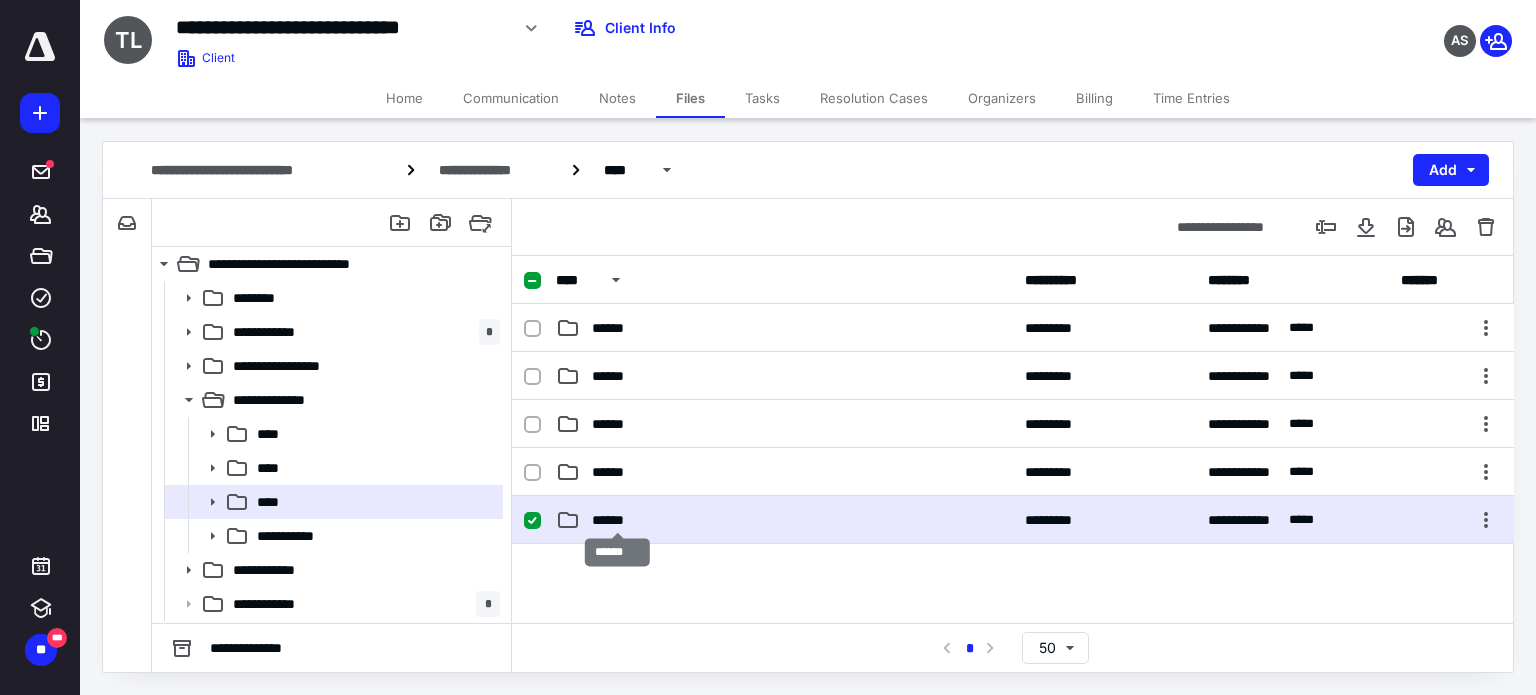 click on "******" at bounding box center (618, 520) 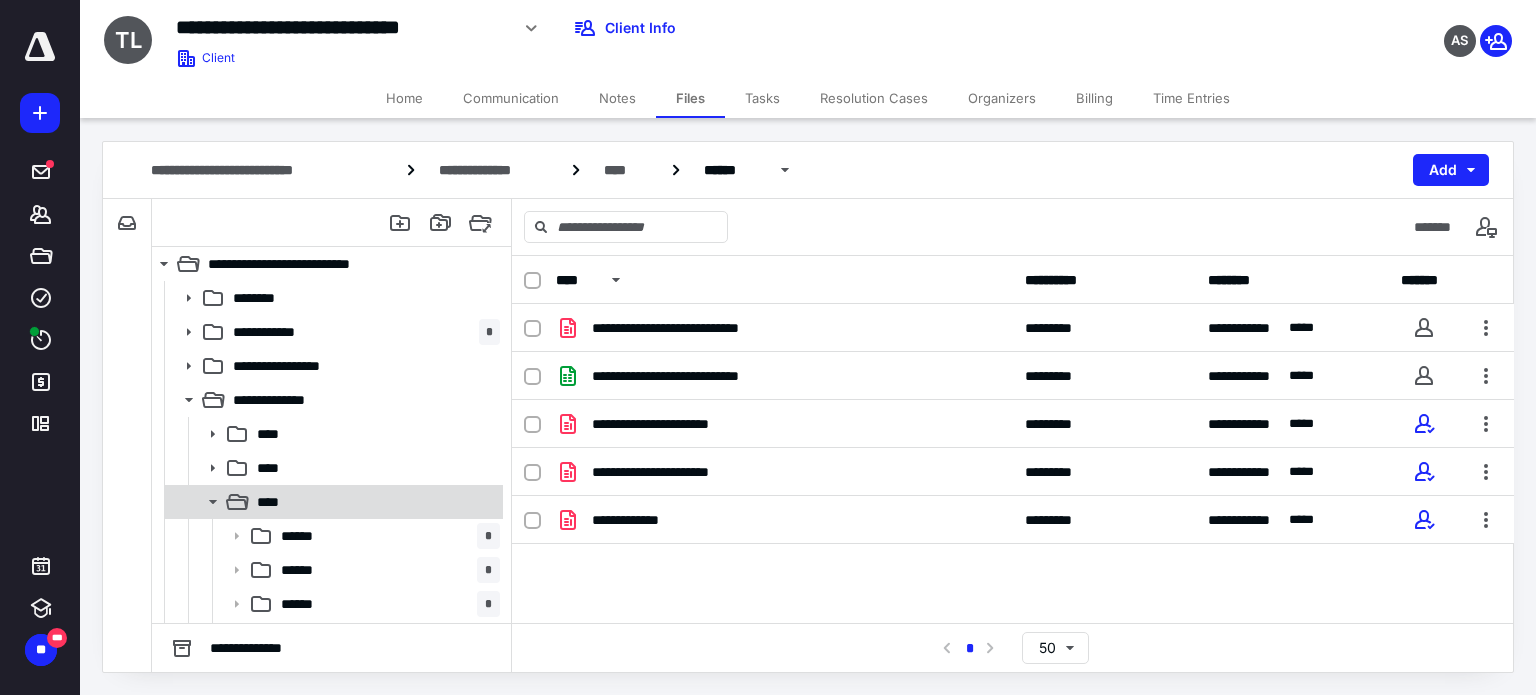 click on "****" at bounding box center (332, 502) 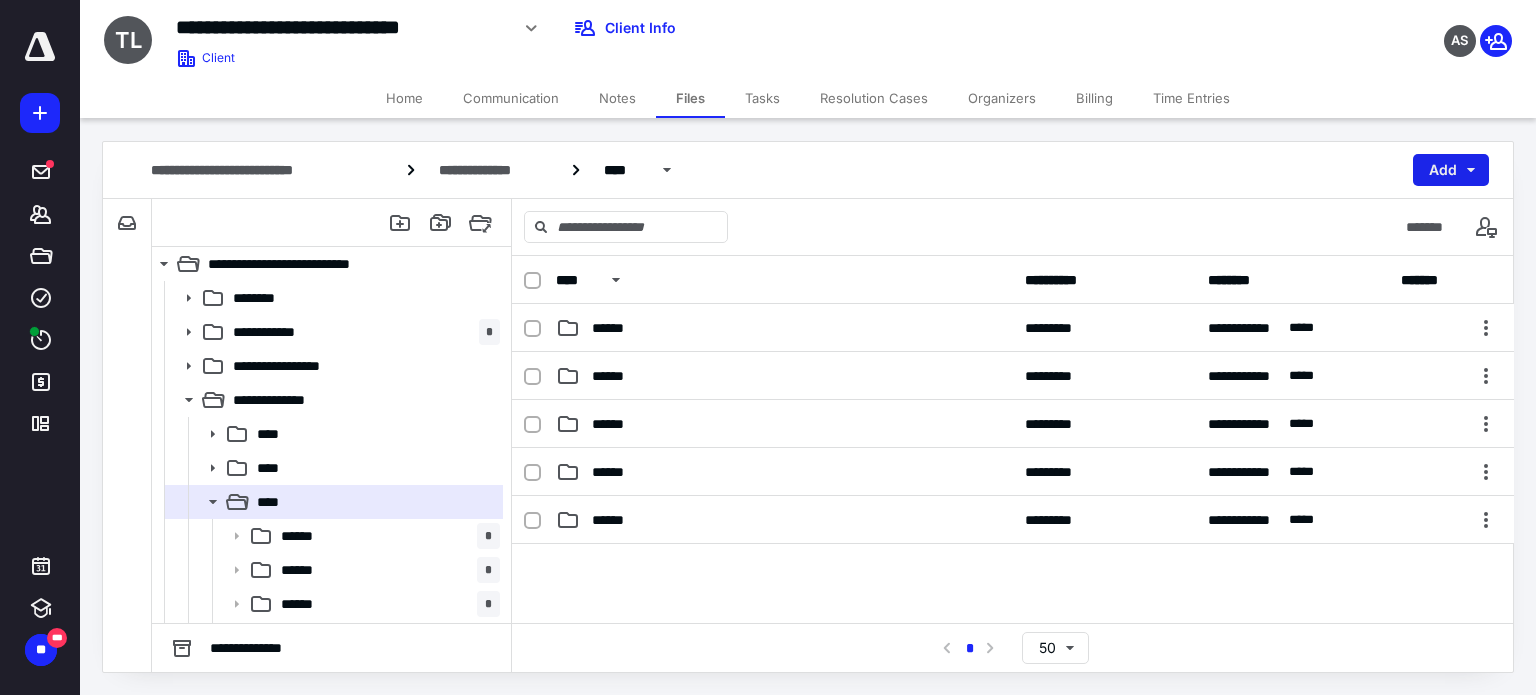 click on "Add" at bounding box center (1451, 170) 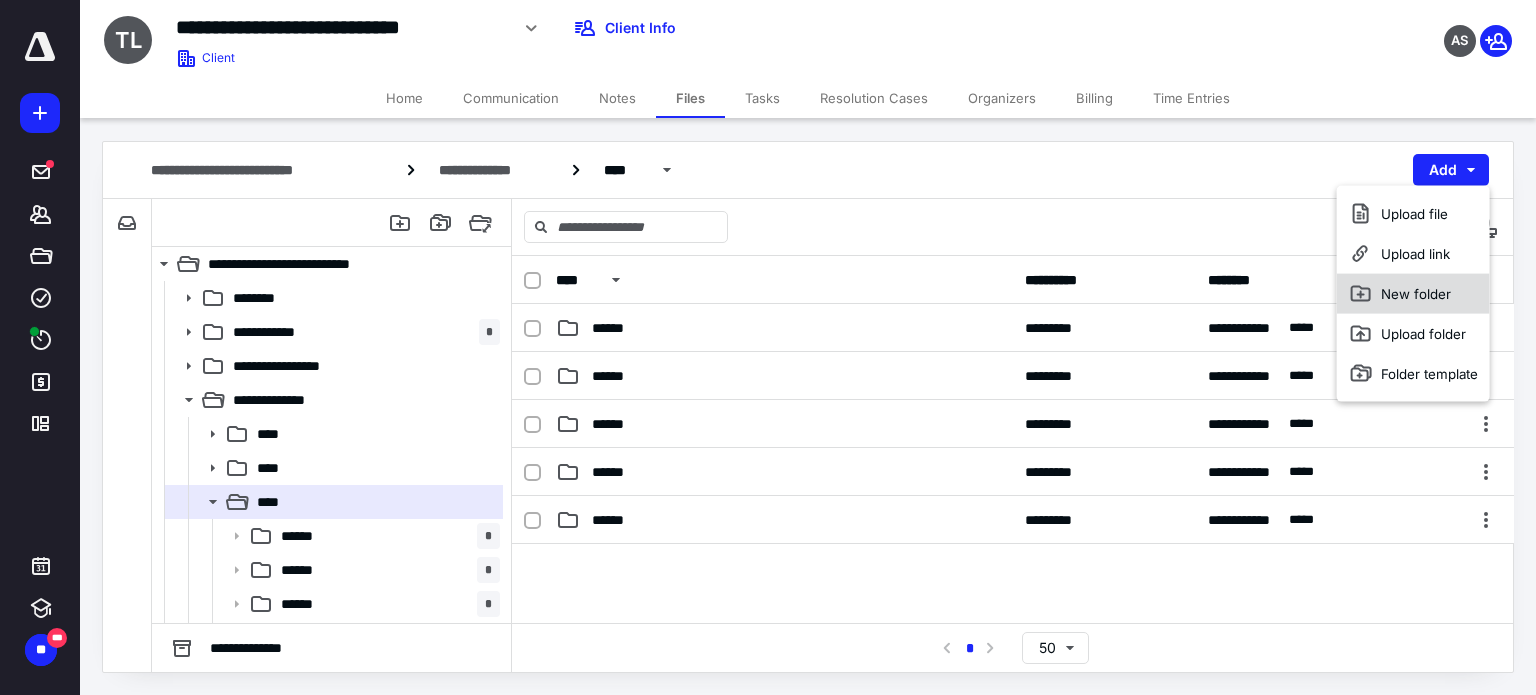 click on "New folder" at bounding box center (1413, 294) 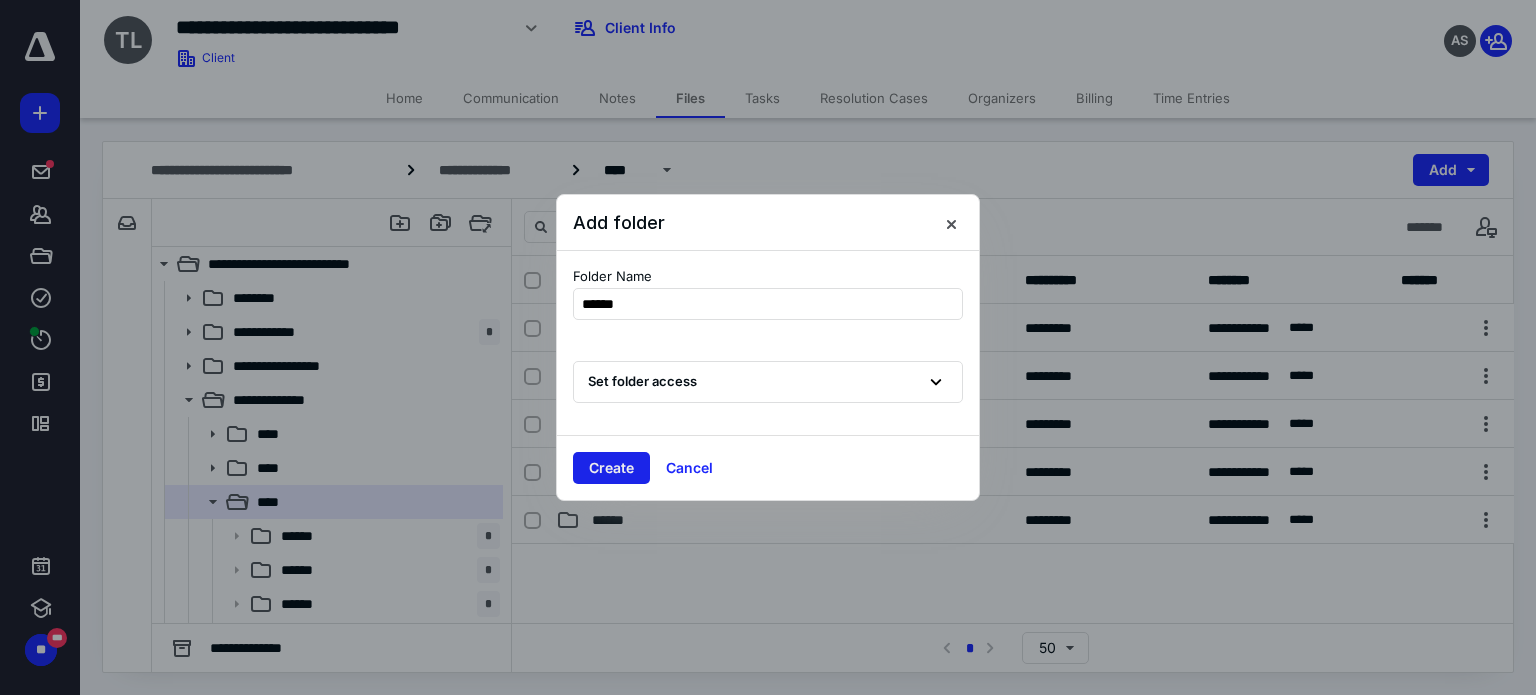 type on "******" 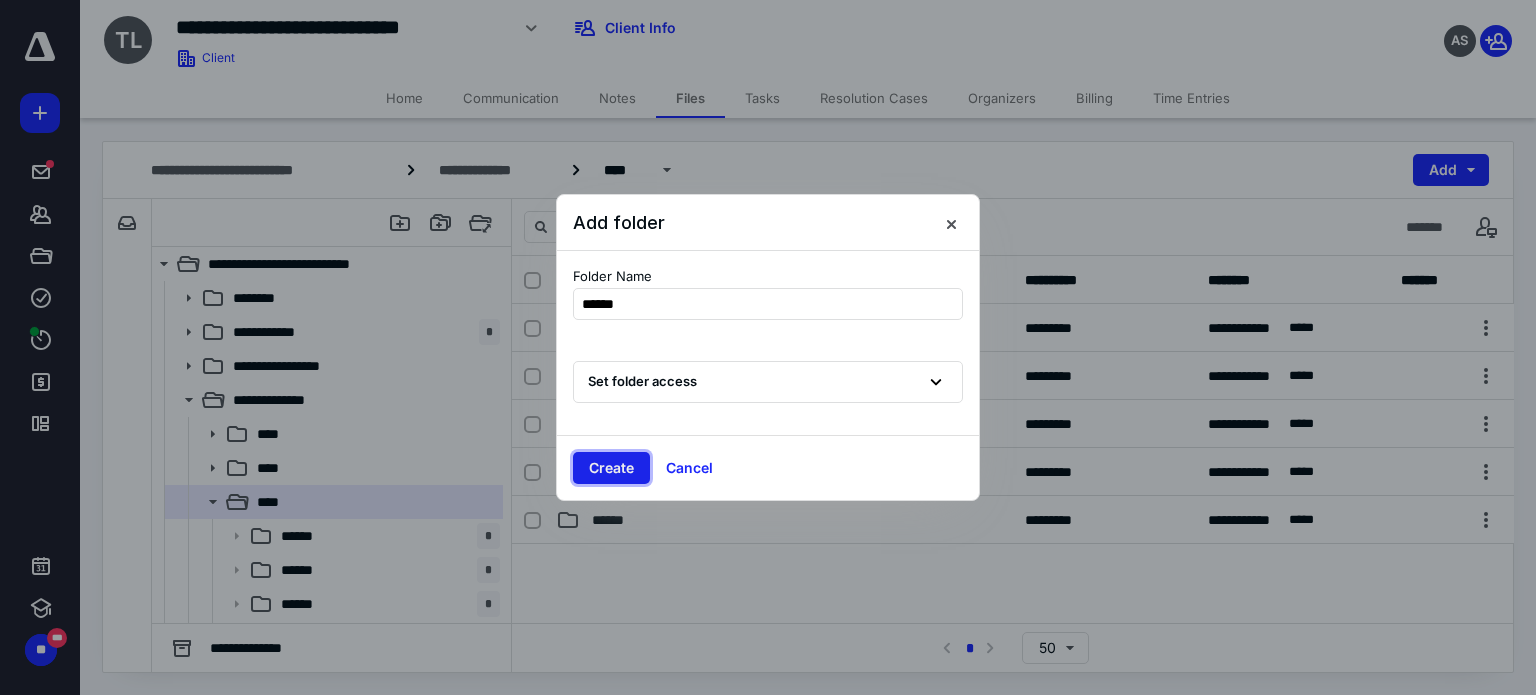 click on "Create" at bounding box center [611, 468] 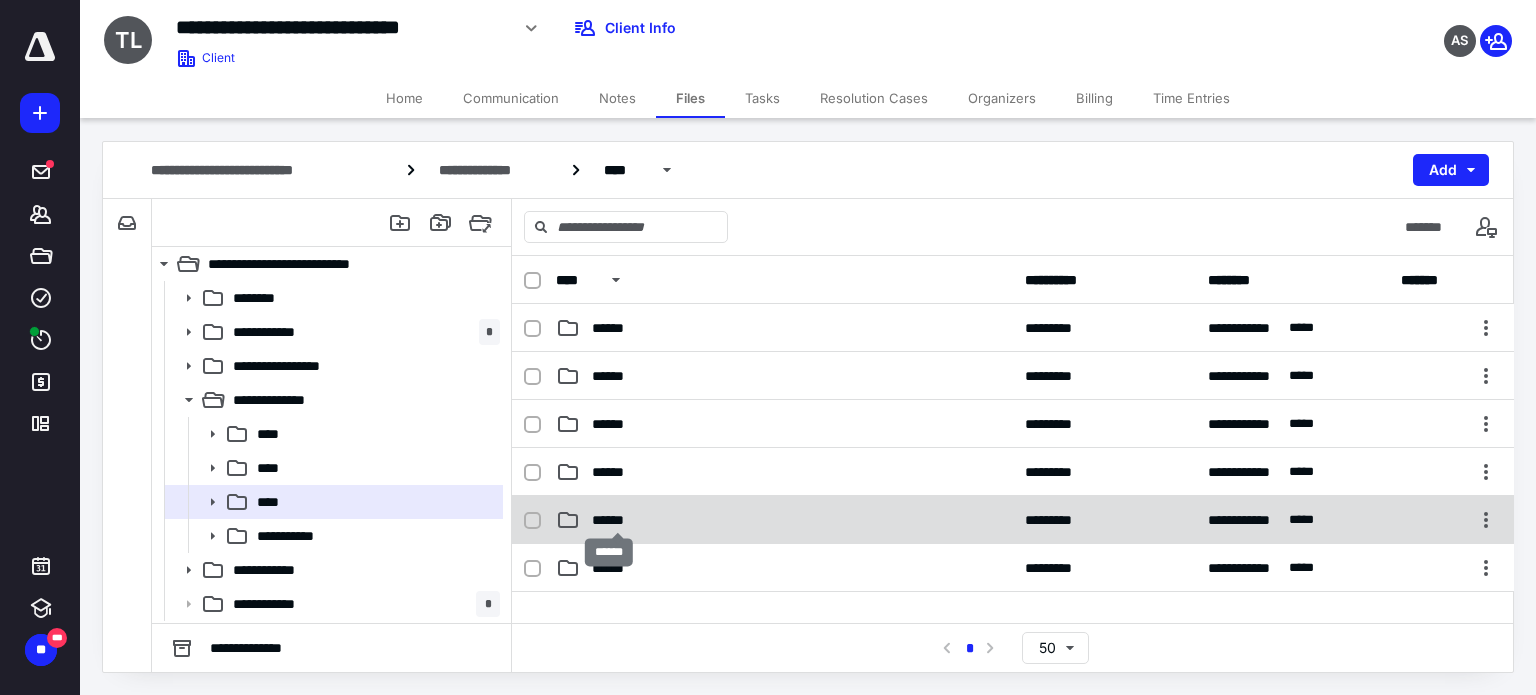 click on "******" at bounding box center [618, 520] 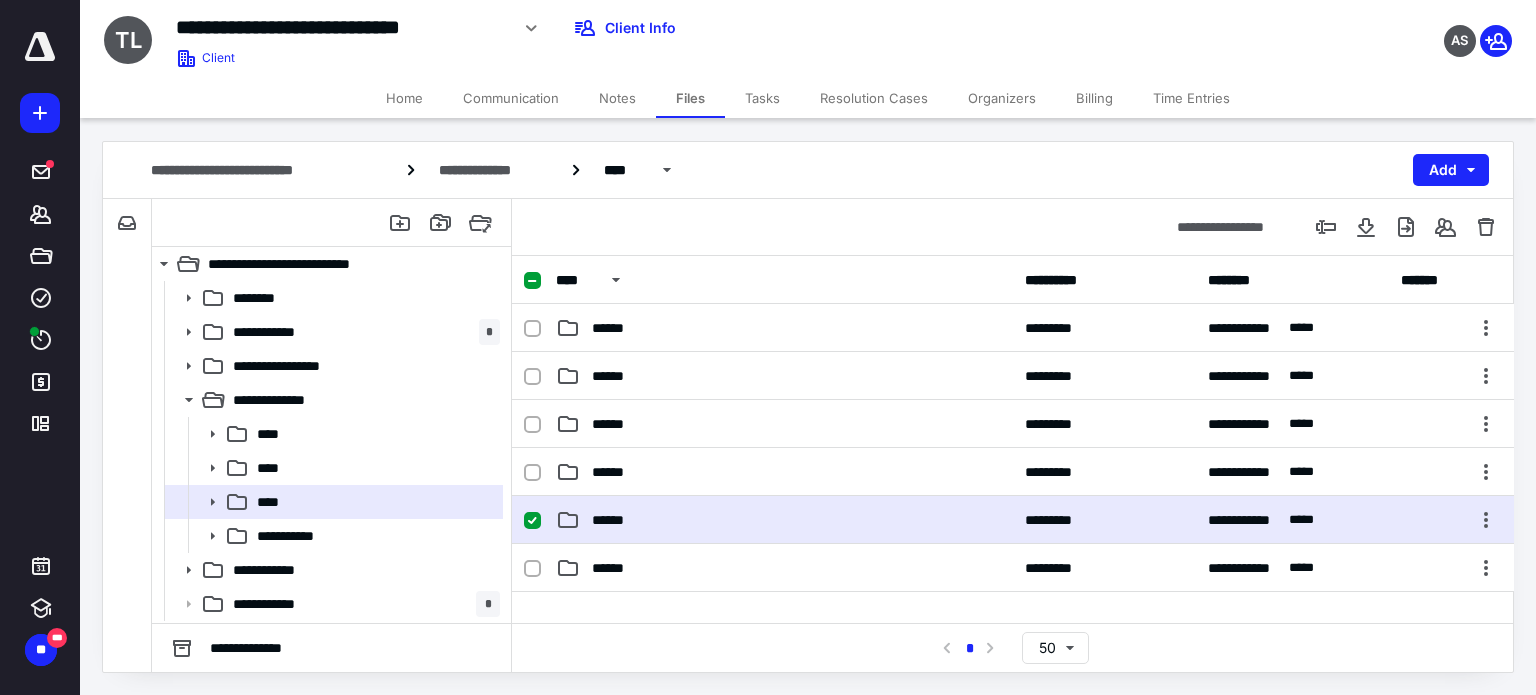 click on "******" at bounding box center (618, 520) 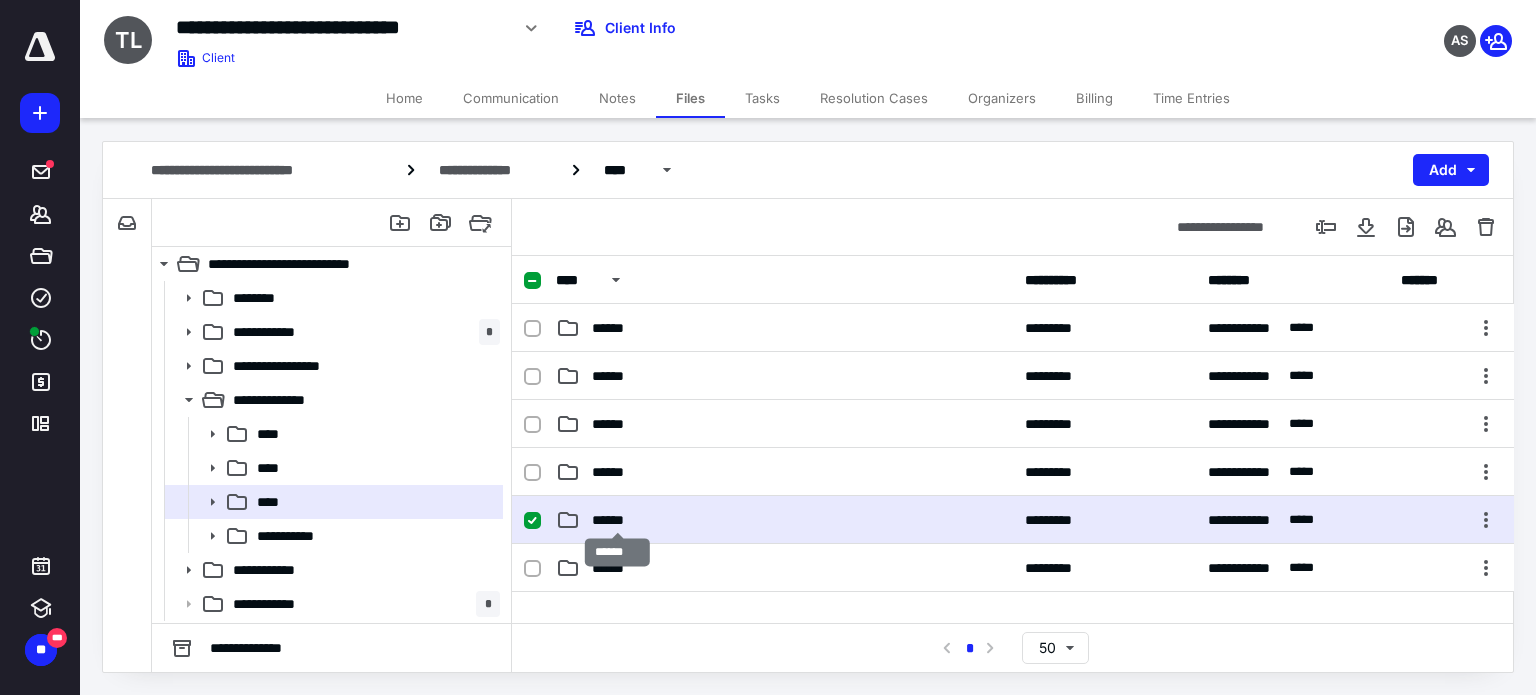 click on "******" at bounding box center (618, 520) 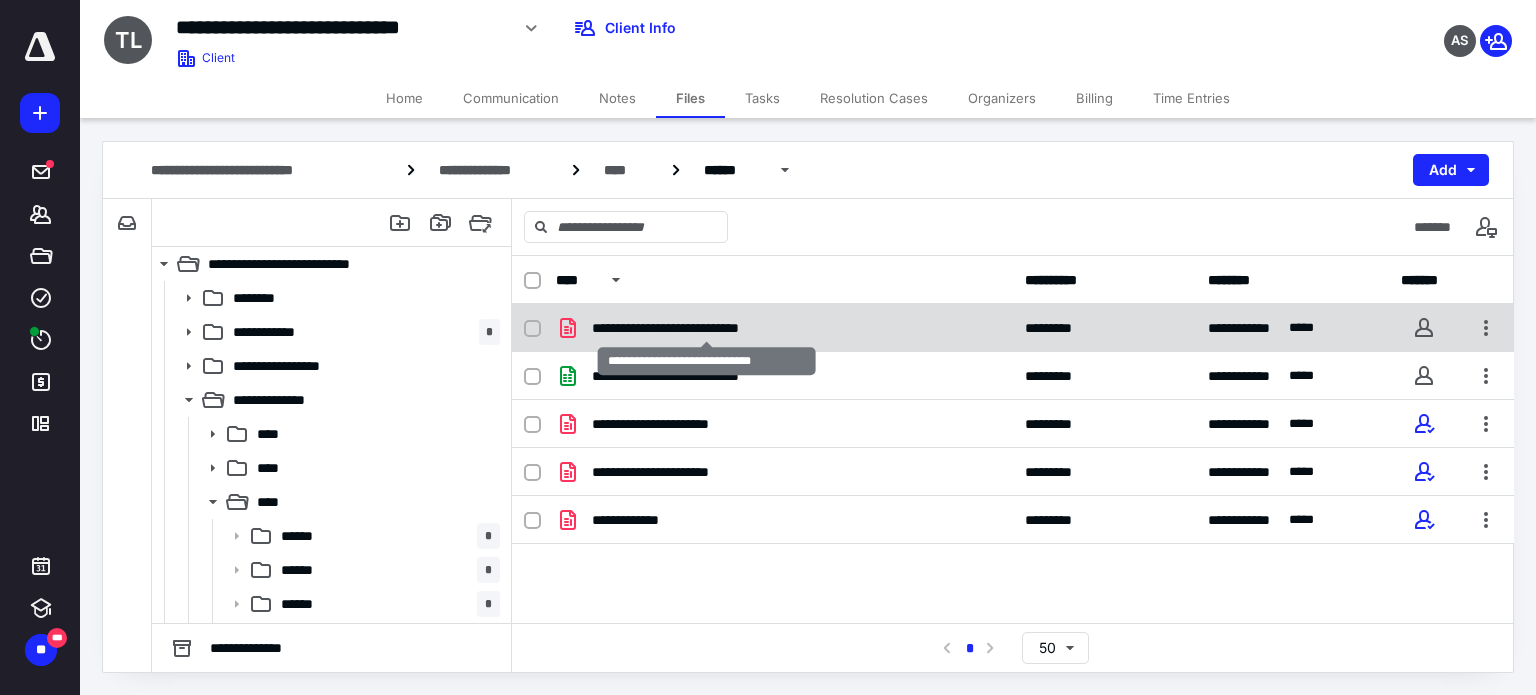 checkbox on "true" 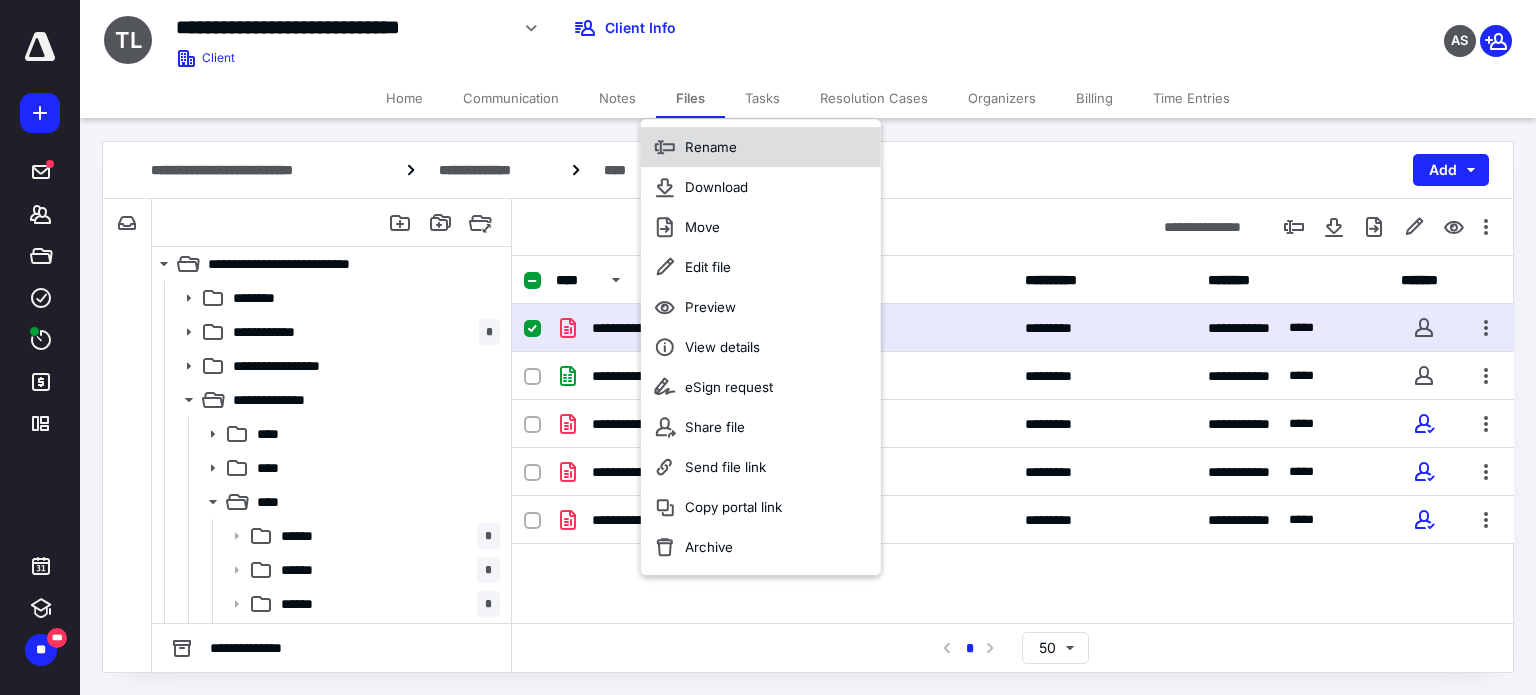 click on "Rename" at bounding box center (761, 147) 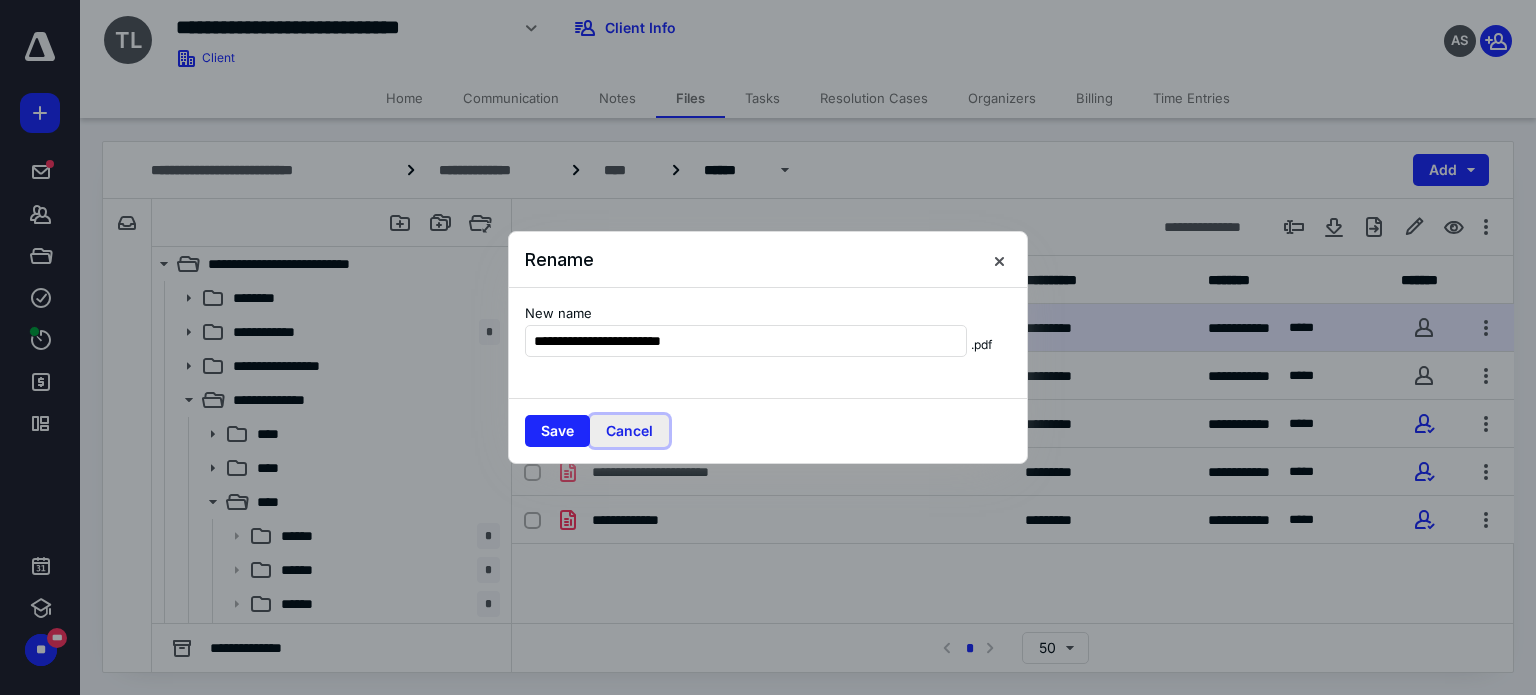click on "Cancel" at bounding box center [629, 431] 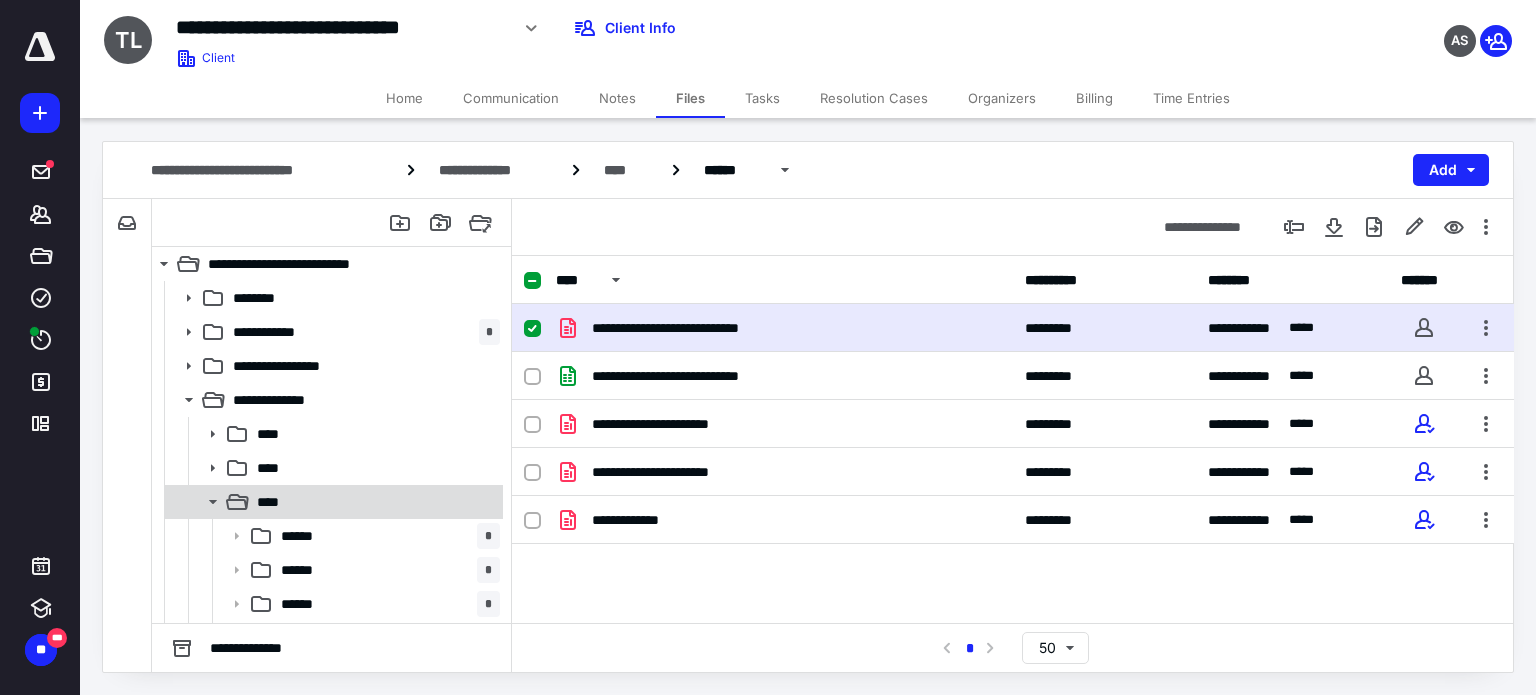 scroll, scrollTop: 200, scrollLeft: 0, axis: vertical 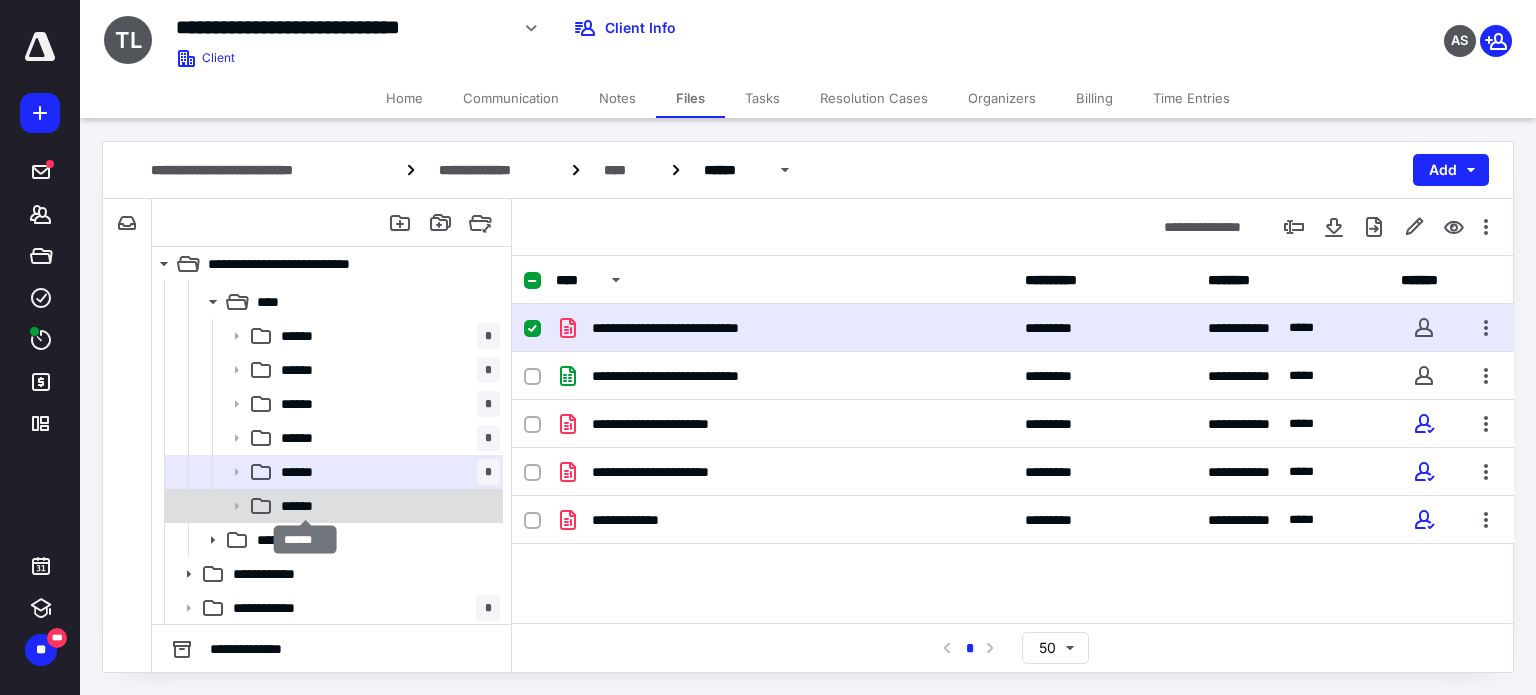 click on "******" at bounding box center [306, 506] 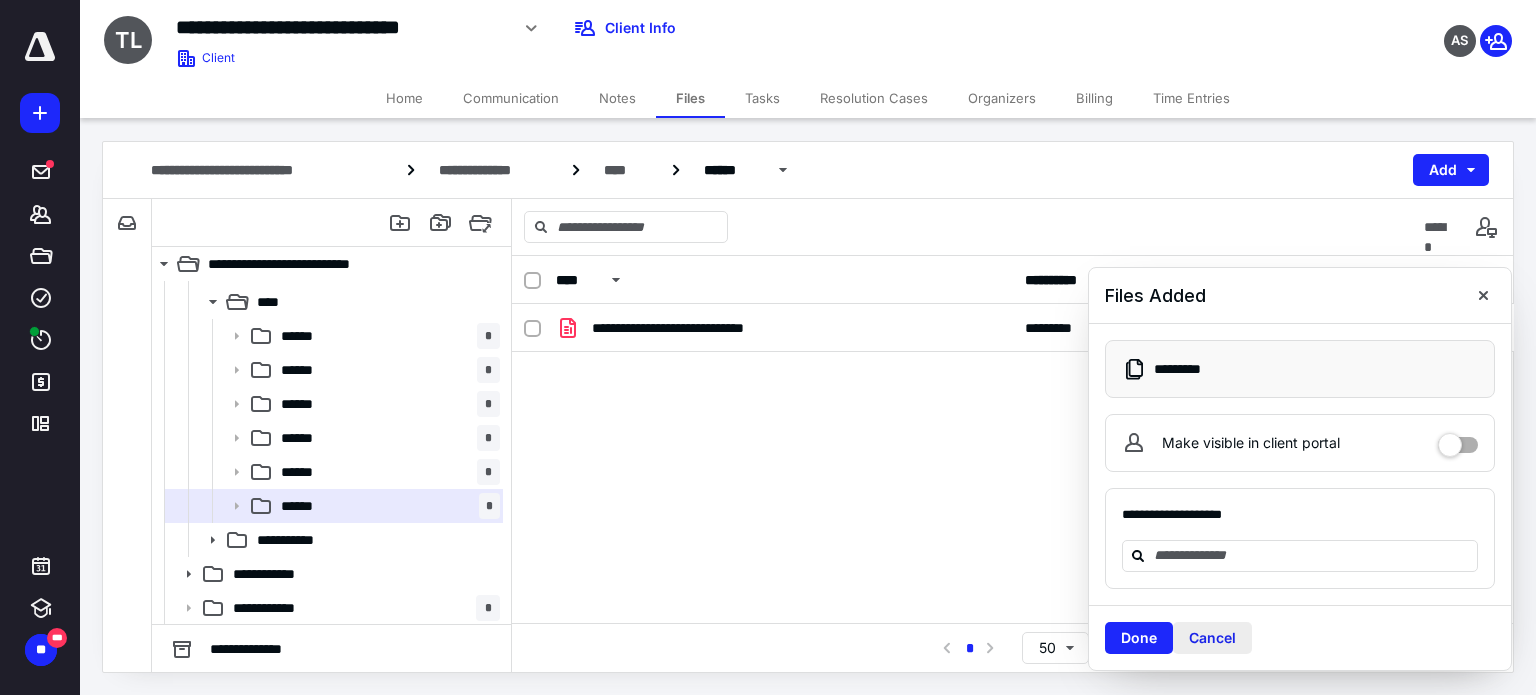 click on "Cancel" at bounding box center [1212, 638] 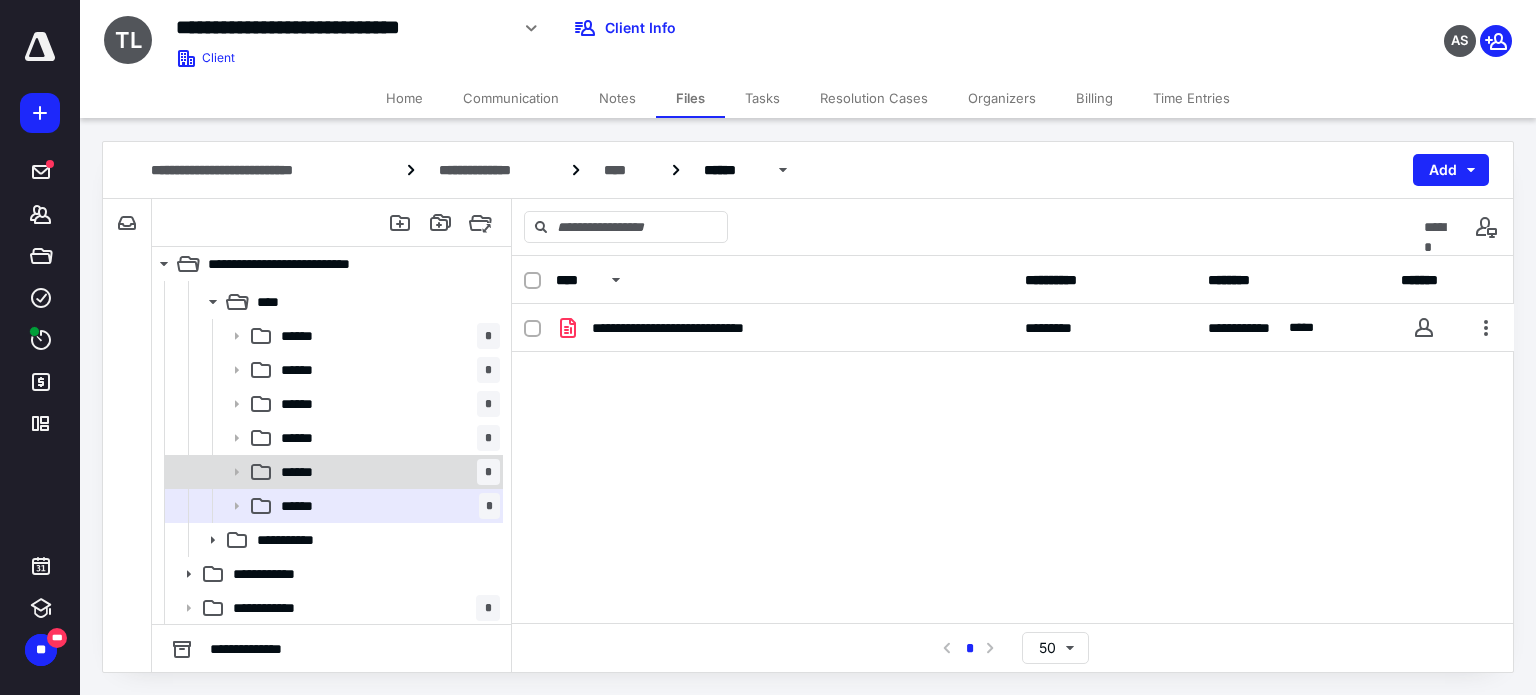 click on "******" at bounding box center (307, 472) 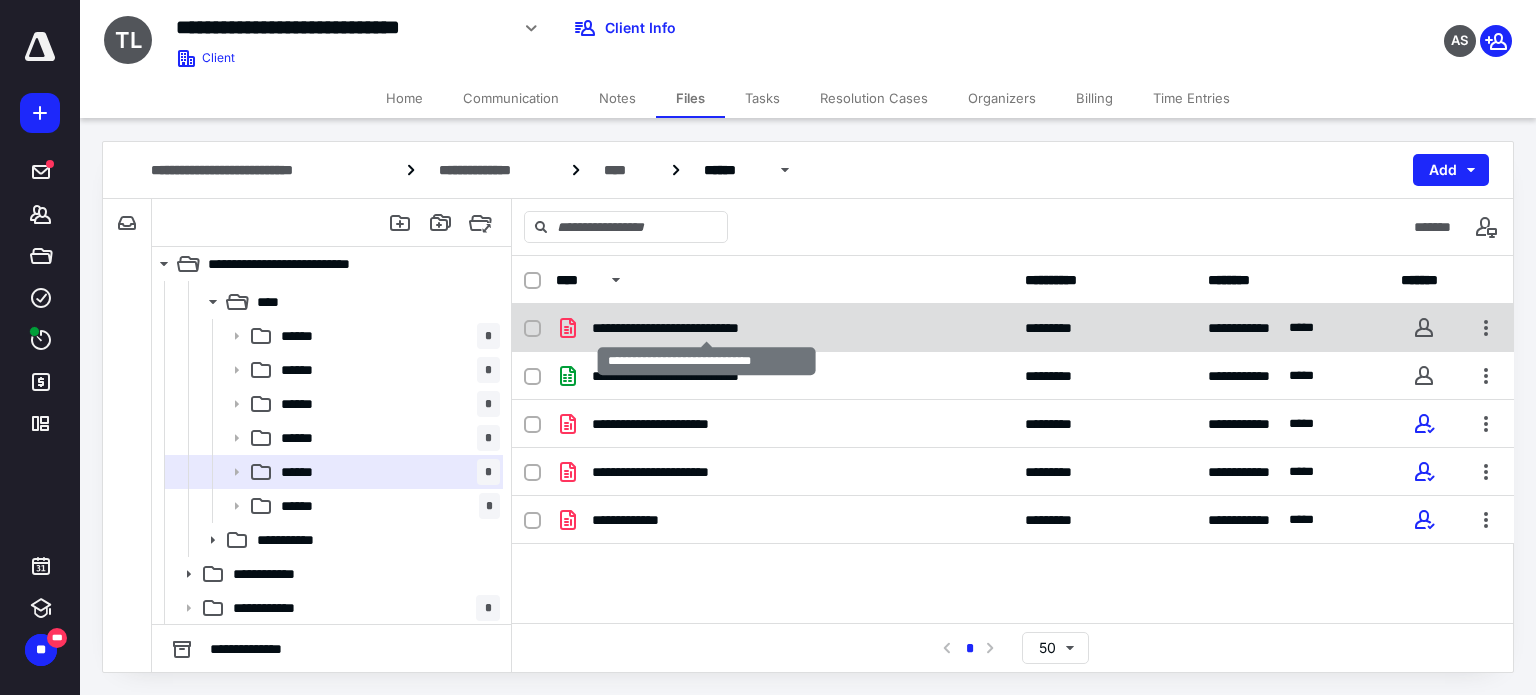 click on "**********" at bounding box center [706, 328] 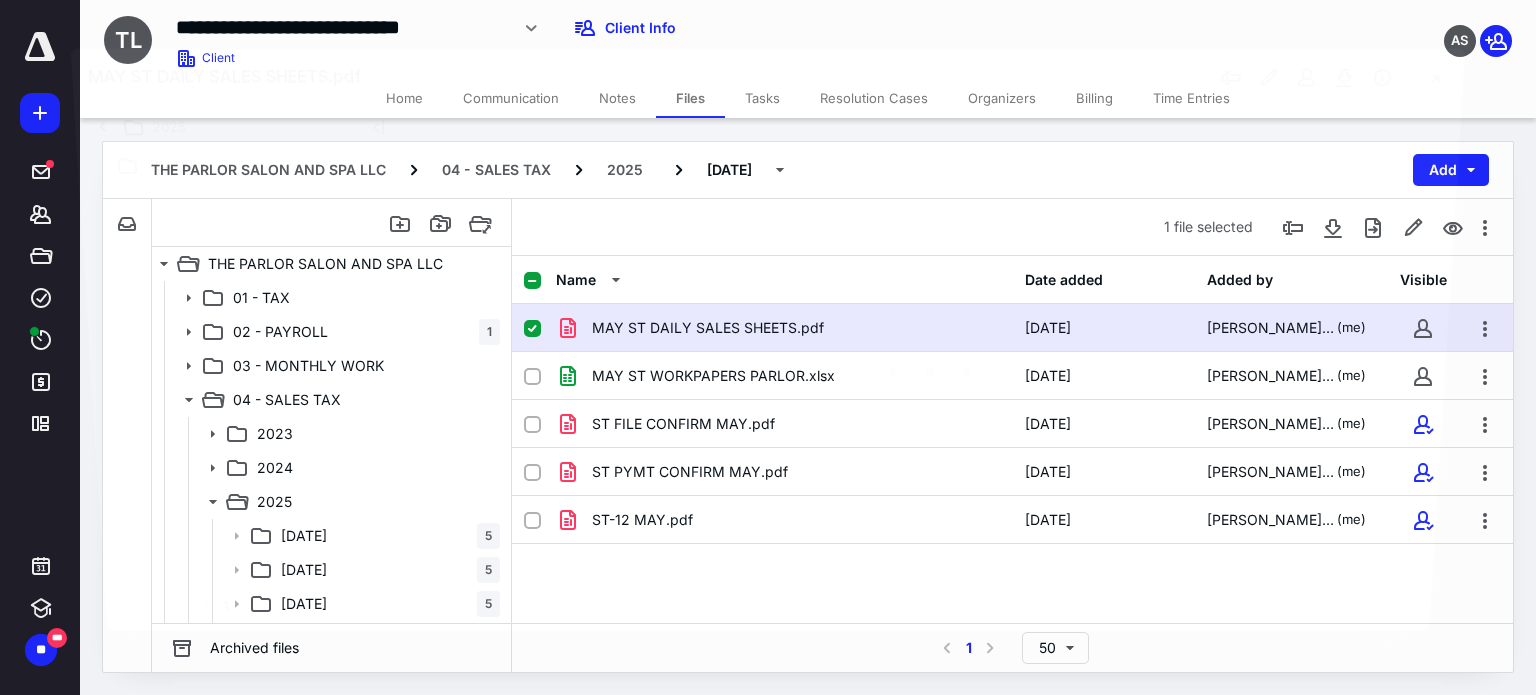 scroll, scrollTop: 200, scrollLeft: 0, axis: vertical 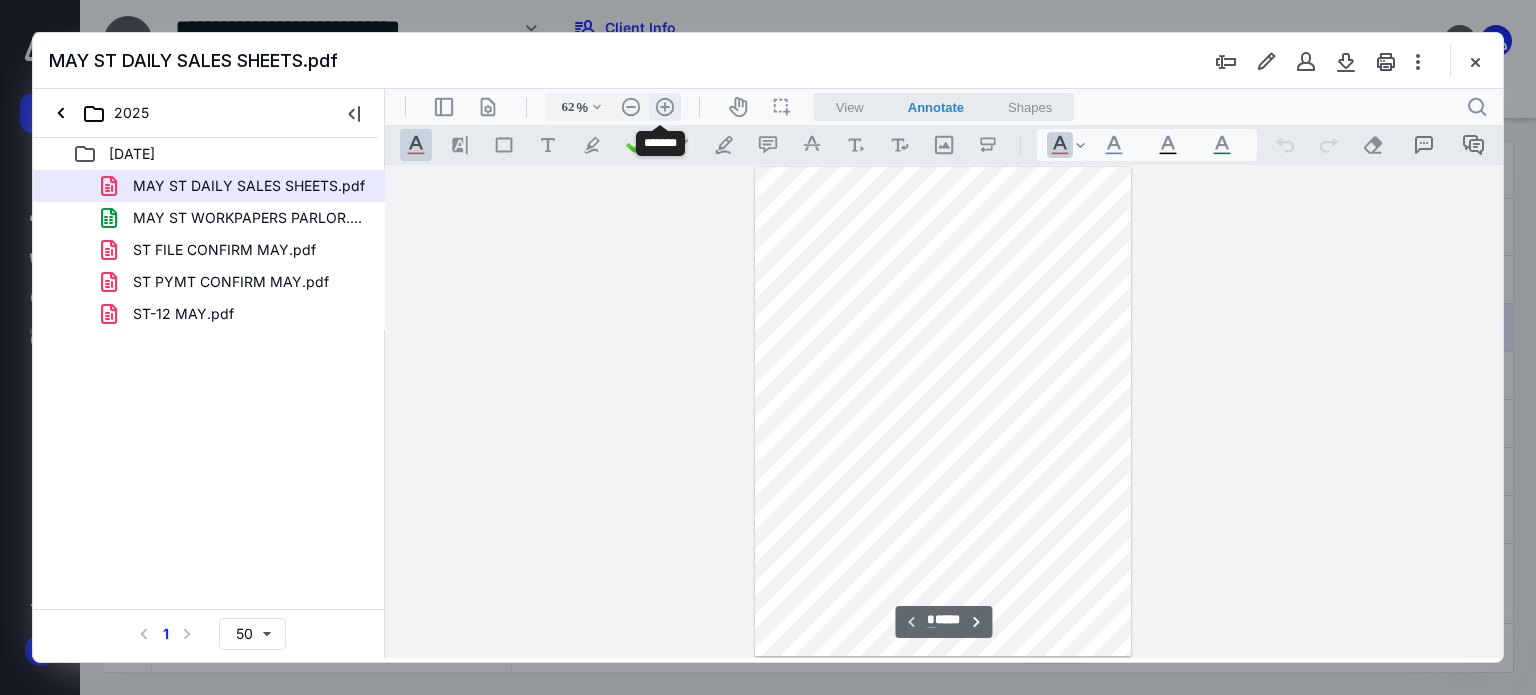click on ".cls-1{fill:#abb0c4;} icon - header - zoom - in - line" at bounding box center [665, 107] 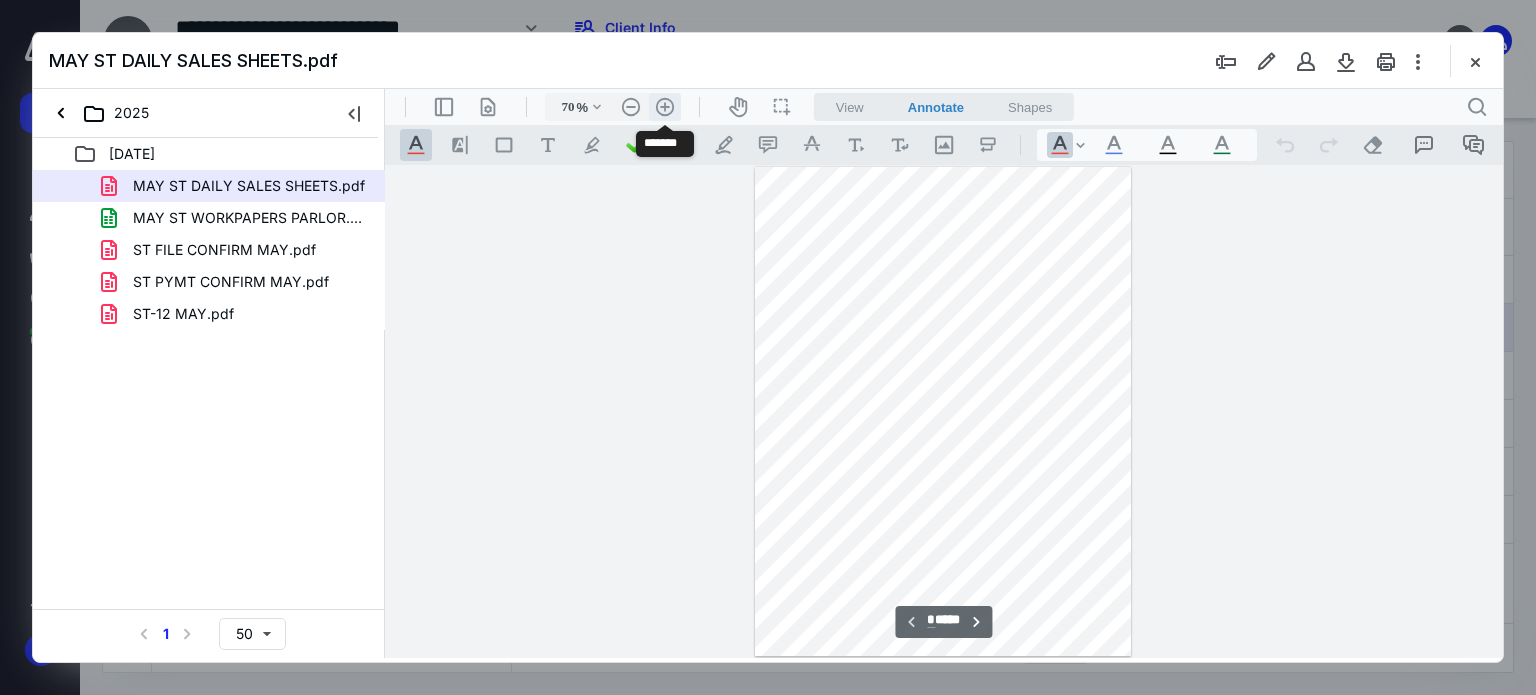 click on ".cls-1{fill:#abb0c4;} icon - header - zoom - in - line" at bounding box center (665, 107) 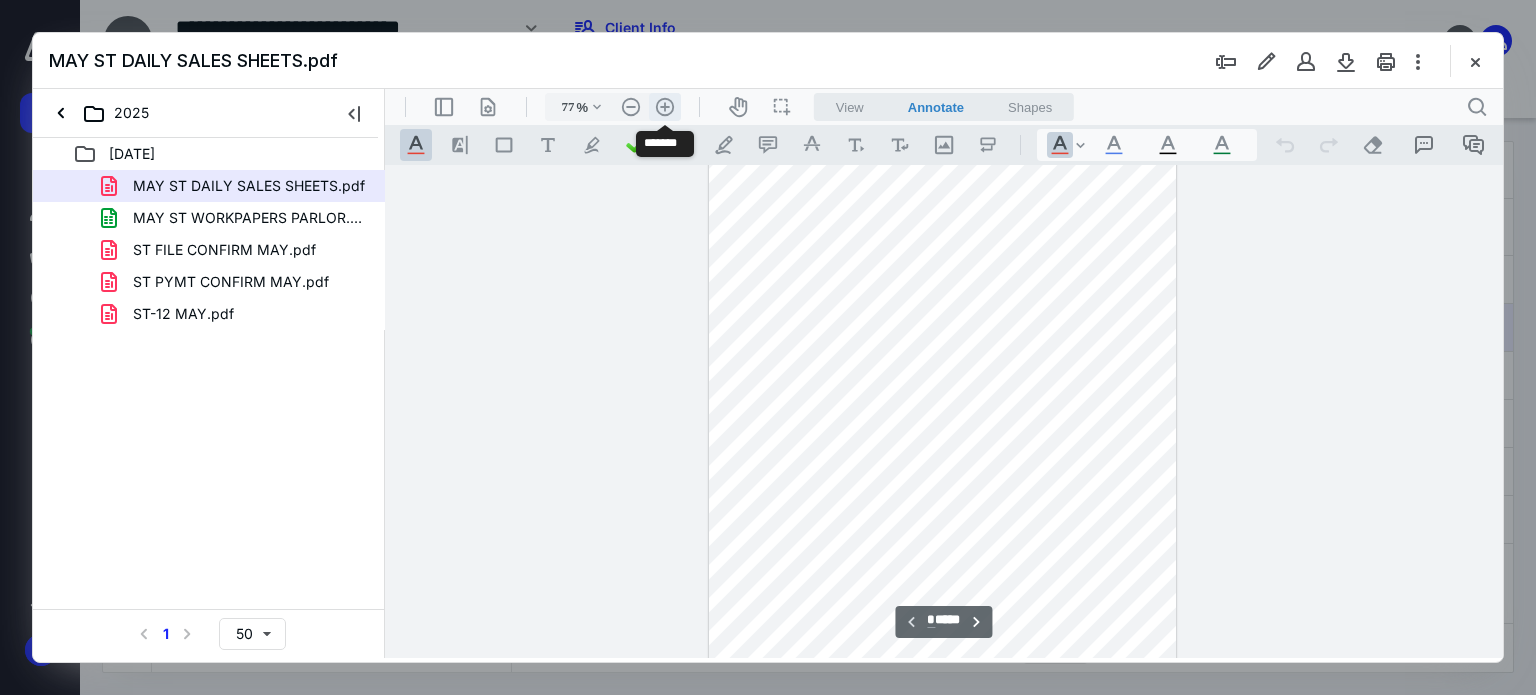 click on ".cls-1{fill:#abb0c4;} icon - header - zoom - in - line" at bounding box center [665, 107] 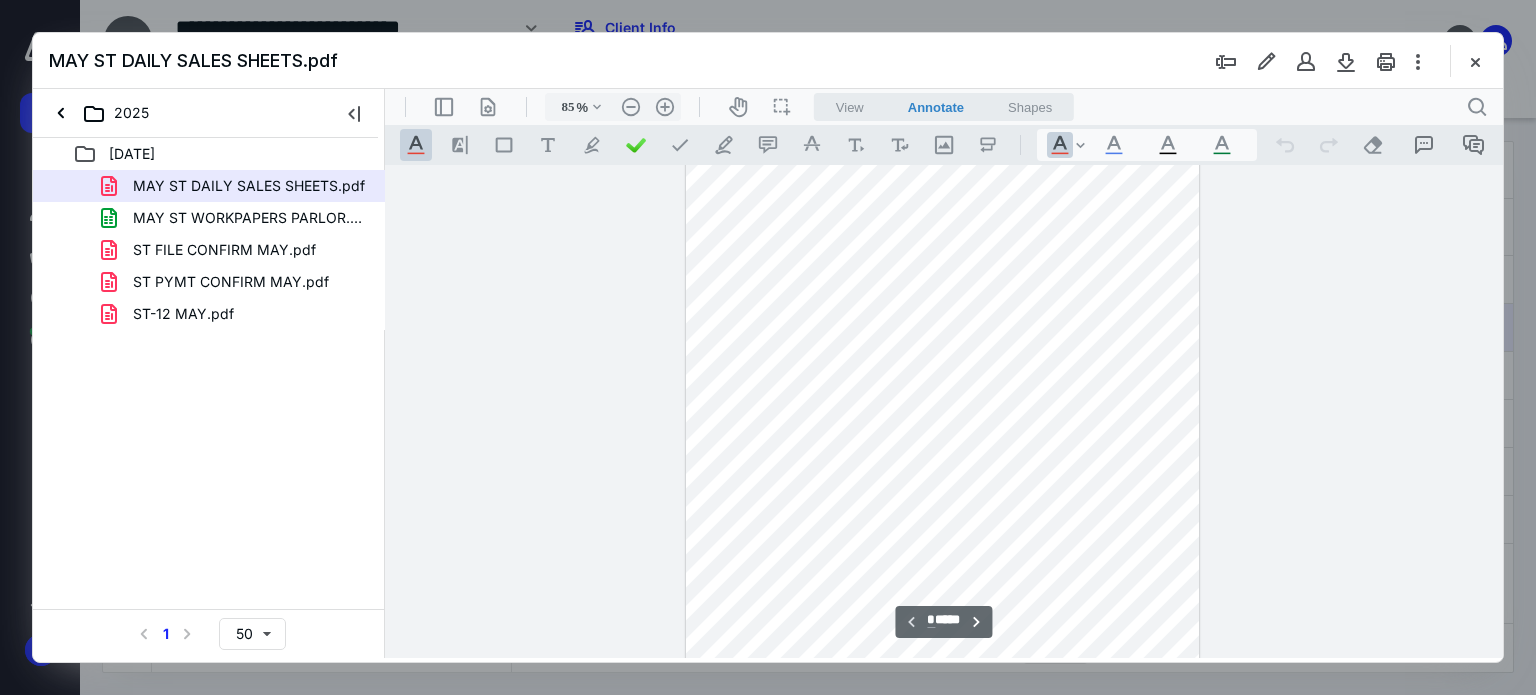 scroll, scrollTop: 0, scrollLeft: 0, axis: both 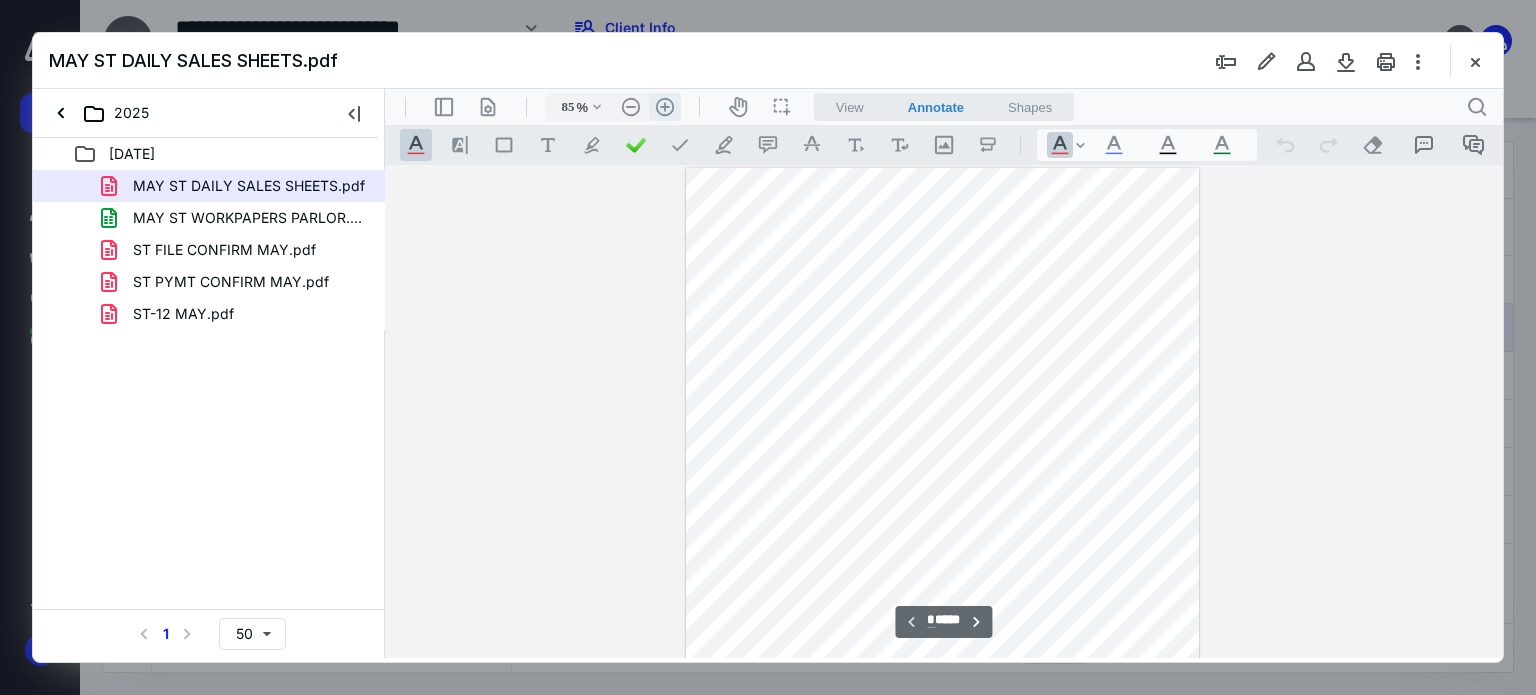 click on ".cls-1{fill:#abb0c4;} icon - header - zoom - in - line" at bounding box center [665, 107] 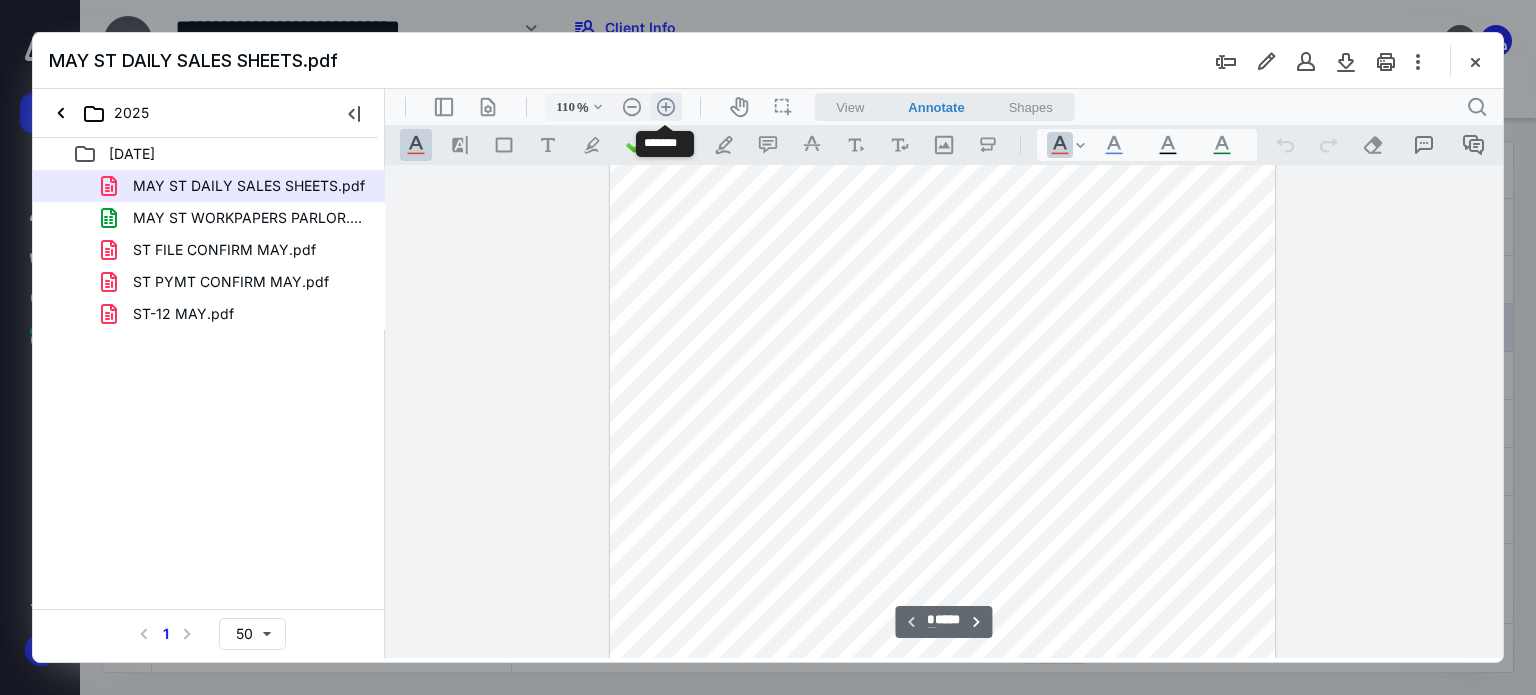 click on ".cls-1{fill:#abb0c4;} icon - header - zoom - in - line" at bounding box center [666, 107] 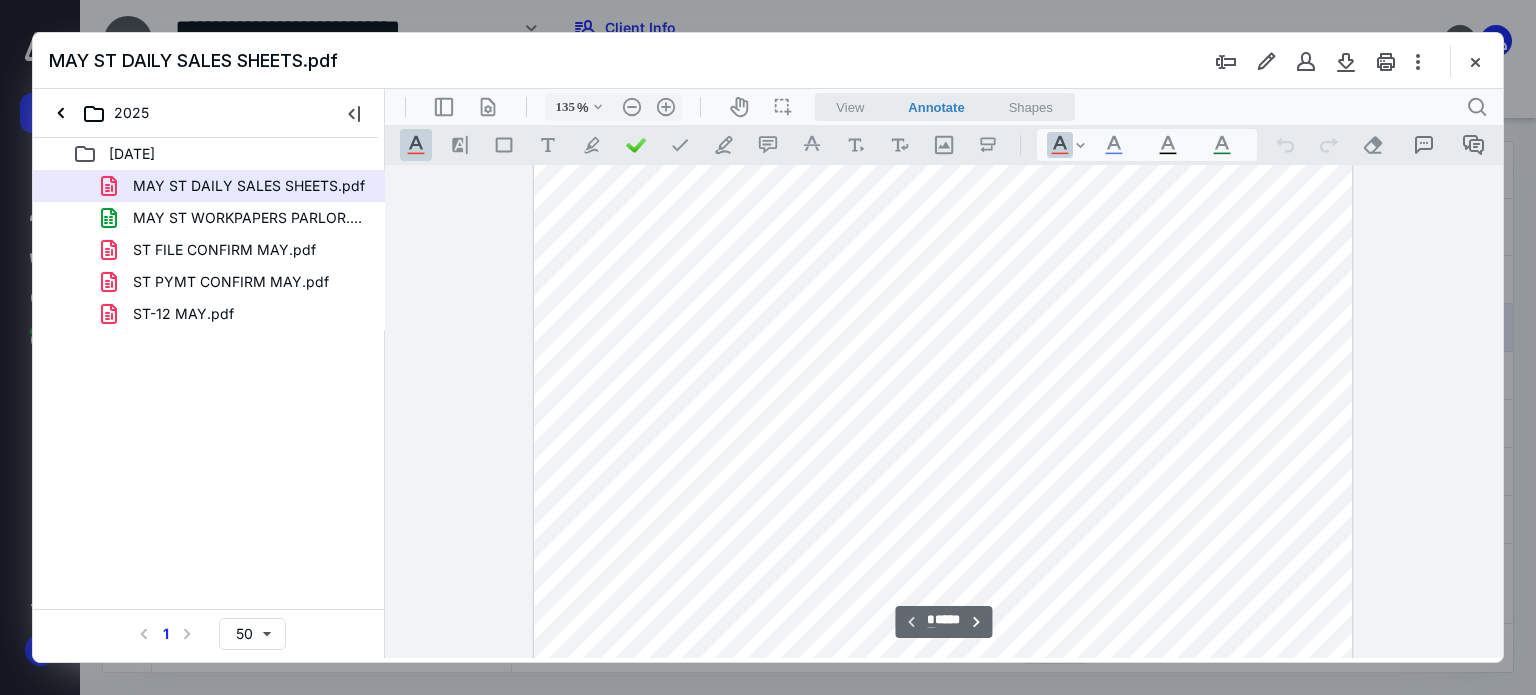 scroll, scrollTop: 0, scrollLeft: 0, axis: both 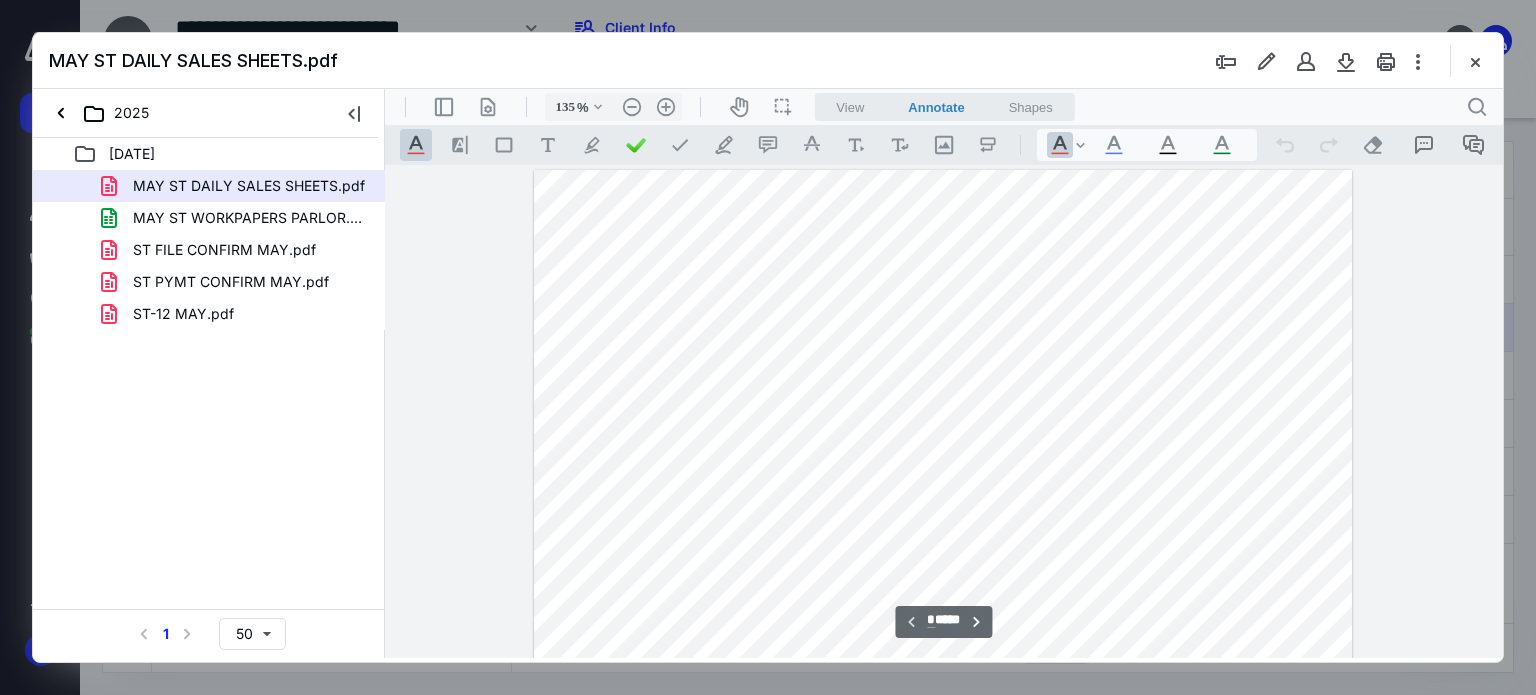 click on "MAY ST DAILY SALES SHEETS.pdf" at bounding box center [768, 61] 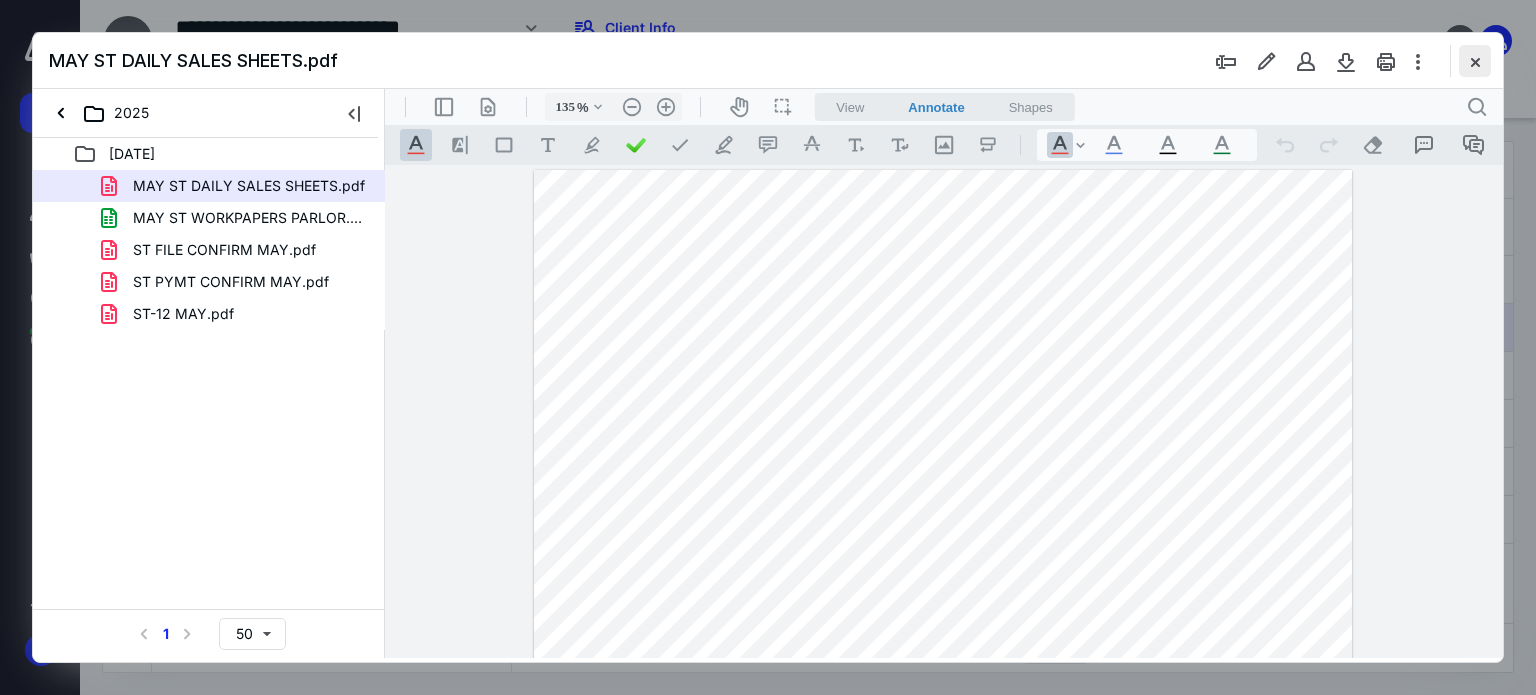 click at bounding box center [1475, 61] 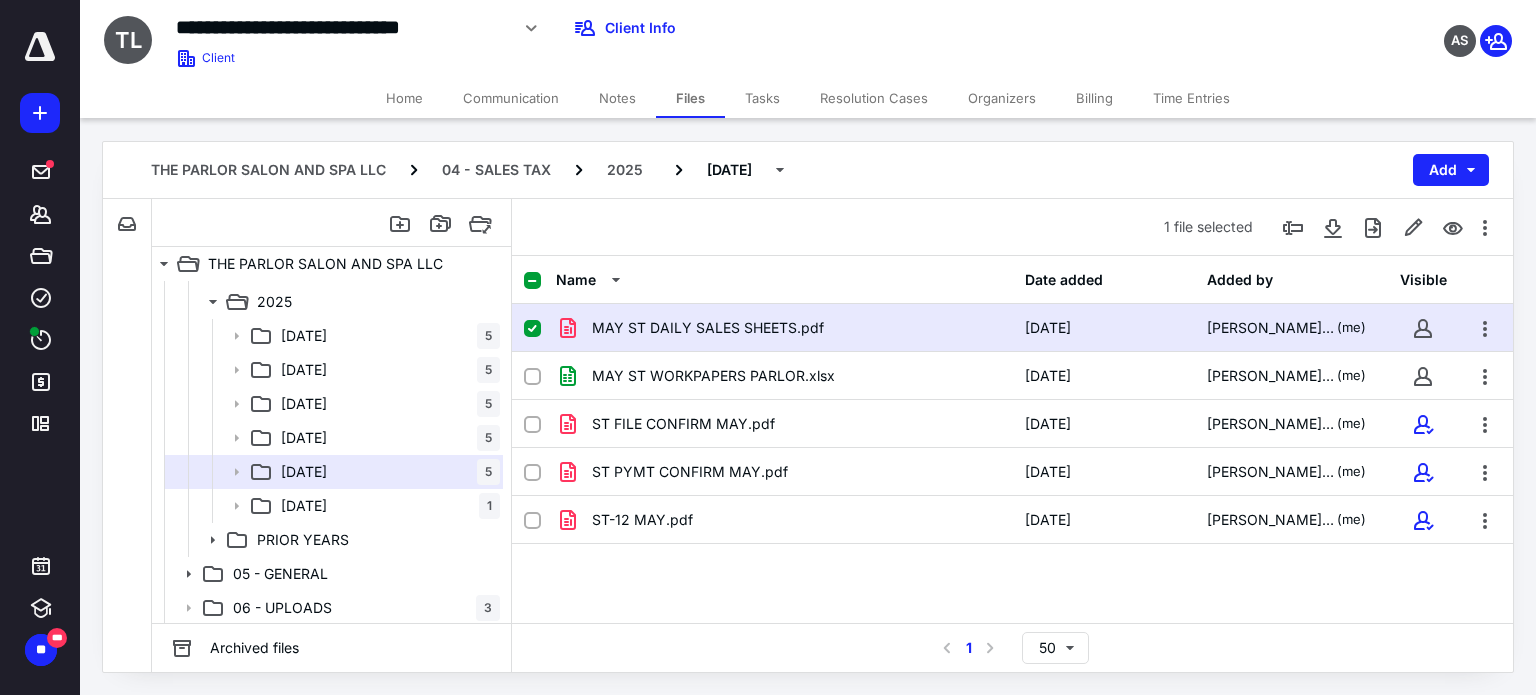click on "[DATE]" at bounding box center (304, 506) 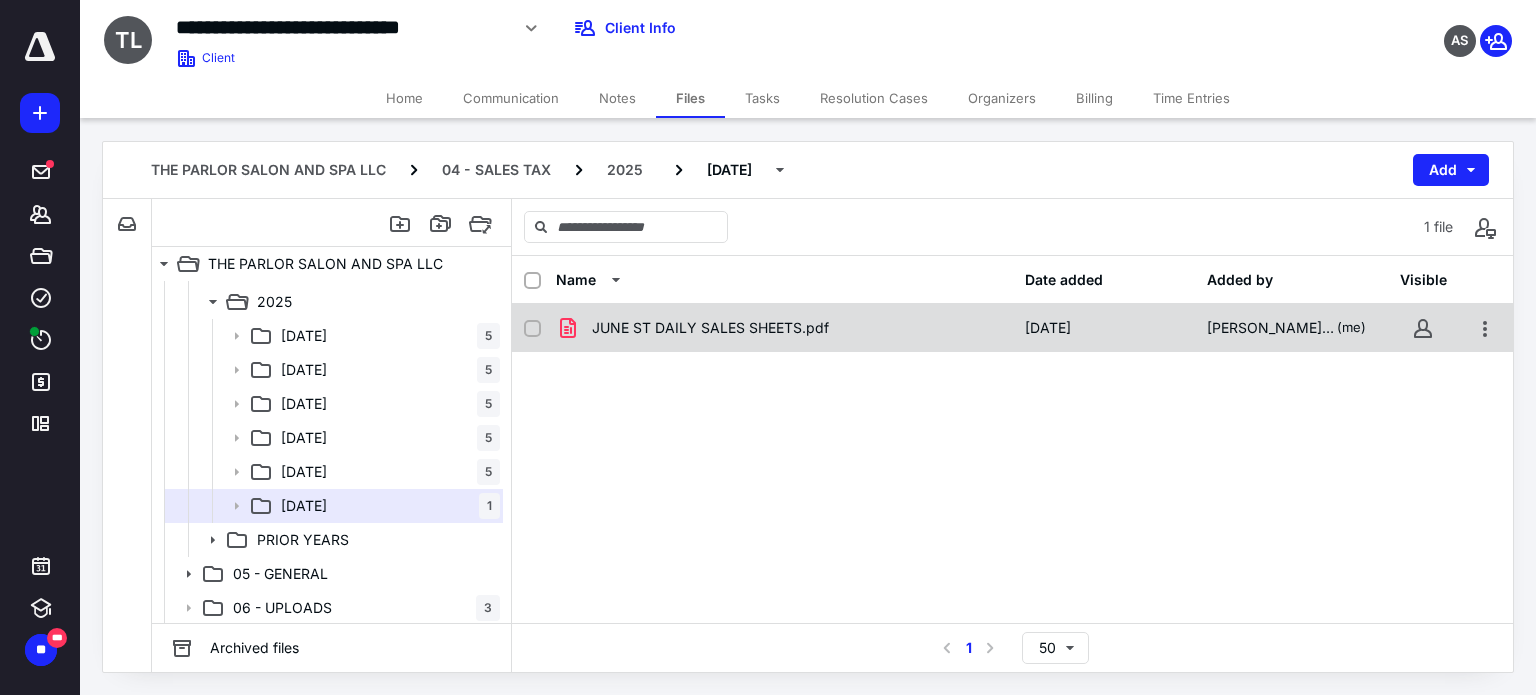 click on "JUNE ST DAILY SALES SHEETS.pdf" at bounding box center [784, 328] 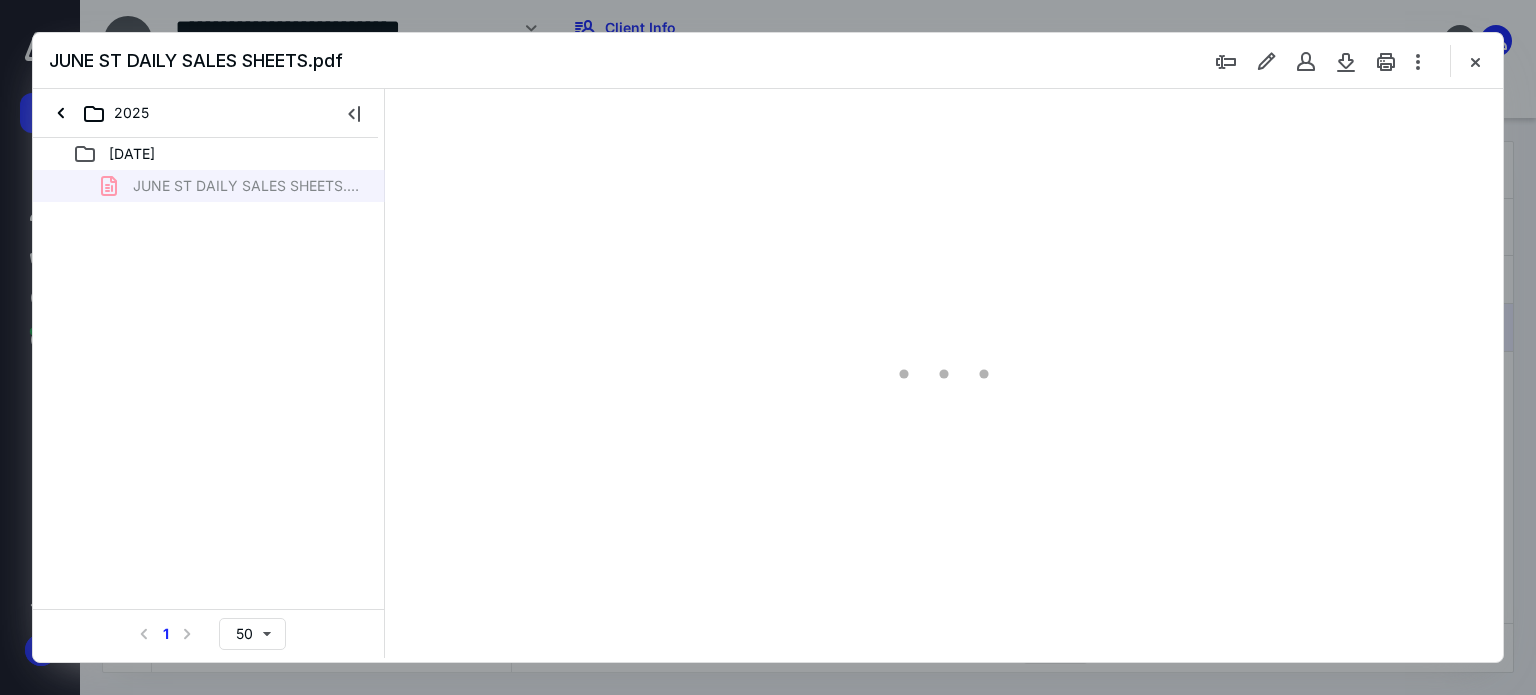 scroll, scrollTop: 0, scrollLeft: 0, axis: both 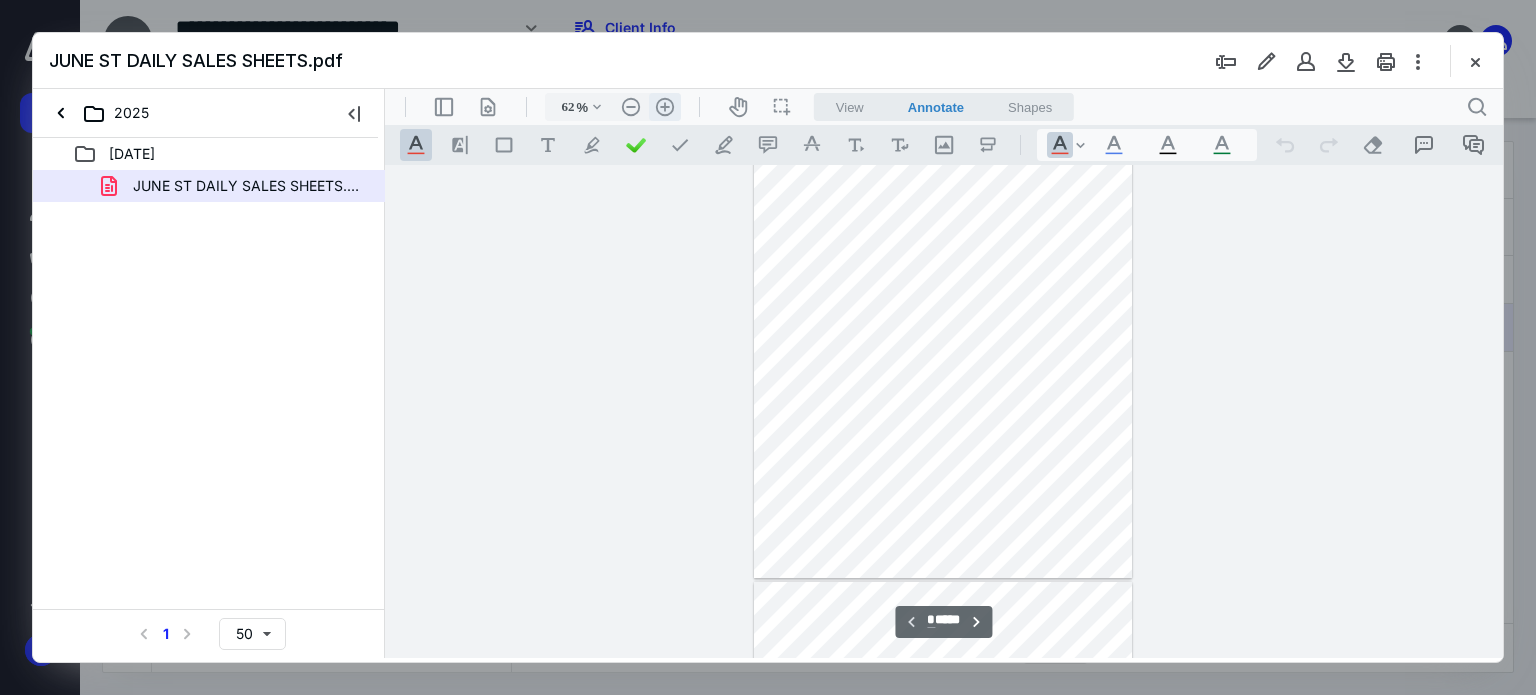 click on ".cls-1{fill:#abb0c4;} icon - header - zoom - in - line" at bounding box center [665, 107] 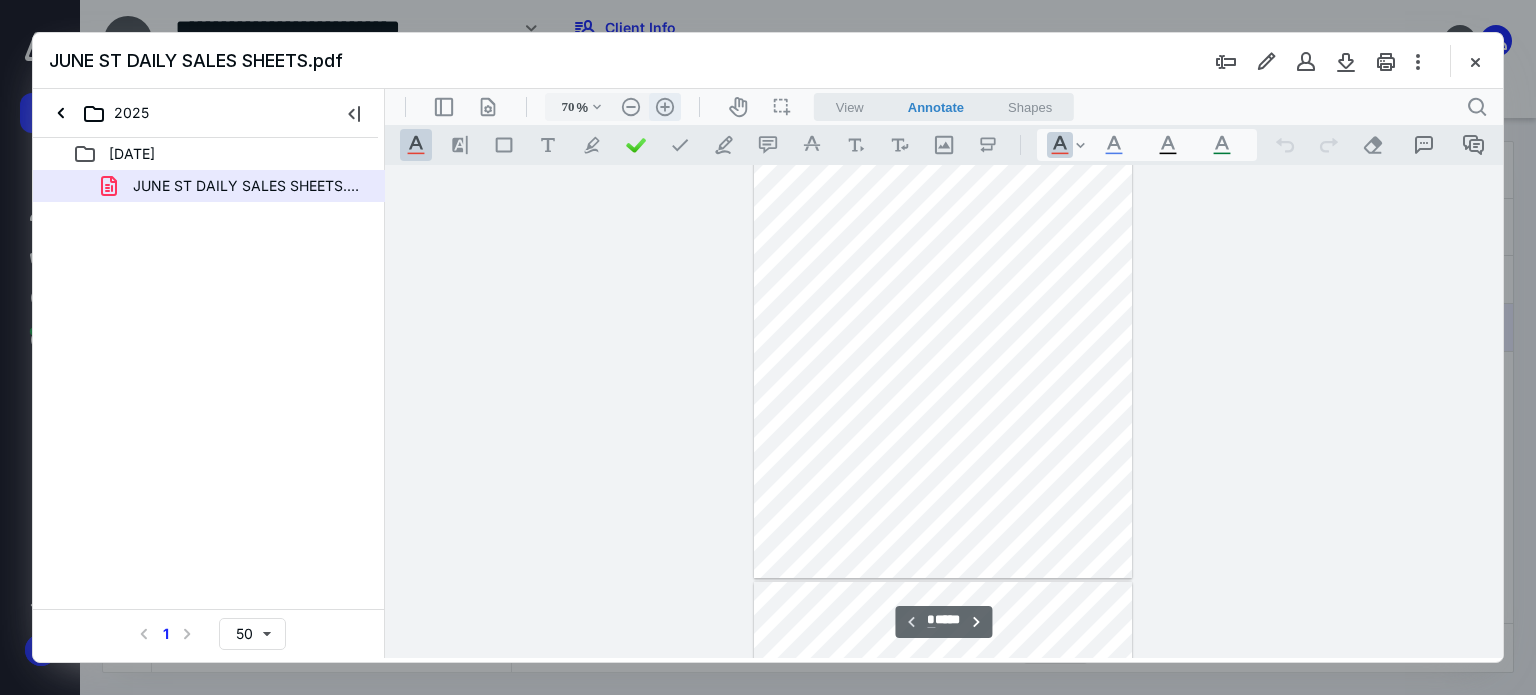 click on ".cls-1{fill:#abb0c4;} icon - header - zoom - in - line" at bounding box center (665, 107) 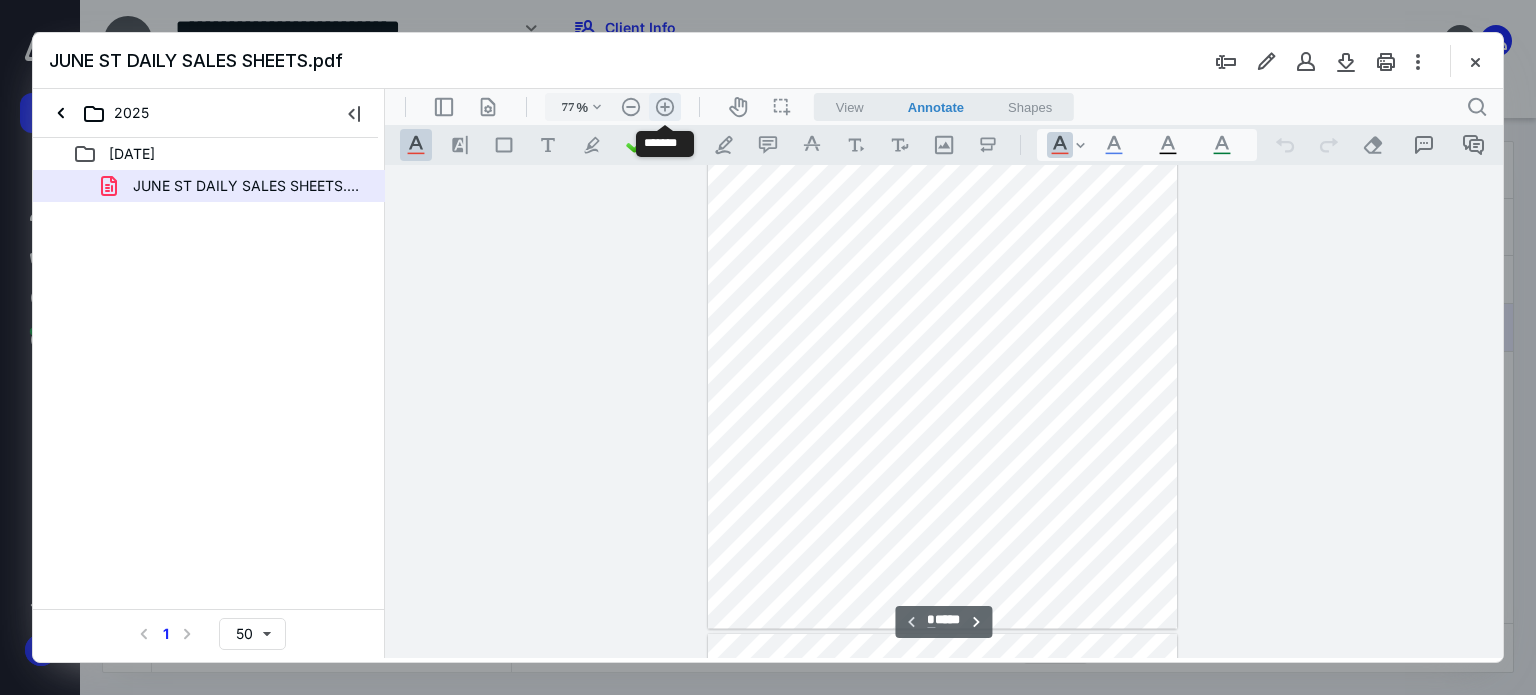 click on ".cls-1{fill:#abb0c4;} icon - header - zoom - in - line" at bounding box center [665, 107] 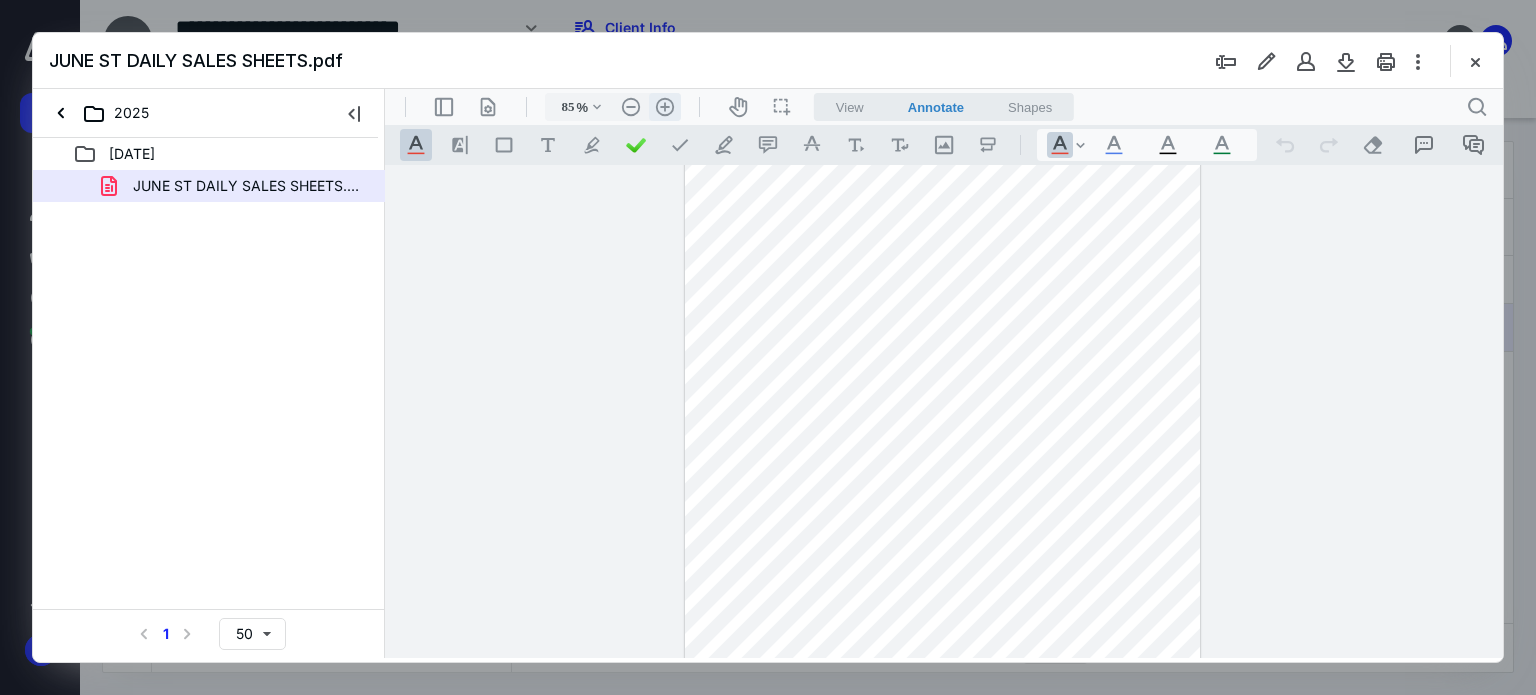 scroll, scrollTop: 0, scrollLeft: 0, axis: both 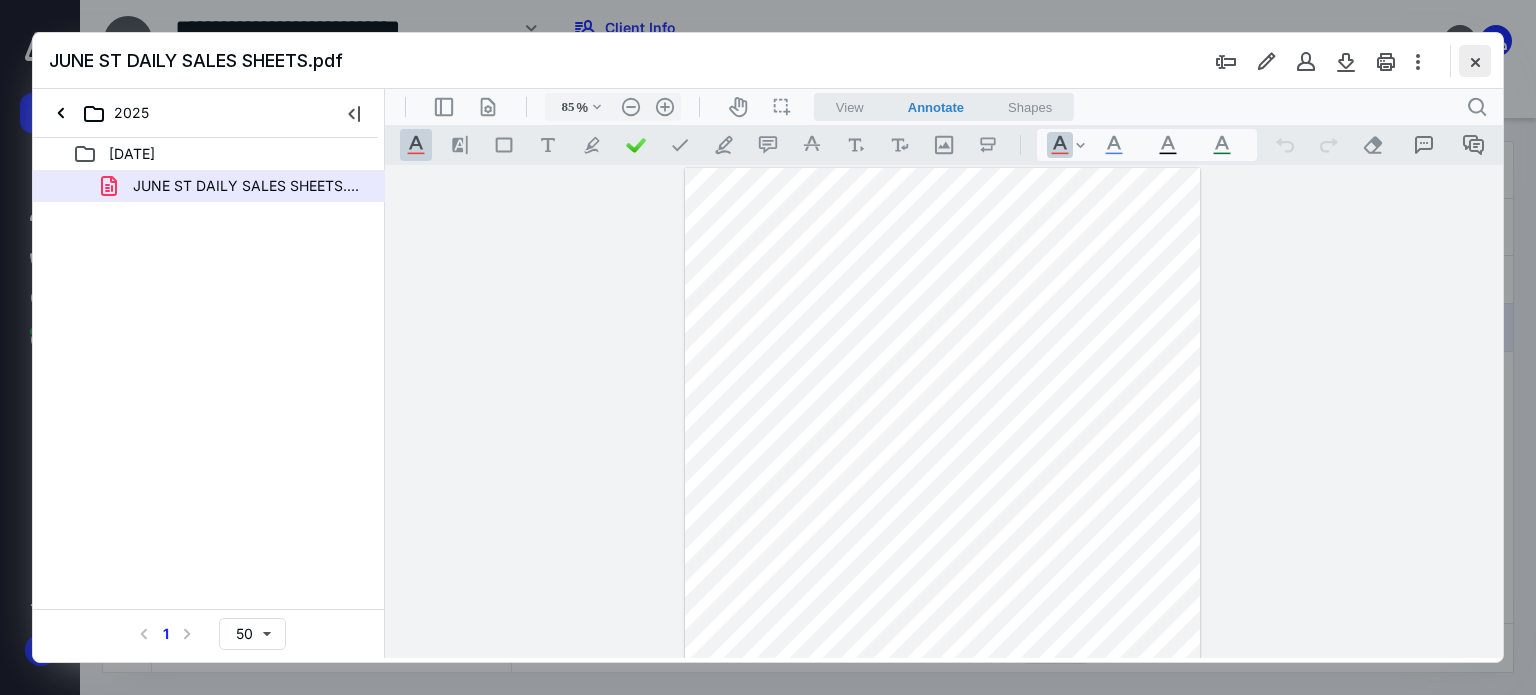 click at bounding box center [1475, 61] 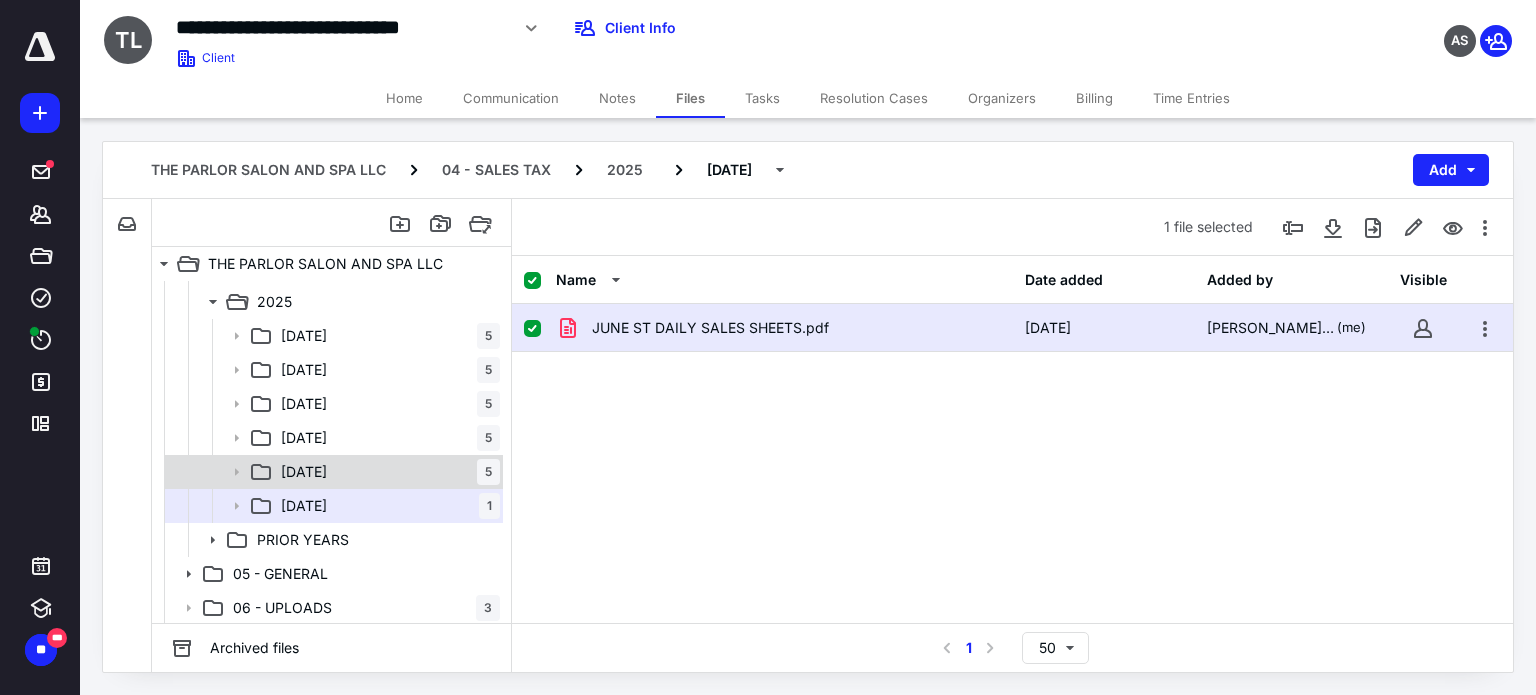 drag, startPoint x: 340, startPoint y: 471, endPoint x: 436, endPoint y: 483, distance: 96.74709 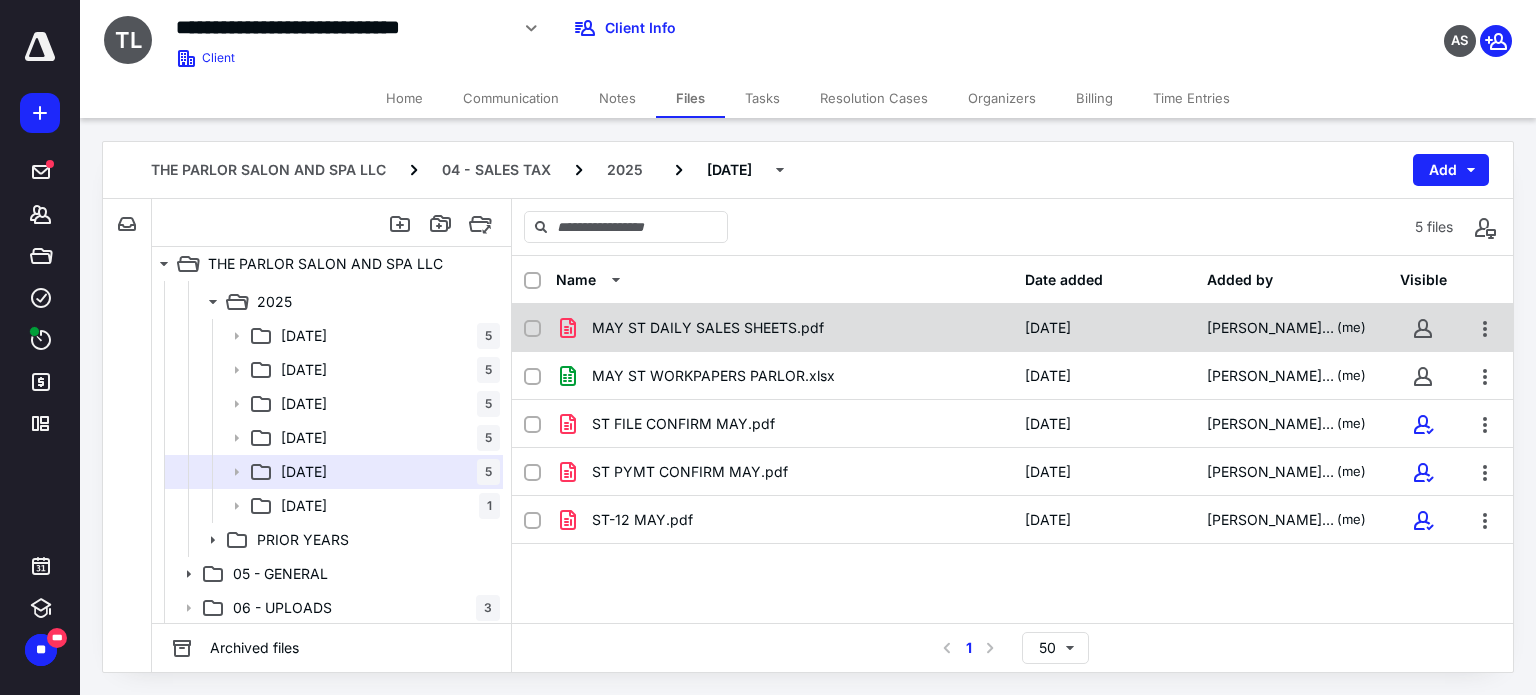 click on "MAY ST DAILY SALES SHEETS.pdf" at bounding box center (784, 328) 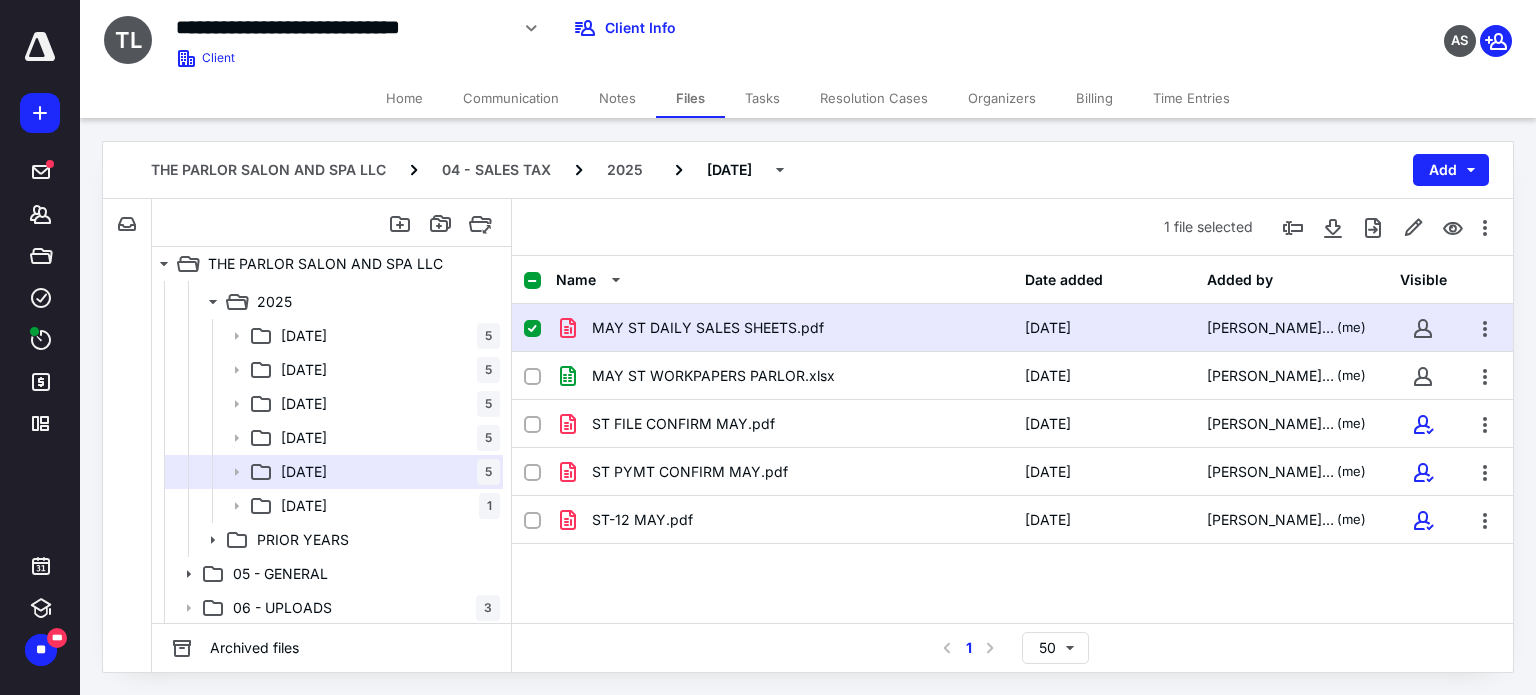 click on "MAY ST DAILY SALES SHEETS.pdf" at bounding box center (784, 328) 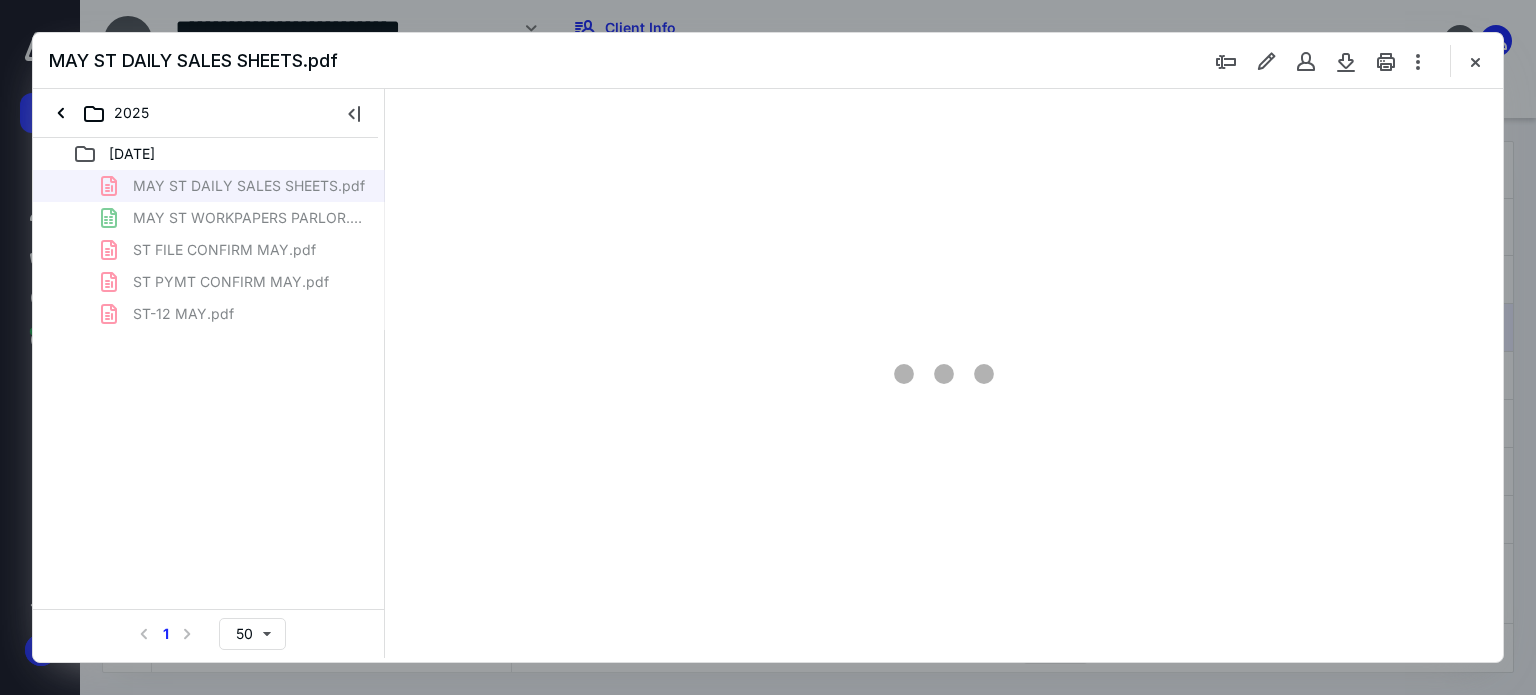 scroll, scrollTop: 0, scrollLeft: 0, axis: both 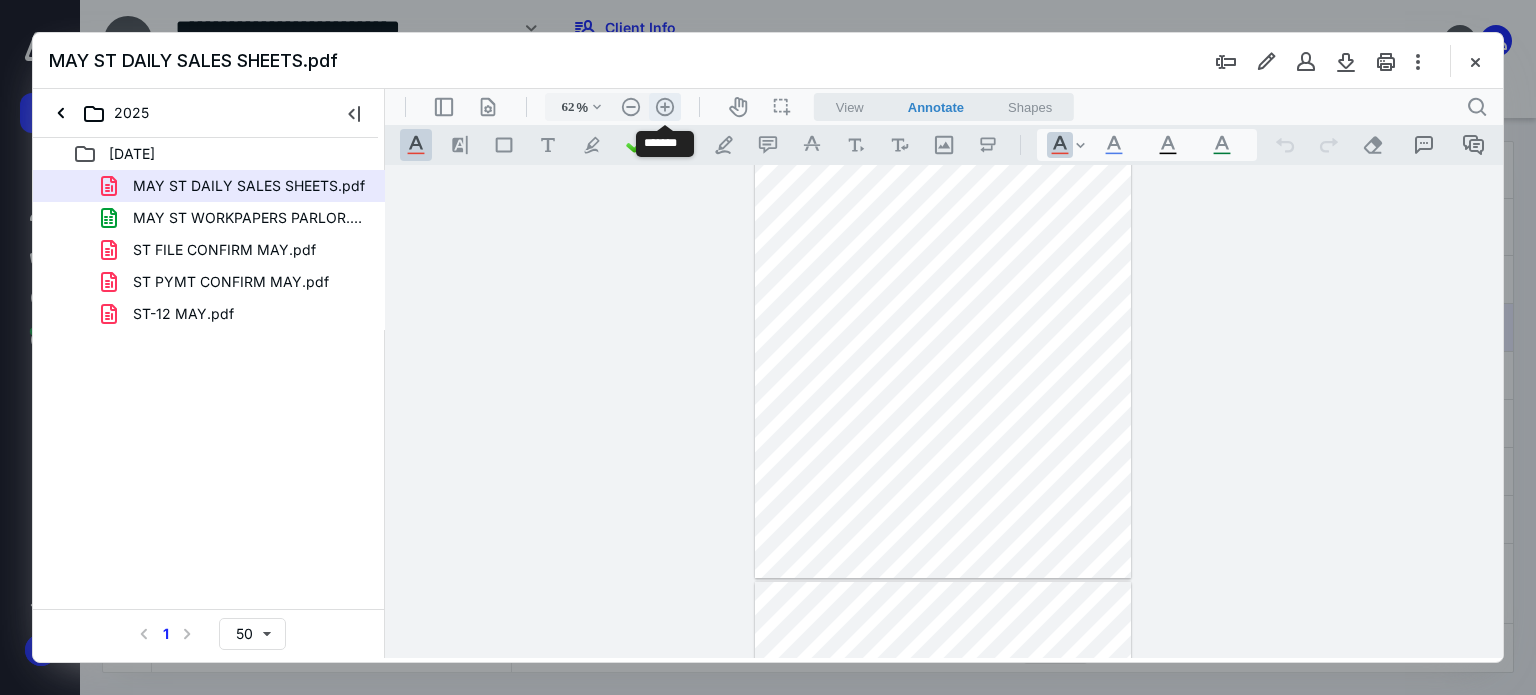 click on ".cls-1{fill:#abb0c4;} icon - header - zoom - in - line" at bounding box center (665, 107) 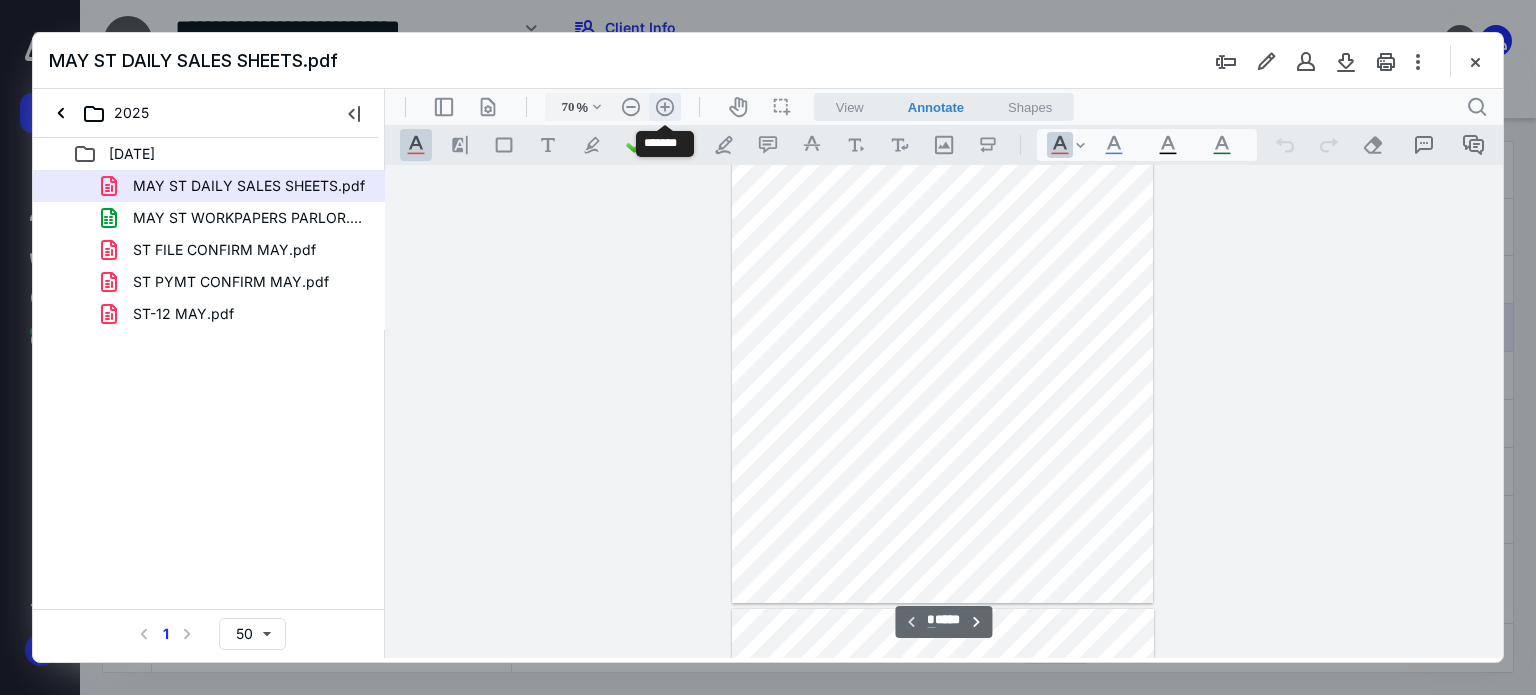 click on ".cls-1{fill:#abb0c4;} icon - header - zoom - in - line" at bounding box center [665, 107] 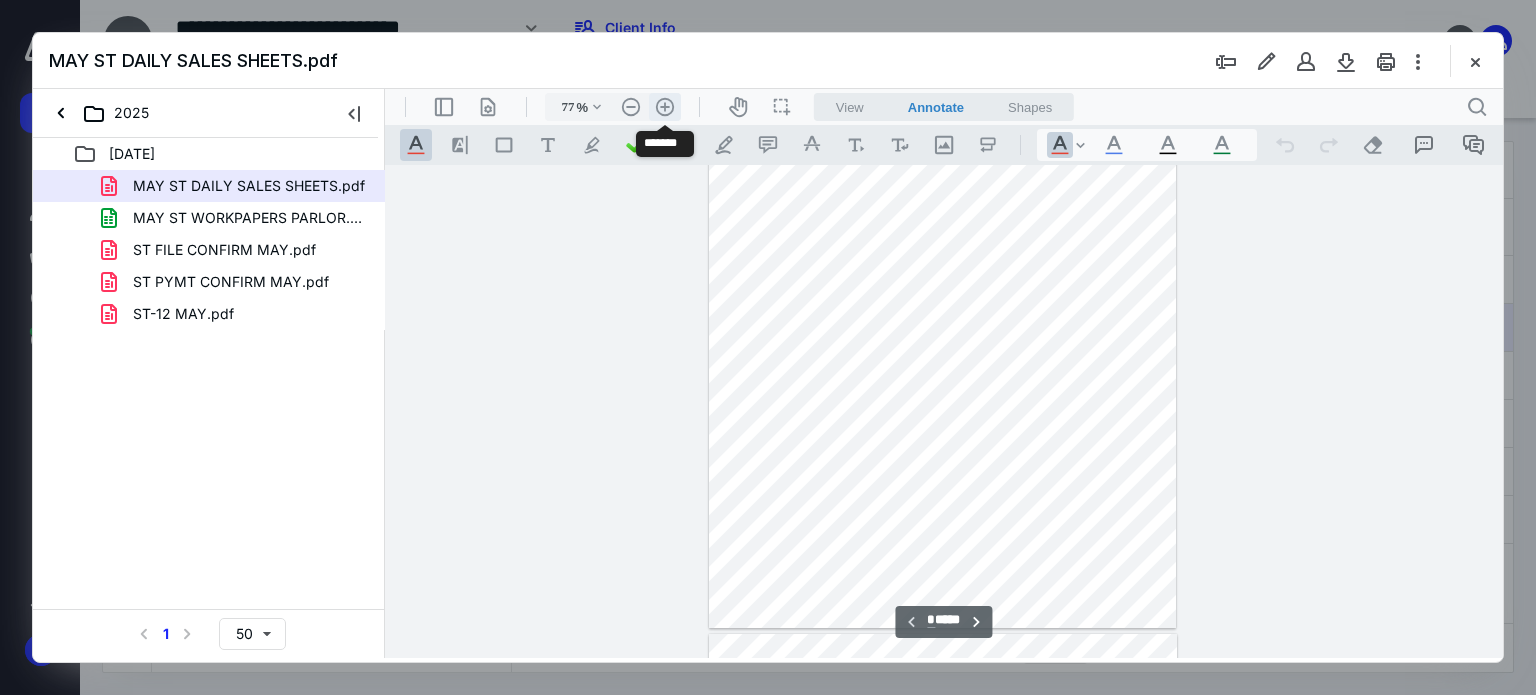 click on ".cls-1{fill:#abb0c4;} icon - header - zoom - in - line" at bounding box center [665, 107] 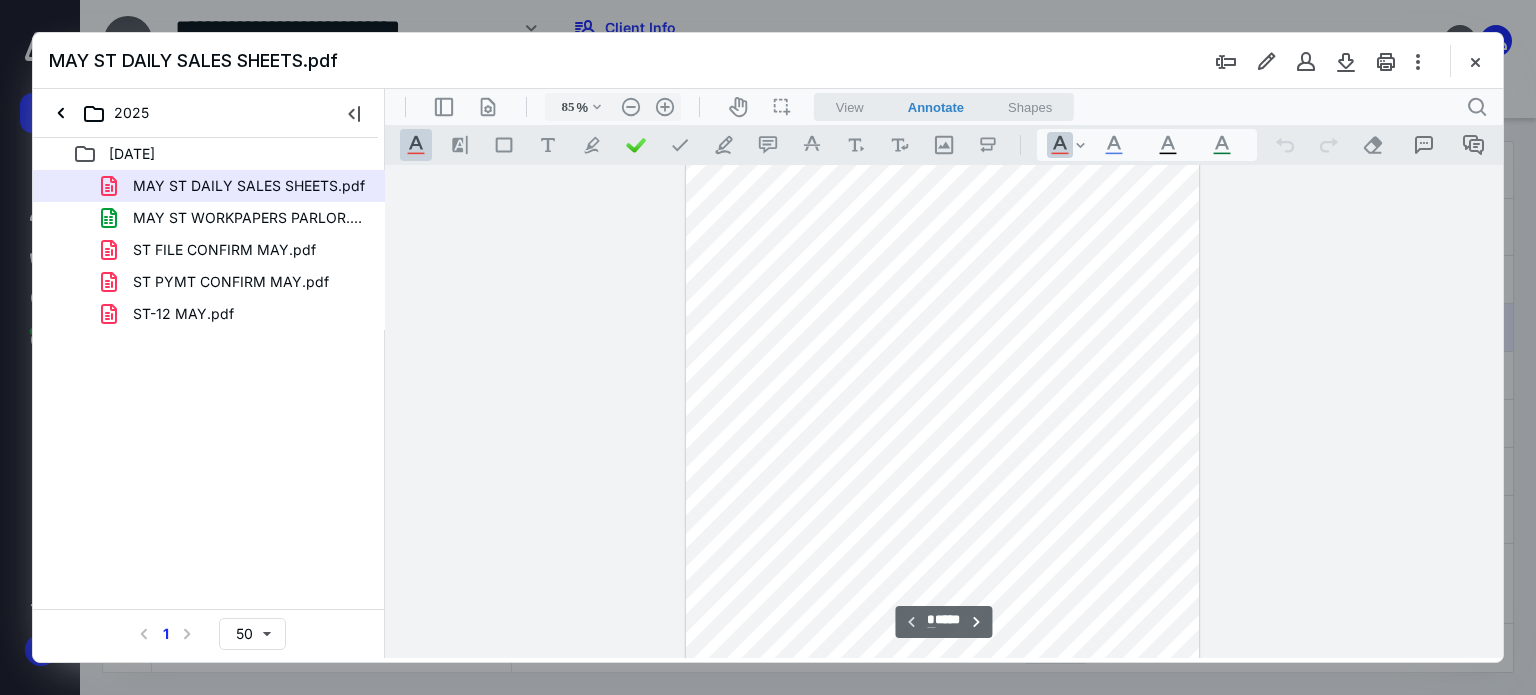 scroll, scrollTop: 184, scrollLeft: 0, axis: vertical 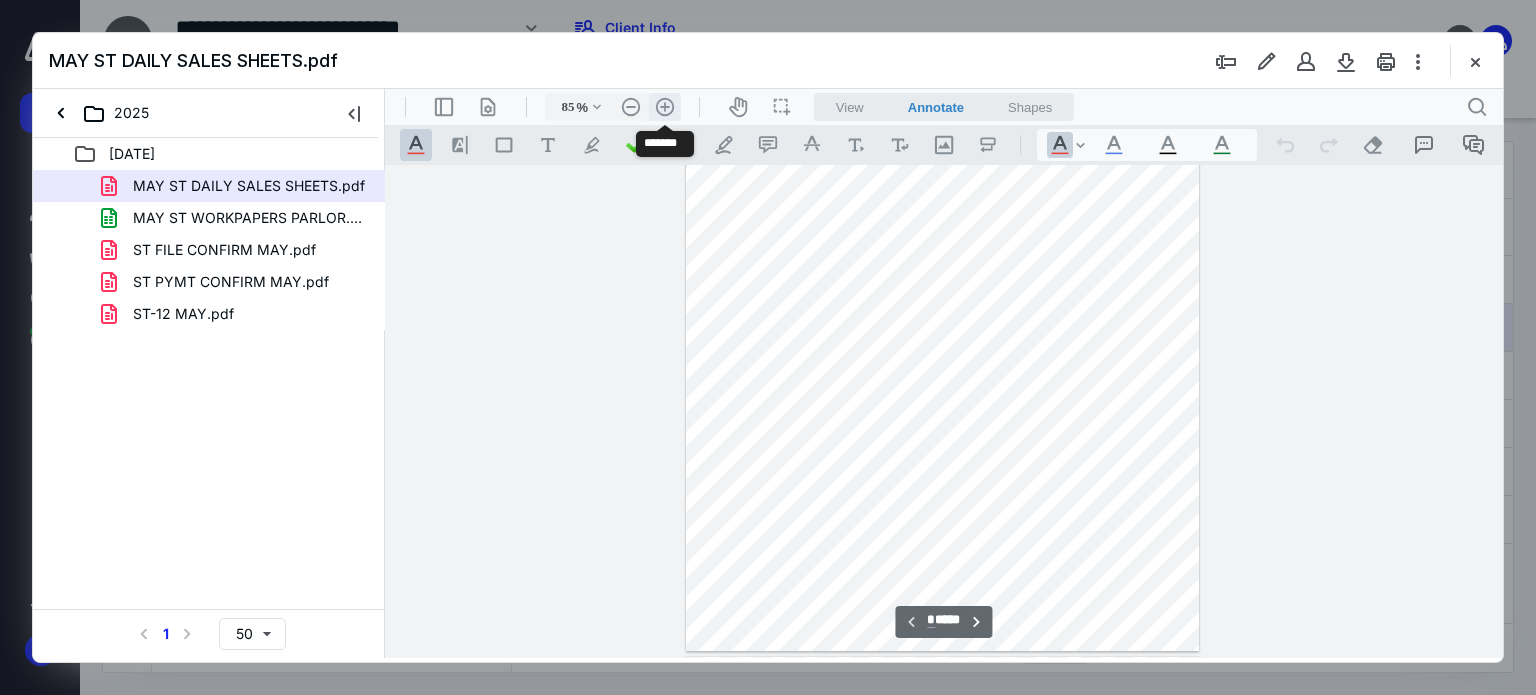 click on ".cls-1{fill:#abb0c4;} icon - header - zoom - in - line" at bounding box center [665, 107] 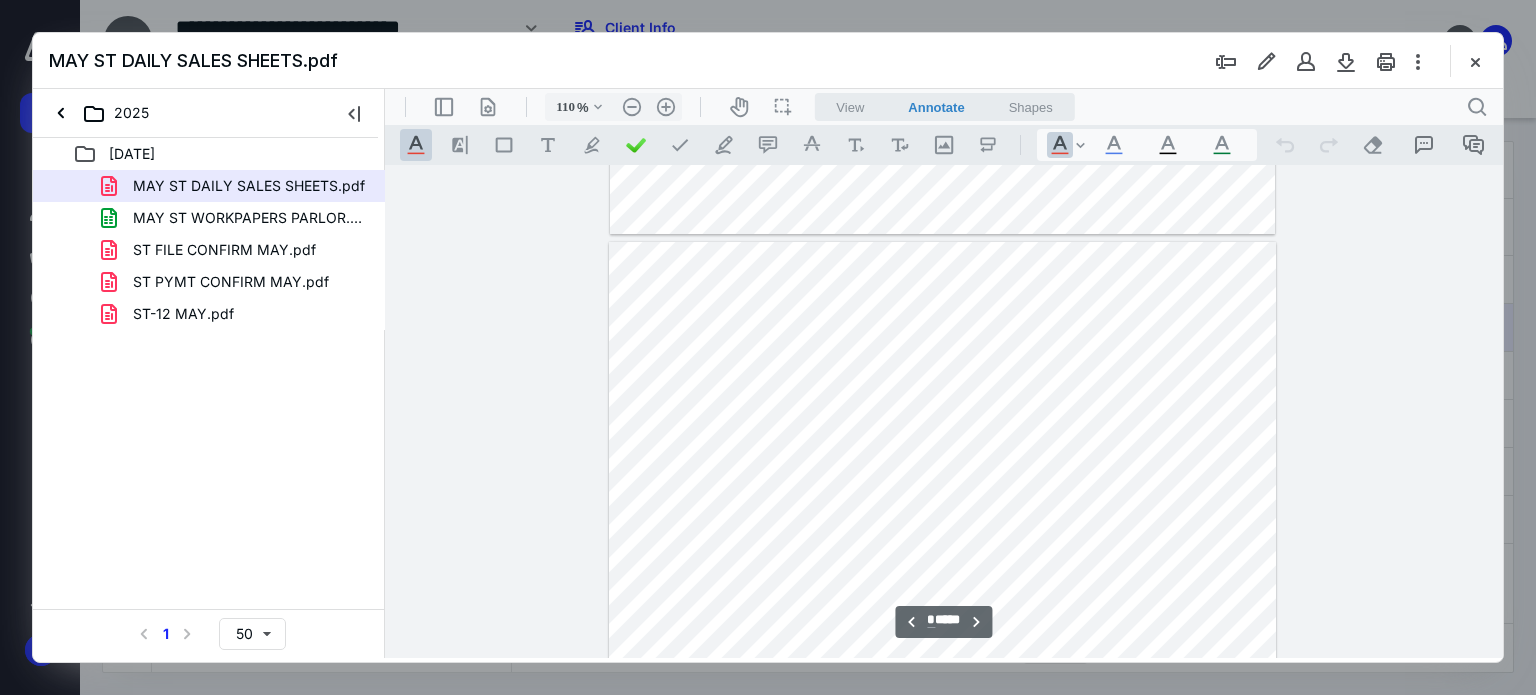 scroll, scrollTop: 900, scrollLeft: 0, axis: vertical 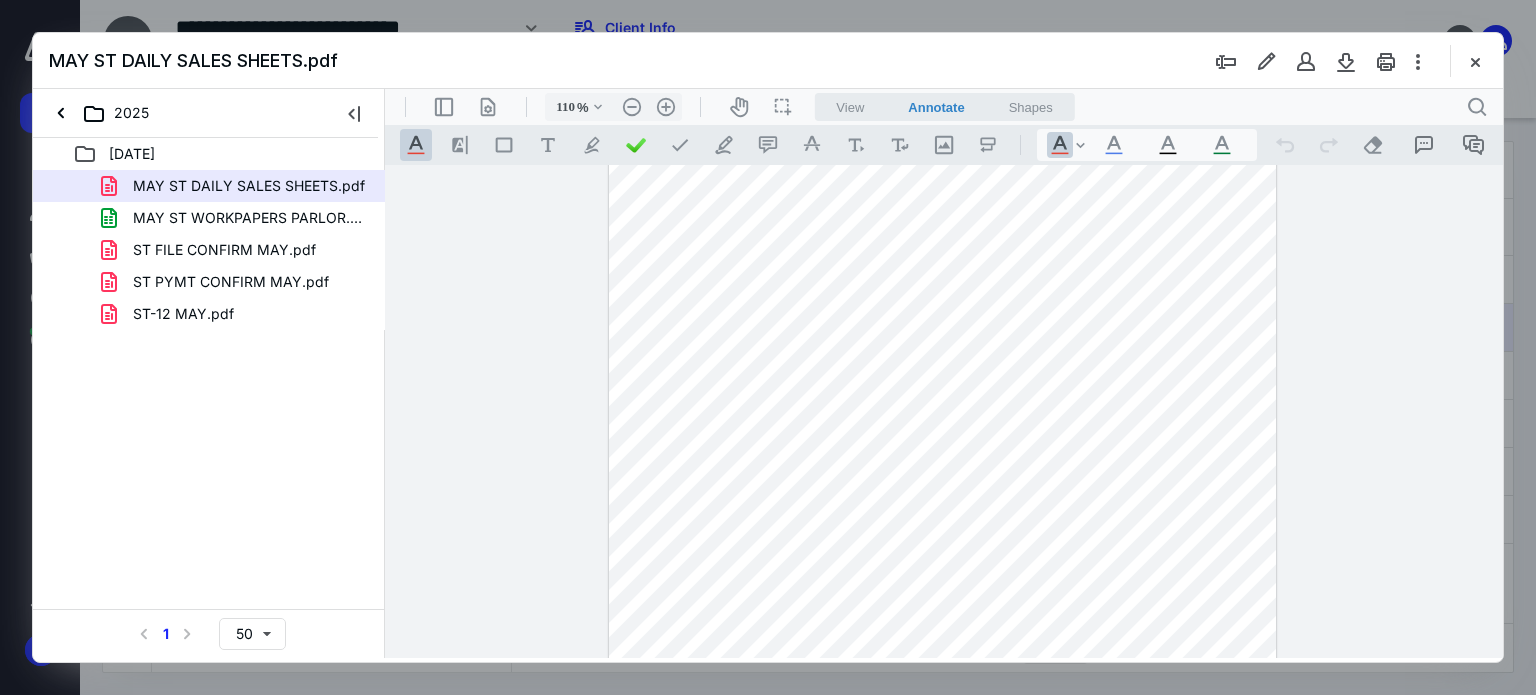 type on "*" 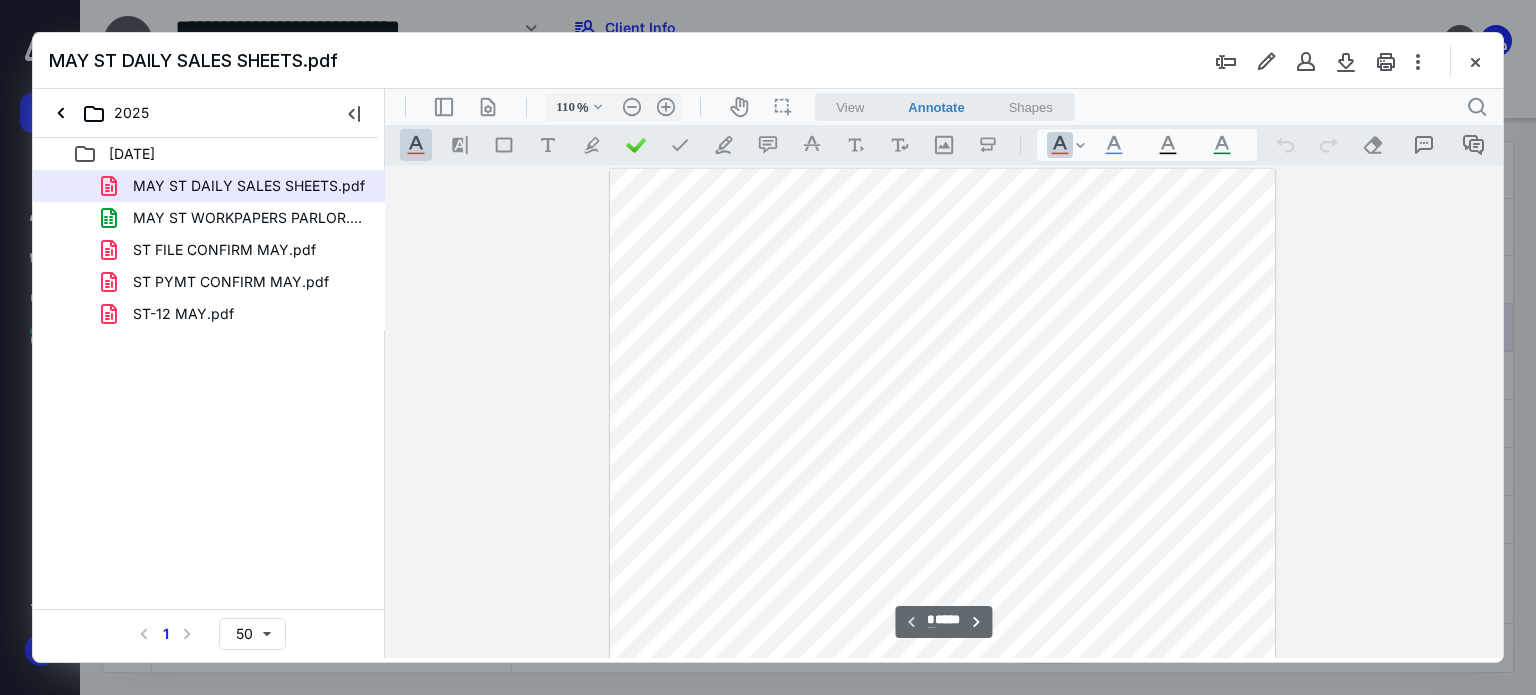 scroll, scrollTop: 300, scrollLeft: 0, axis: vertical 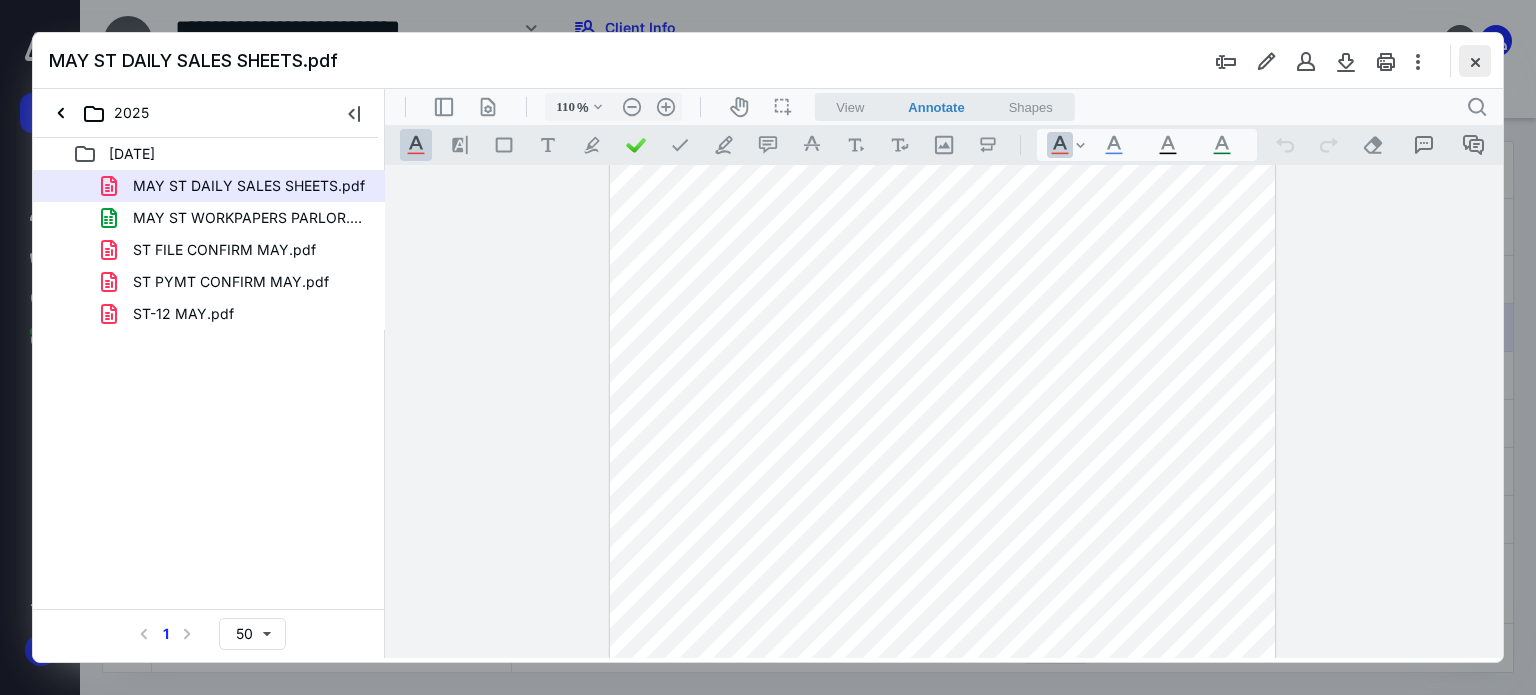 click at bounding box center [1475, 61] 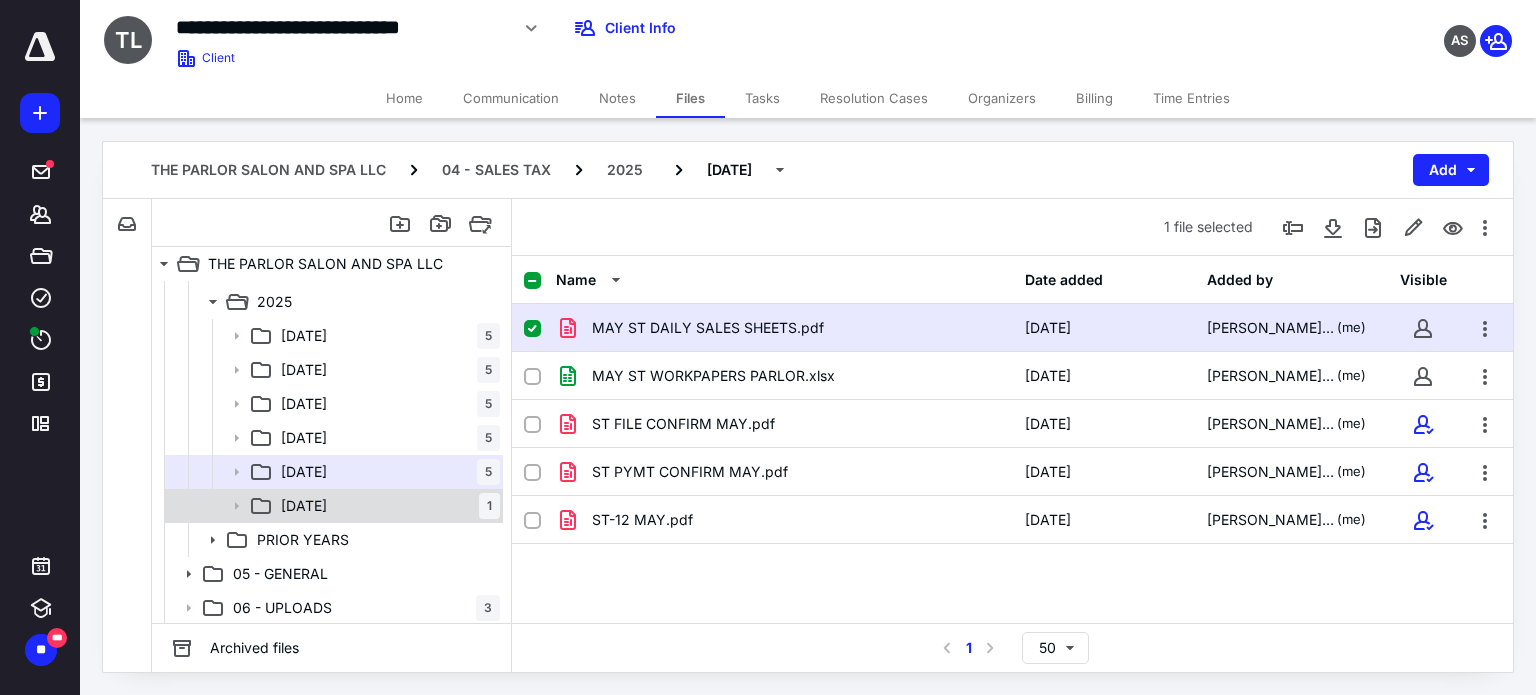 click on "[DATE] 1" at bounding box center (386, 506) 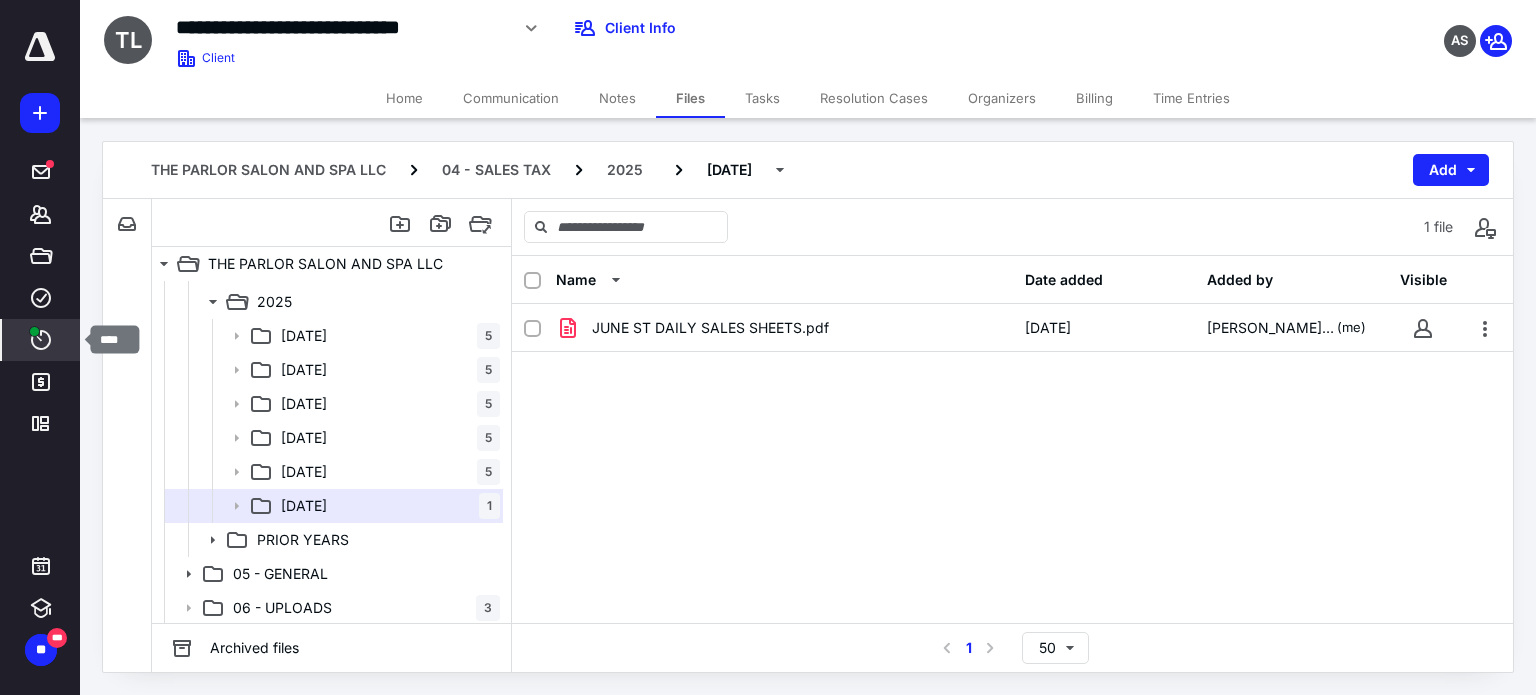 click 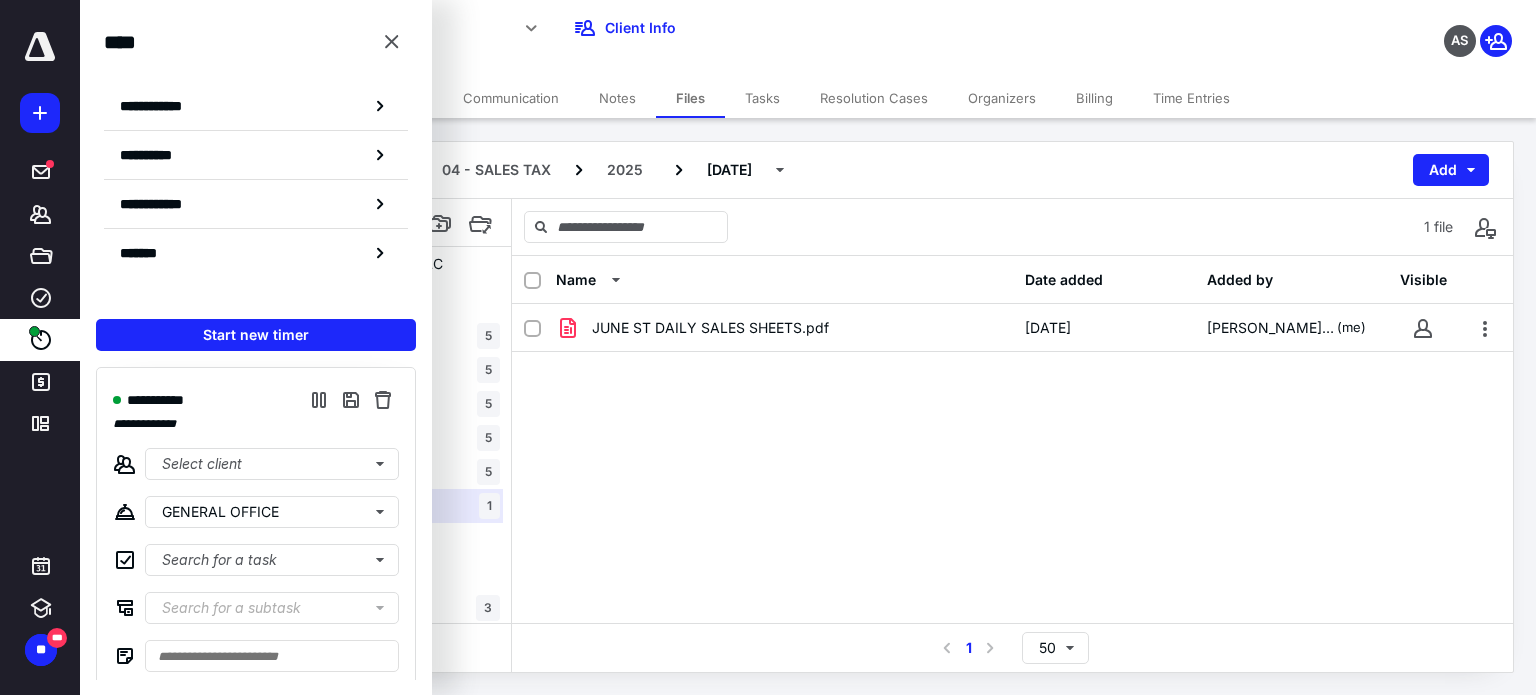 click on "JUNE ST DAILY SALES SHEETS.pdf [DATE] [PERSON_NAME][DATE]  (me)" at bounding box center (1012, 454) 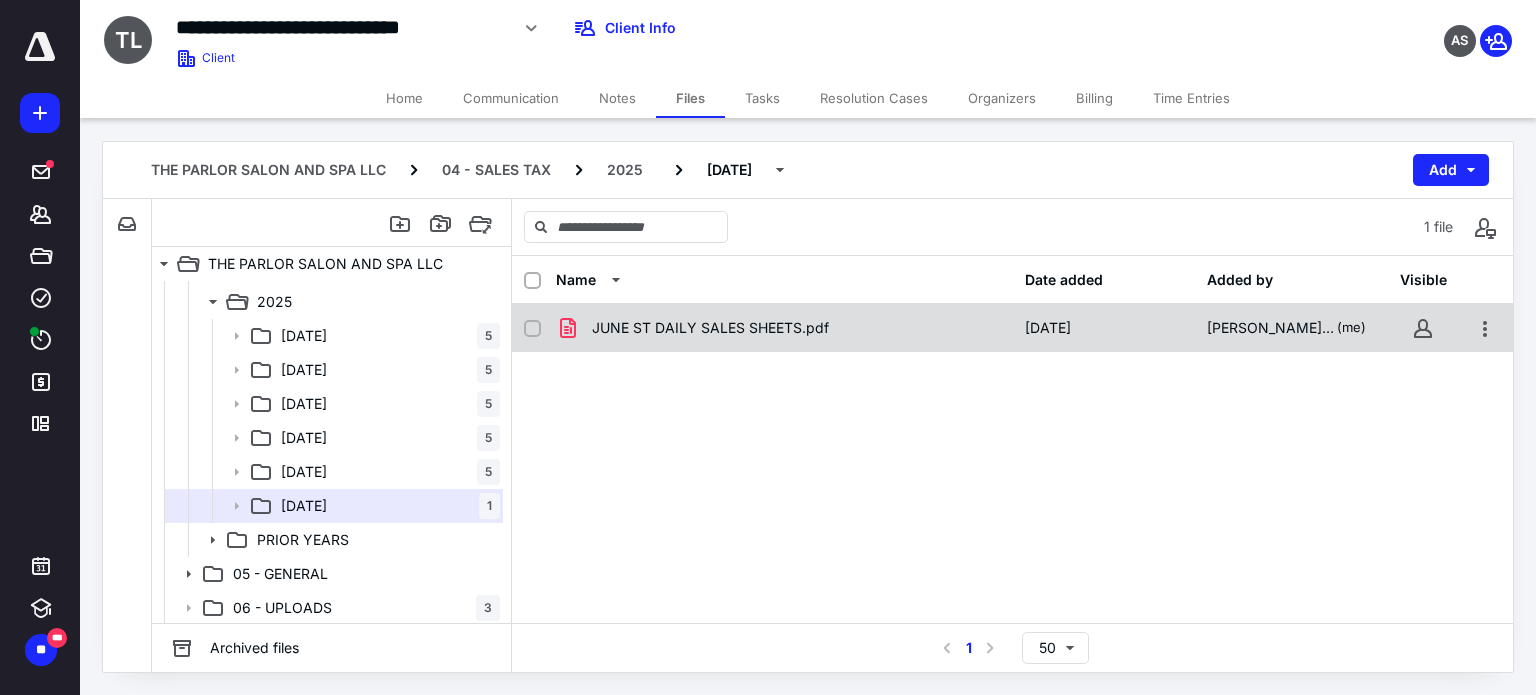 click on "JUNE ST DAILY SALES SHEETS.pdf" at bounding box center (784, 328) 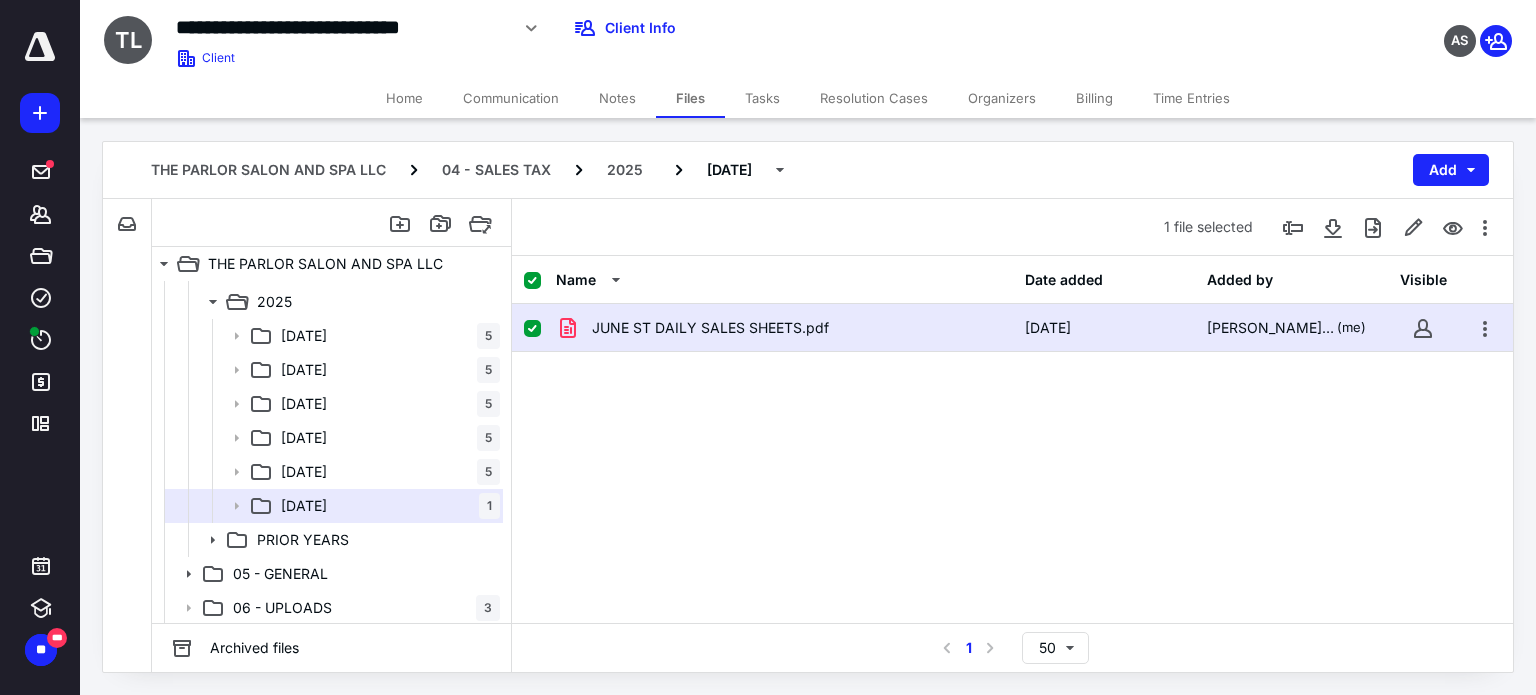 click on "JUNE ST DAILY SALES SHEETS.pdf" at bounding box center (784, 328) 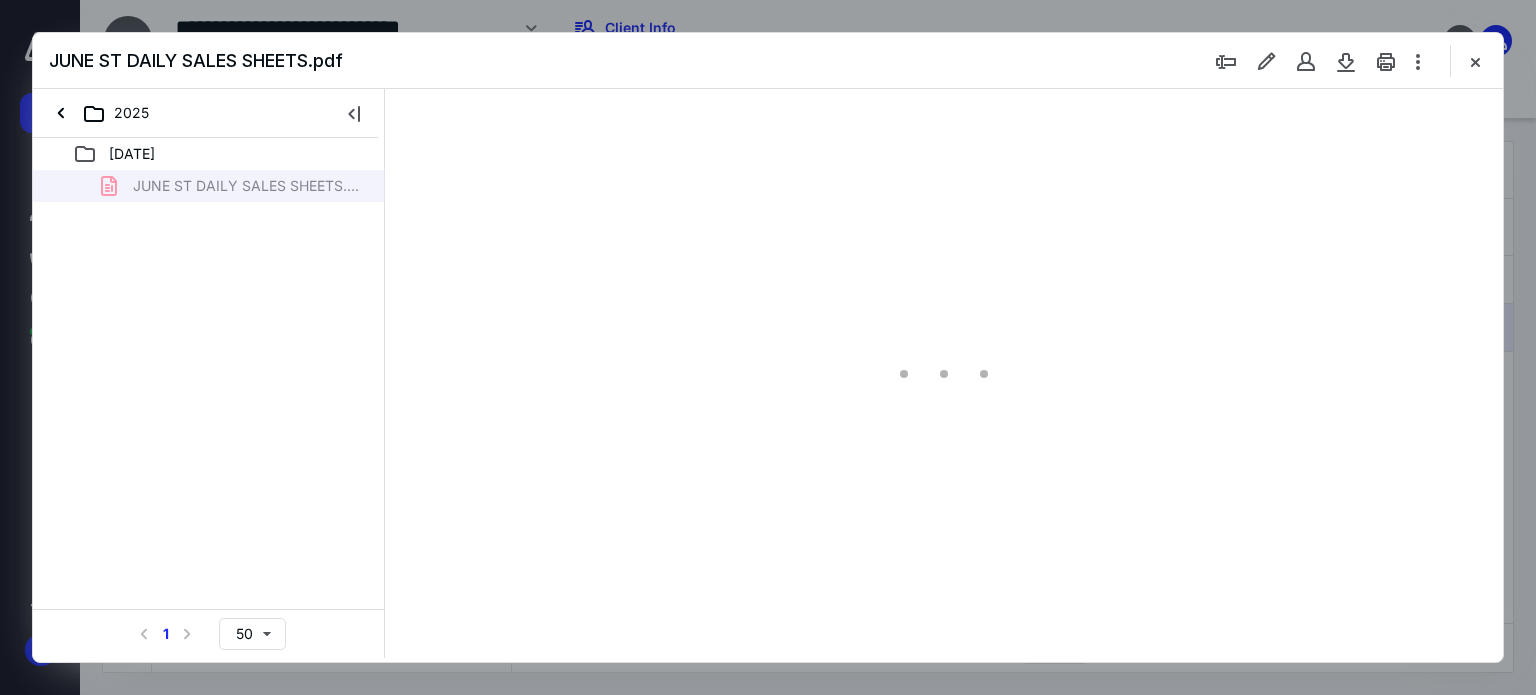 scroll, scrollTop: 0, scrollLeft: 0, axis: both 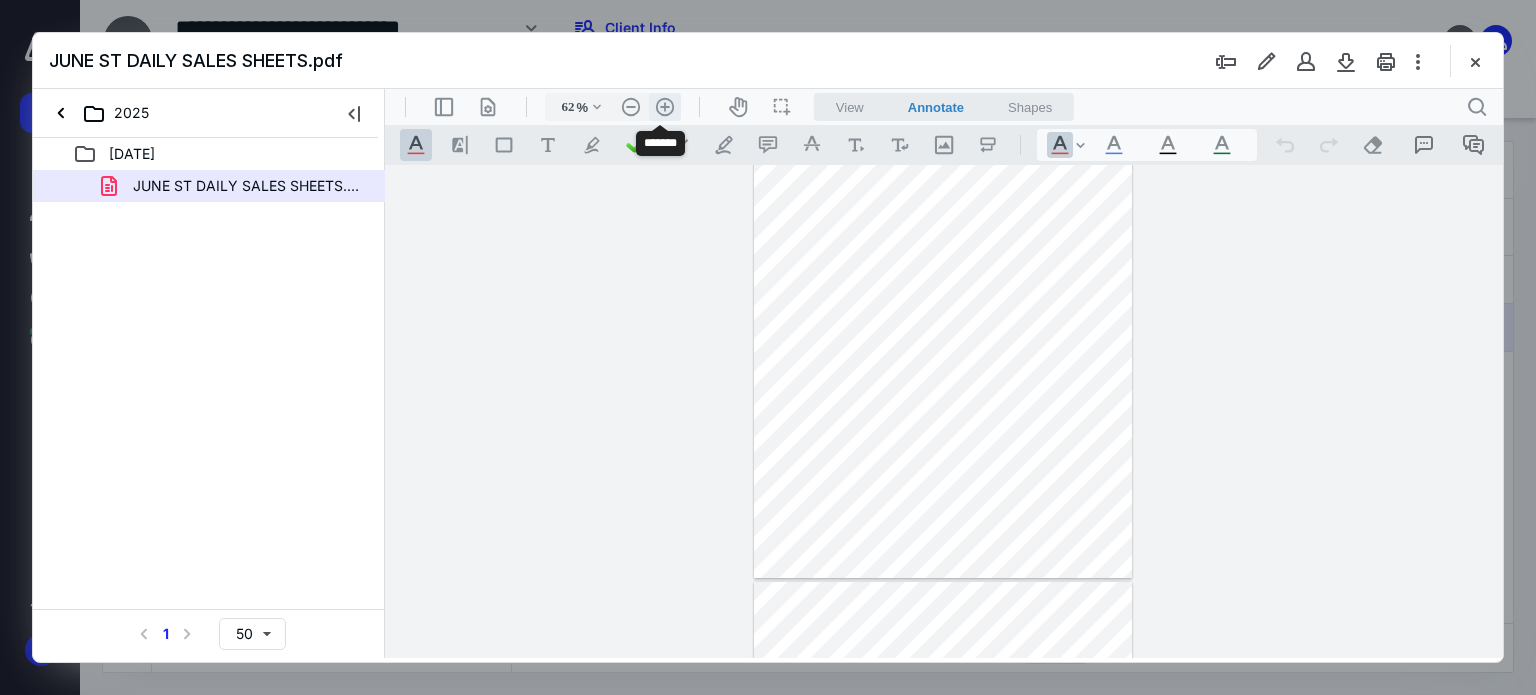 click on ".cls-1{fill:#abb0c4;} icon - header - zoom - in - line" at bounding box center (665, 107) 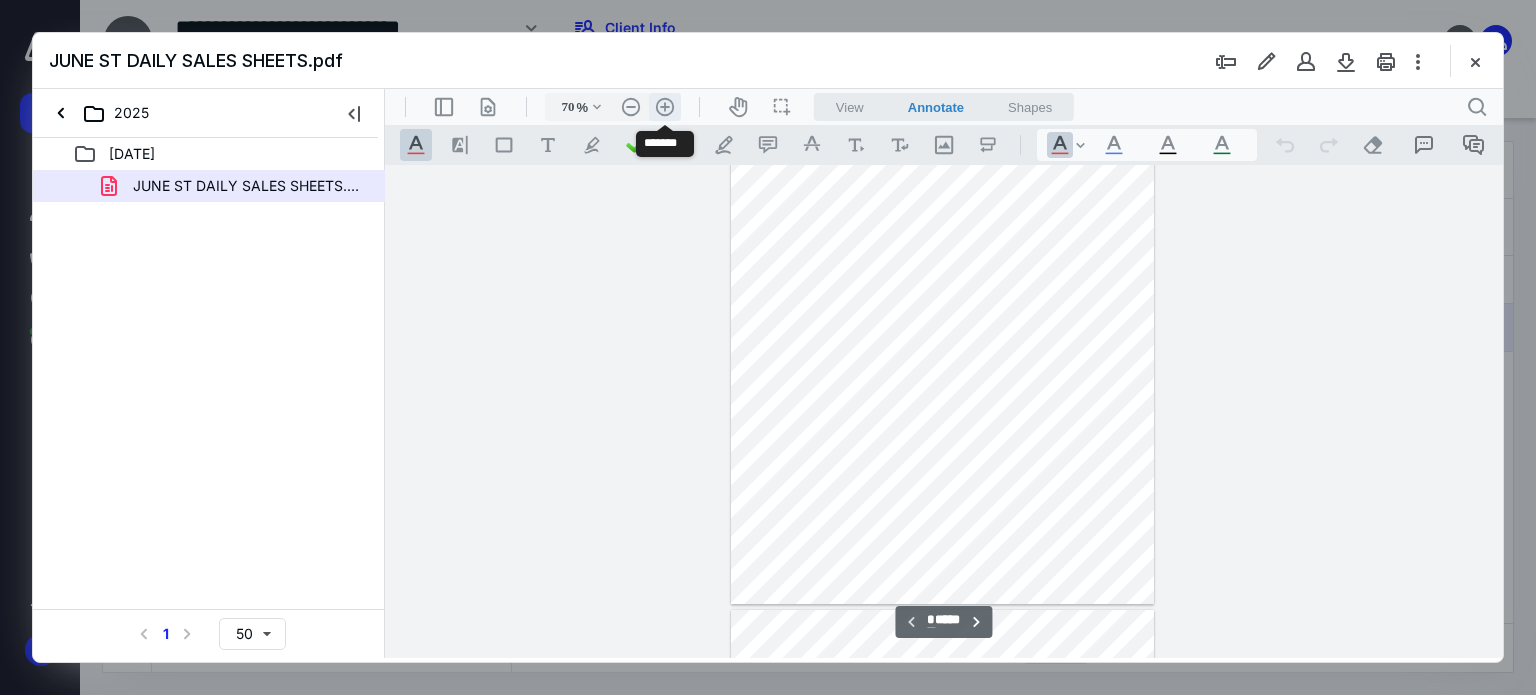 click on ".cls-1{fill:#abb0c4;} icon - header - zoom - in - line" at bounding box center (665, 107) 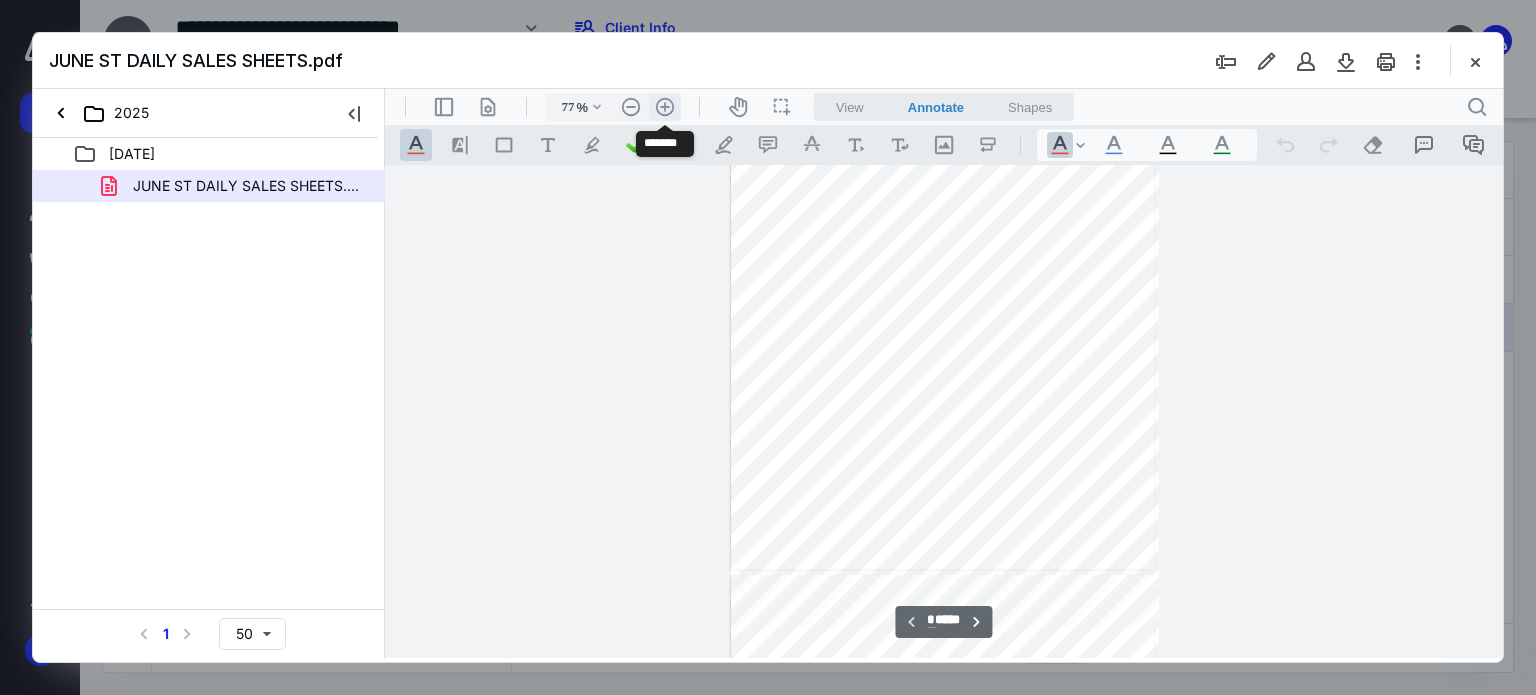 click on ".cls-1{fill:#abb0c4;} icon - header - zoom - in - line" at bounding box center [665, 107] 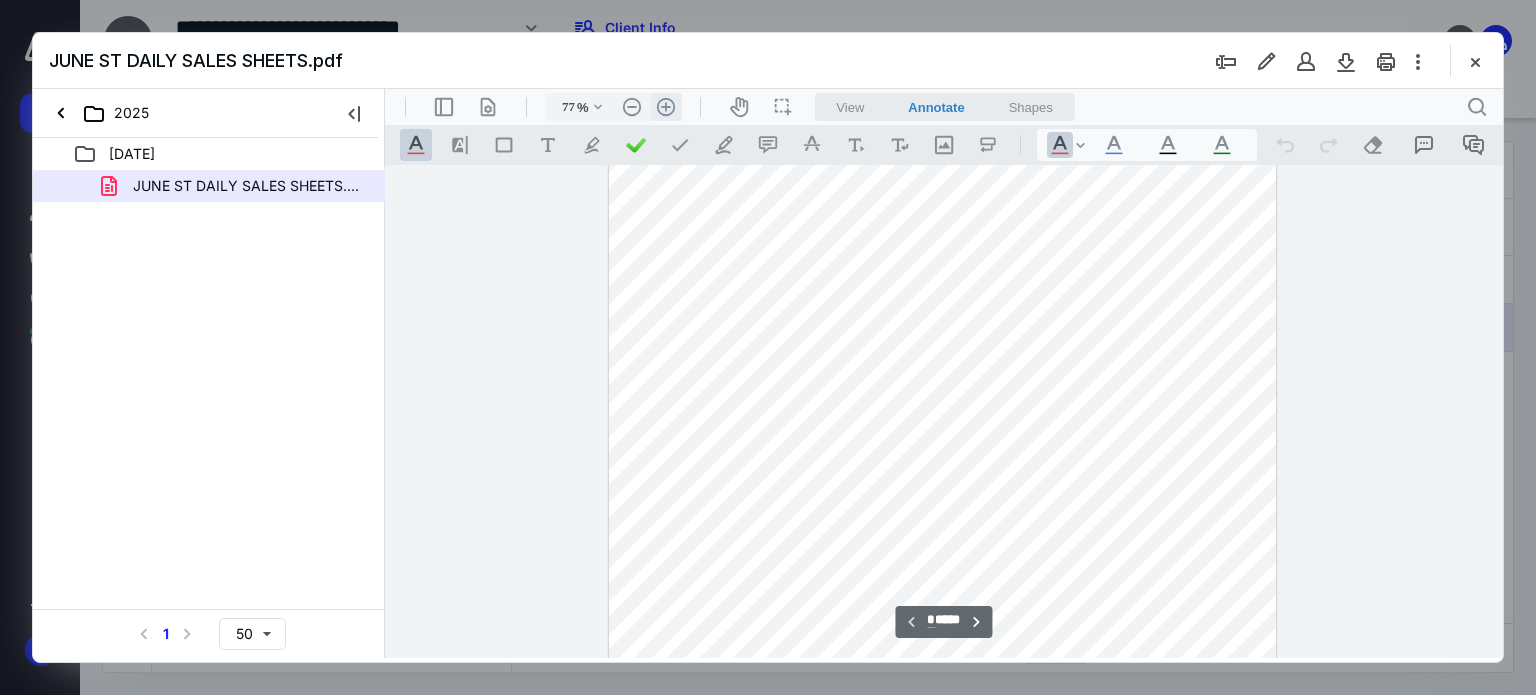 type on "110" 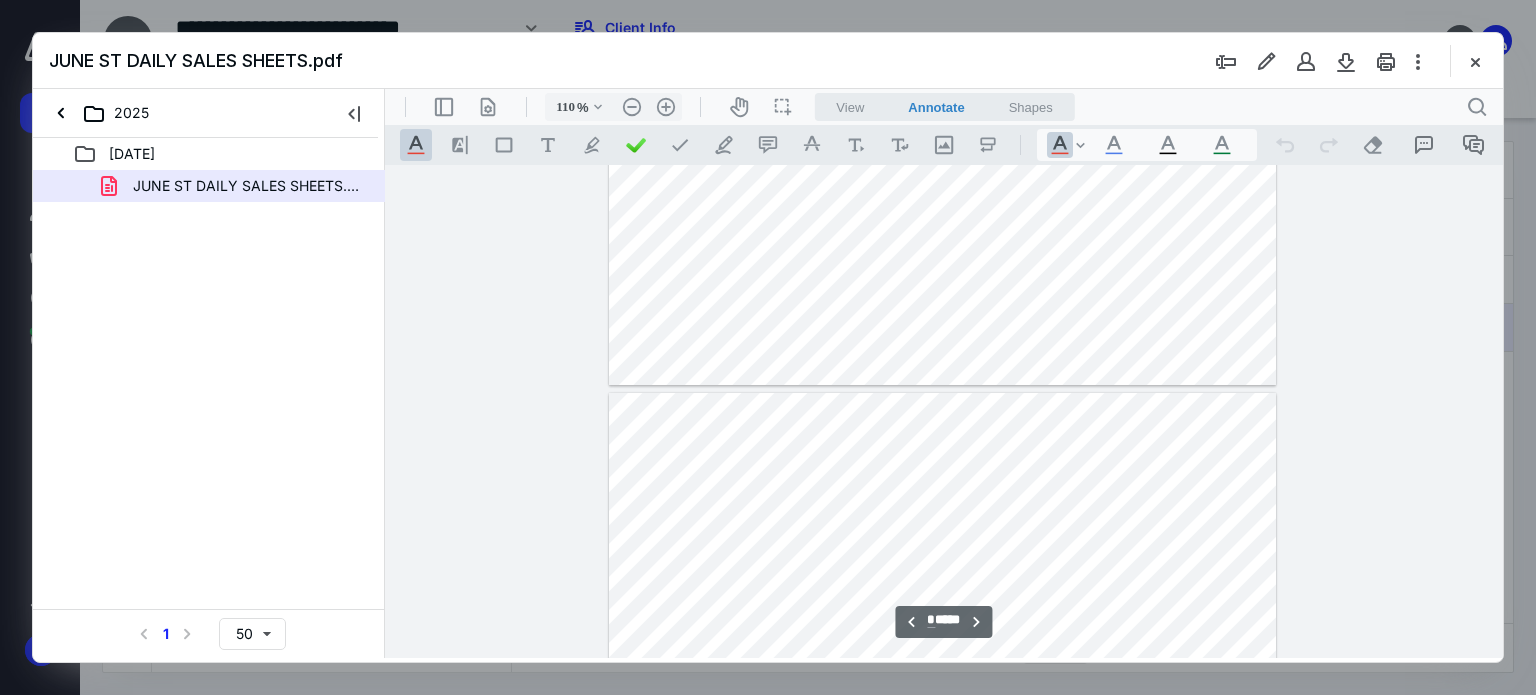 scroll, scrollTop: 2996, scrollLeft: 0, axis: vertical 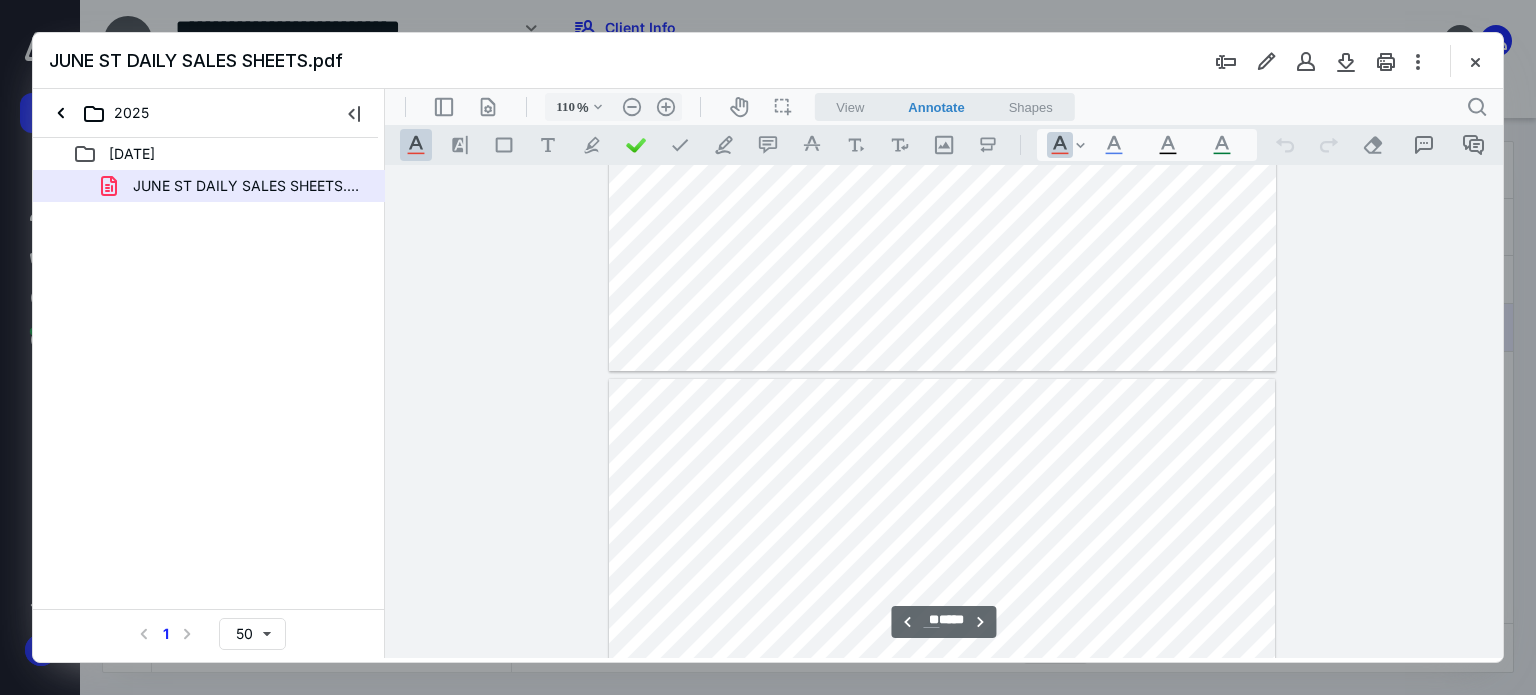 type on "**" 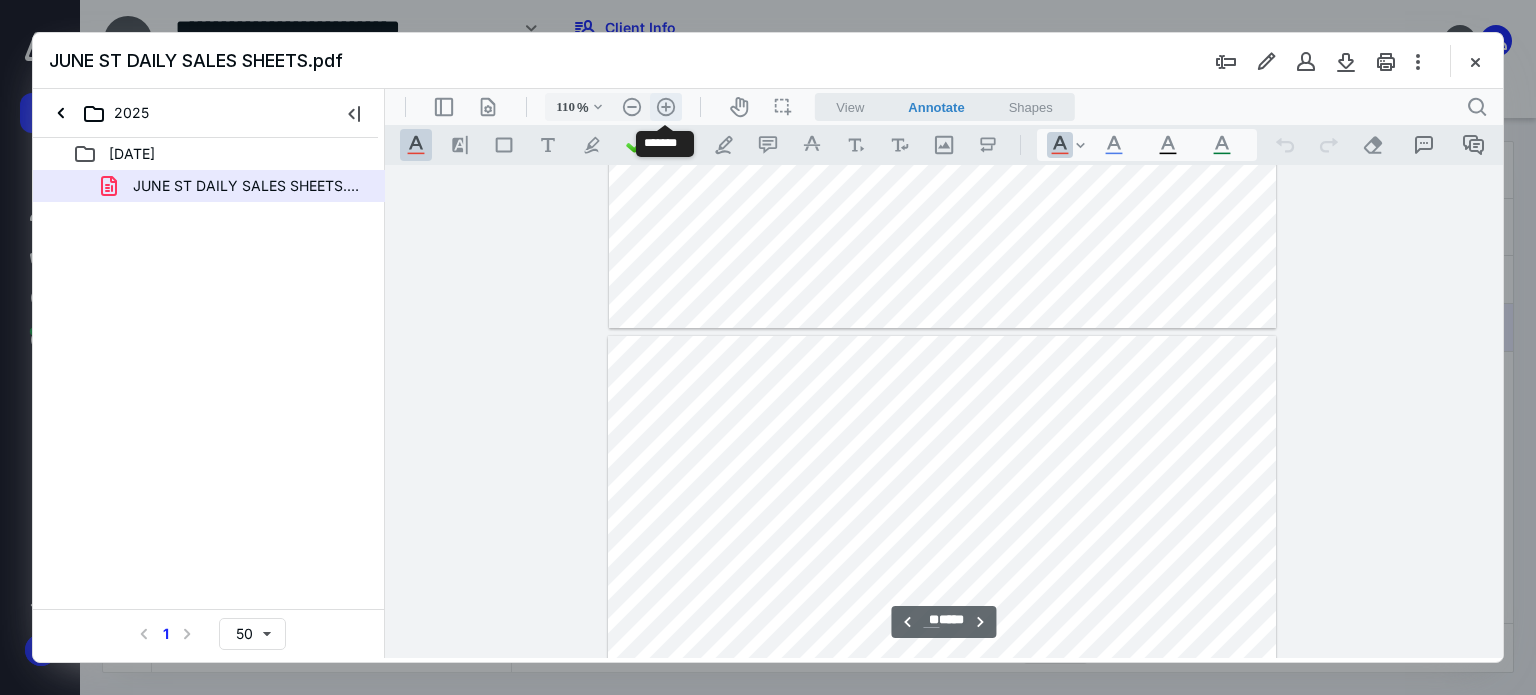 click on ".cls-1{fill:#abb0c4;} icon - header - zoom - in - line" at bounding box center [666, 107] 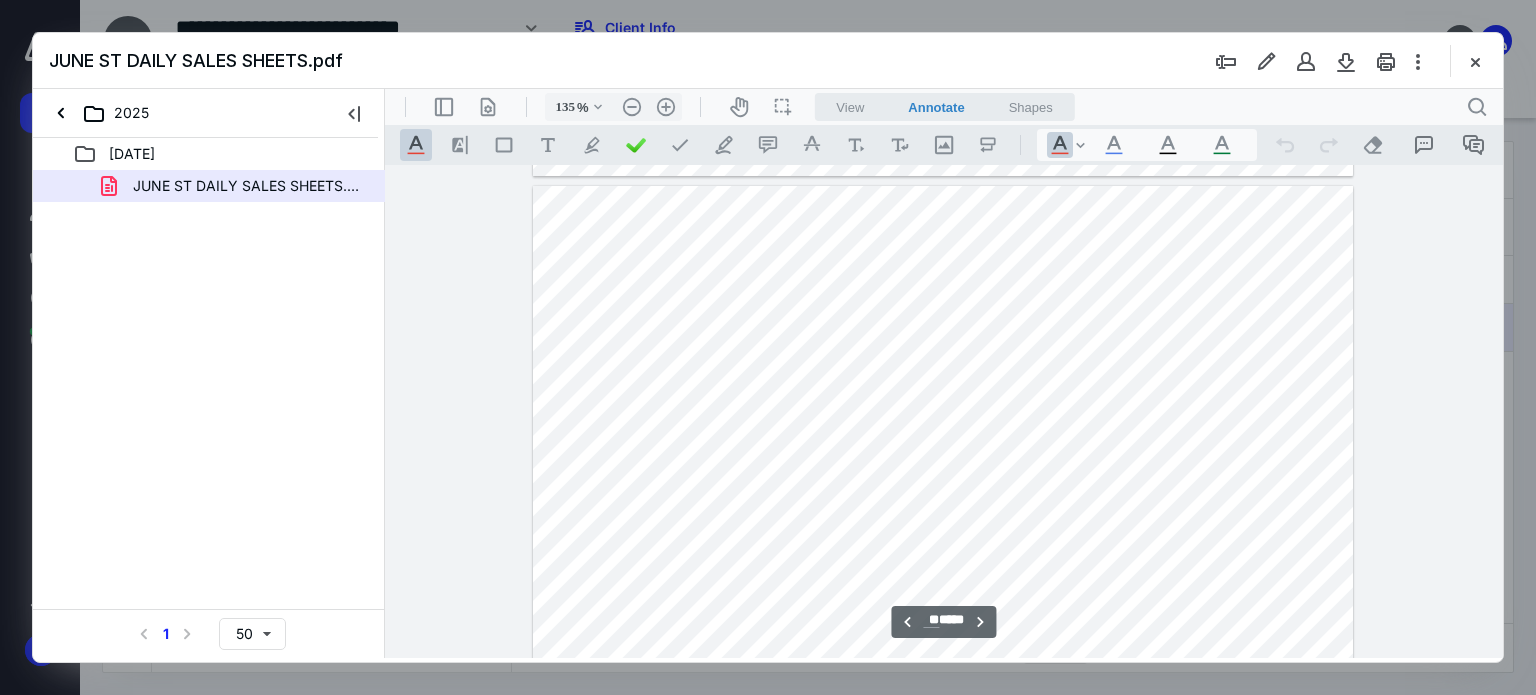 scroll, scrollTop: 61263, scrollLeft: 0, axis: vertical 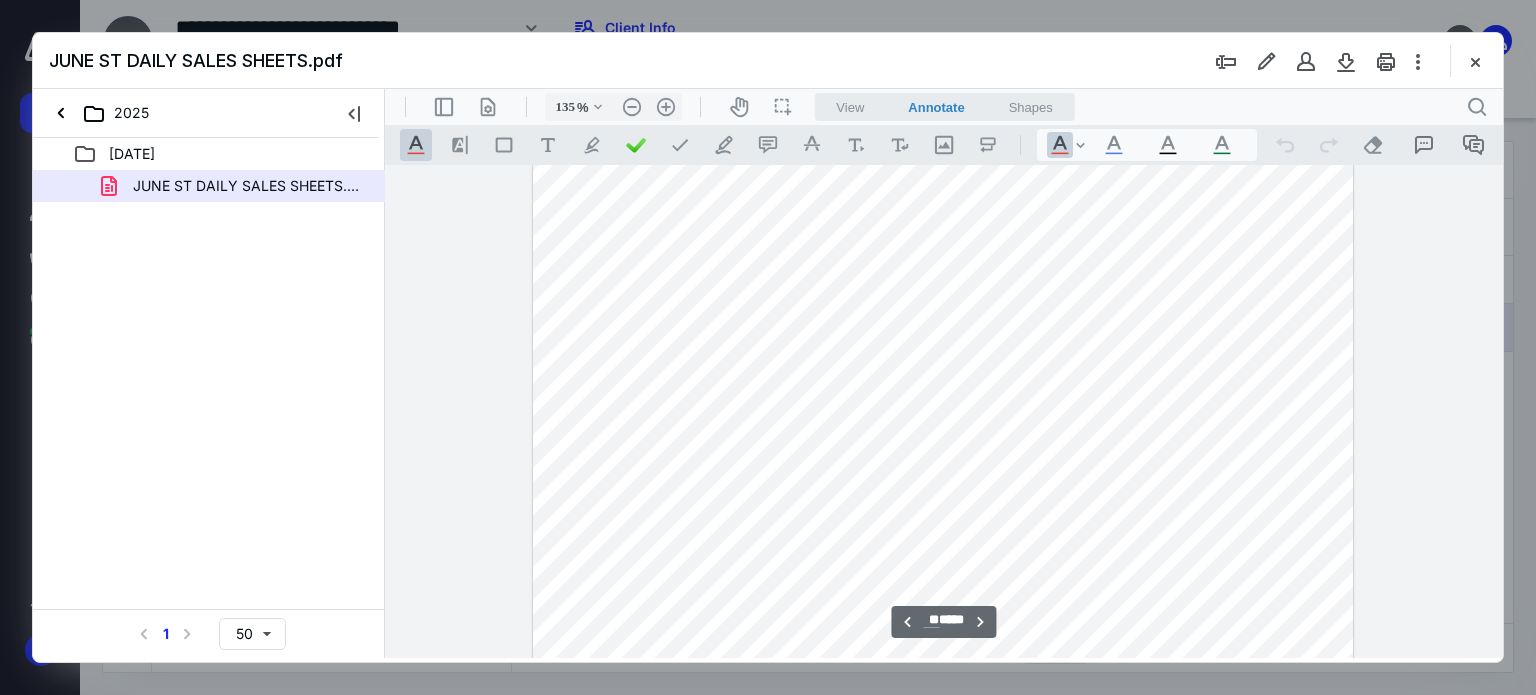 type on "**" 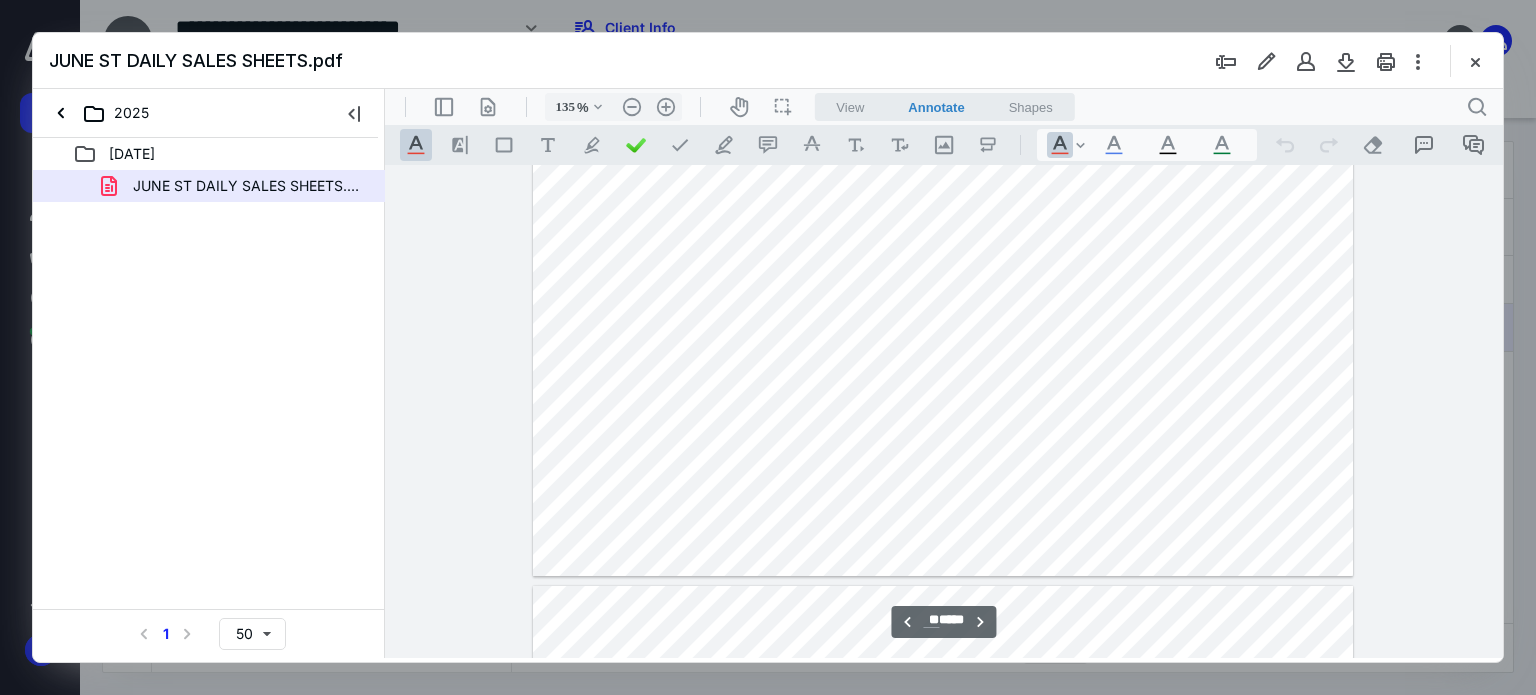 scroll, scrollTop: 60563, scrollLeft: 0, axis: vertical 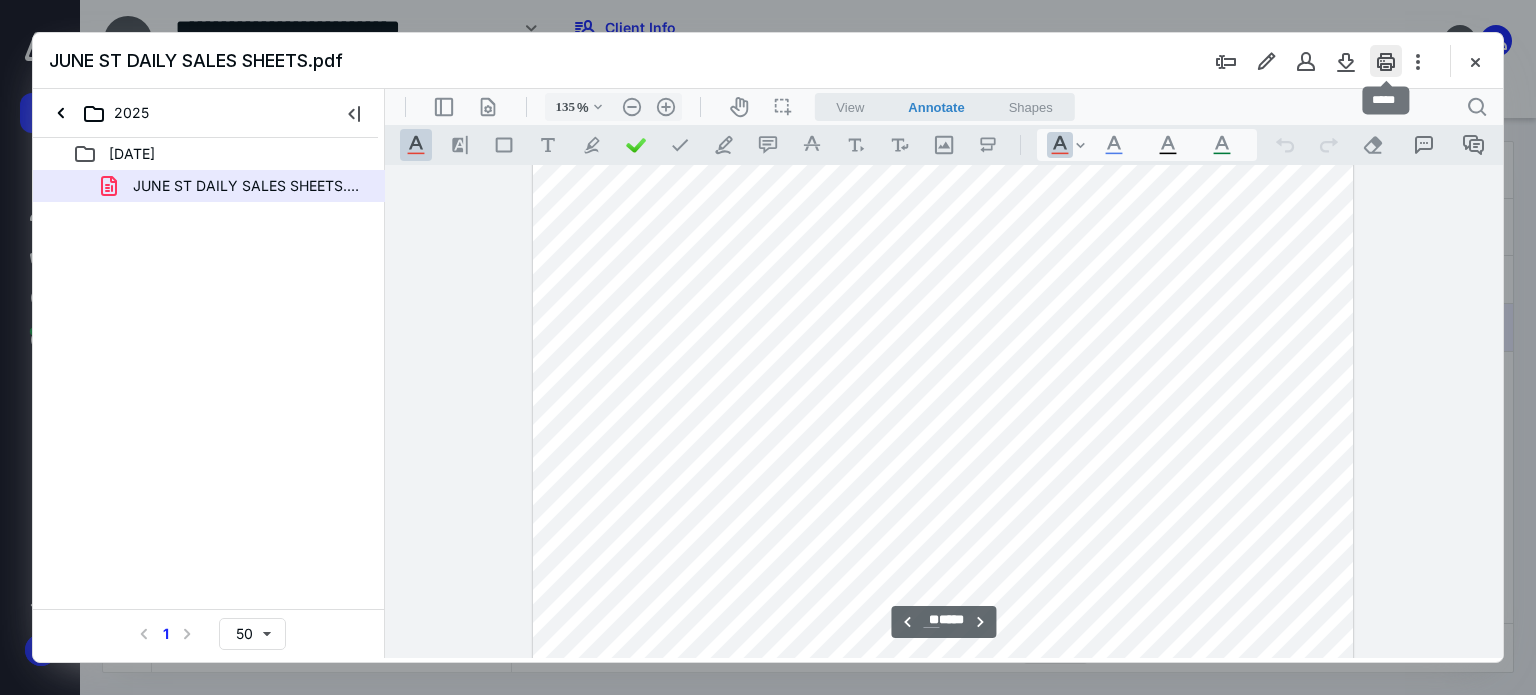 click at bounding box center [1386, 61] 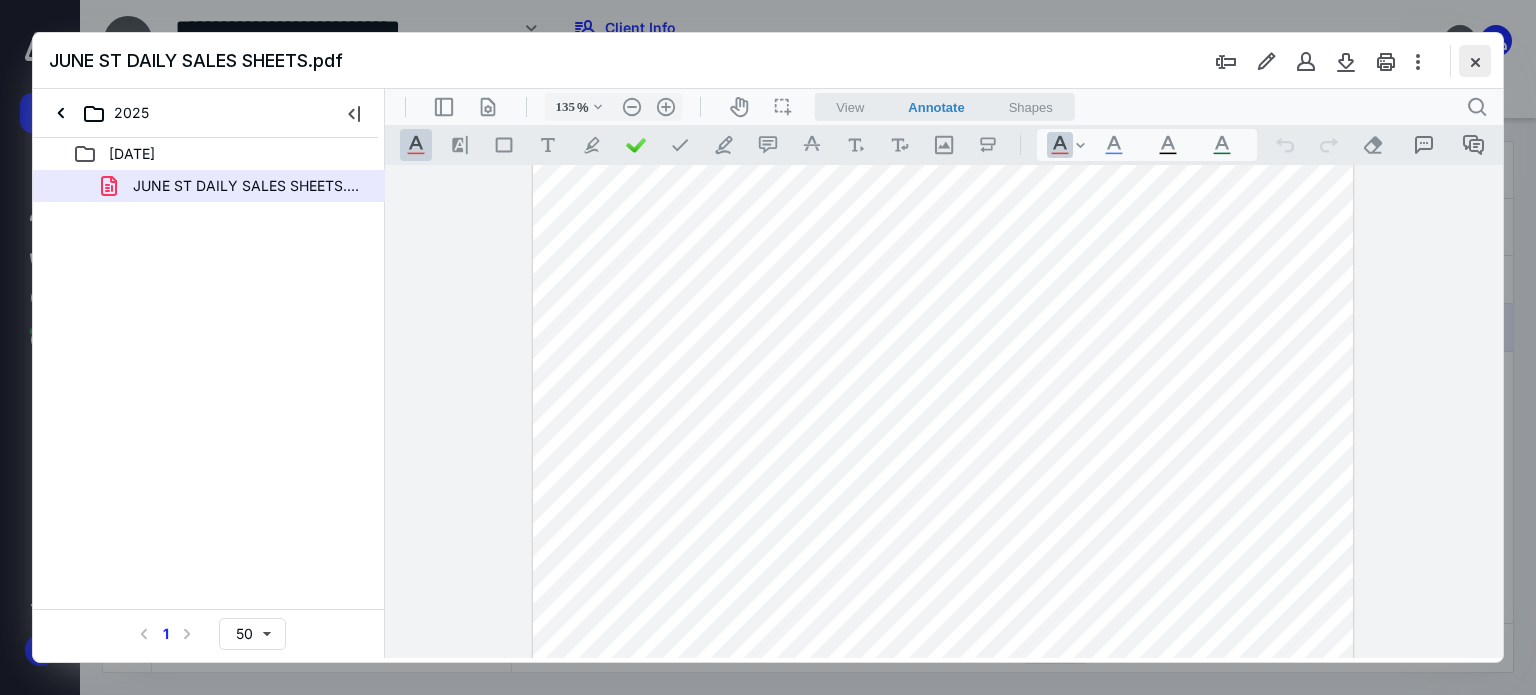 click at bounding box center [1475, 61] 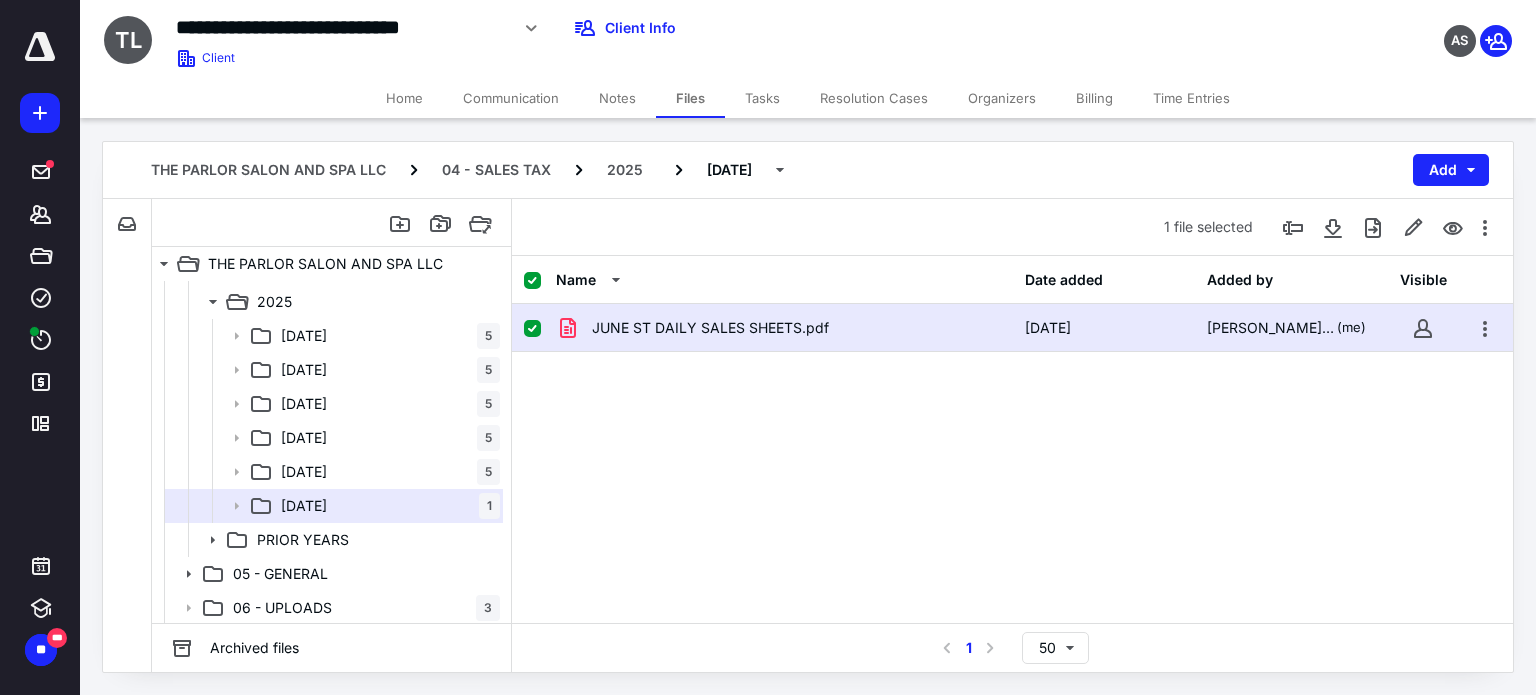 checkbox on "false" 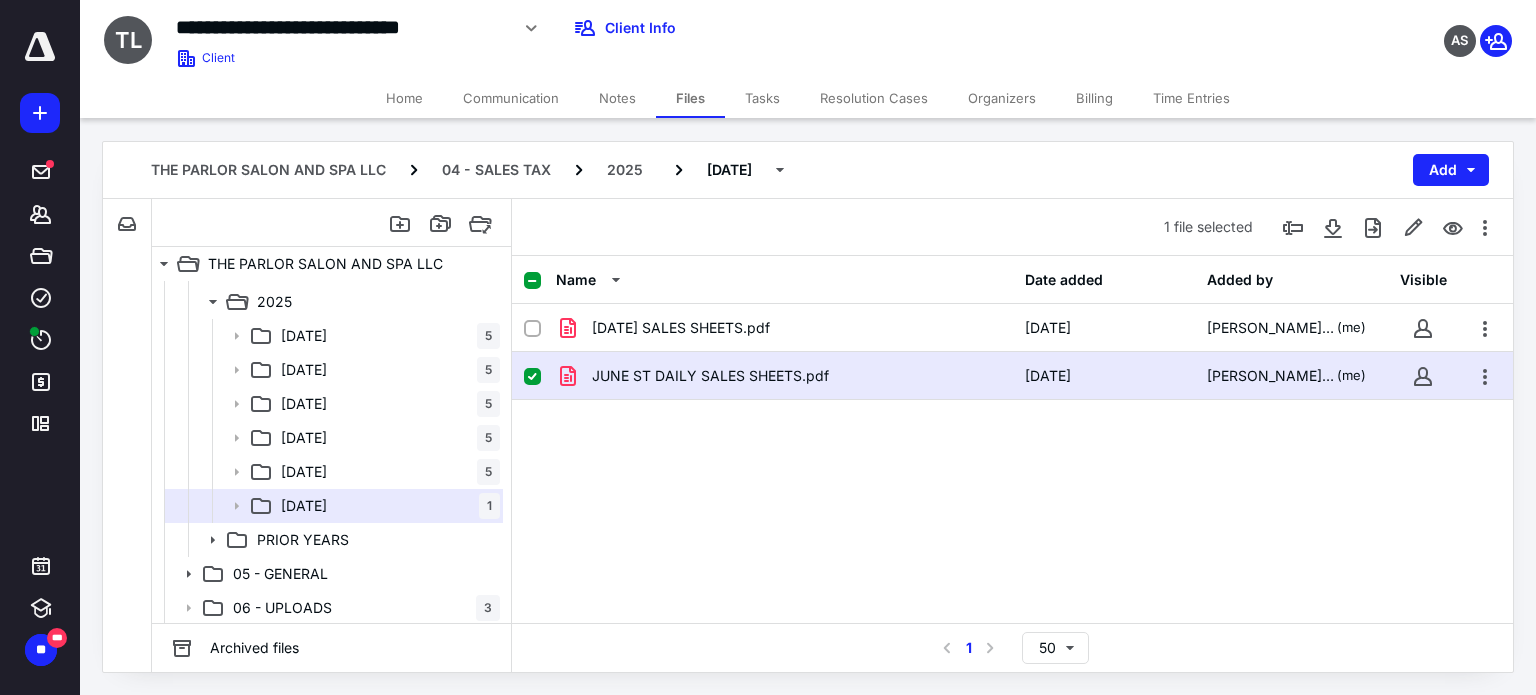 click on "[DATE] SALES SHEETS.pdf [DATE] [PERSON_NAME][DATE]  (me) JUNE ST DAILY SALES SHEETS.pdf [DATE] [PERSON_NAME][DATE]  (me)" at bounding box center [1012, 454] 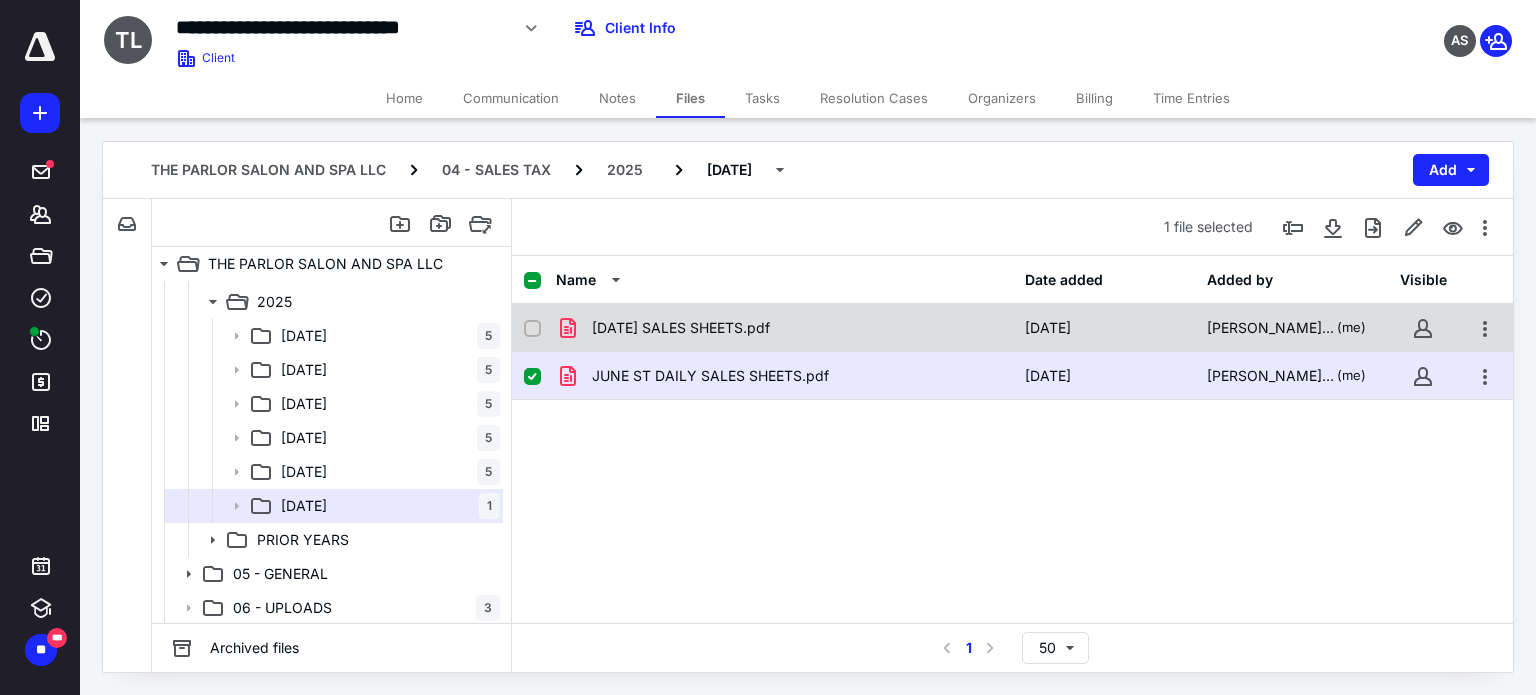 click on "[DATE] SALES SHEETS.pdf" at bounding box center (681, 328) 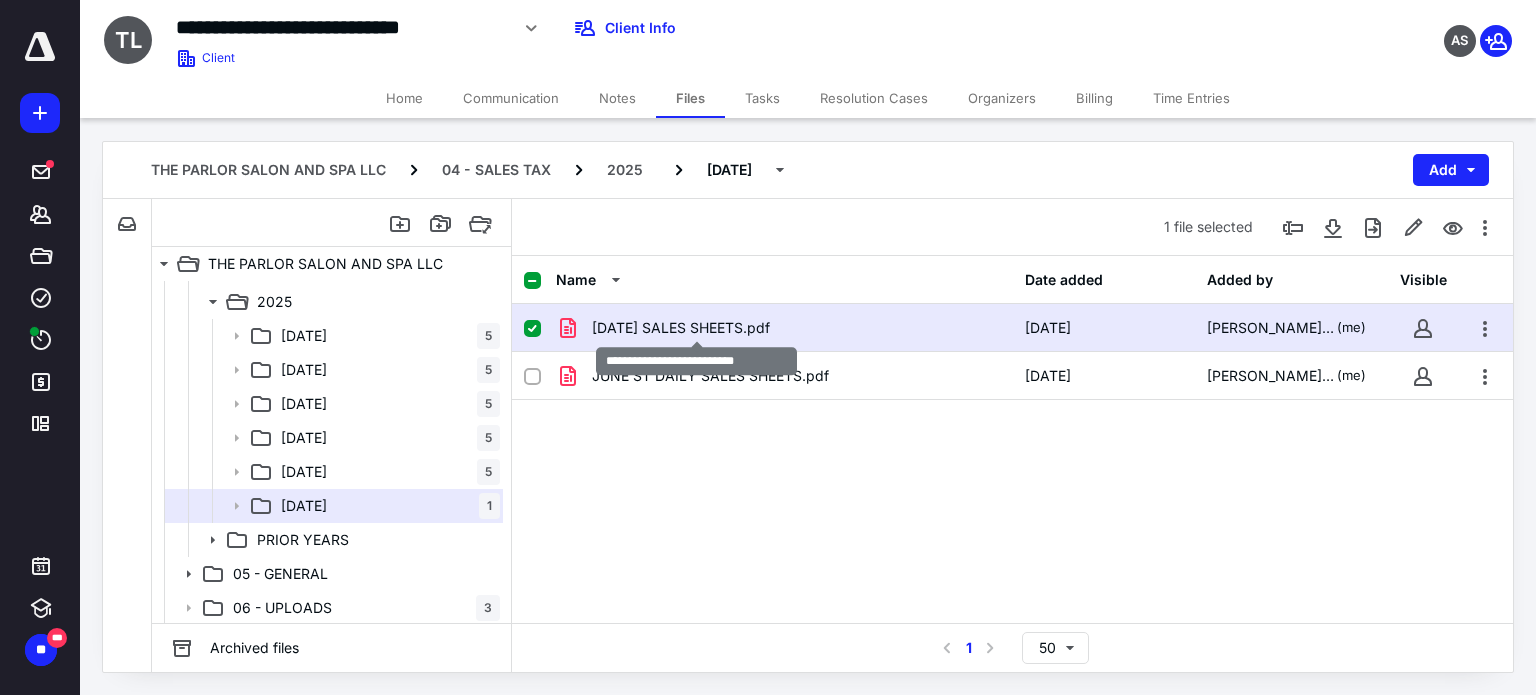 click on "[DATE] SALES SHEETS.pdf" at bounding box center (681, 328) 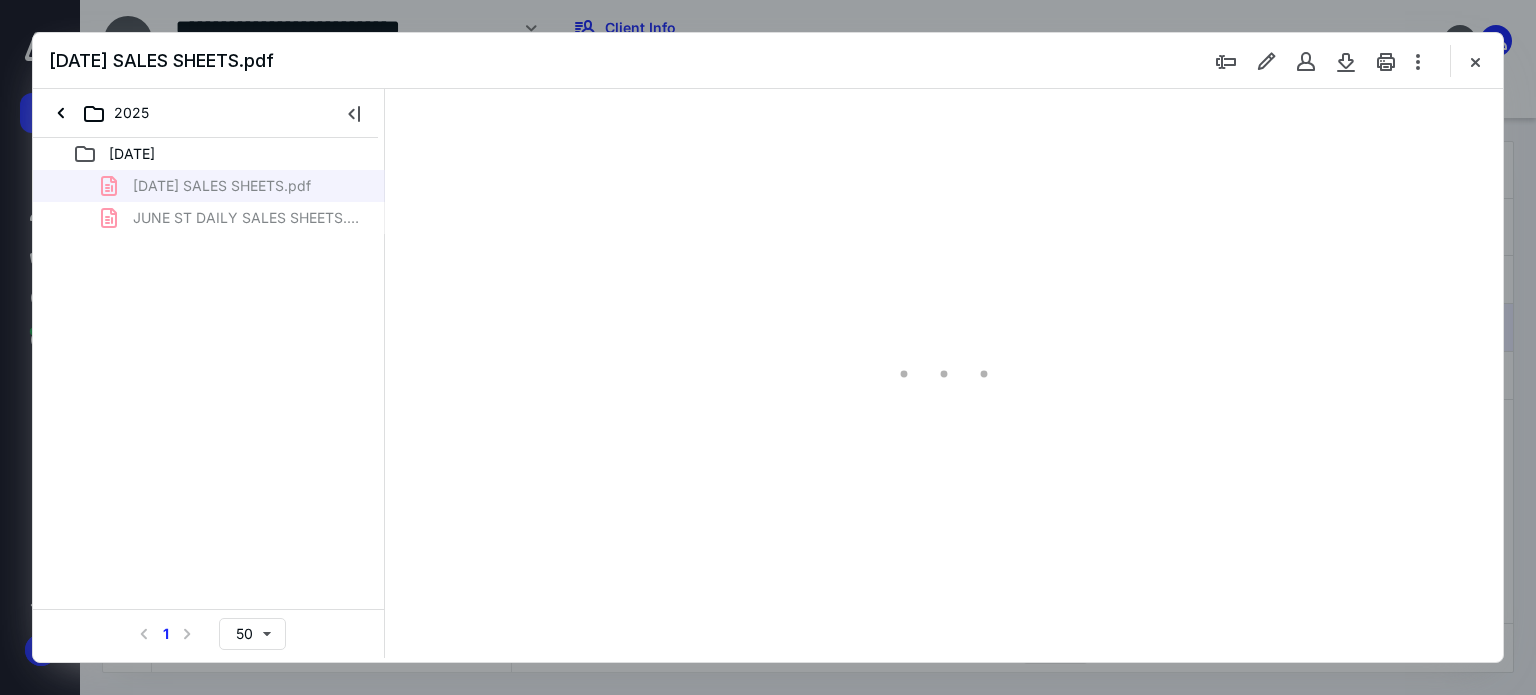 scroll, scrollTop: 0, scrollLeft: 0, axis: both 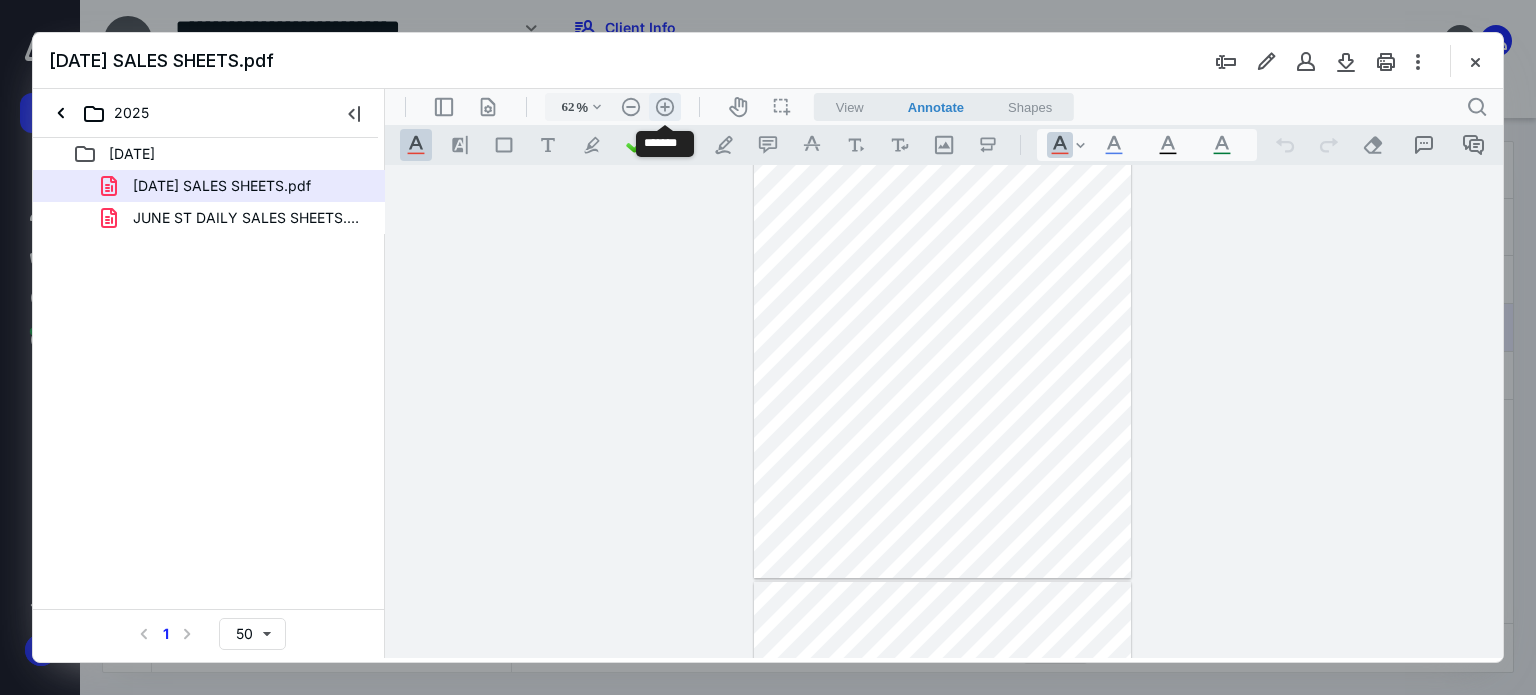 click on ".cls-1{fill:#abb0c4;} icon - header - zoom - in - line" at bounding box center [665, 107] 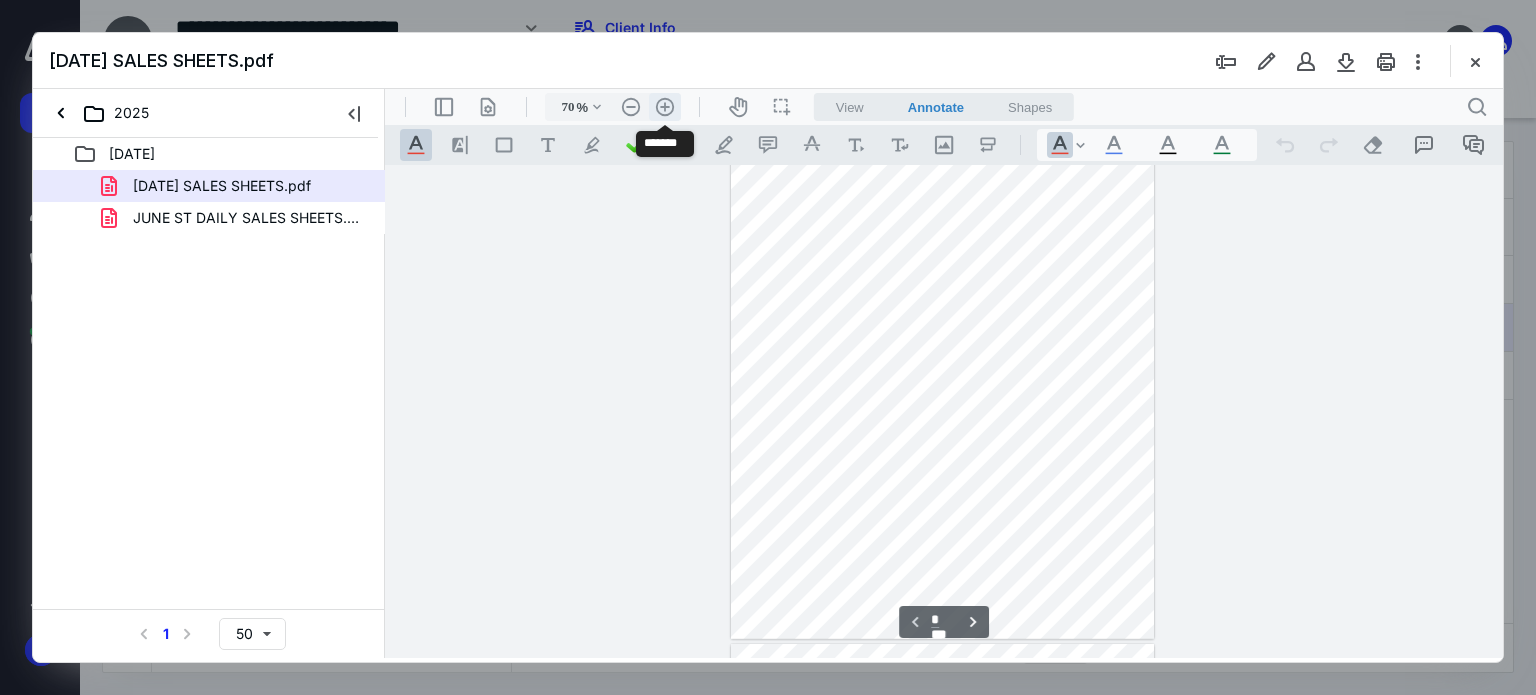 click on ".cls-1{fill:#abb0c4;} icon - header - zoom - in - line" at bounding box center [665, 107] 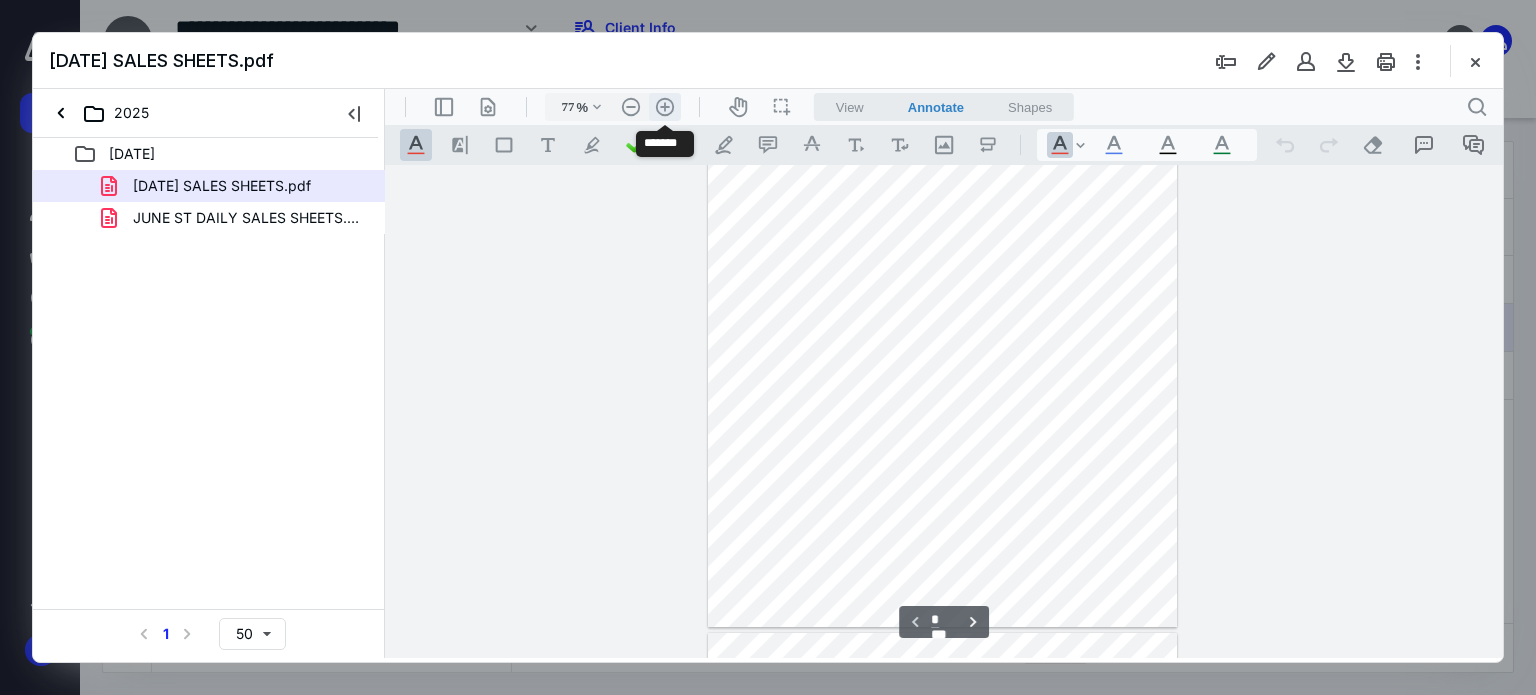 drag, startPoint x: 659, startPoint y: 108, endPoint x: 782, endPoint y: 226, distance: 170.4494 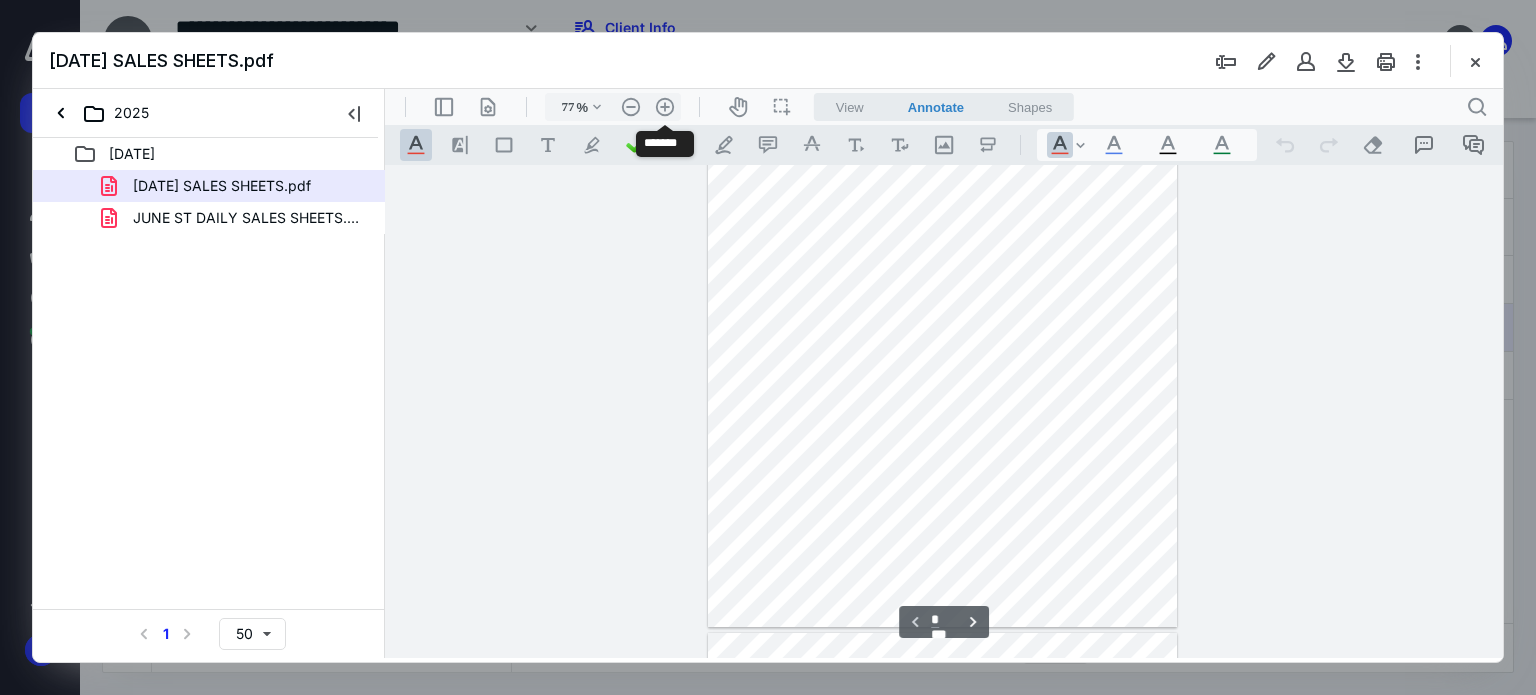 click on ".cls-1{fill:#abb0c4;} icon - header - zoom - in - line" at bounding box center [665, 107] 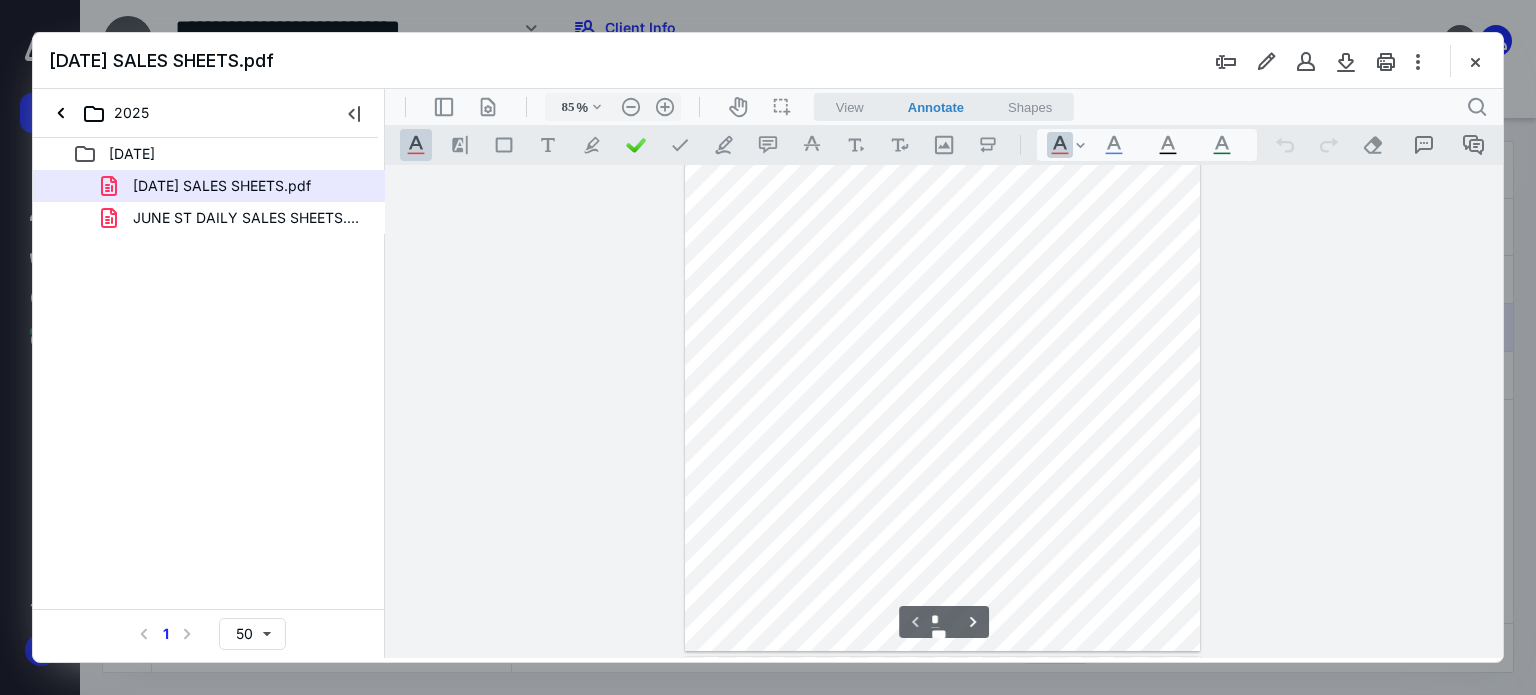 scroll, scrollTop: 0, scrollLeft: 0, axis: both 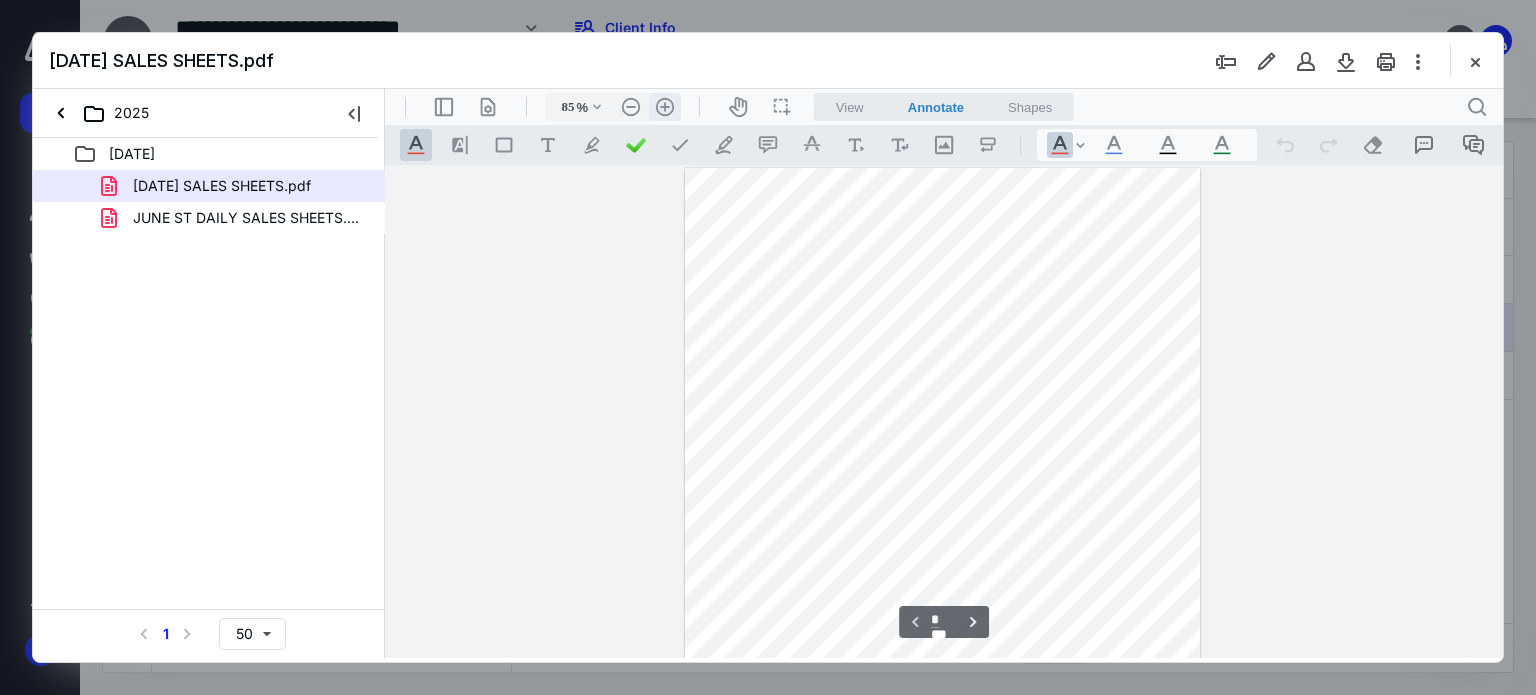 click on ".cls-1{fill:#abb0c4;} icon - header - zoom - in - line" at bounding box center [665, 107] 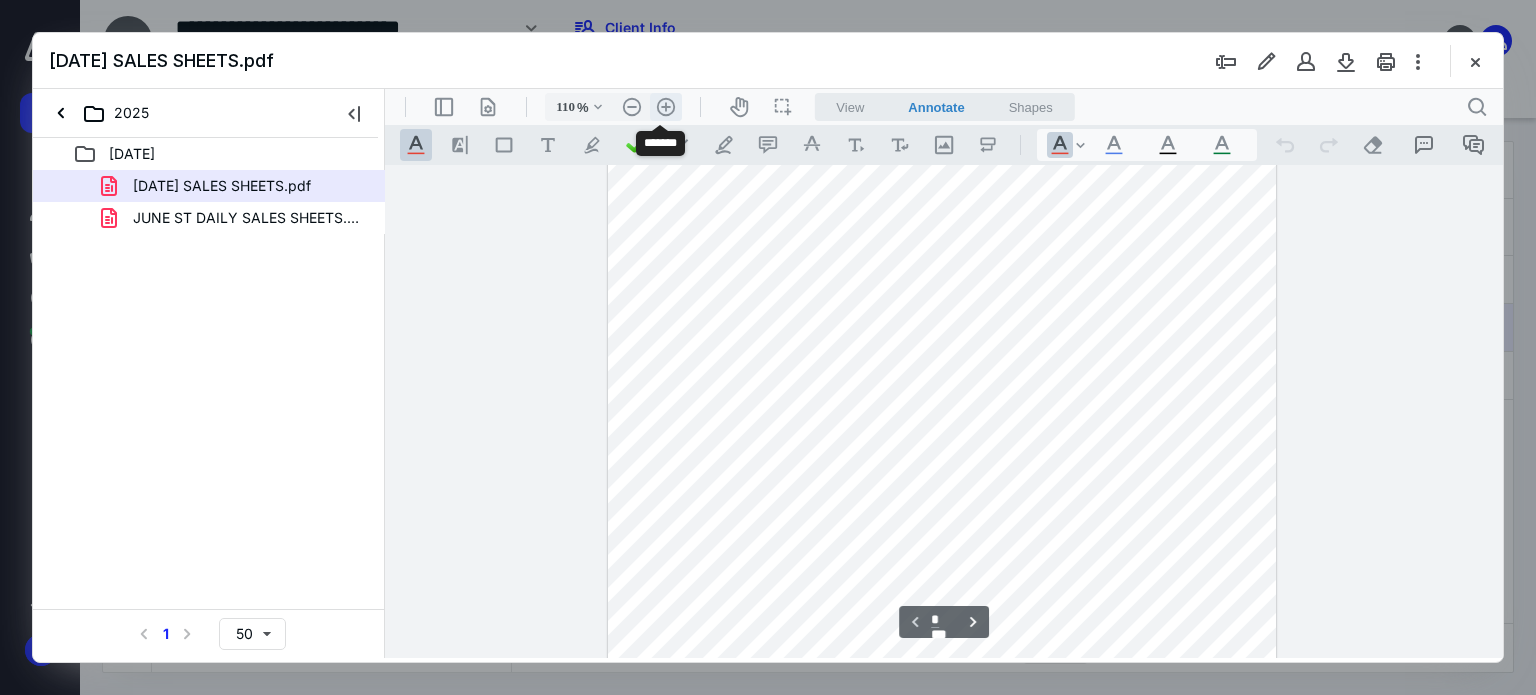 click on ".cls-1{fill:#abb0c4;} icon - header - zoom - in - line" at bounding box center (666, 107) 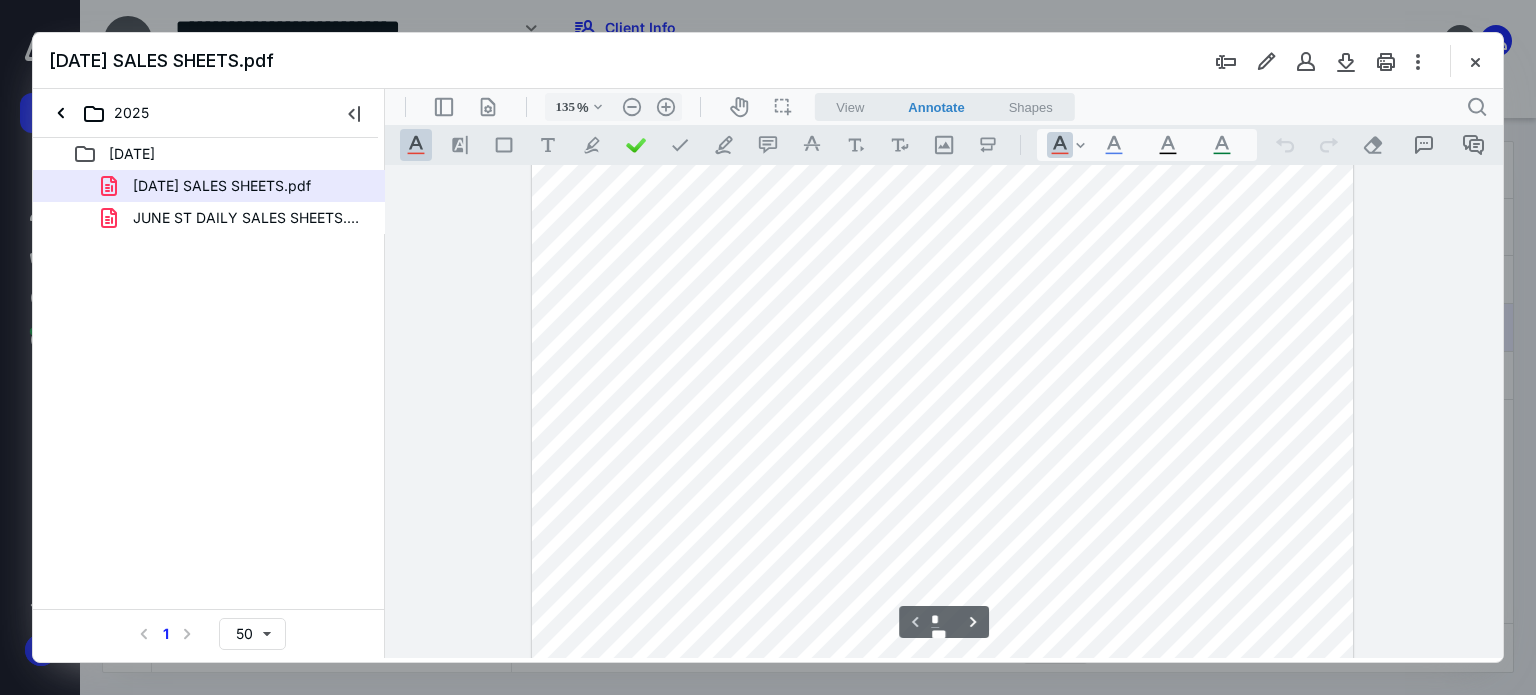 scroll, scrollTop: 0, scrollLeft: 0, axis: both 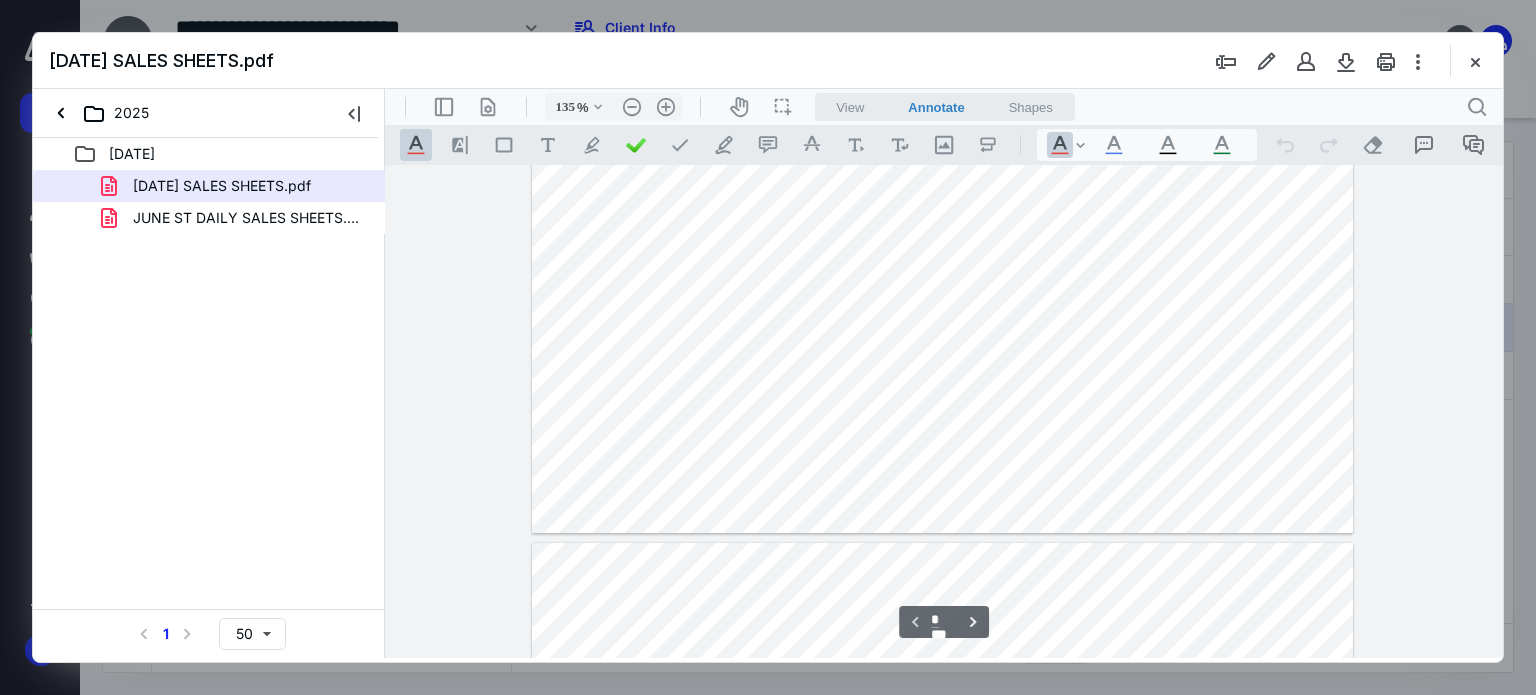 type on "*" 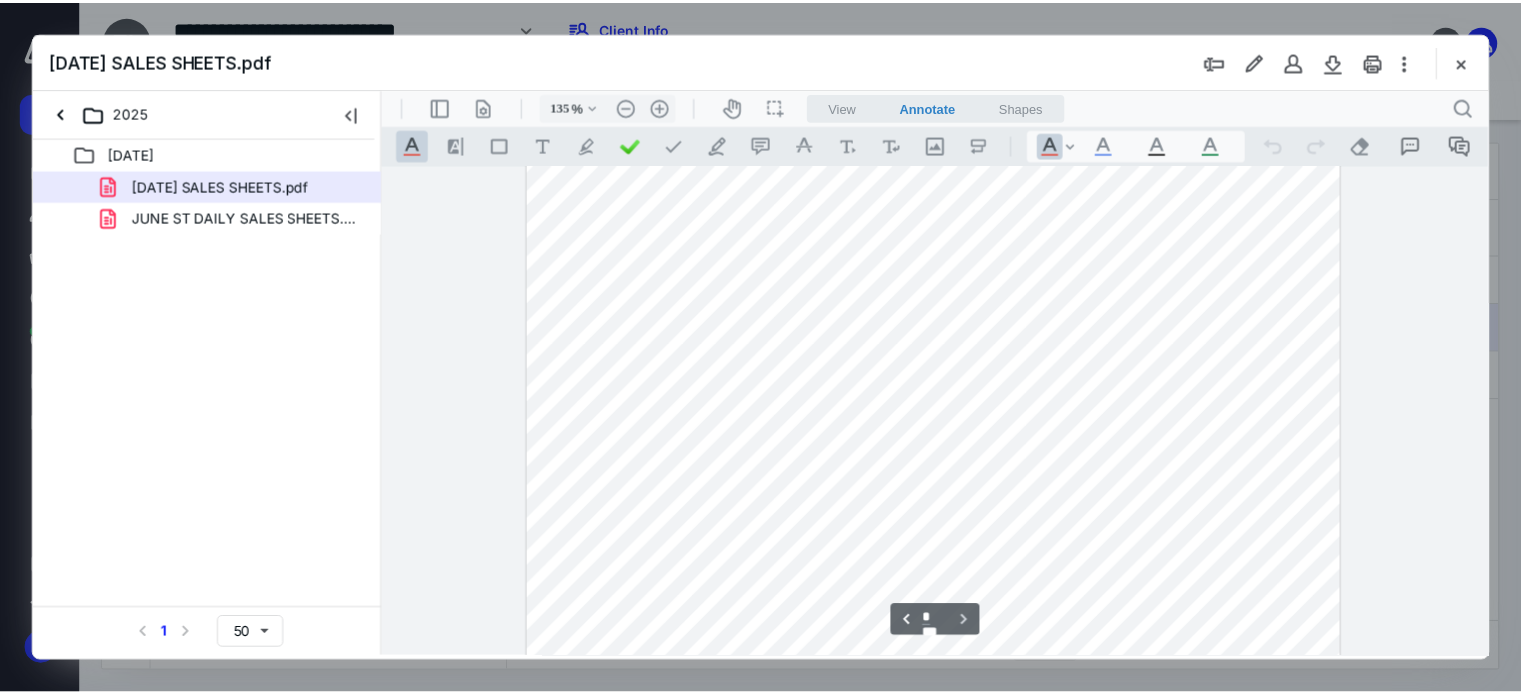 scroll, scrollTop: 1400, scrollLeft: 0, axis: vertical 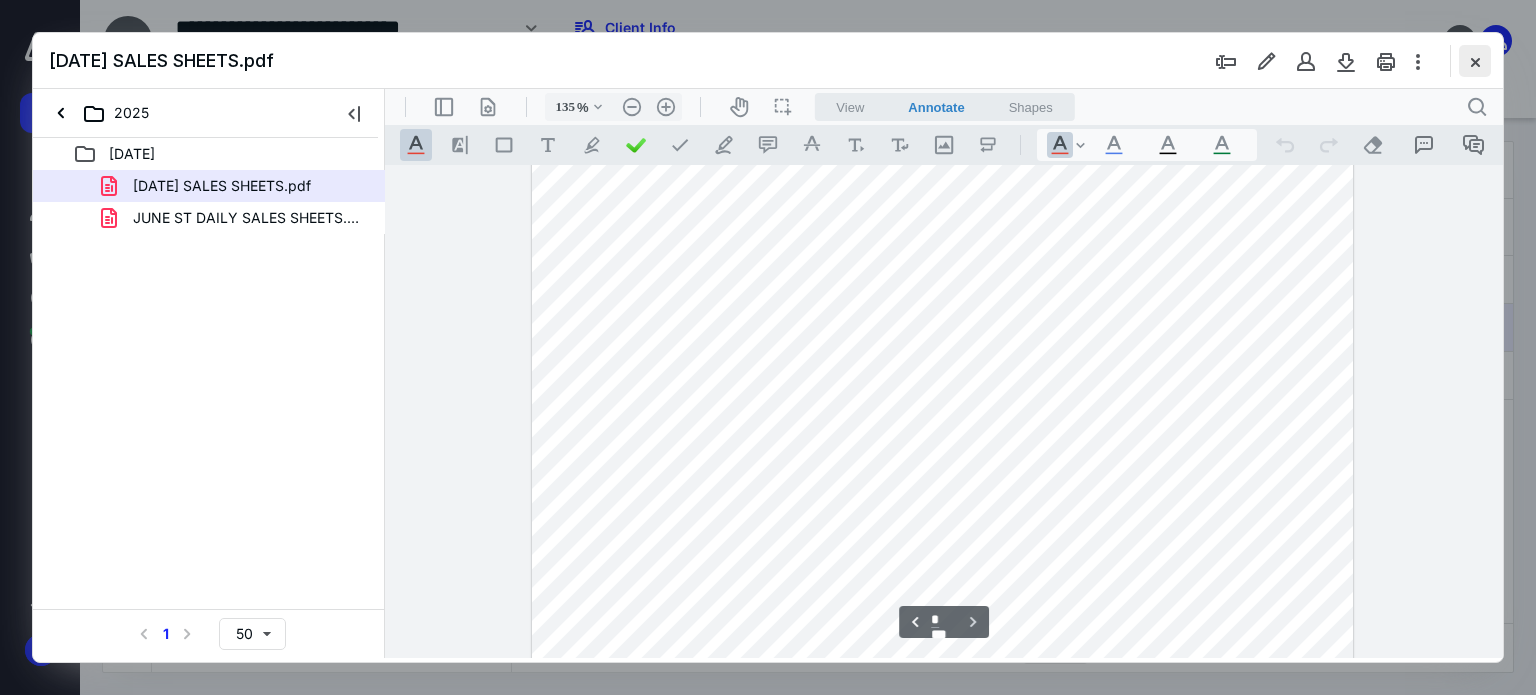 click at bounding box center [1475, 61] 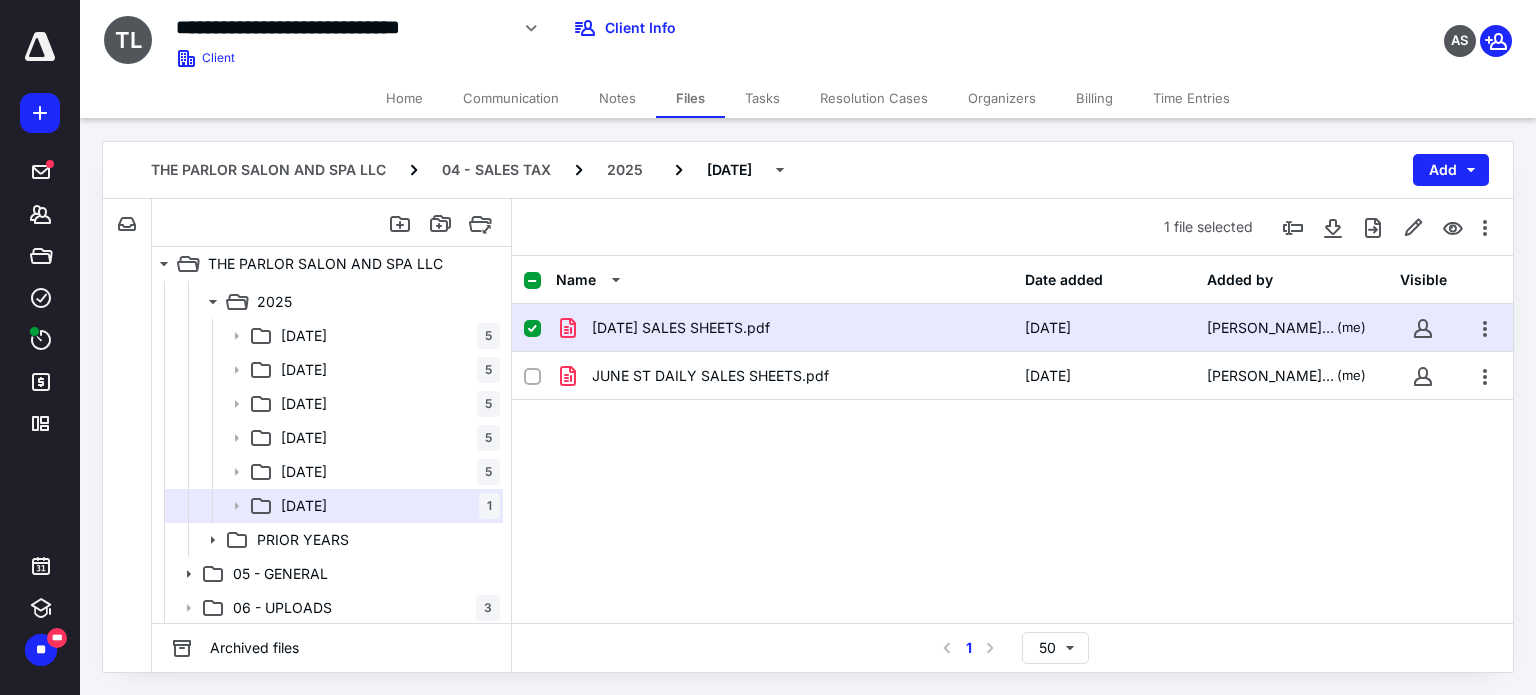 click on "Home" at bounding box center (404, 98) 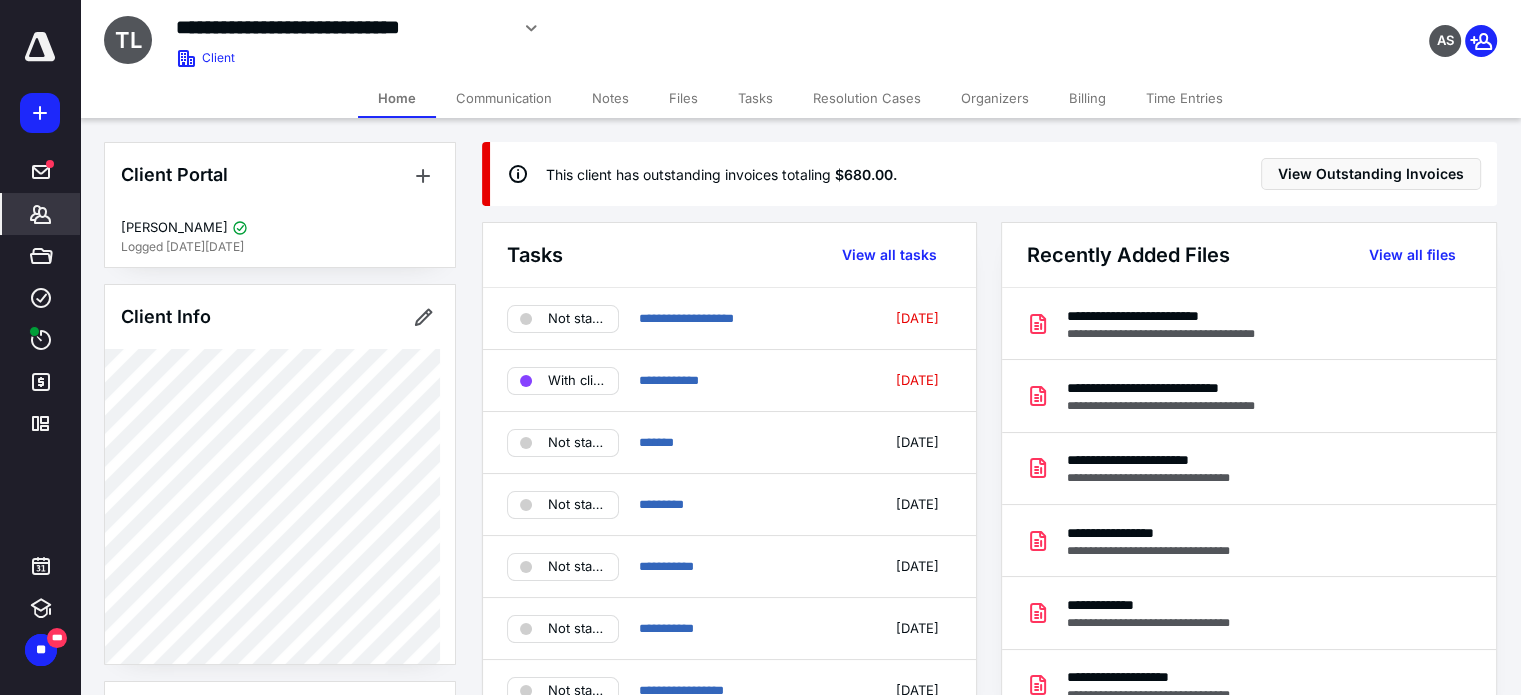 click on "Files" at bounding box center [683, 98] 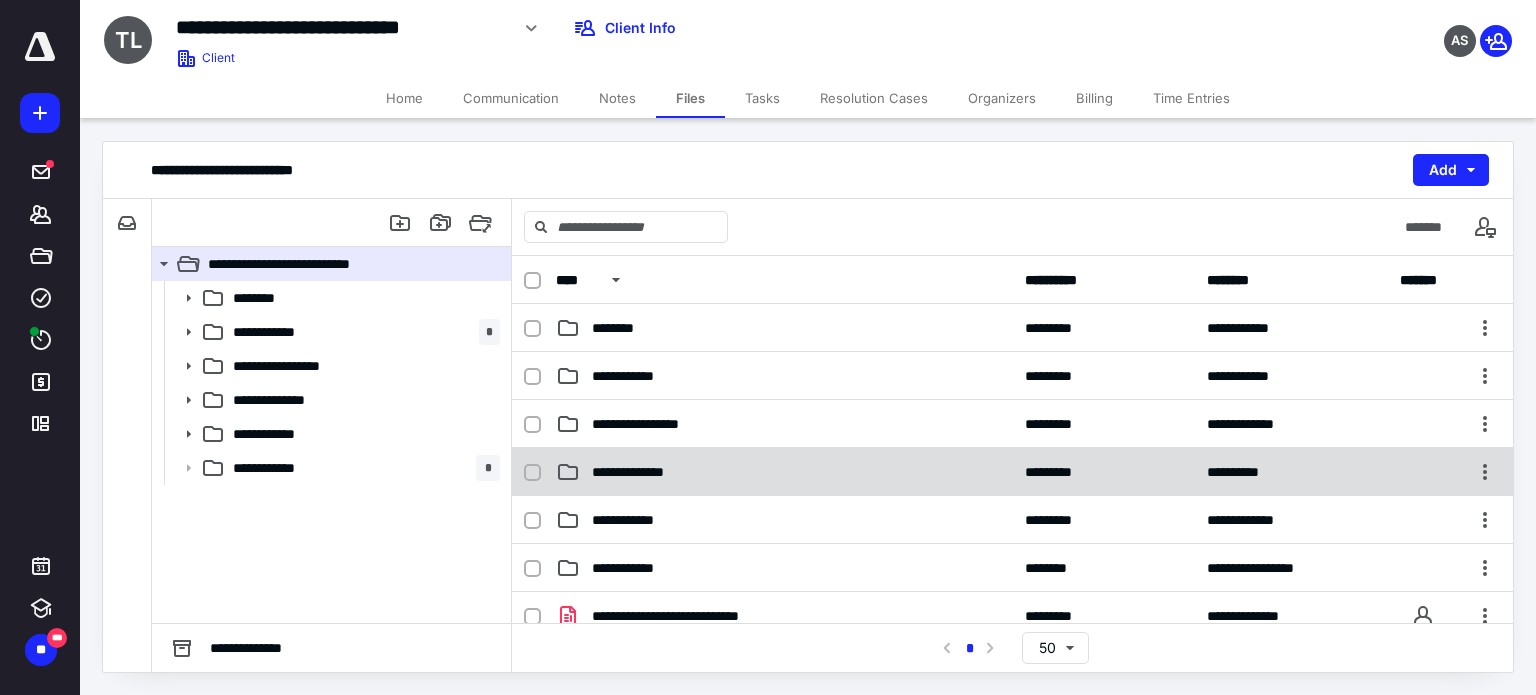 click on "**********" at bounding box center (1012, 472) 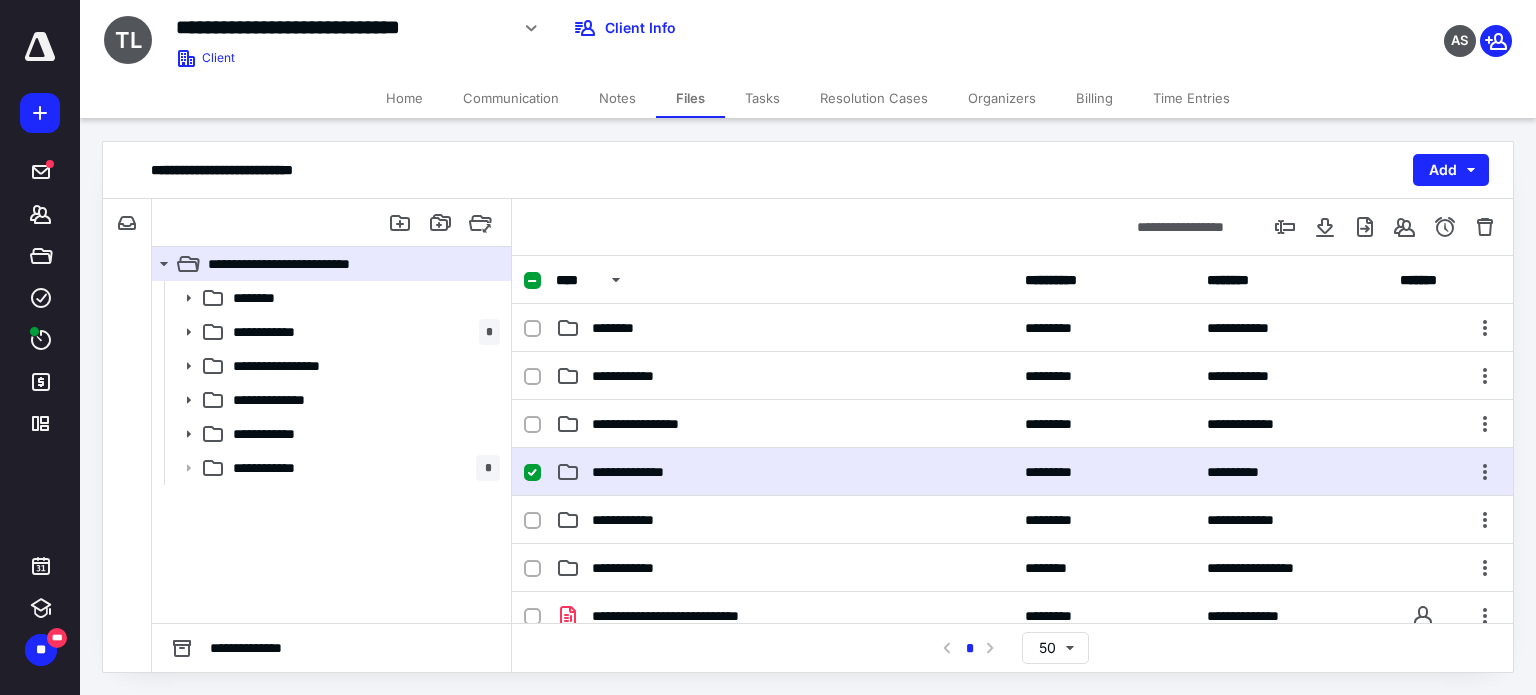 click on "**********" at bounding box center (1012, 472) 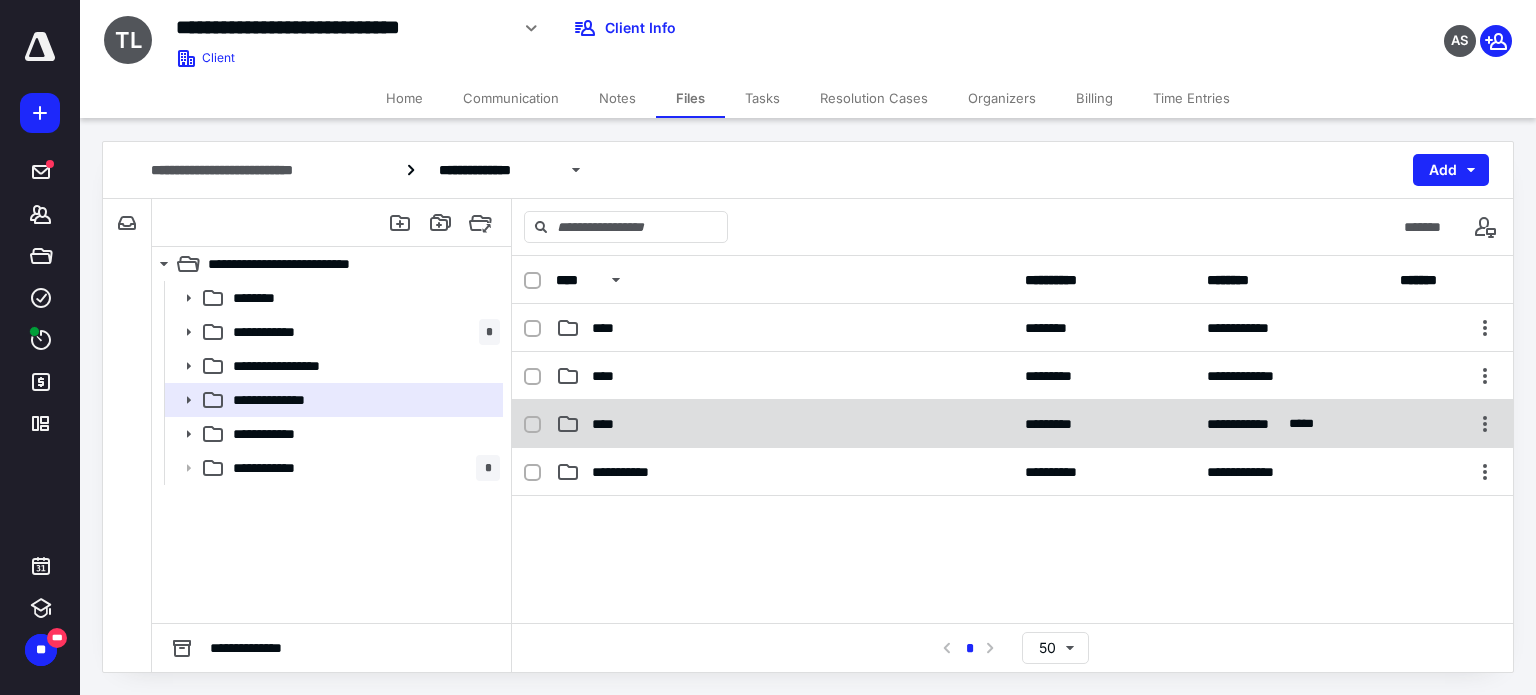 click on "****" at bounding box center [609, 424] 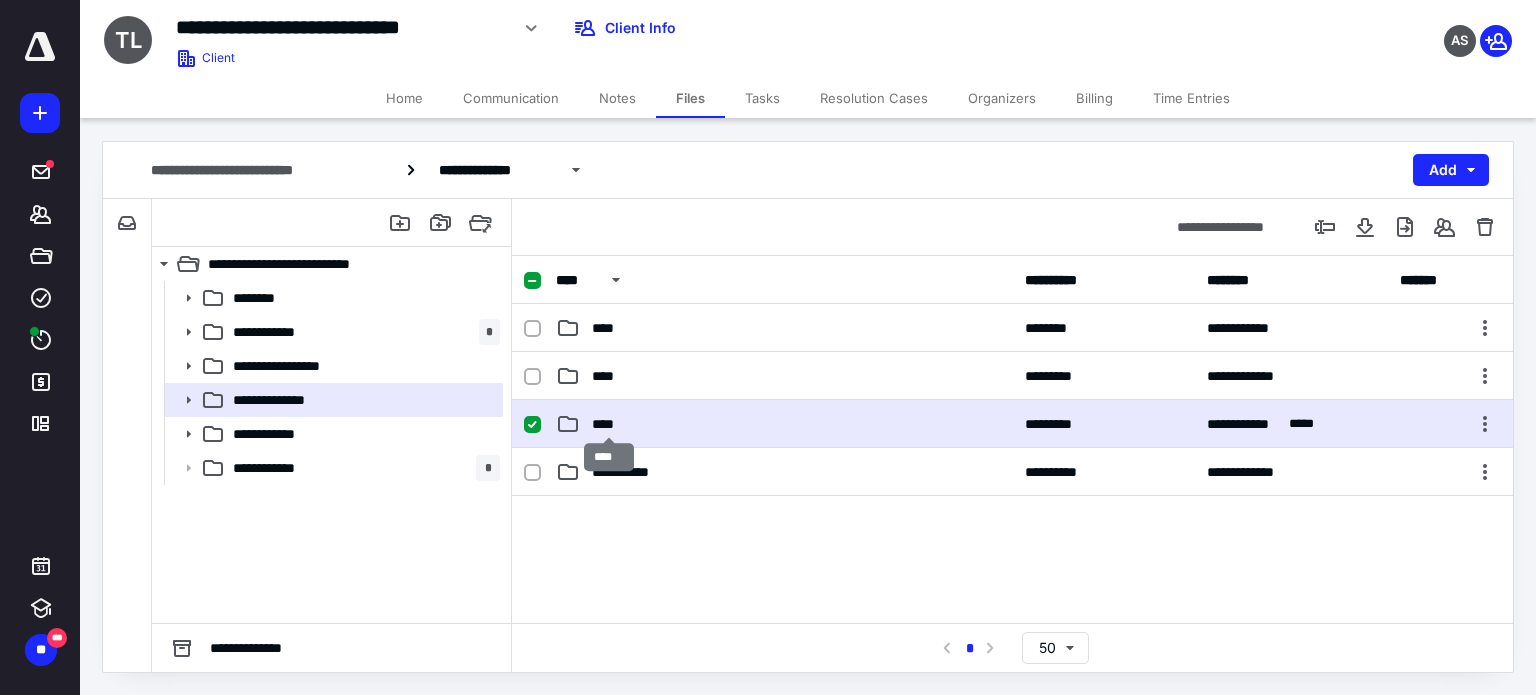 click on "****" at bounding box center (609, 424) 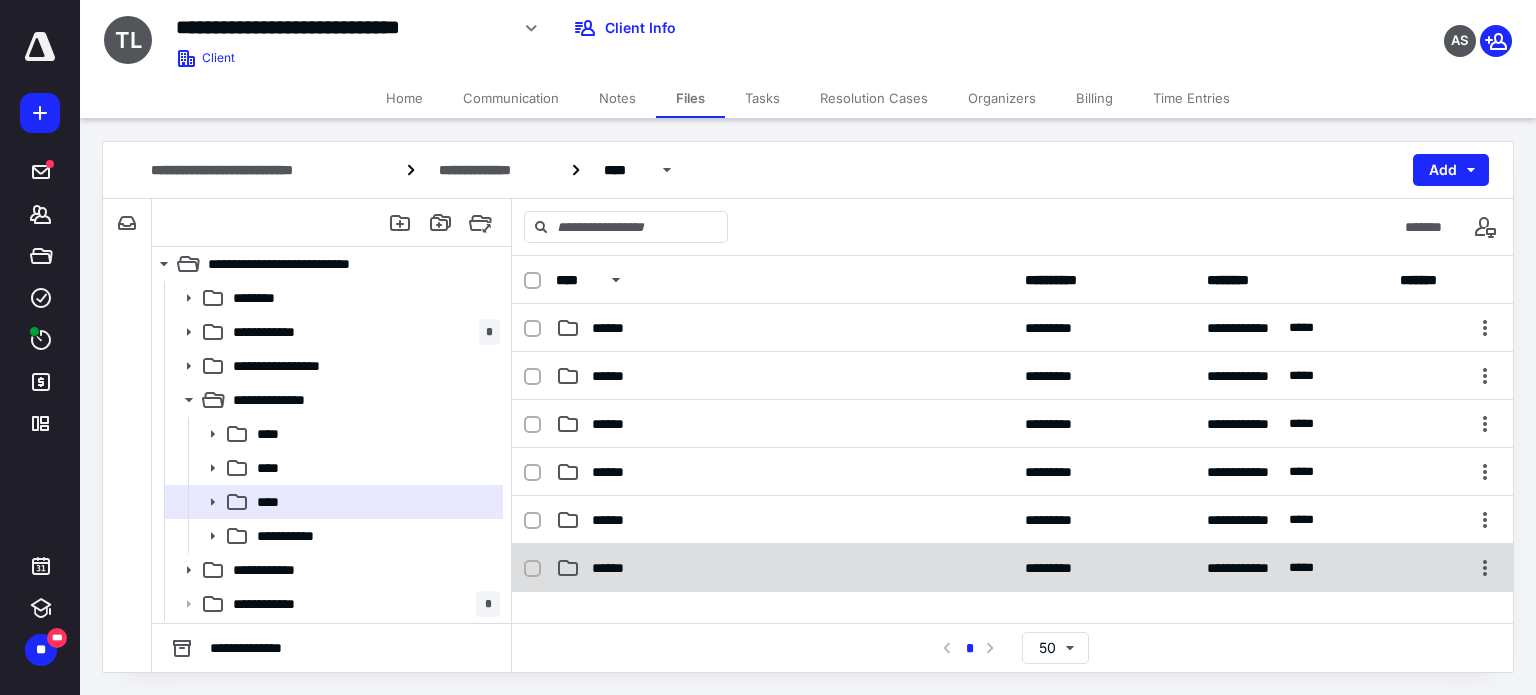 click on "******" at bounding box center (617, 568) 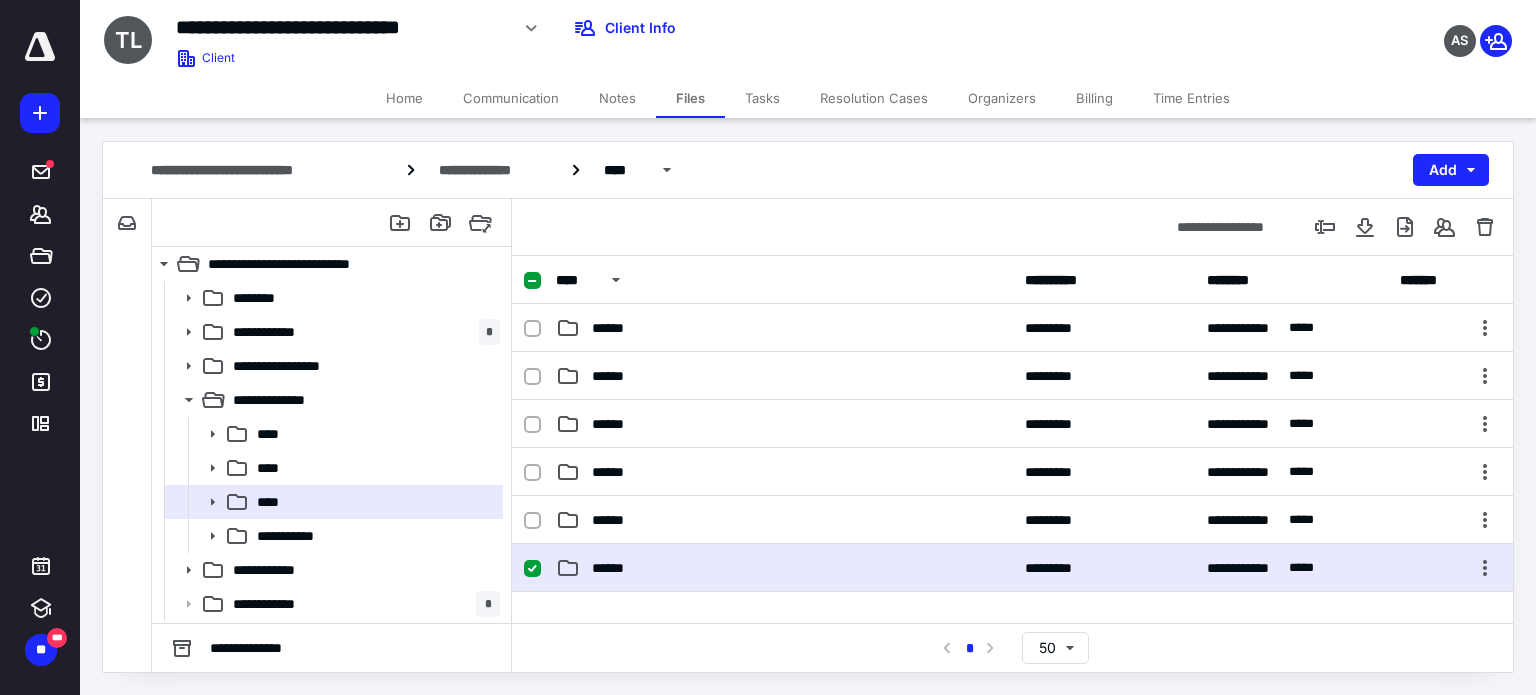 click on "******" at bounding box center (617, 568) 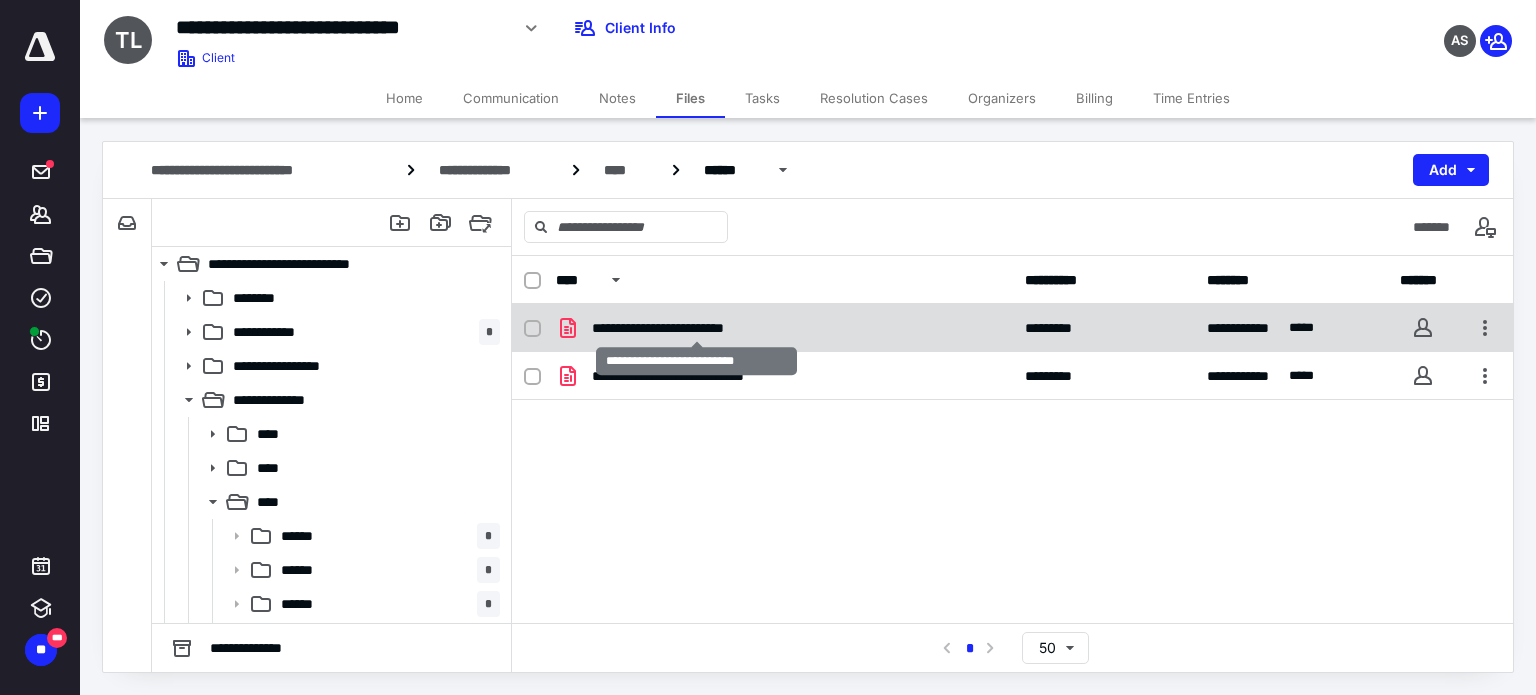 checkbox on "true" 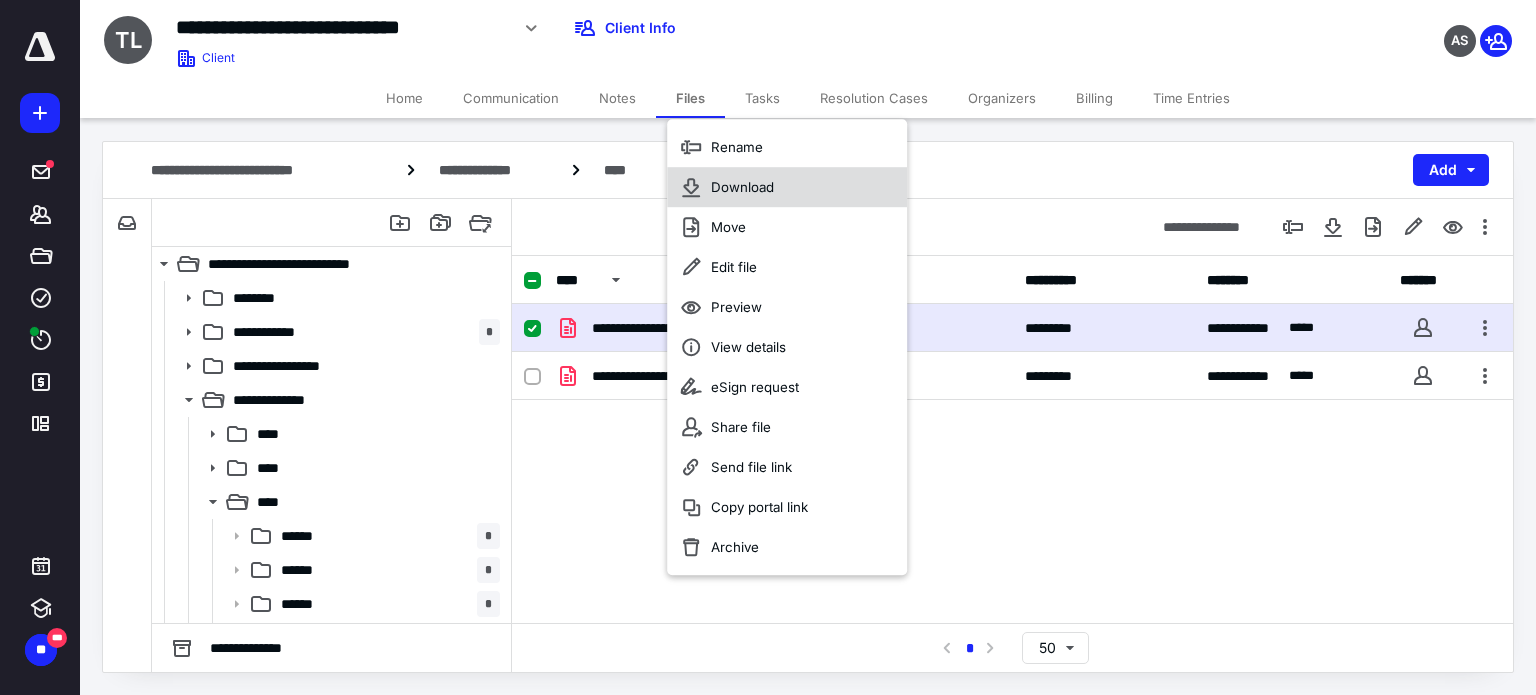 click on "Download" at bounding box center (742, 187) 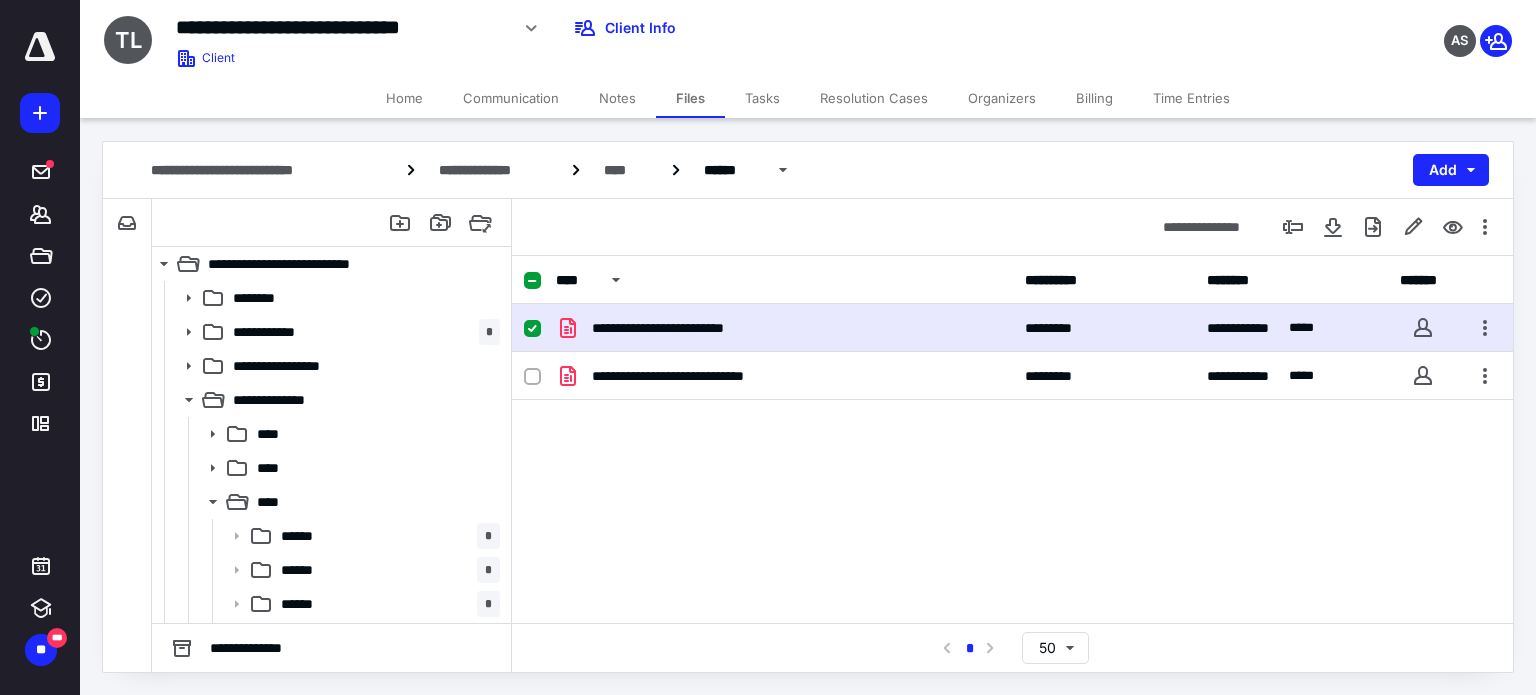 click on "Tasks" at bounding box center [762, 98] 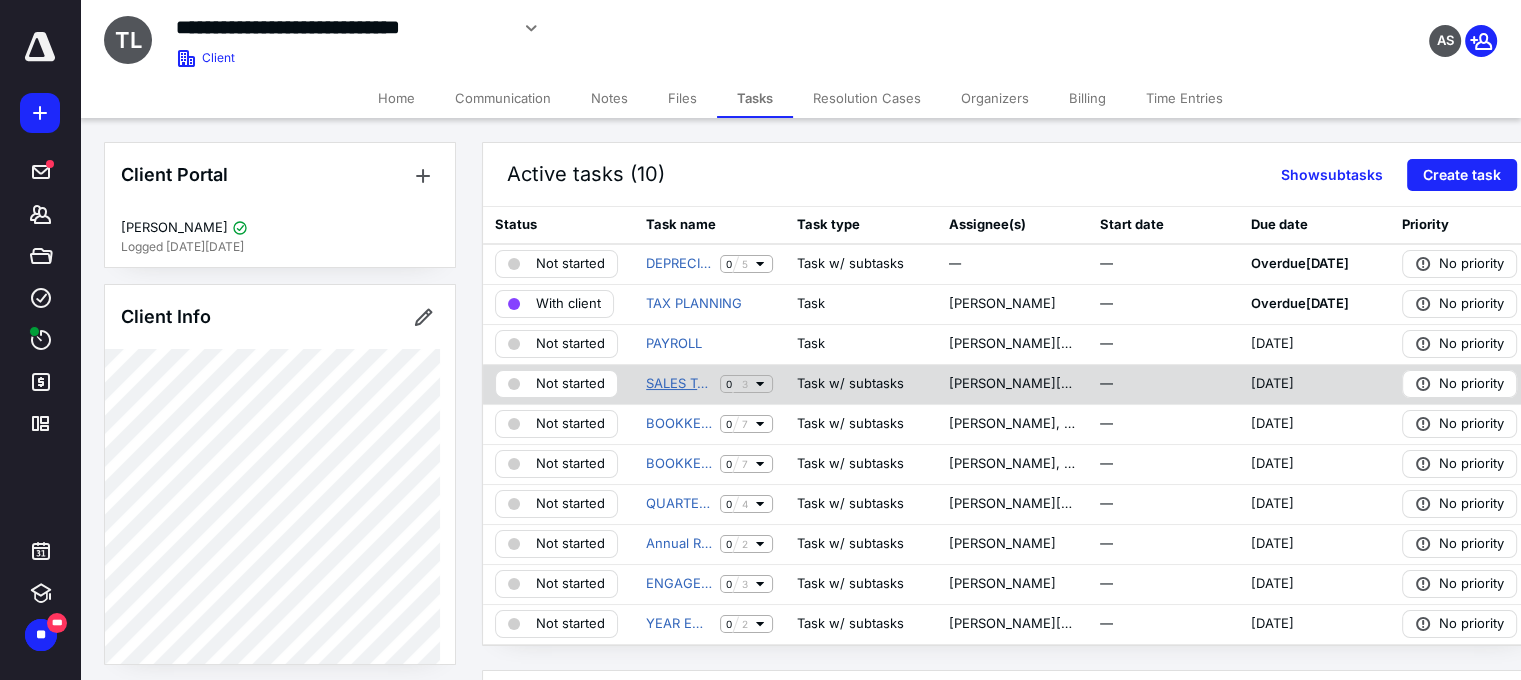click on "SALES TAX" at bounding box center [679, 384] 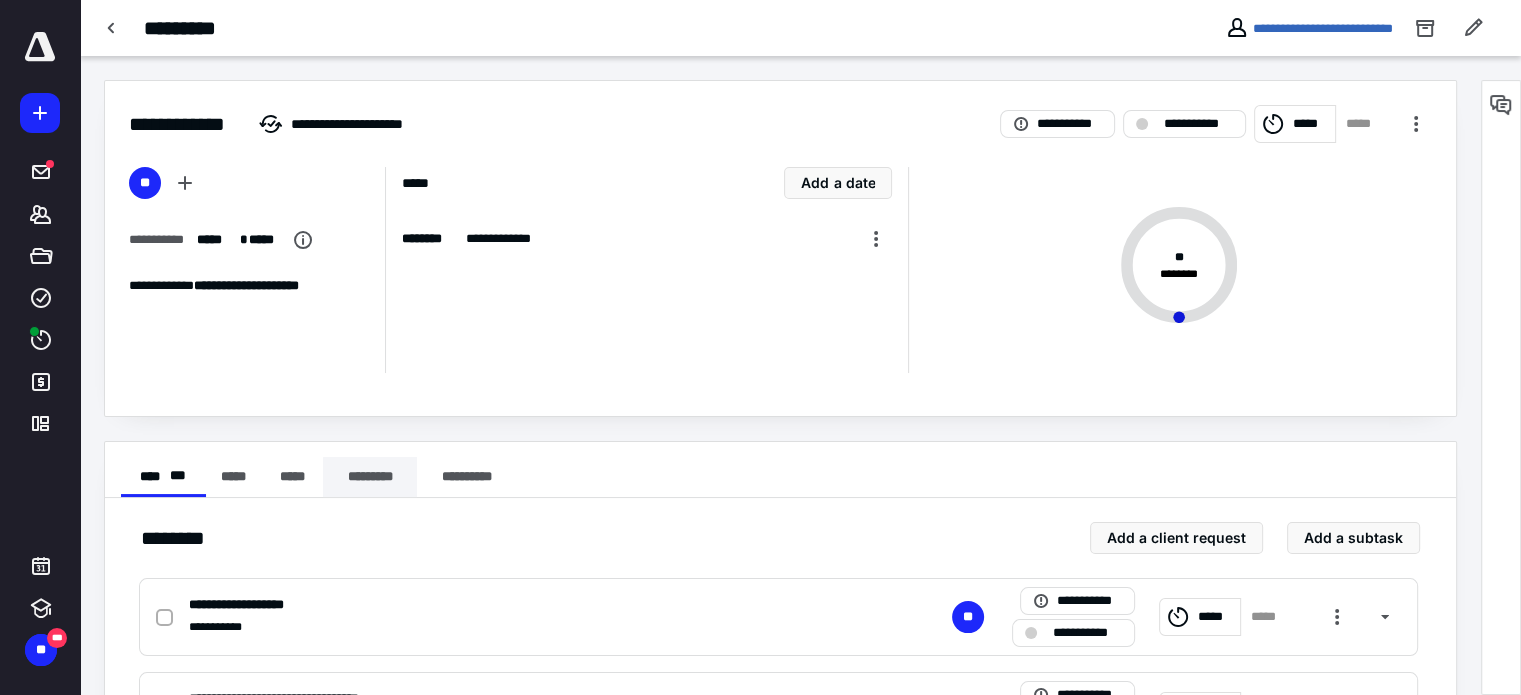 scroll, scrollTop: 197, scrollLeft: 0, axis: vertical 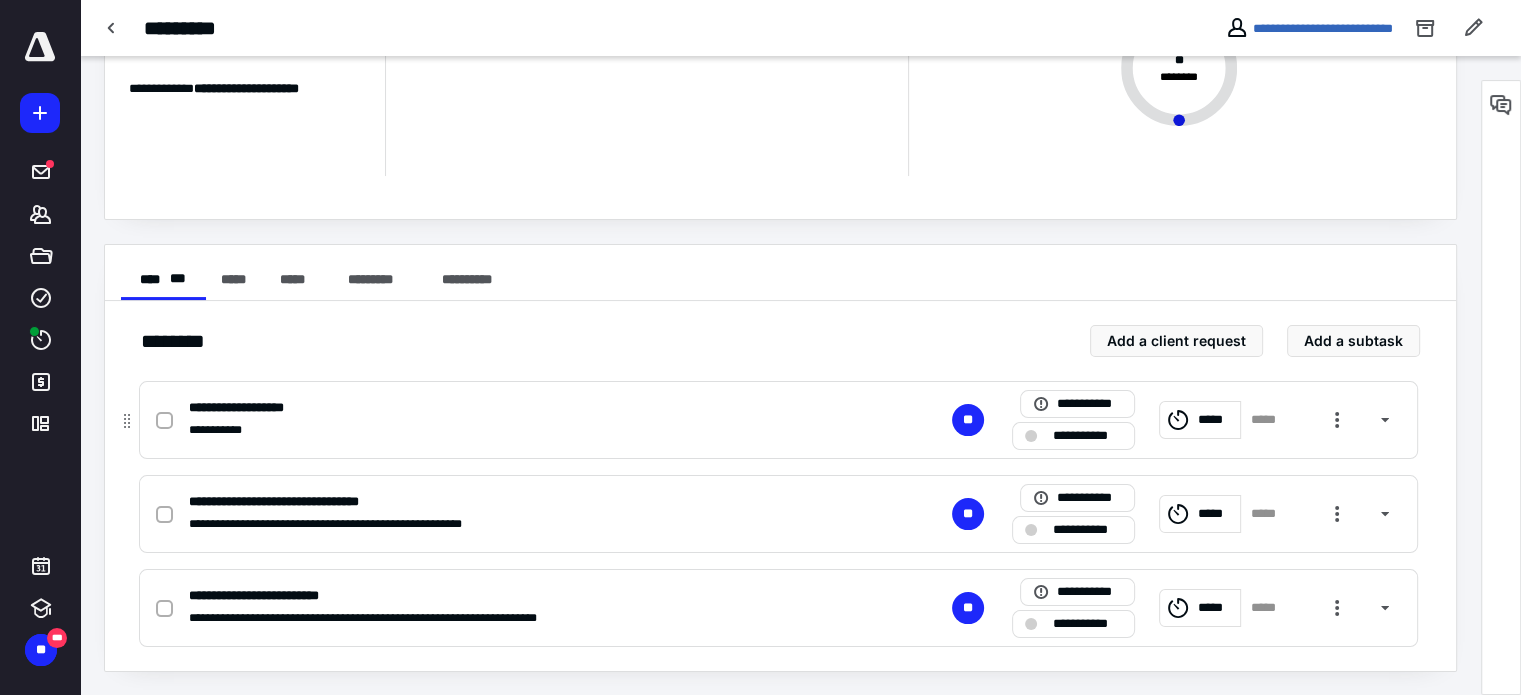 click 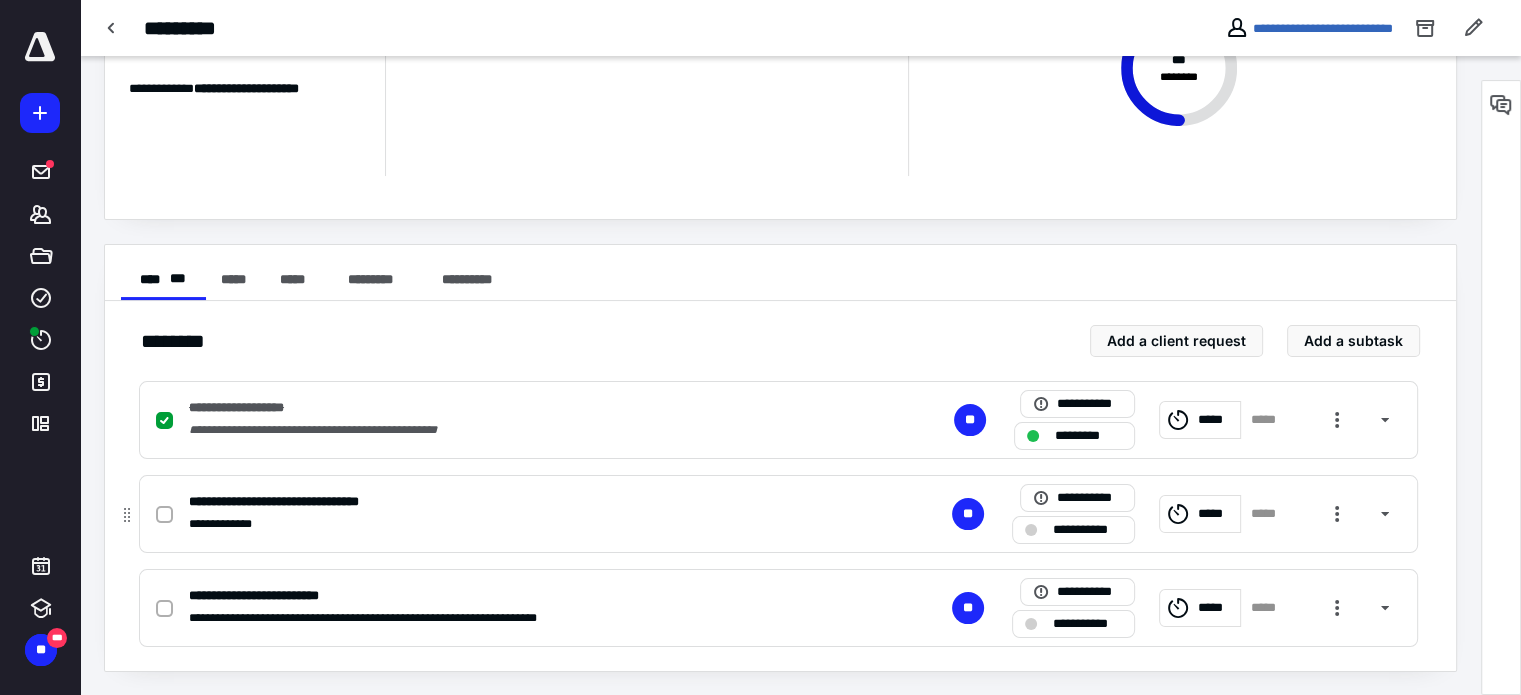 click 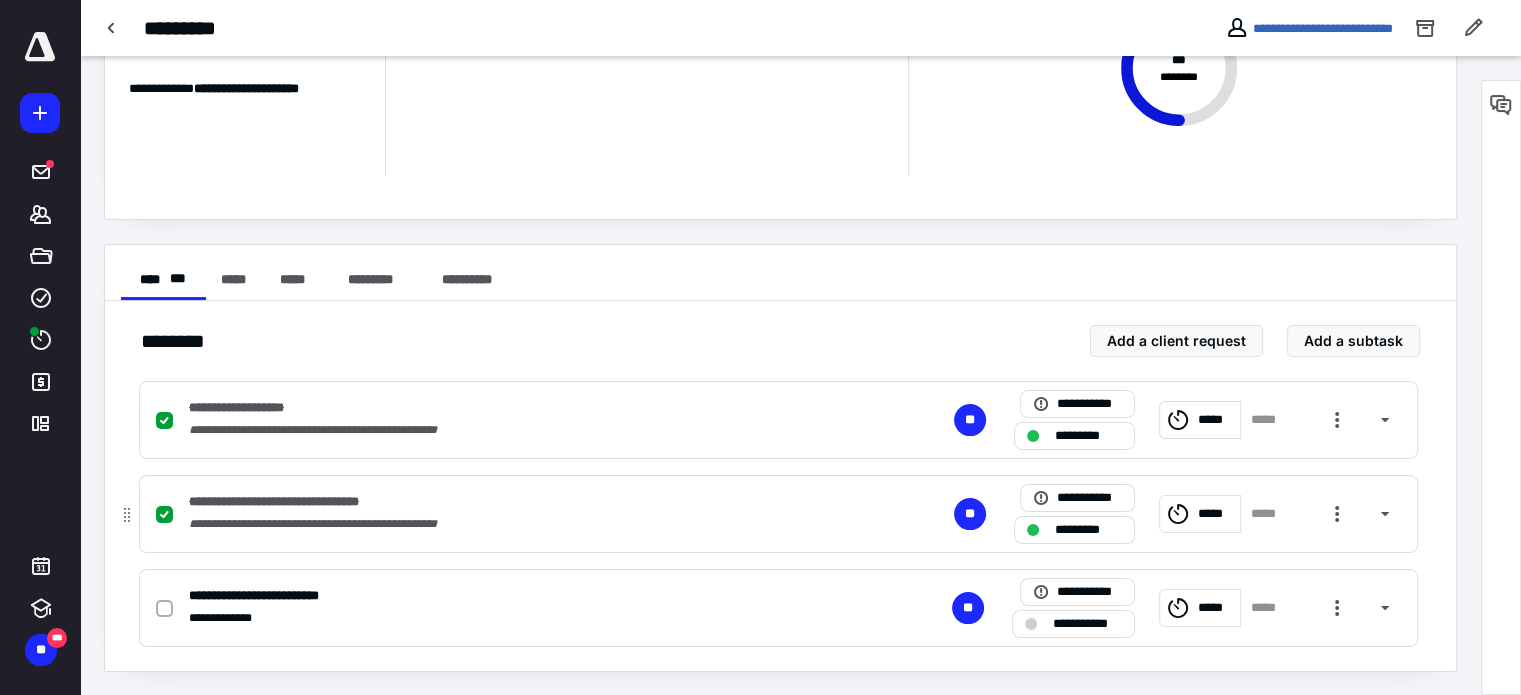 click 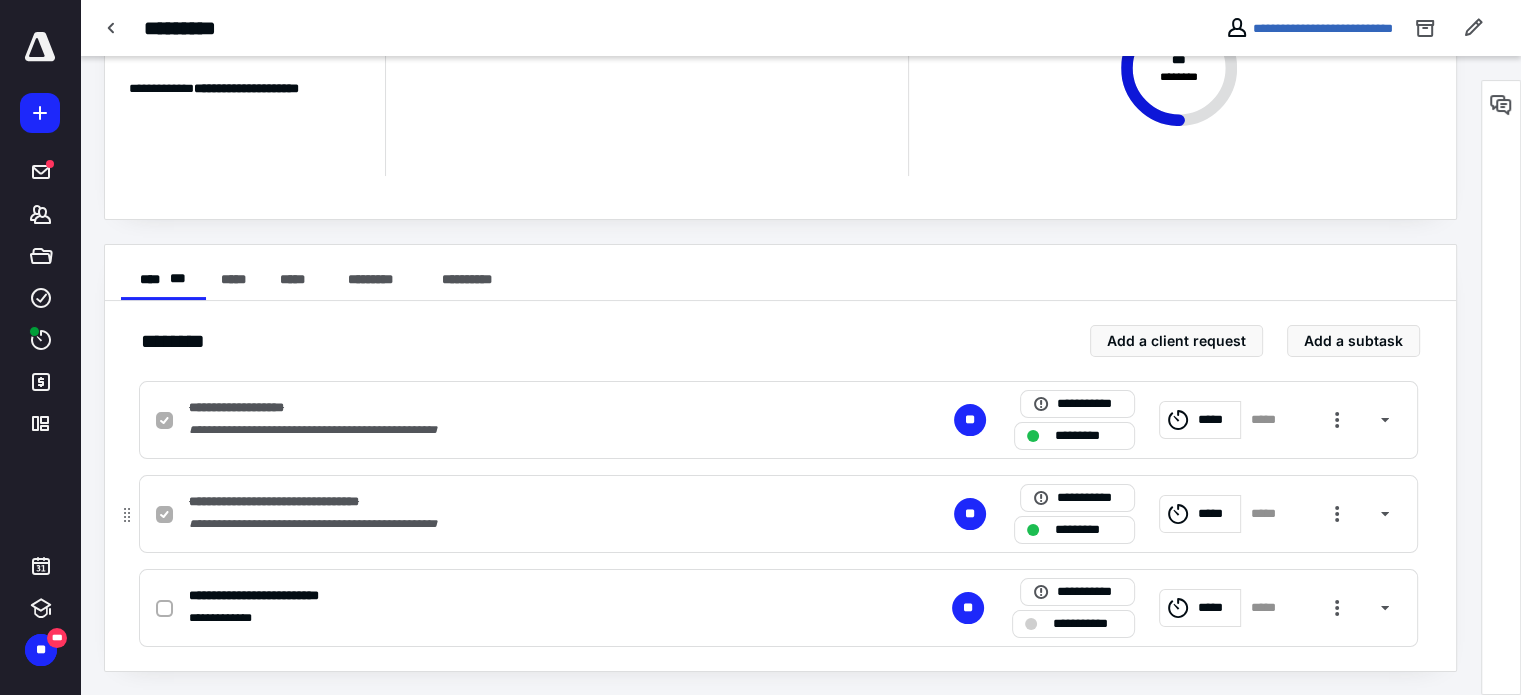 checkbox on "false" 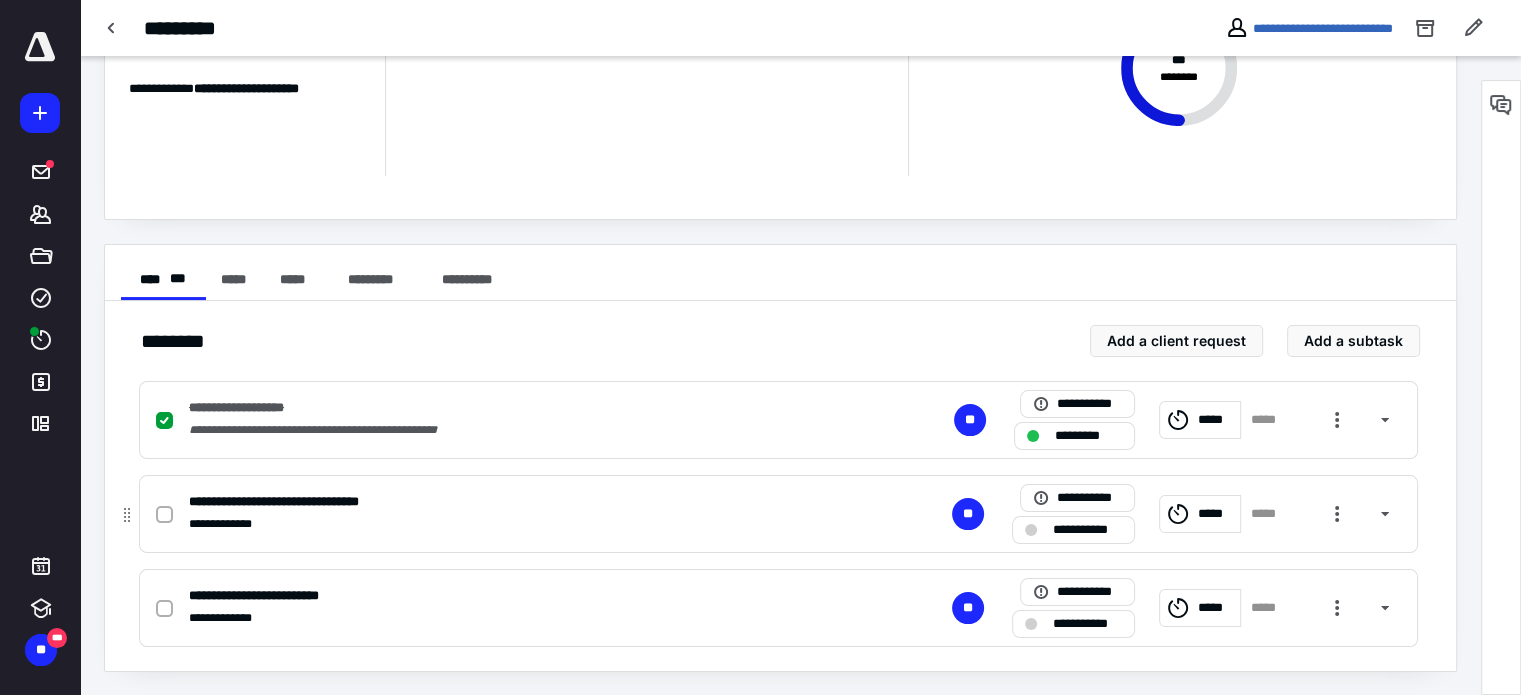 click on "**********" at bounding box center [1087, 530] 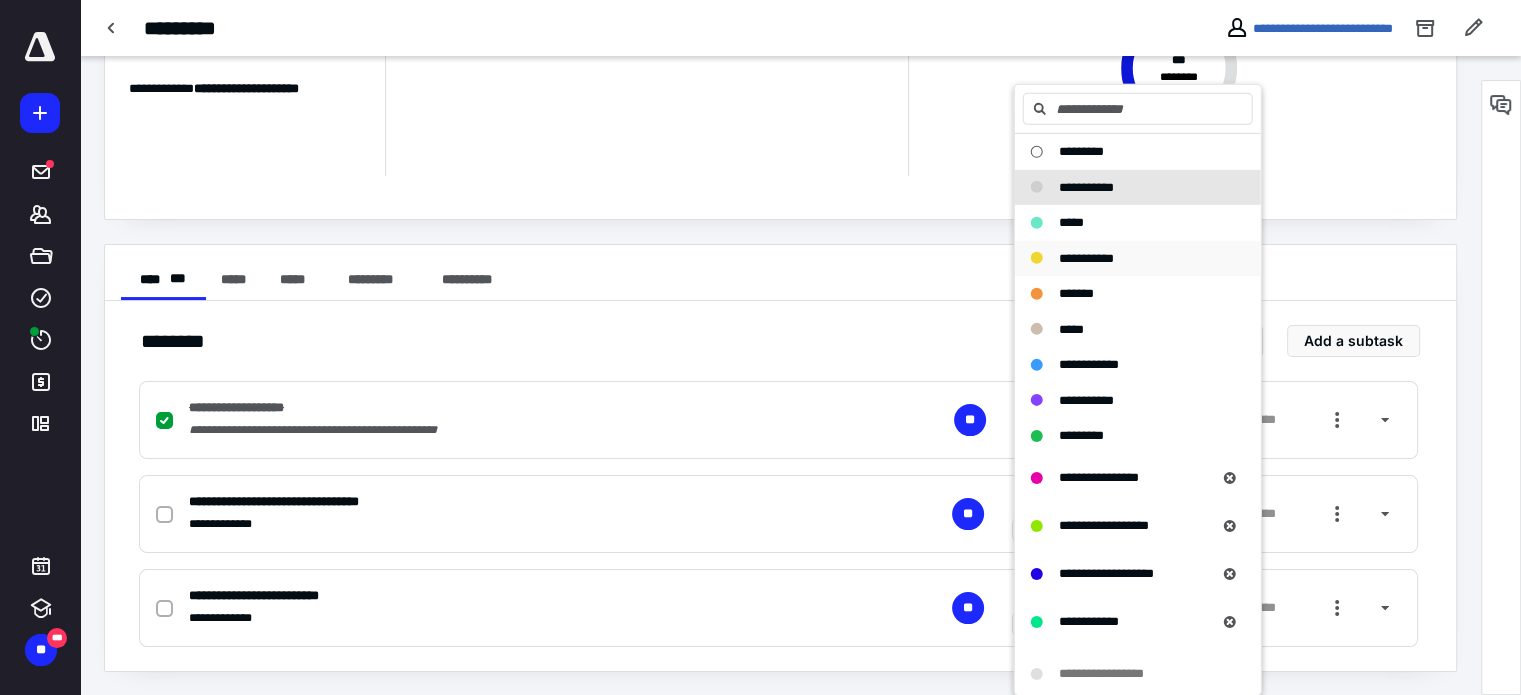 click on "**********" at bounding box center (1086, 257) 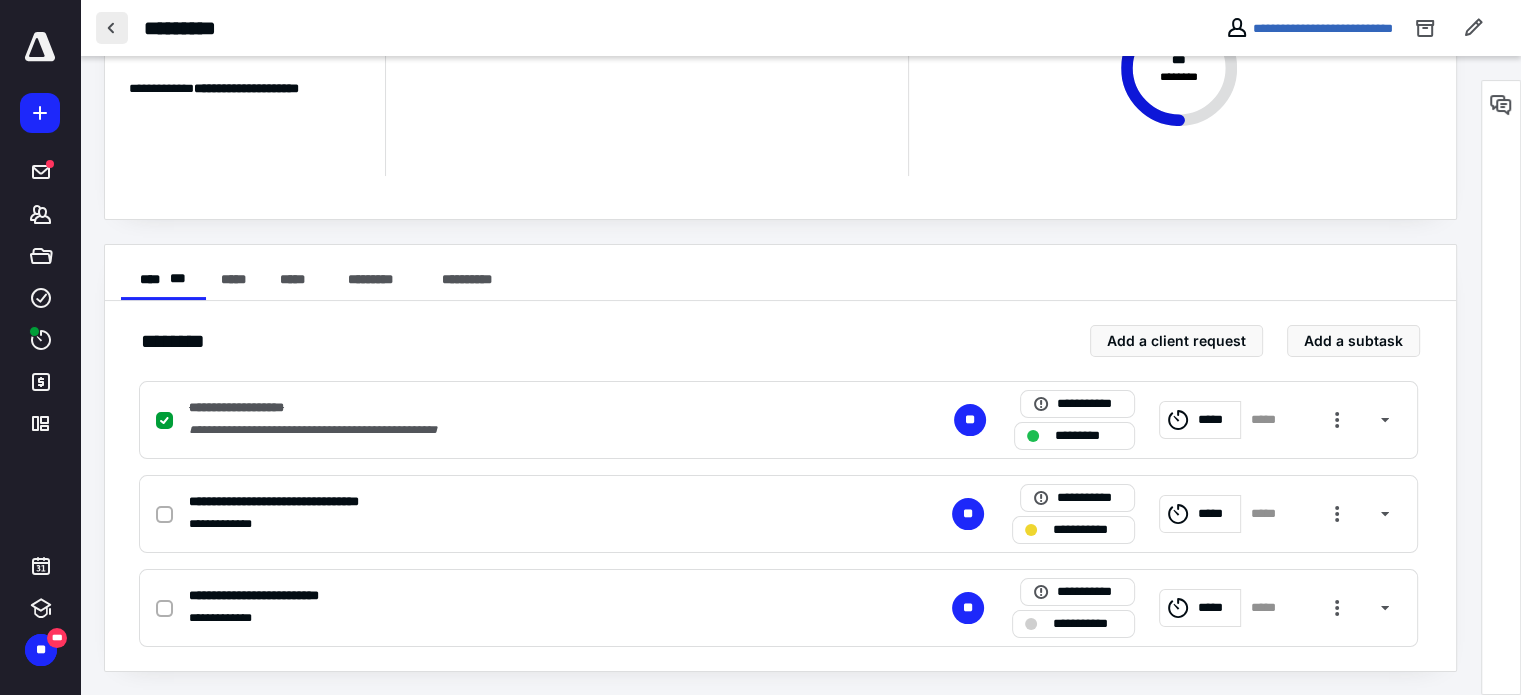 click at bounding box center (112, 28) 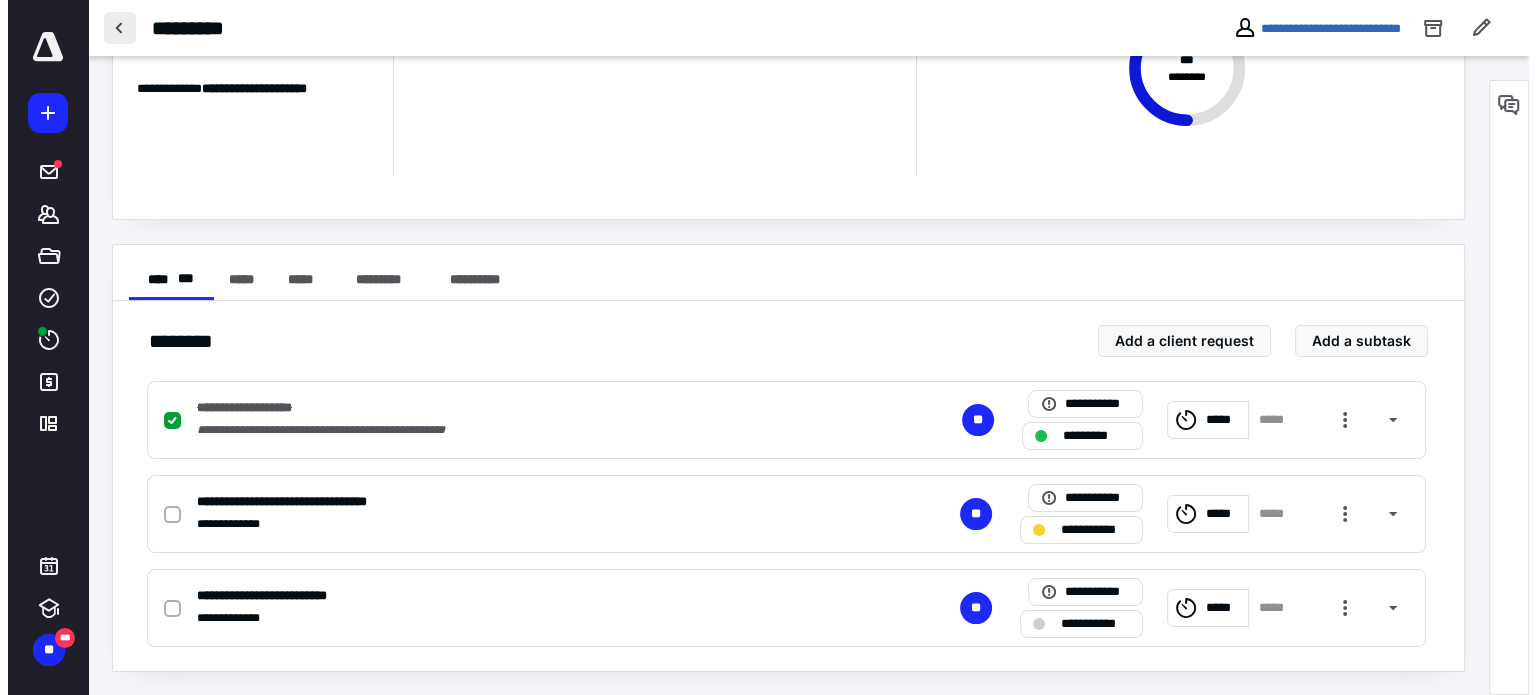scroll, scrollTop: 0, scrollLeft: 0, axis: both 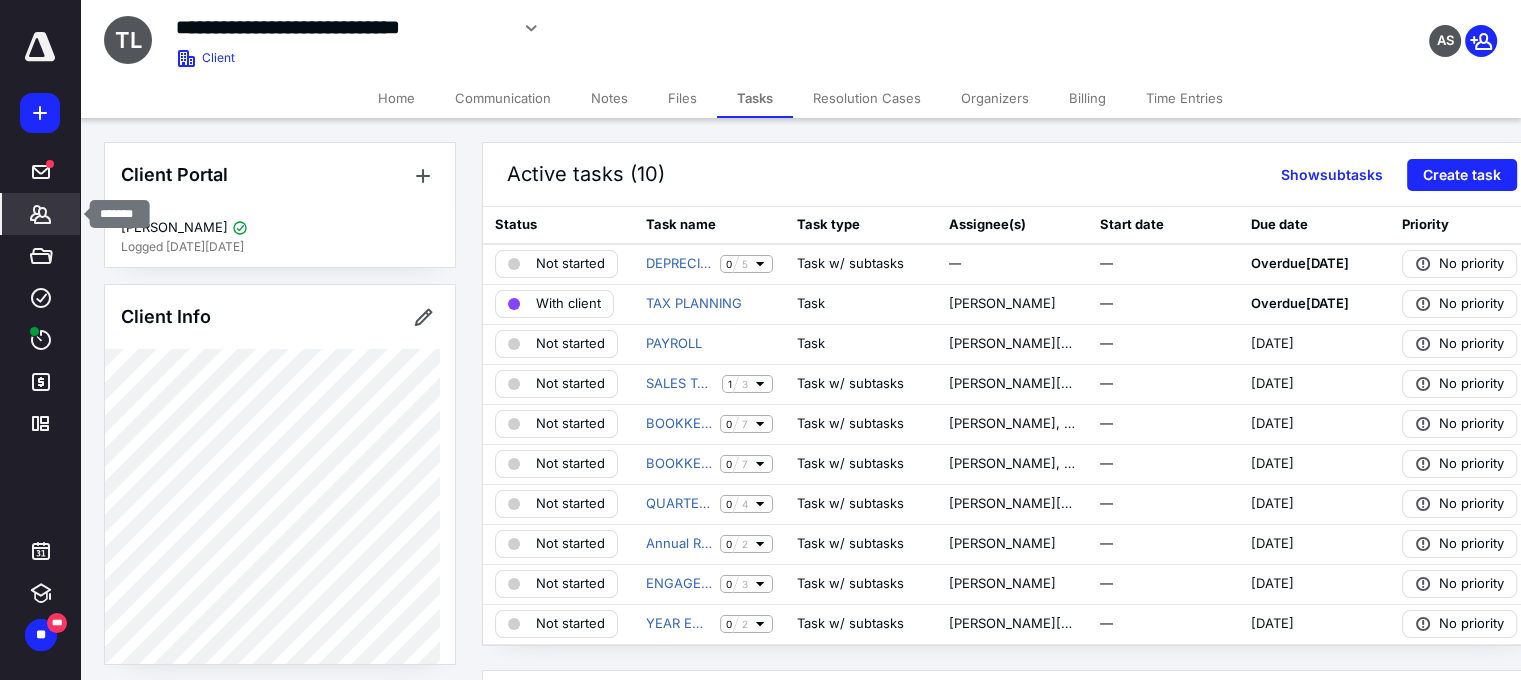 click 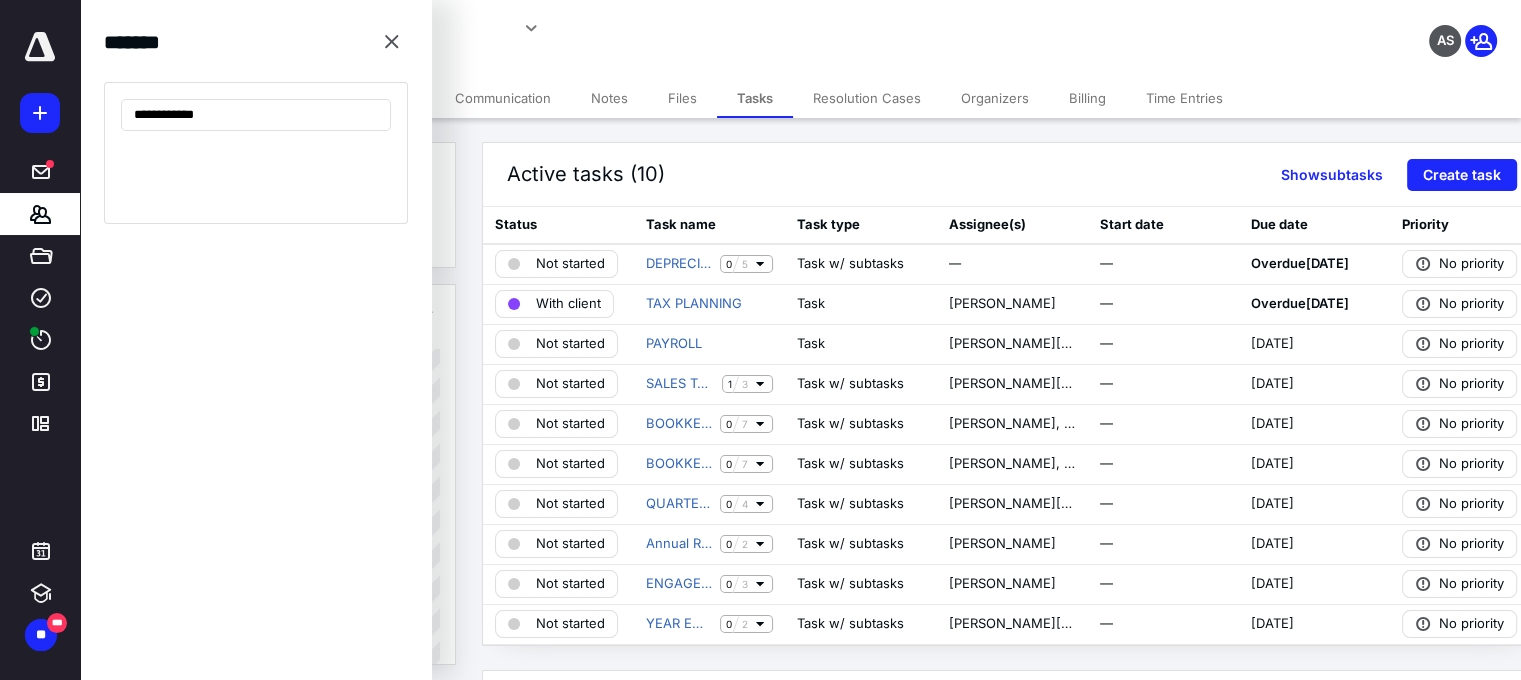 type on "**********" 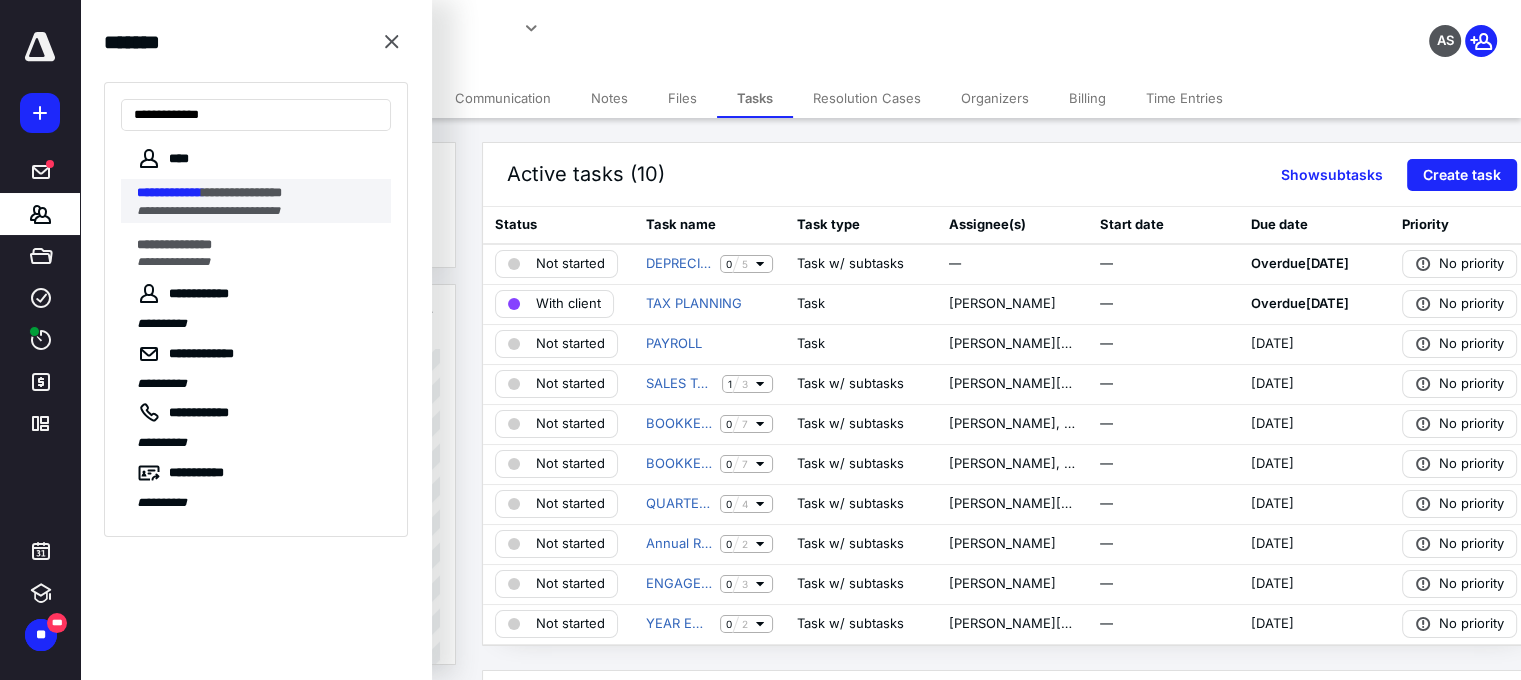click on "**********" at bounding box center [169, 192] 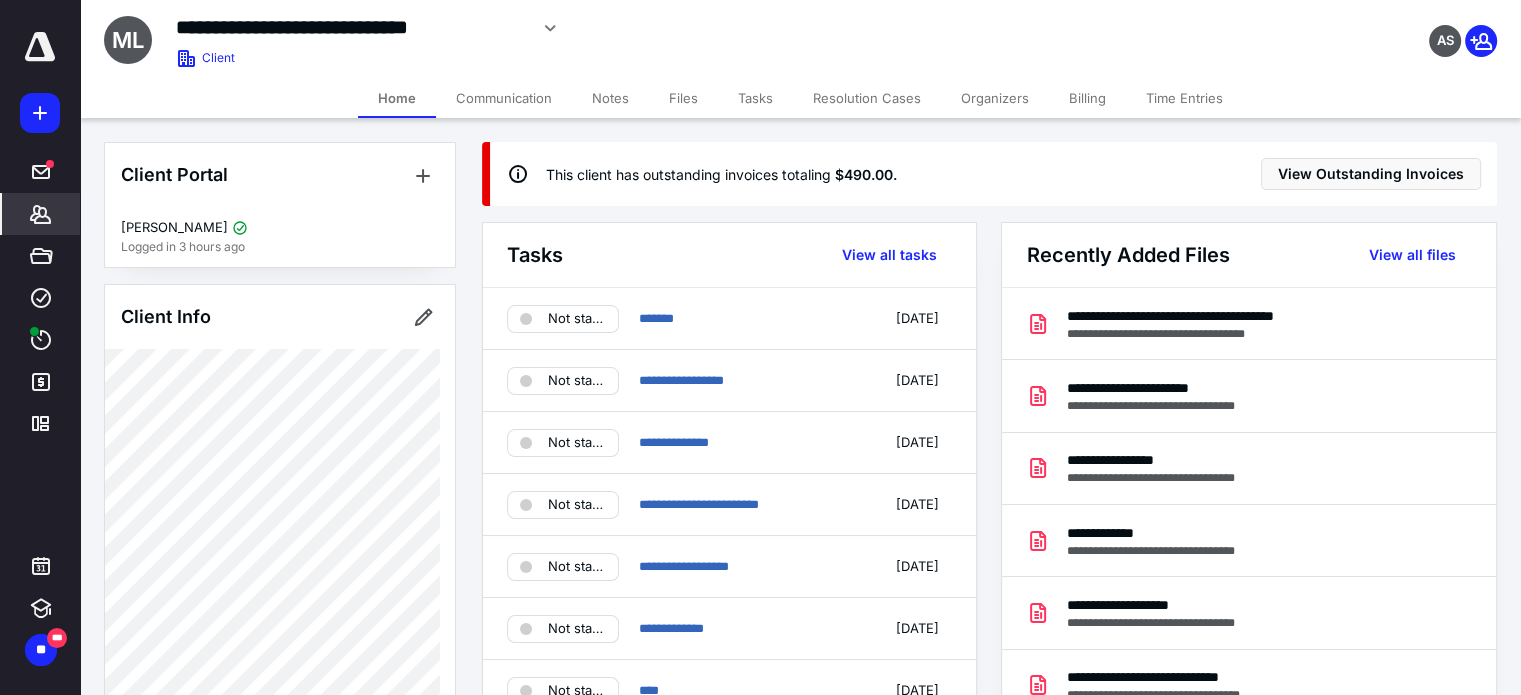 click on "Files" at bounding box center (683, 98) 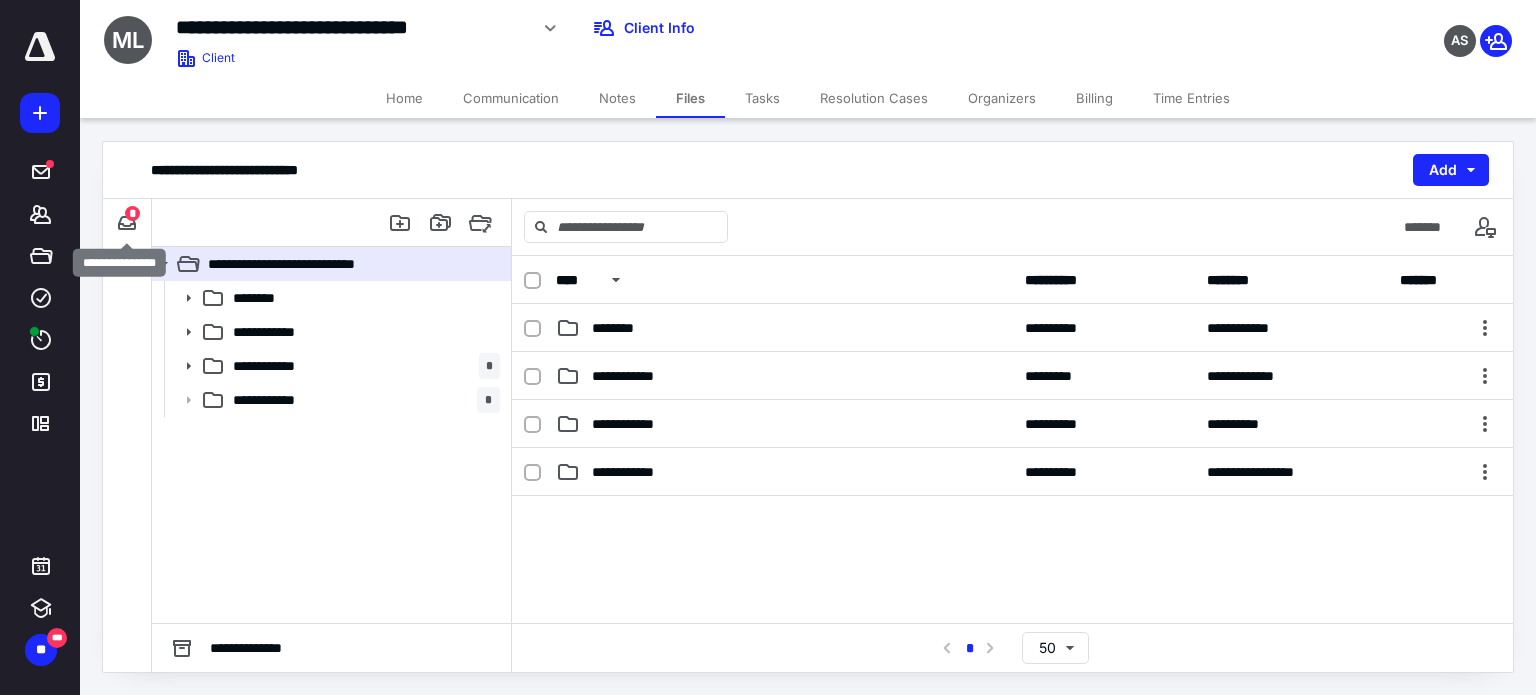 click on "*" at bounding box center [132, 213] 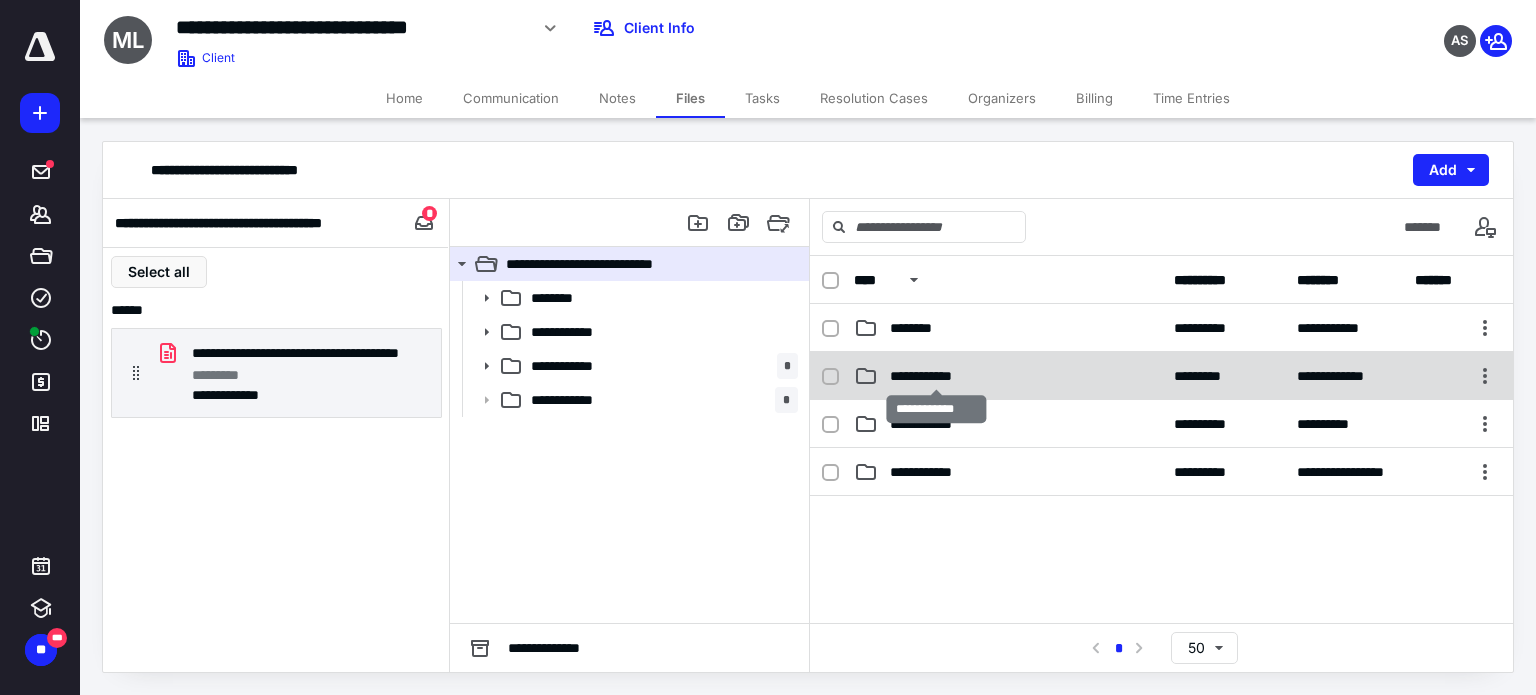 click on "**********" at bounding box center [936, 376] 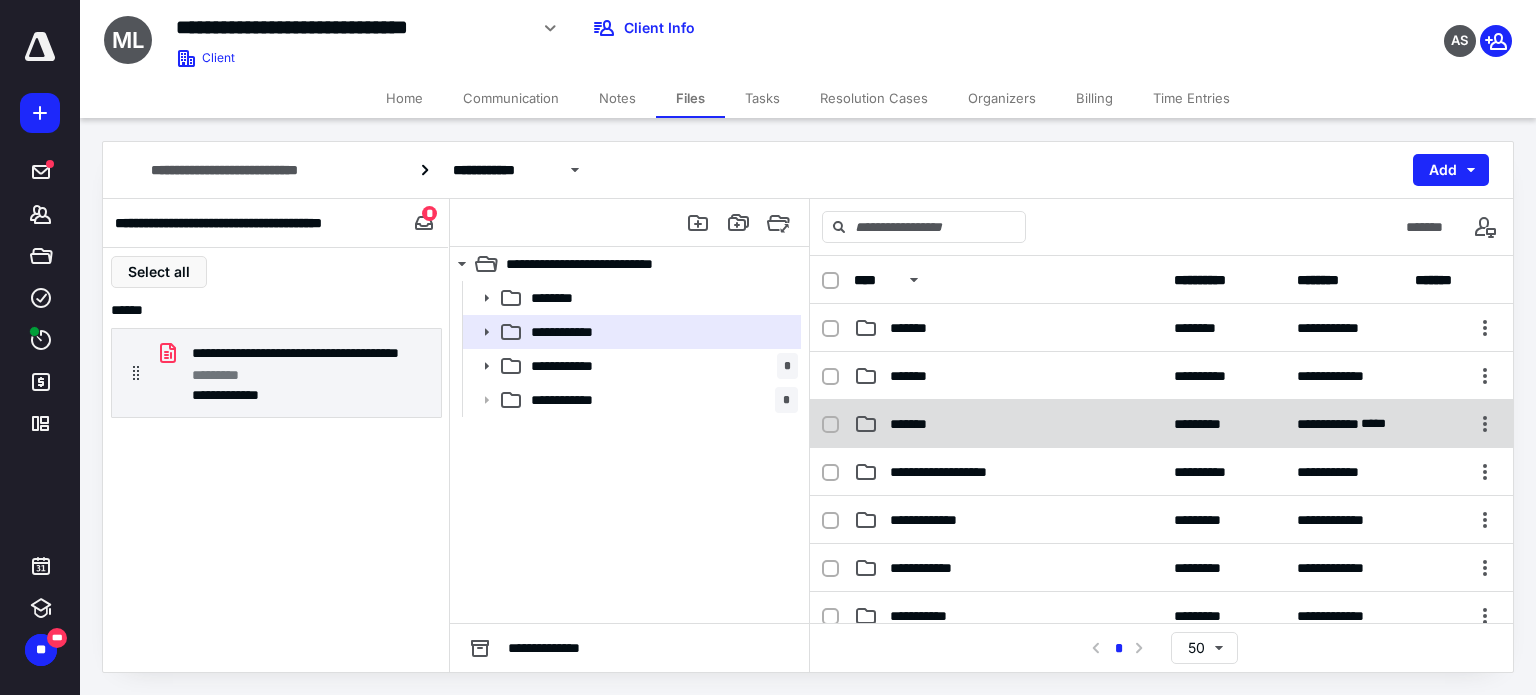 click on "*******" at bounding box center [918, 424] 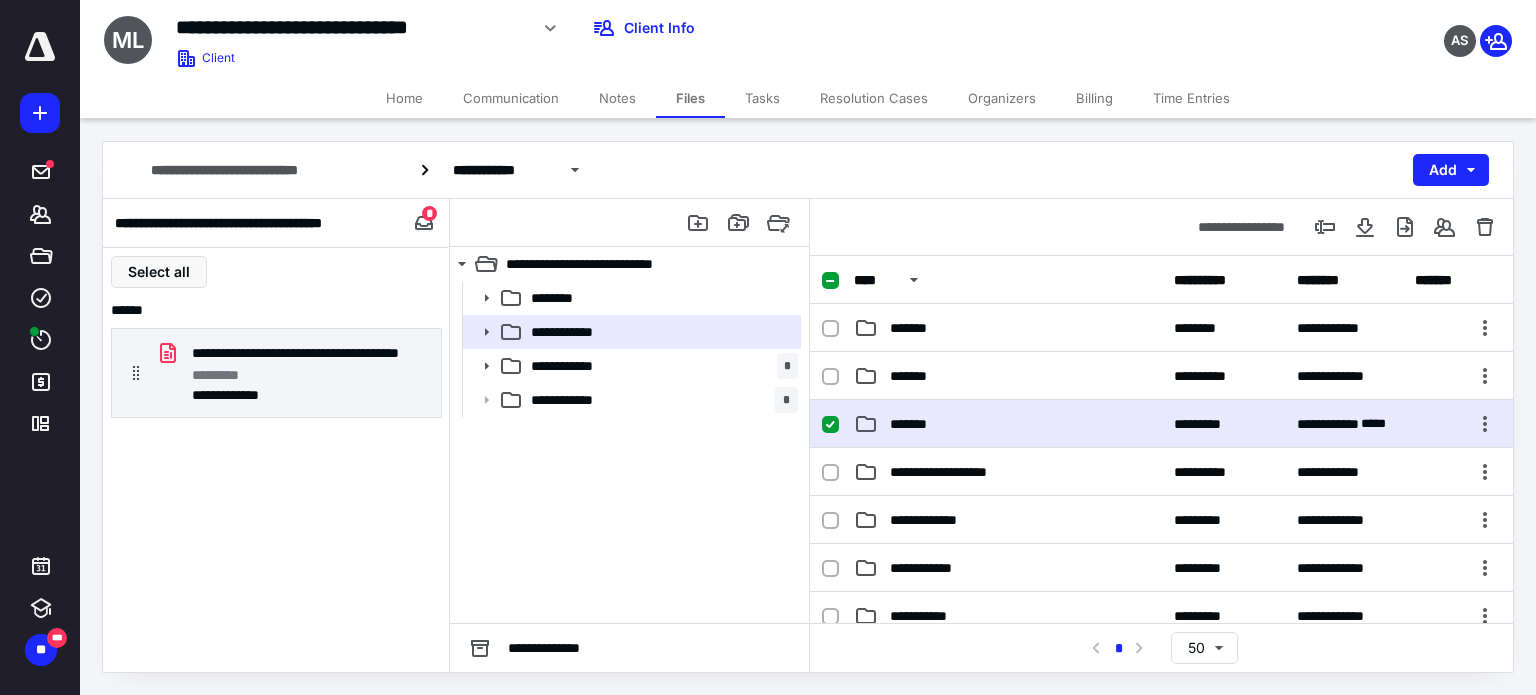 checkbox on "true" 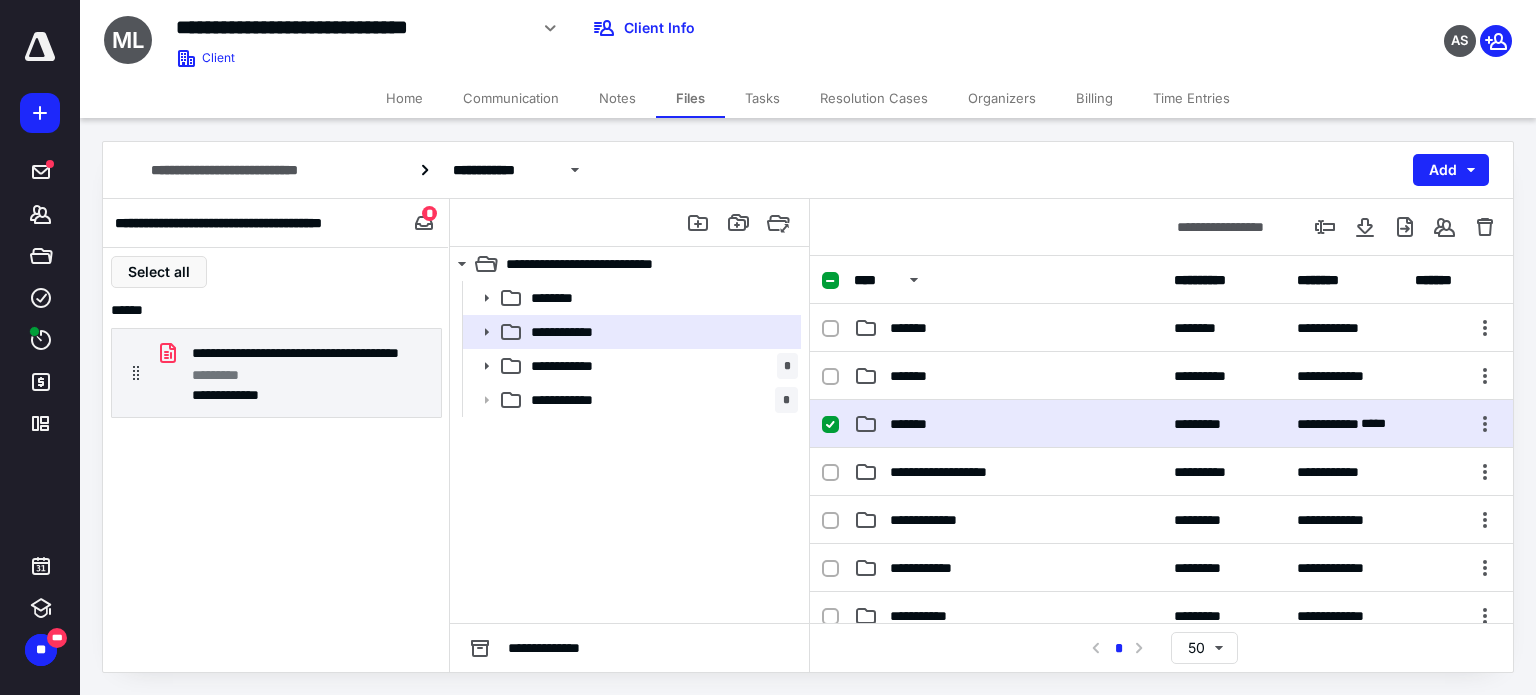 click on "*******" at bounding box center (918, 424) 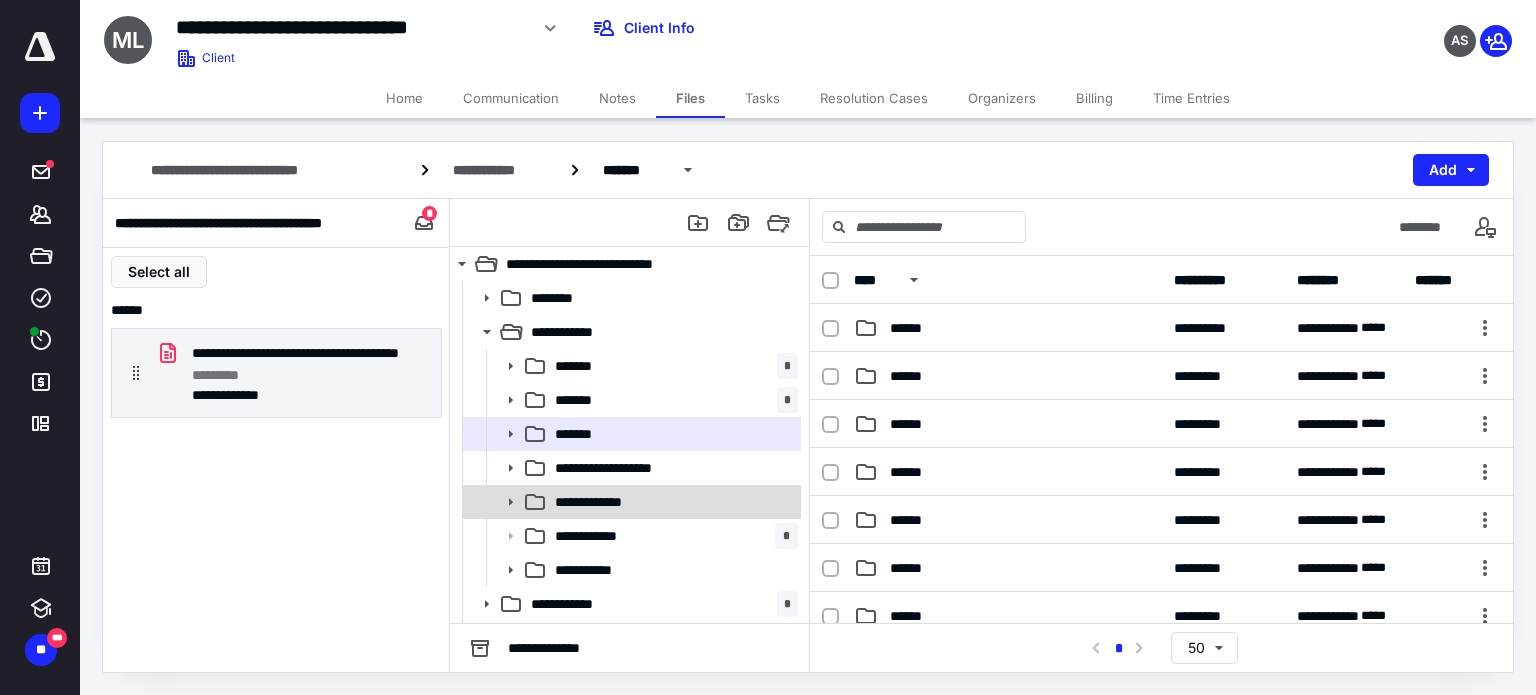 click on "**********" at bounding box center (672, 502) 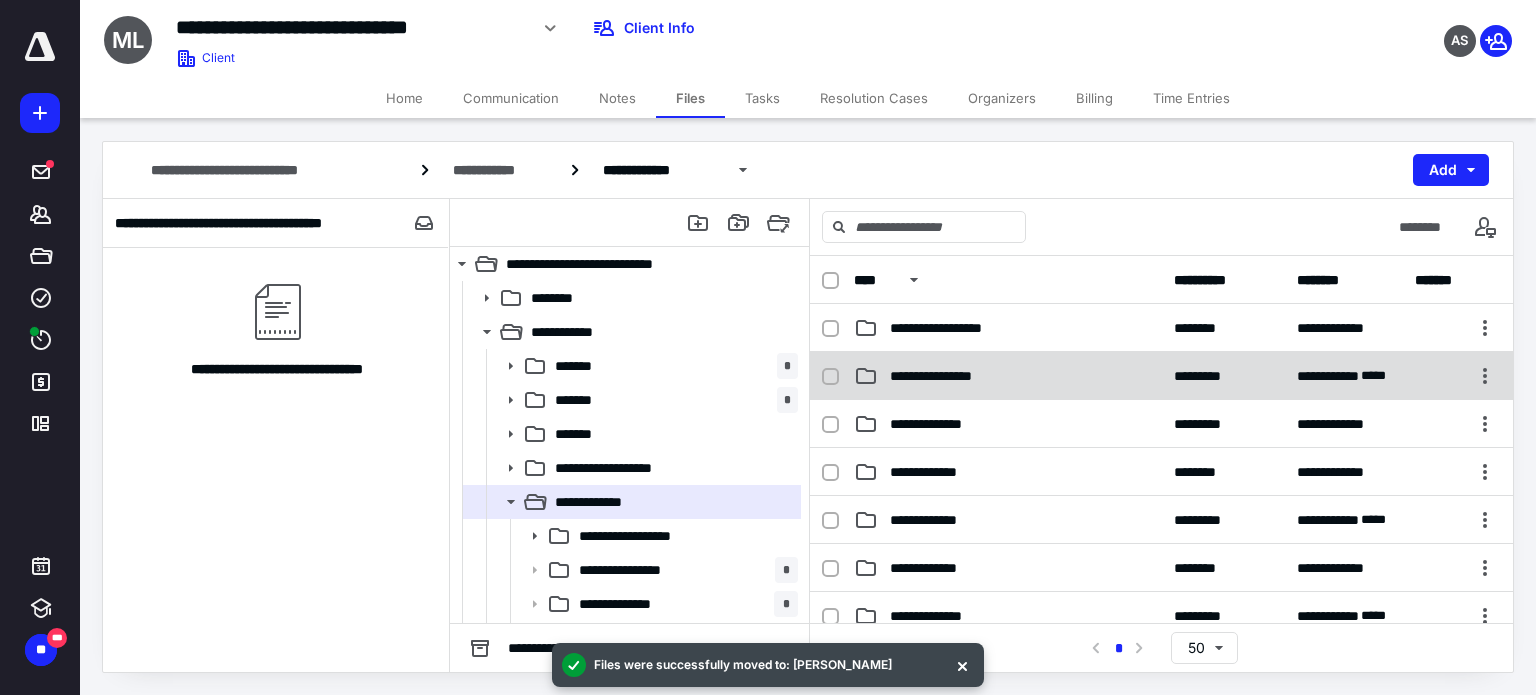 click on "**********" at bounding box center [1161, 376] 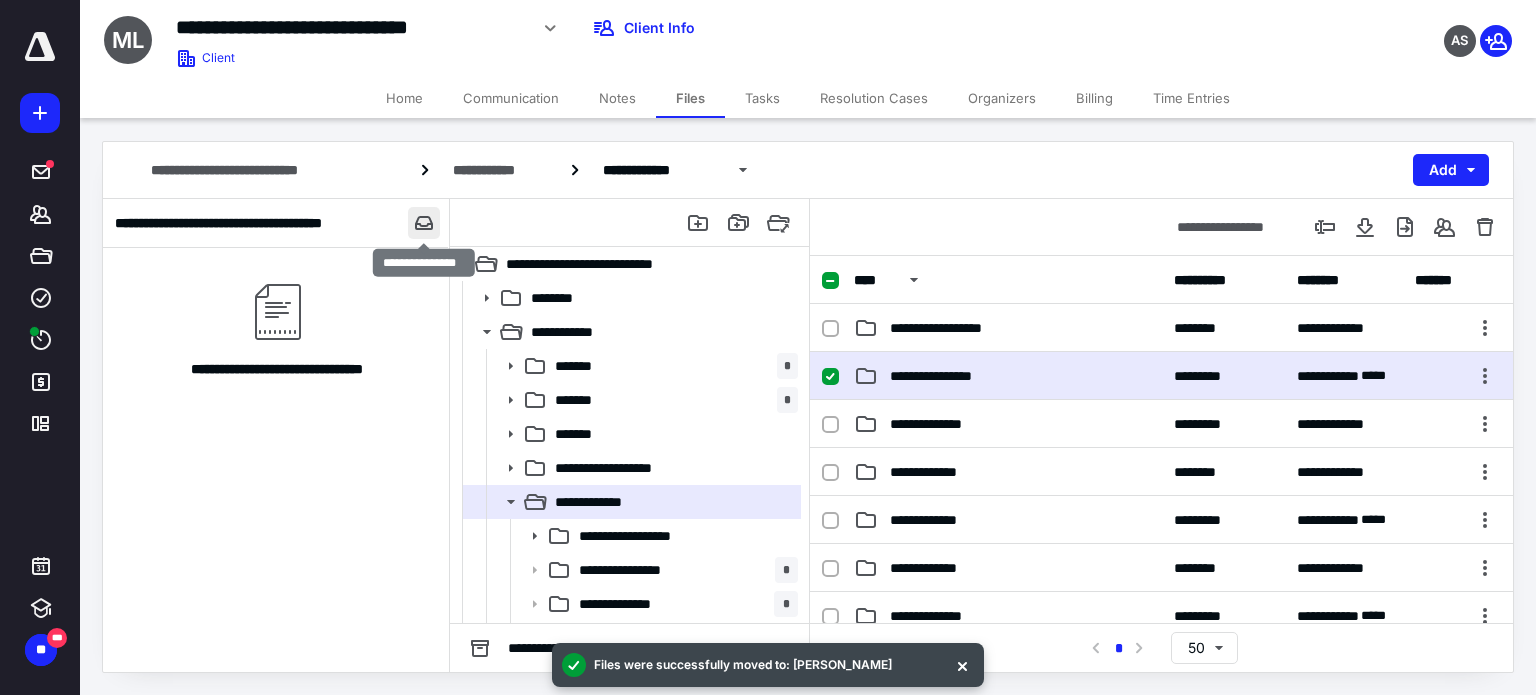 click at bounding box center (424, 223) 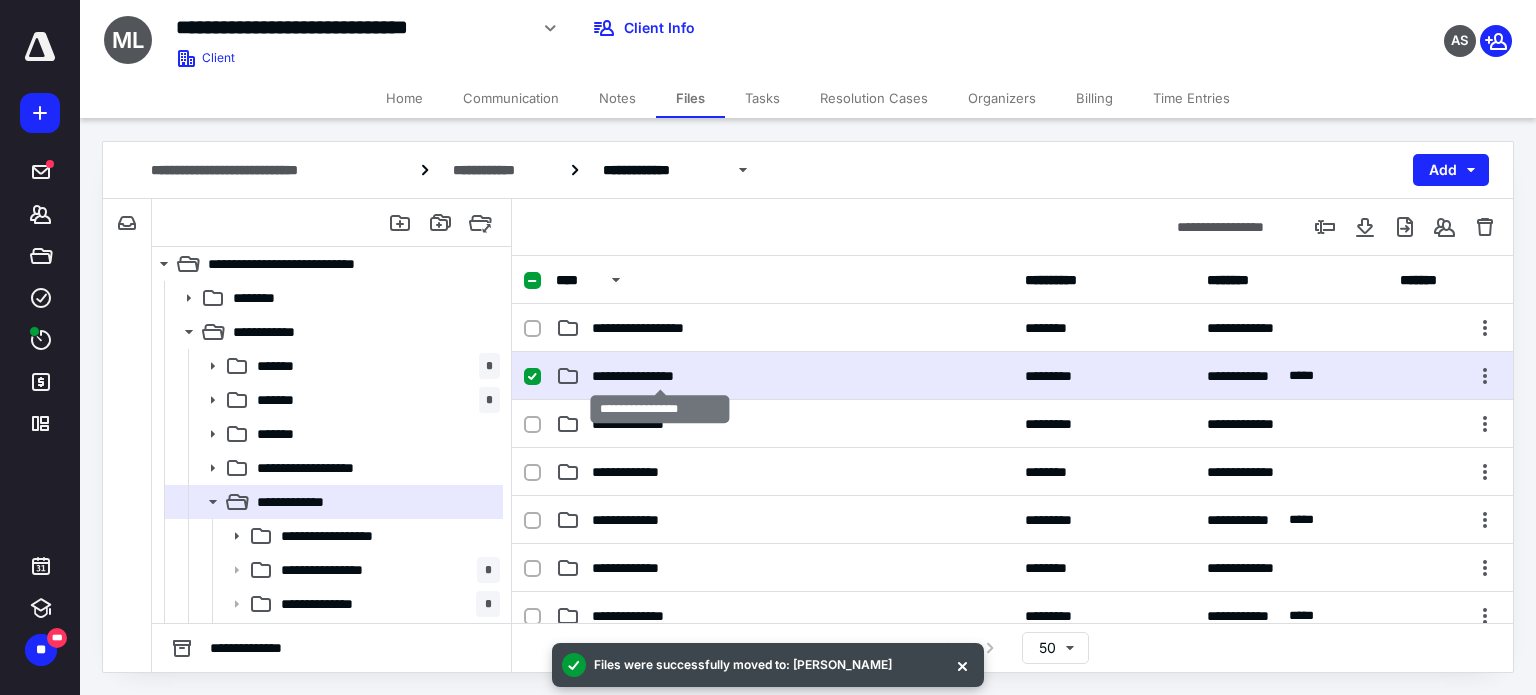 click on "**********" at bounding box center (660, 376) 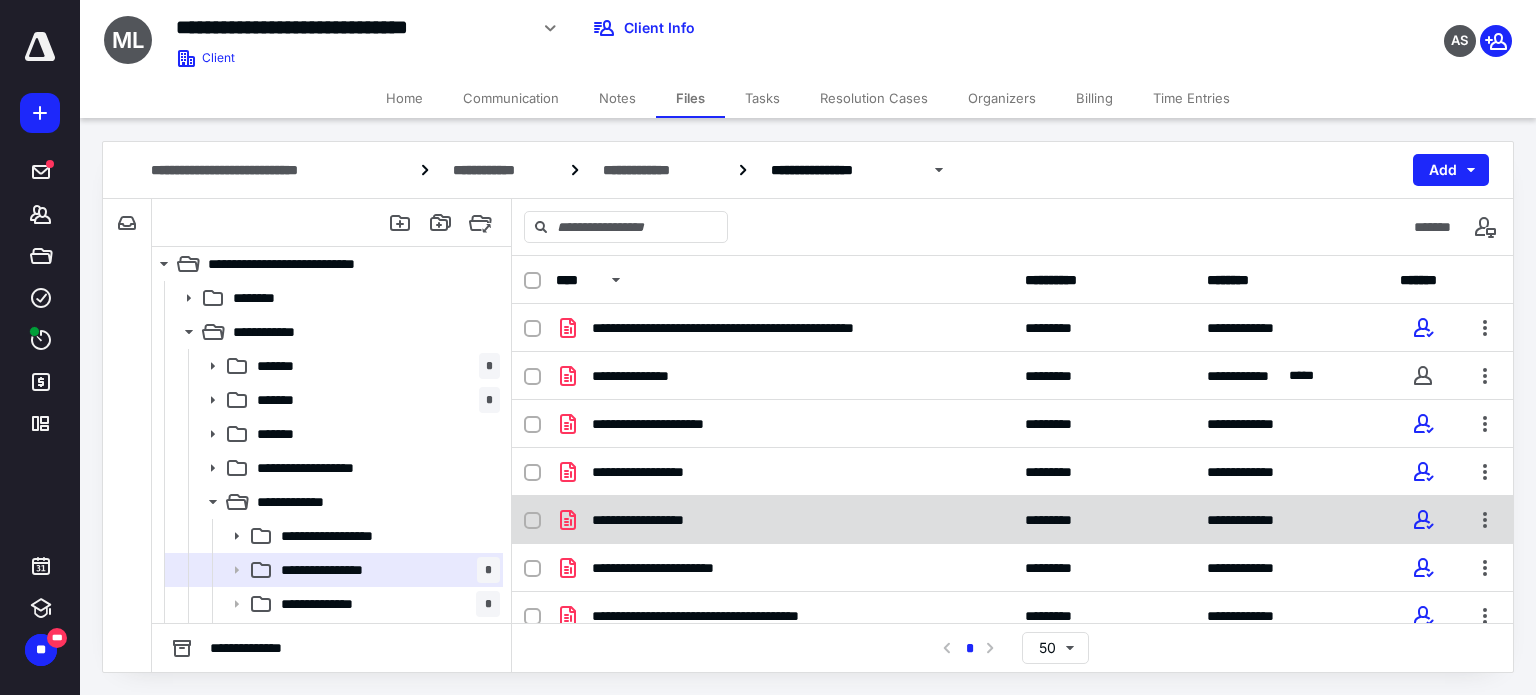 scroll, scrollTop: 14, scrollLeft: 0, axis: vertical 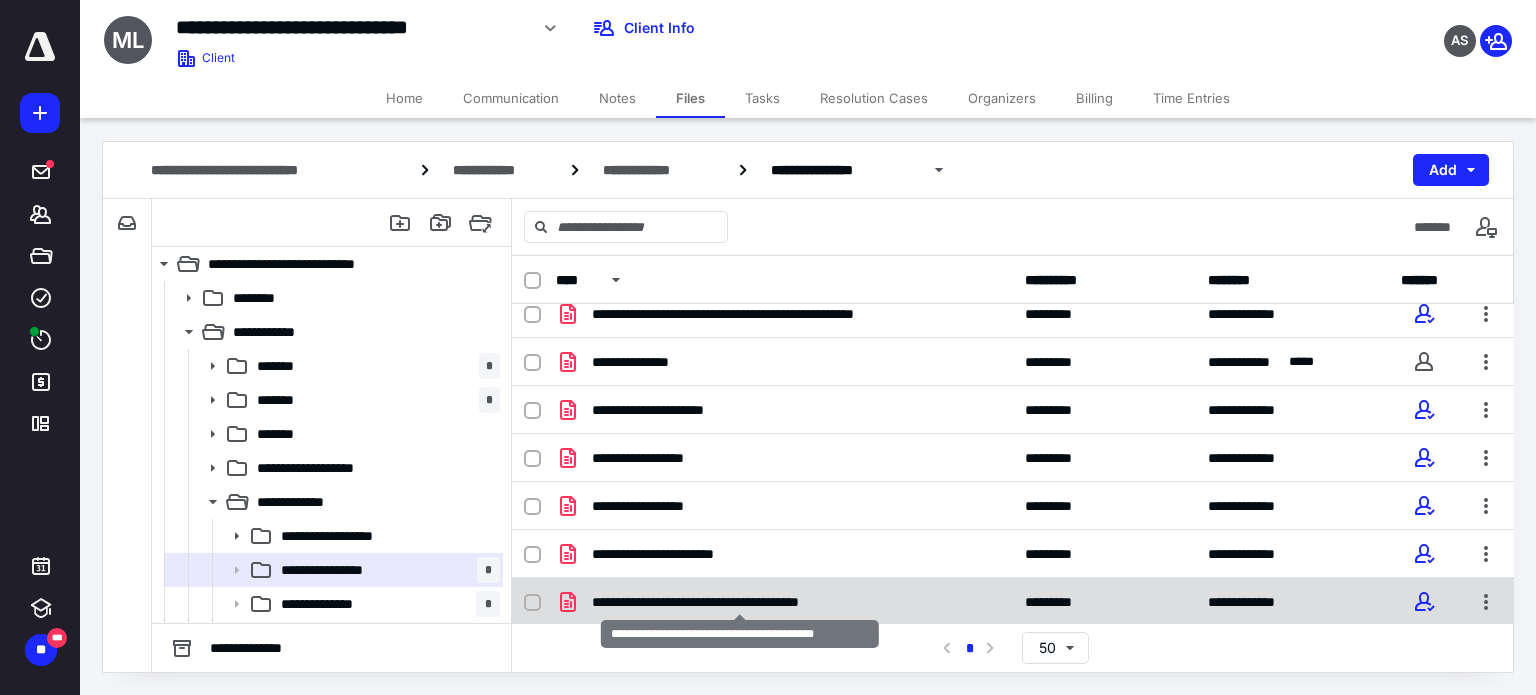 checkbox on "true" 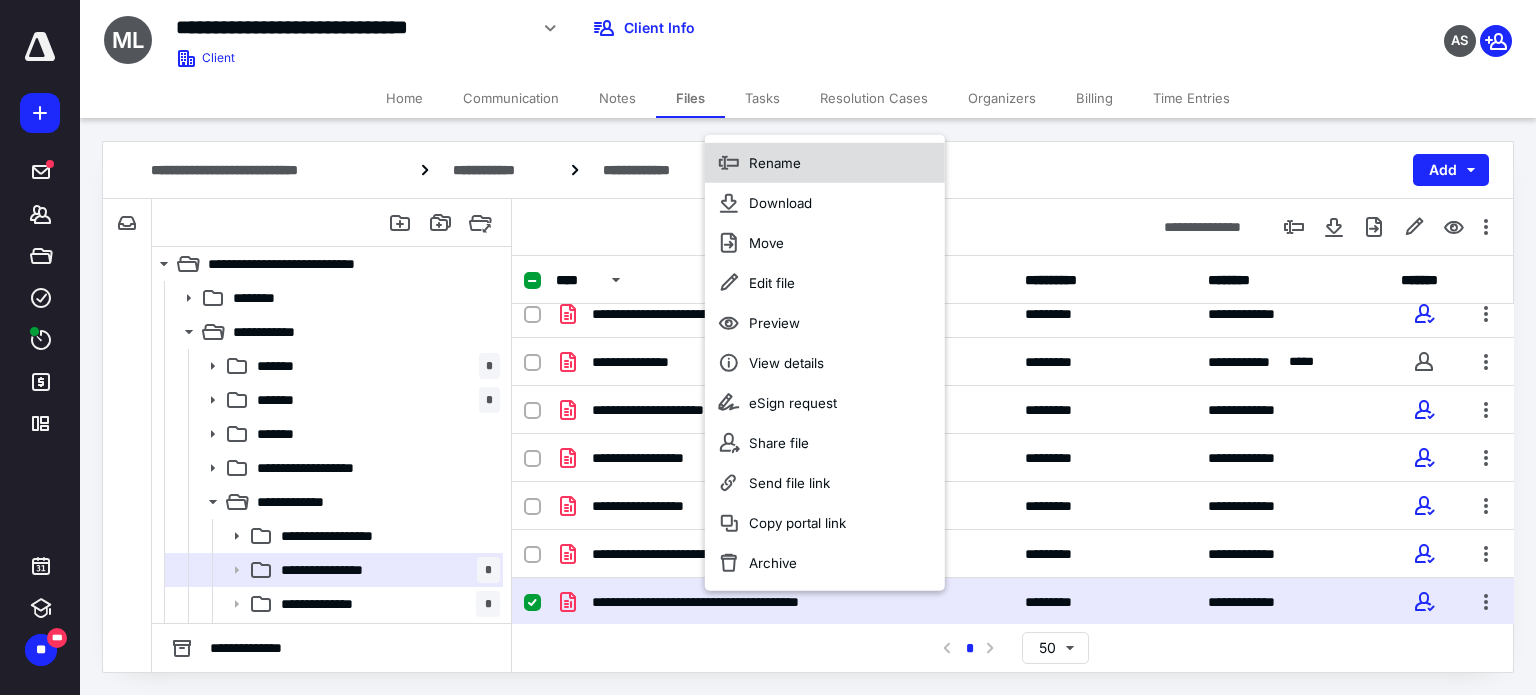 click on "Rename" at bounding box center [775, 163] 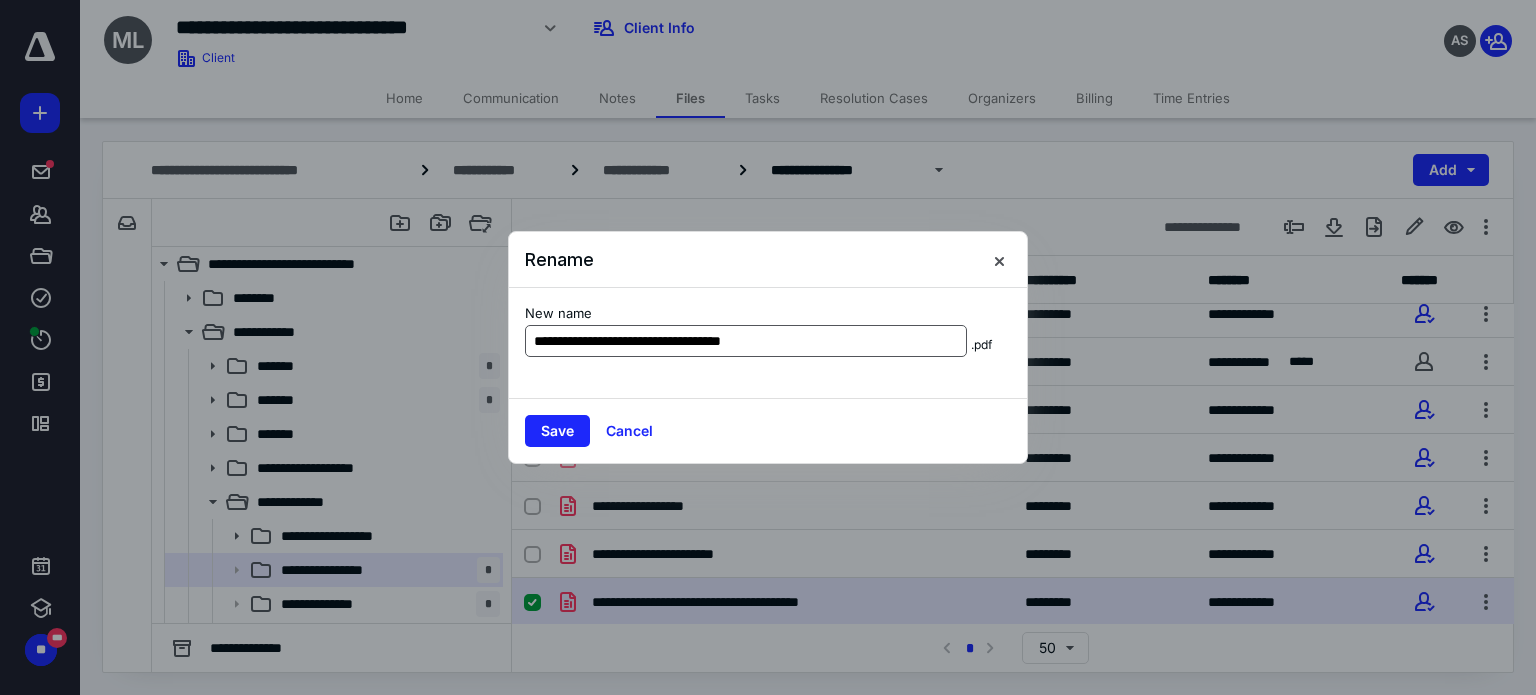 click on "**********" at bounding box center [746, 341] 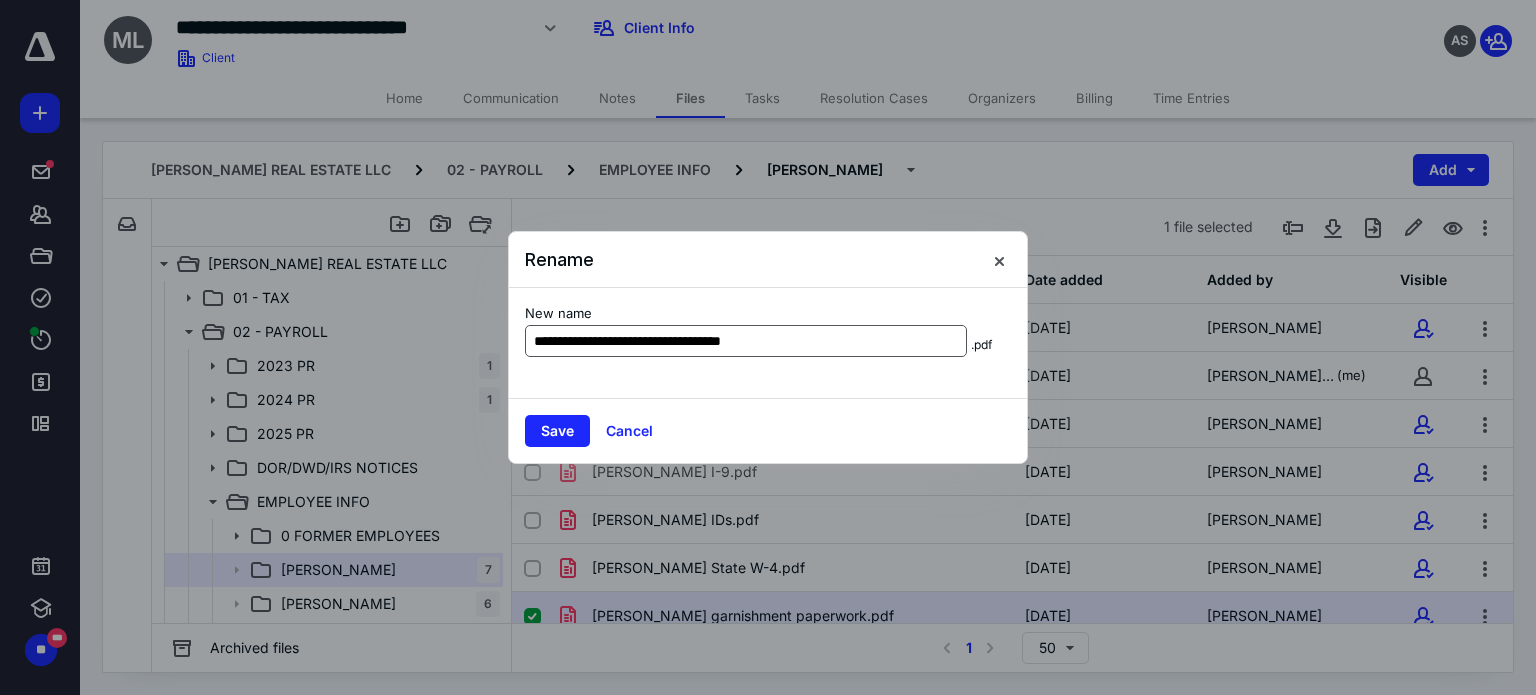 scroll, scrollTop: 14, scrollLeft: 0, axis: vertical 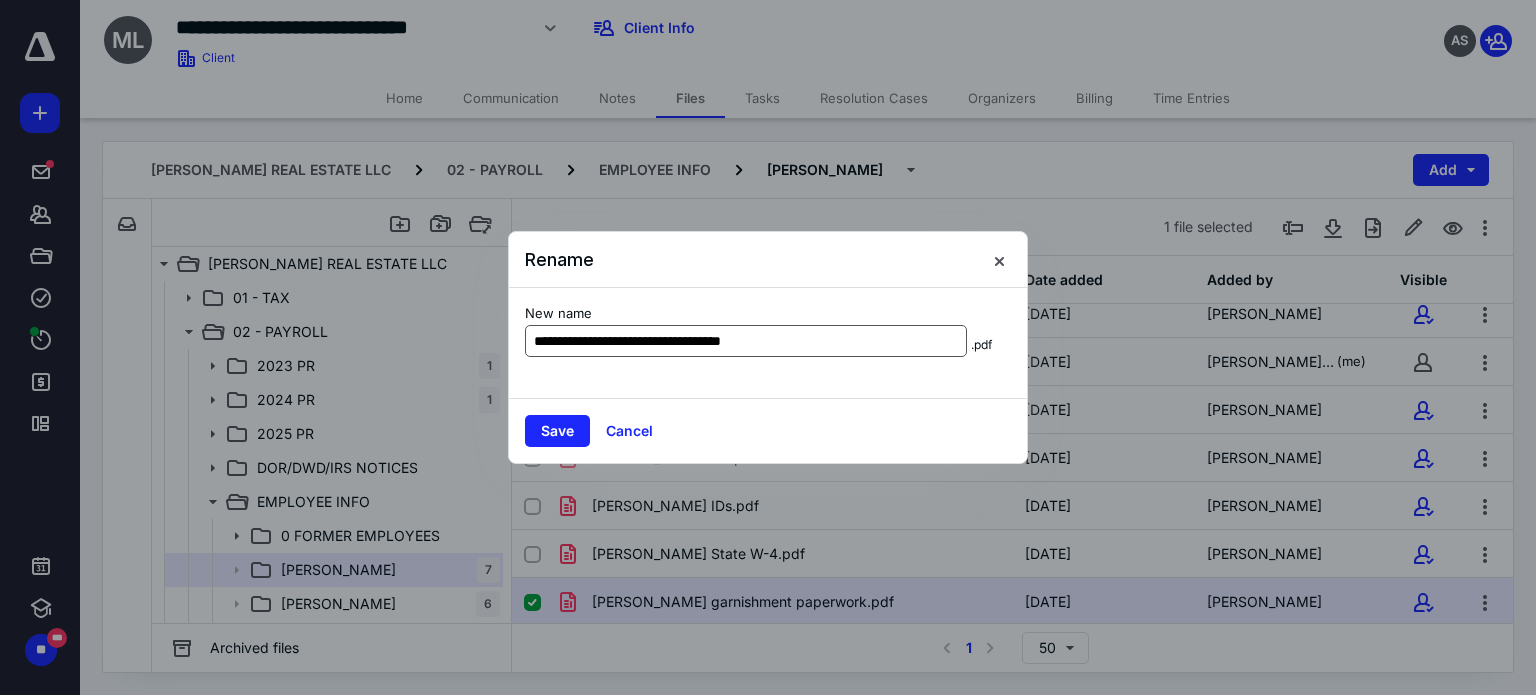 drag, startPoint x: 534, startPoint y: 342, endPoint x: 640, endPoint y: 342, distance: 106 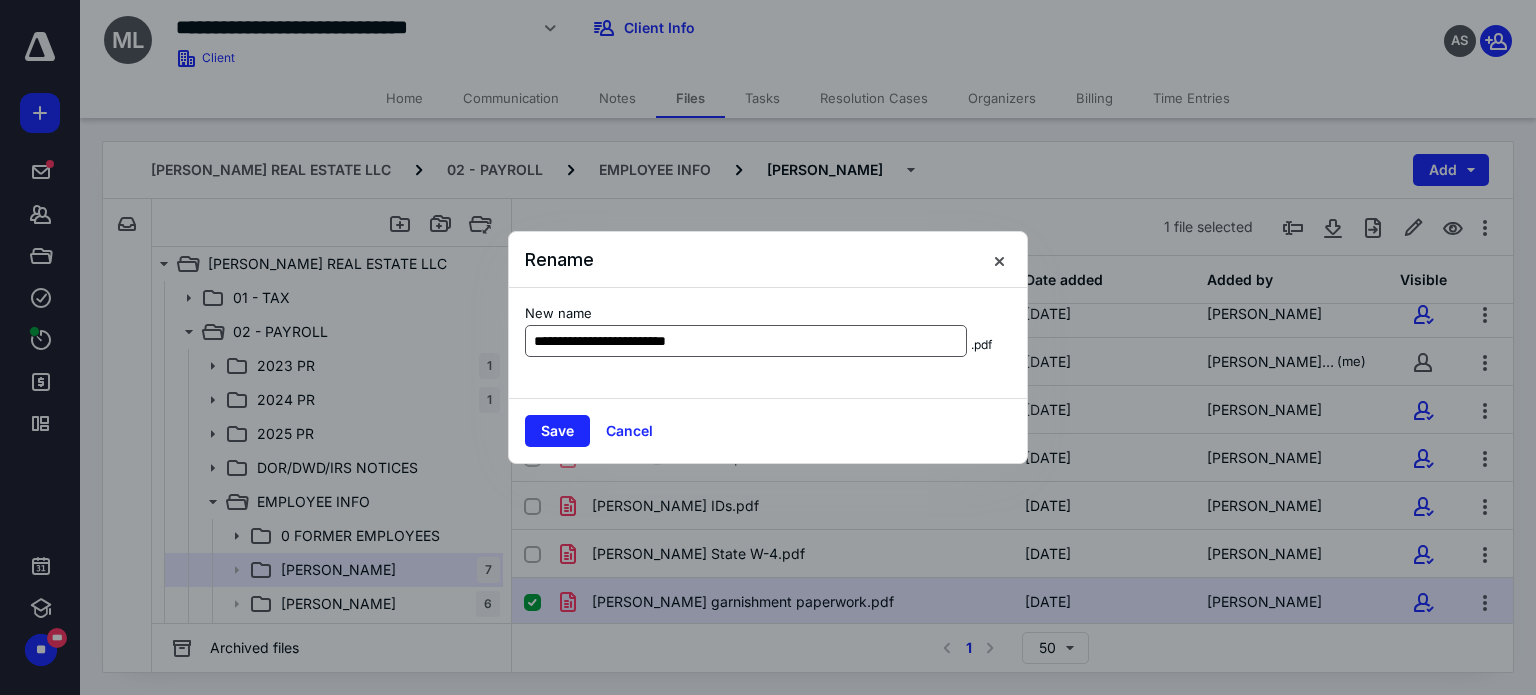 click on "**********" at bounding box center [746, 341] 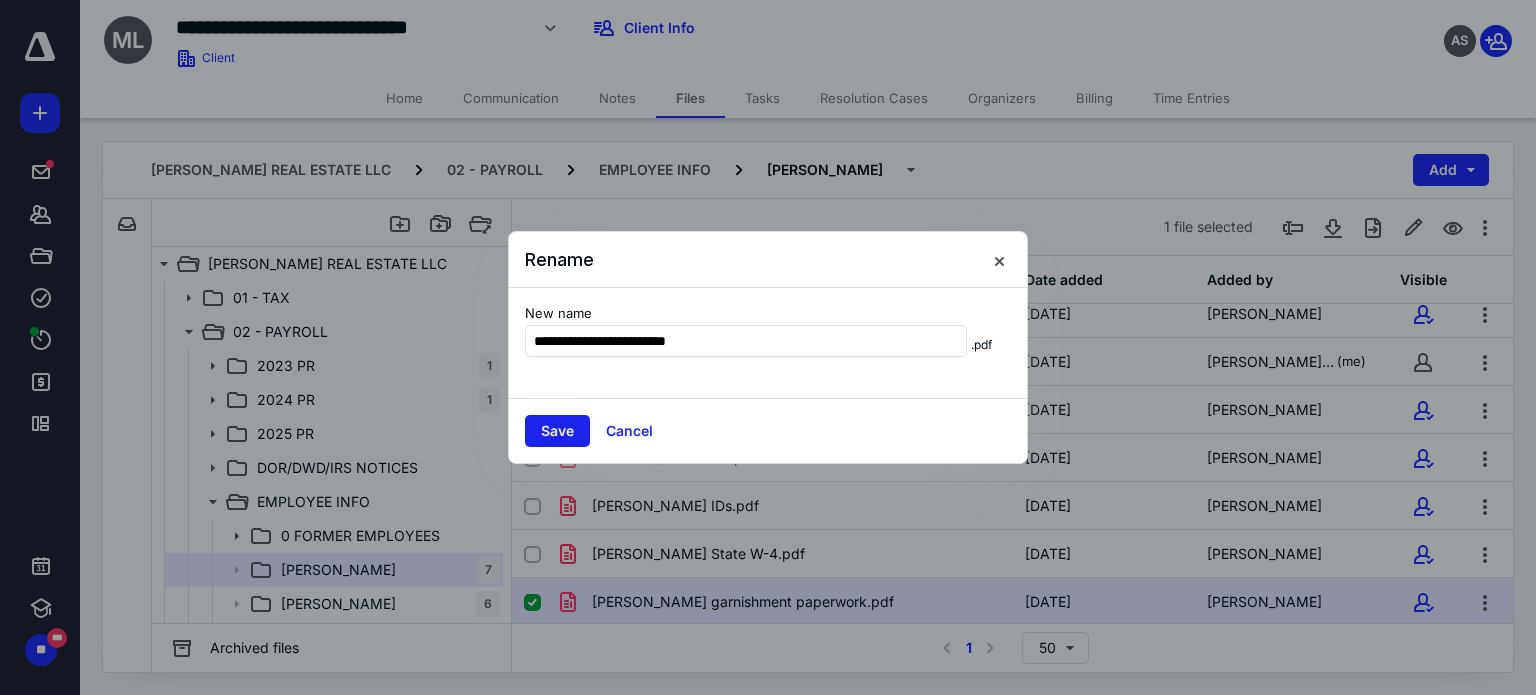 type on "**********" 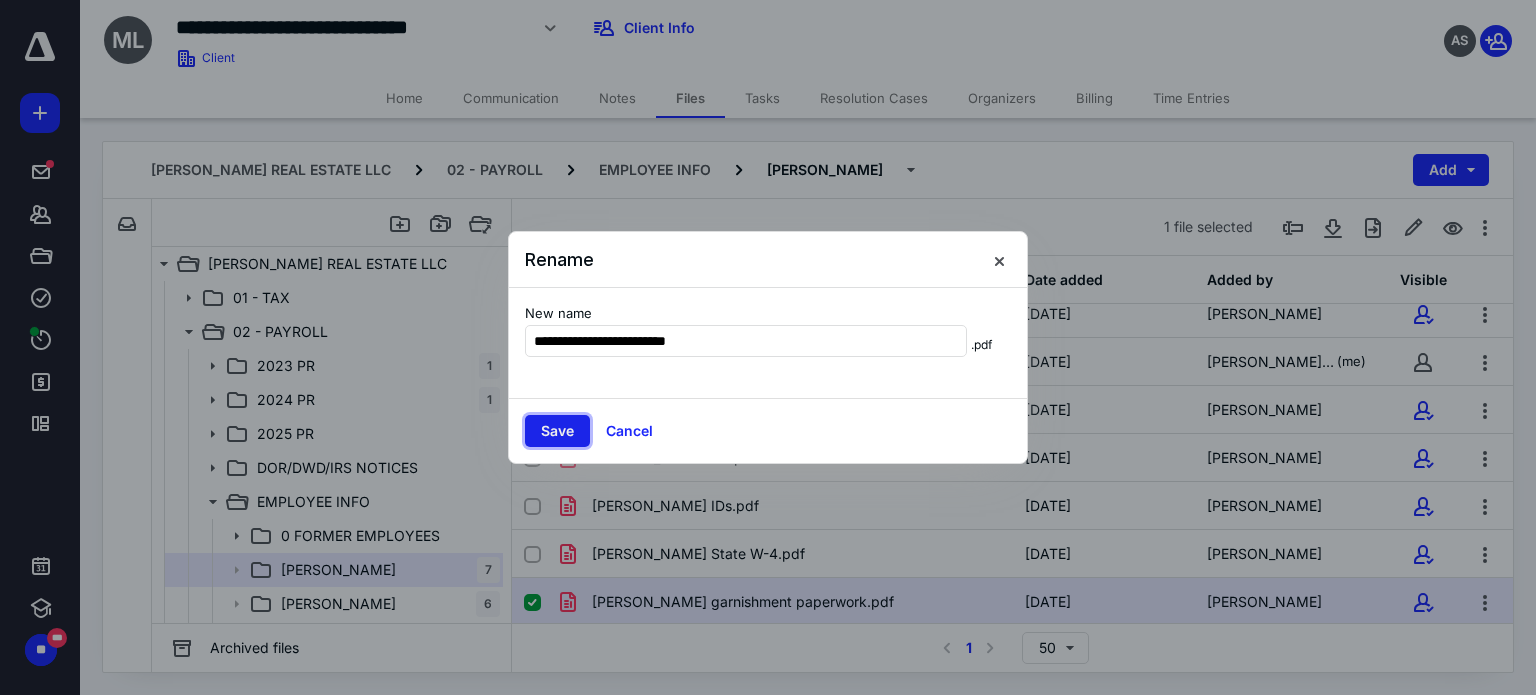 click on "Save" at bounding box center (557, 431) 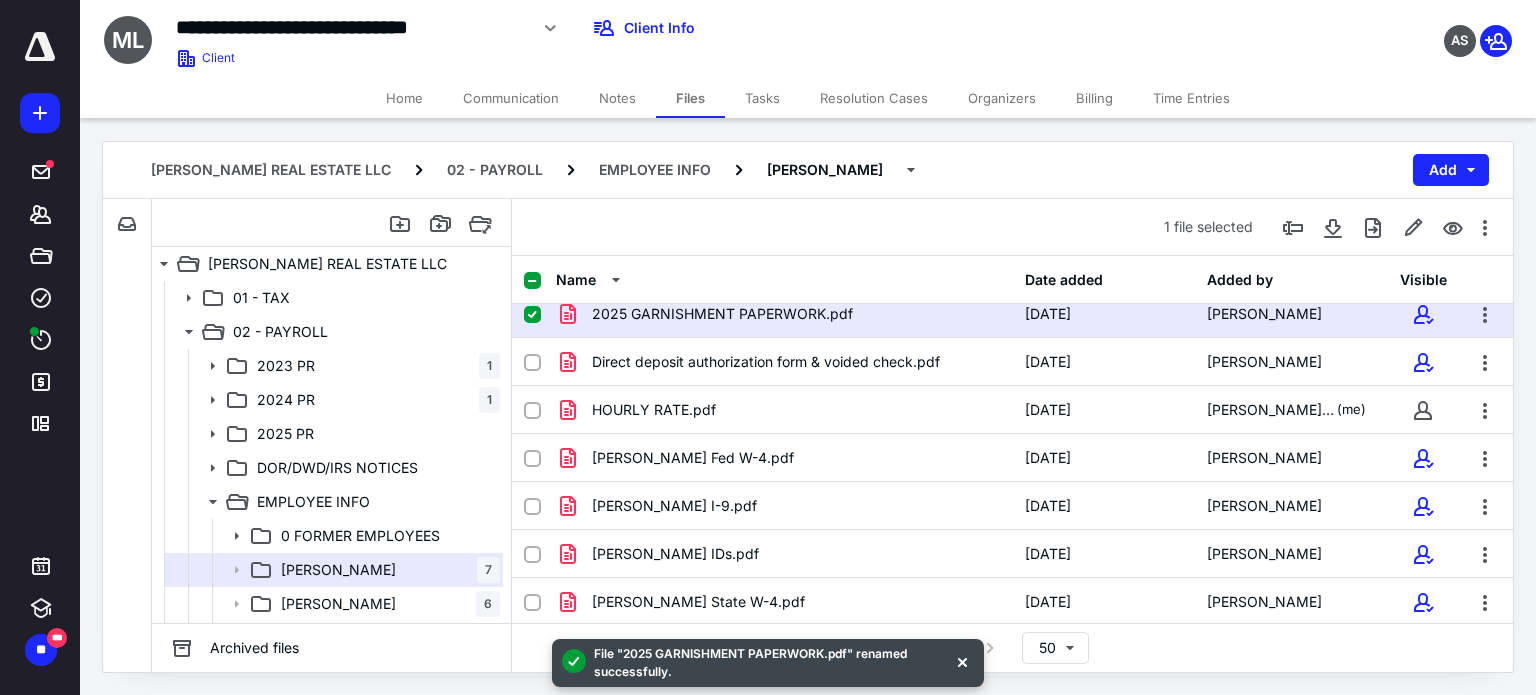 scroll, scrollTop: 0, scrollLeft: 0, axis: both 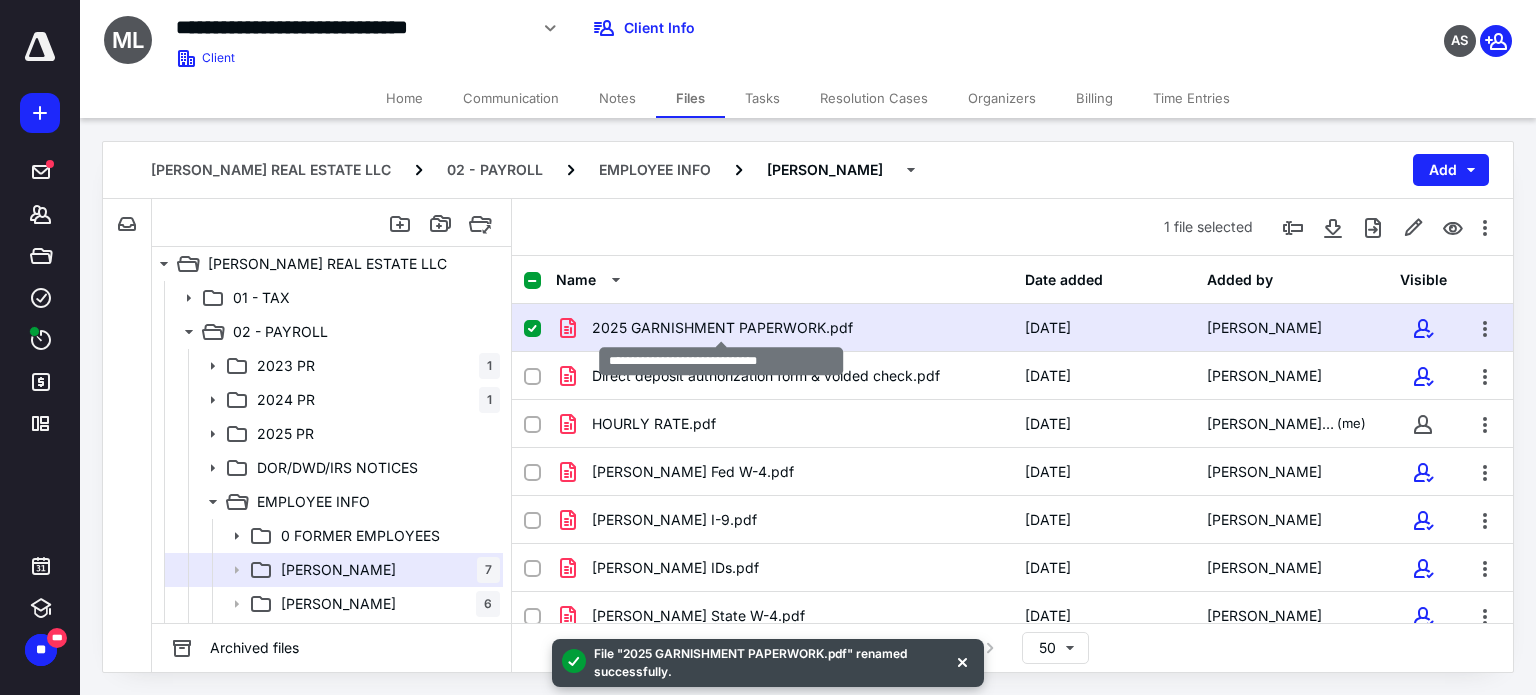 click on "2025 GARNISHMENT PAPERWORK.pdf" at bounding box center (722, 328) 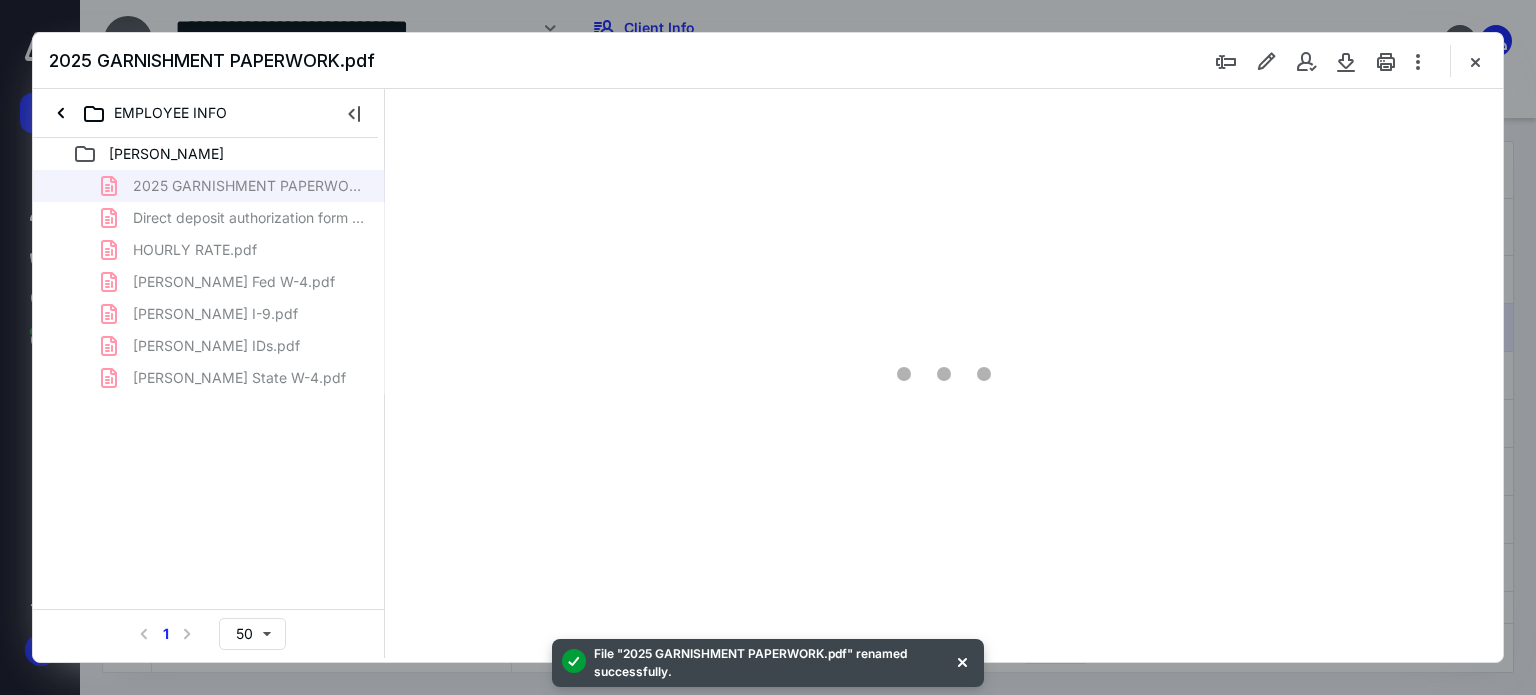 scroll, scrollTop: 0, scrollLeft: 0, axis: both 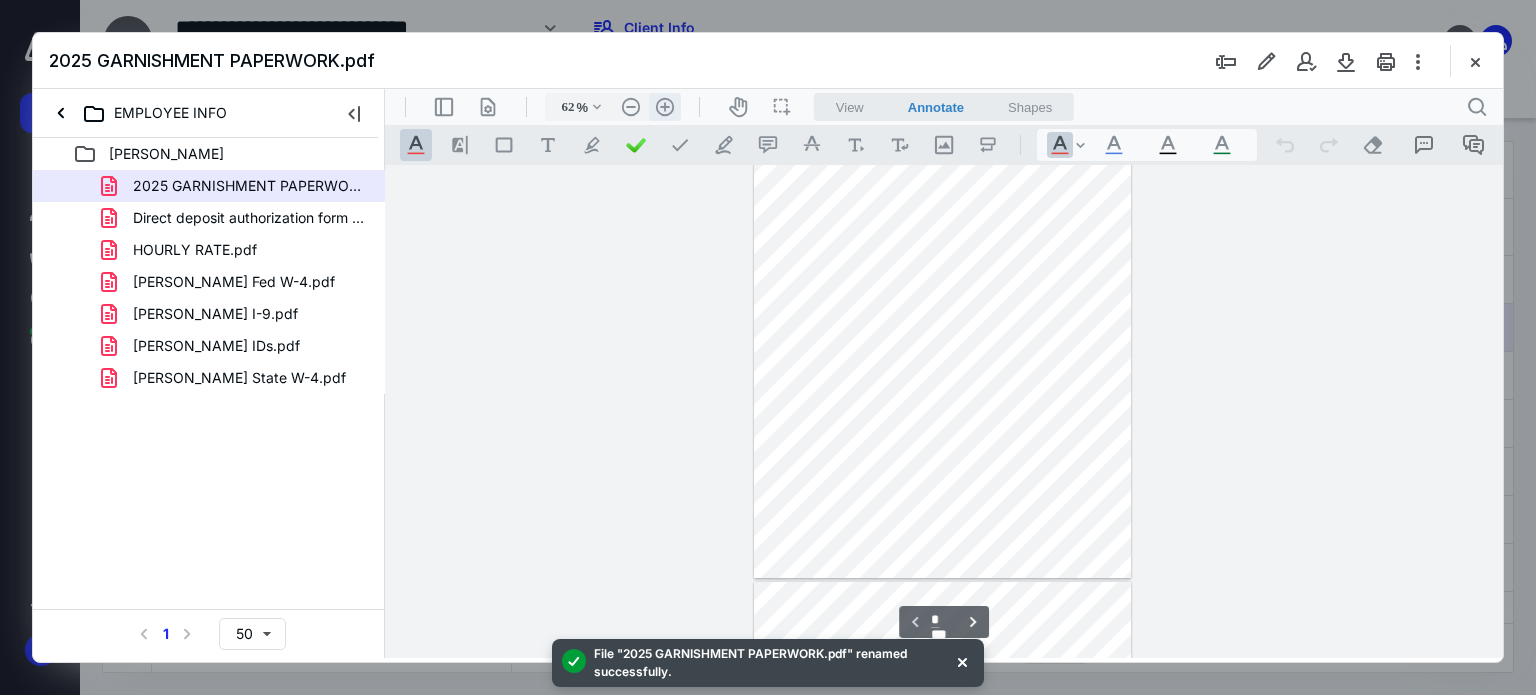 click on ".cls-1{fill:#abb0c4;} icon - header - zoom - in - line" at bounding box center (665, 107) 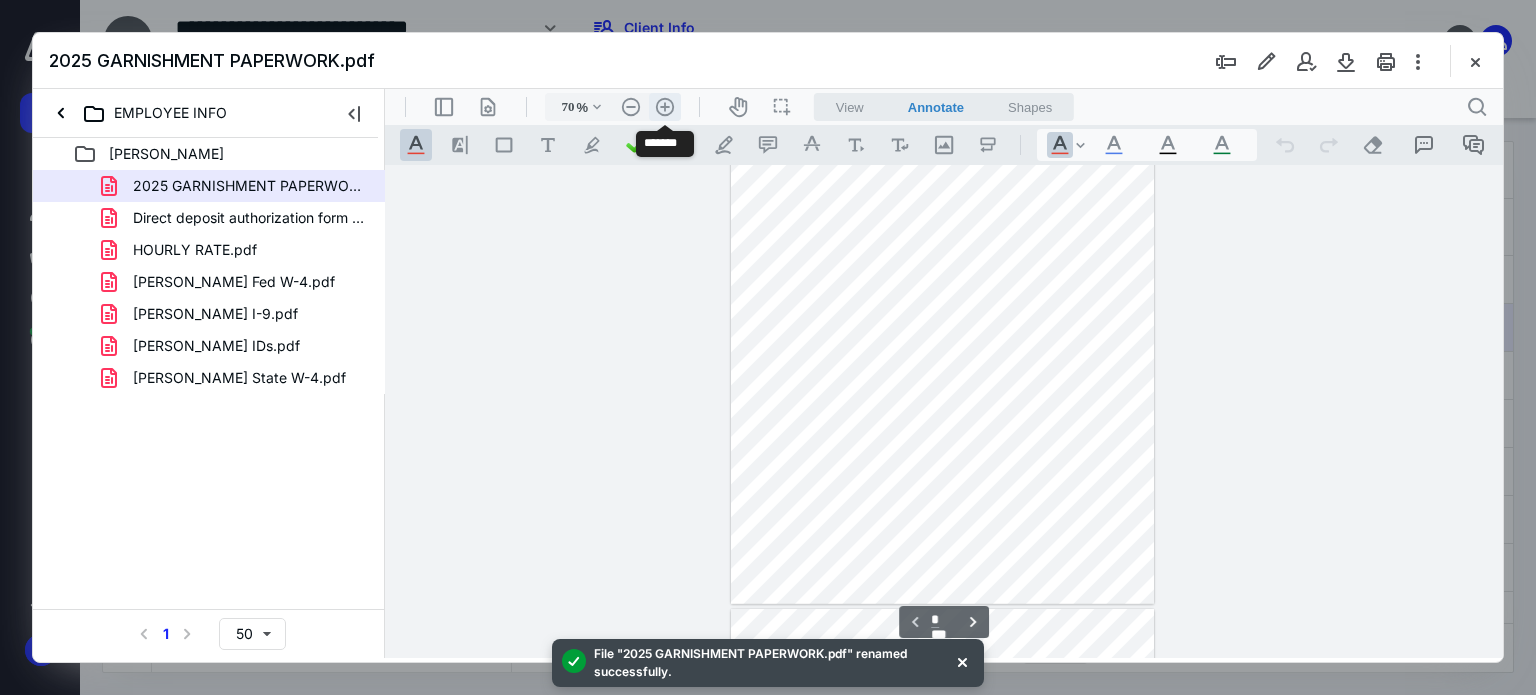 click on ".cls-1{fill:#abb0c4;} icon - header - zoom - in - line" at bounding box center (665, 107) 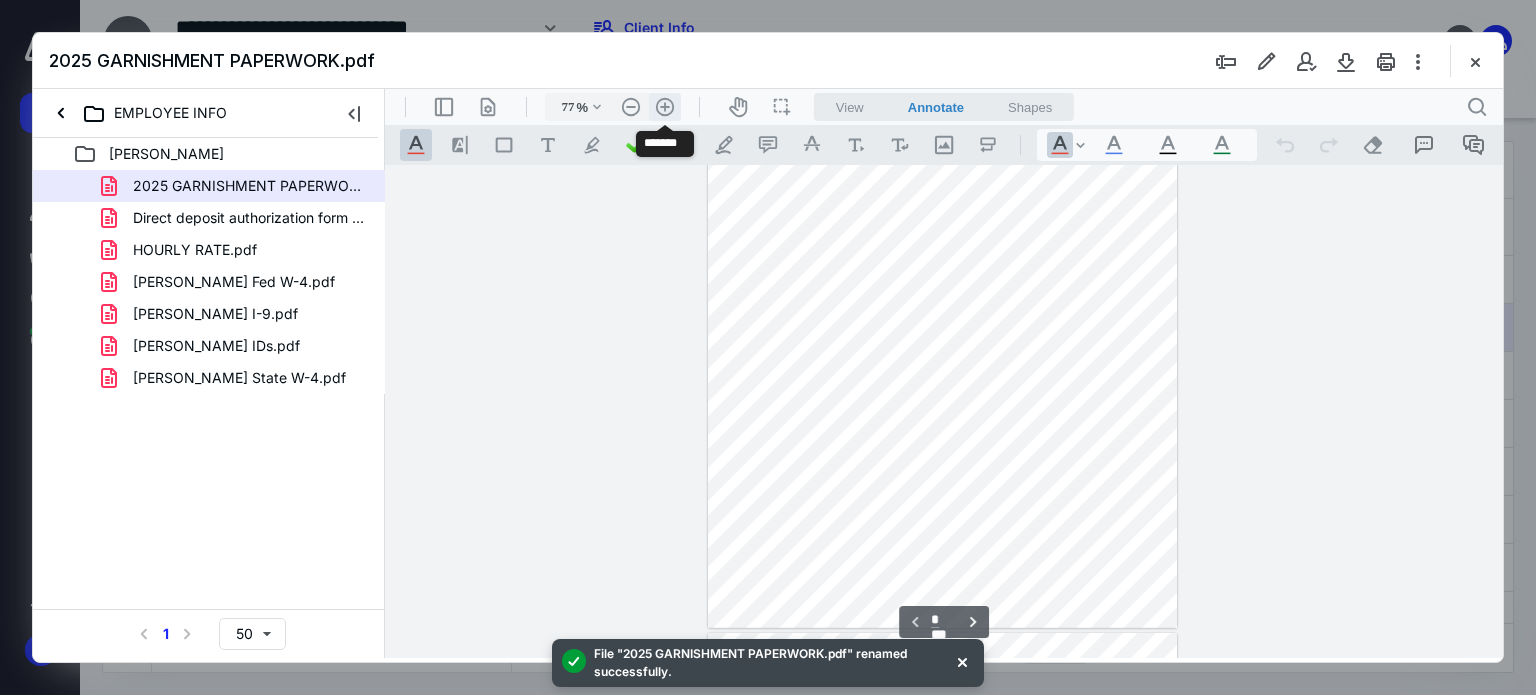 click on ".cls-1{fill:#abb0c4;} icon - header - zoom - in - line" at bounding box center [665, 107] 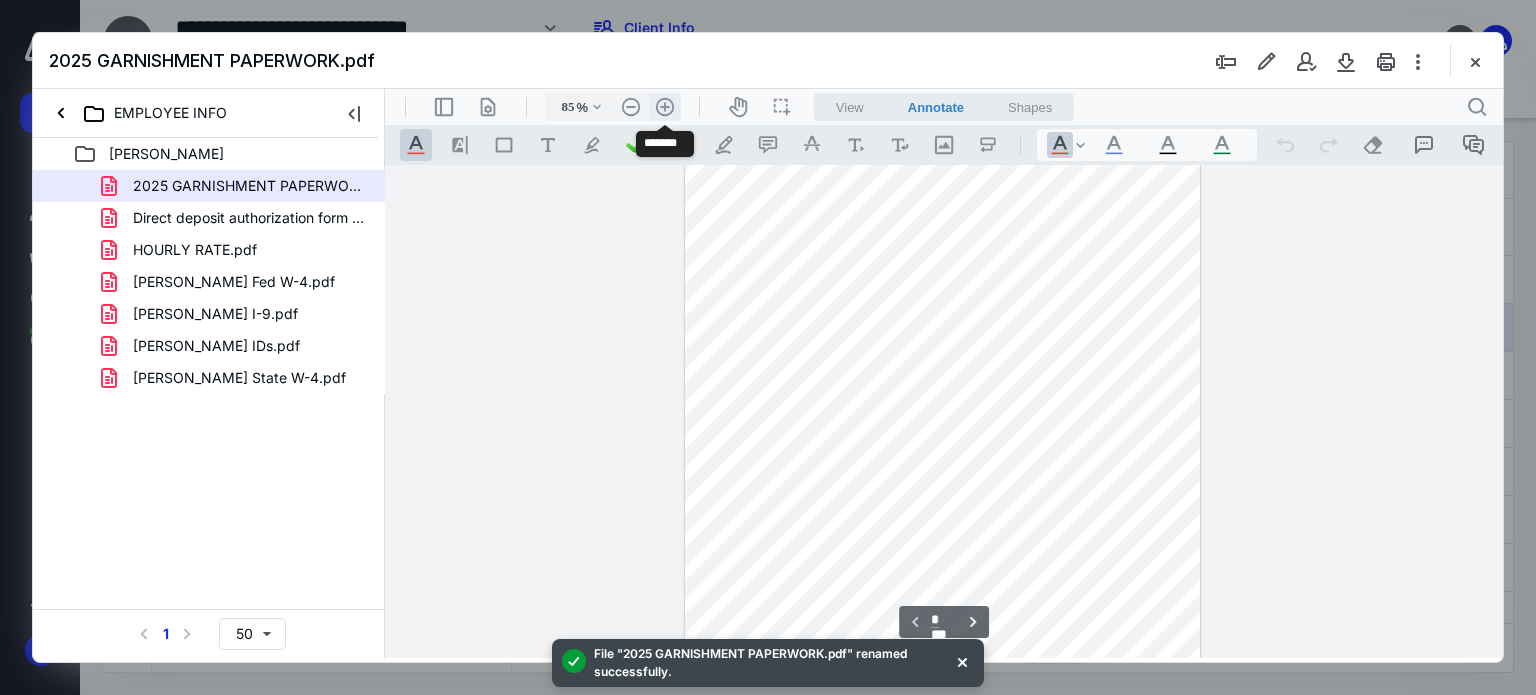 scroll, scrollTop: 300, scrollLeft: 0, axis: vertical 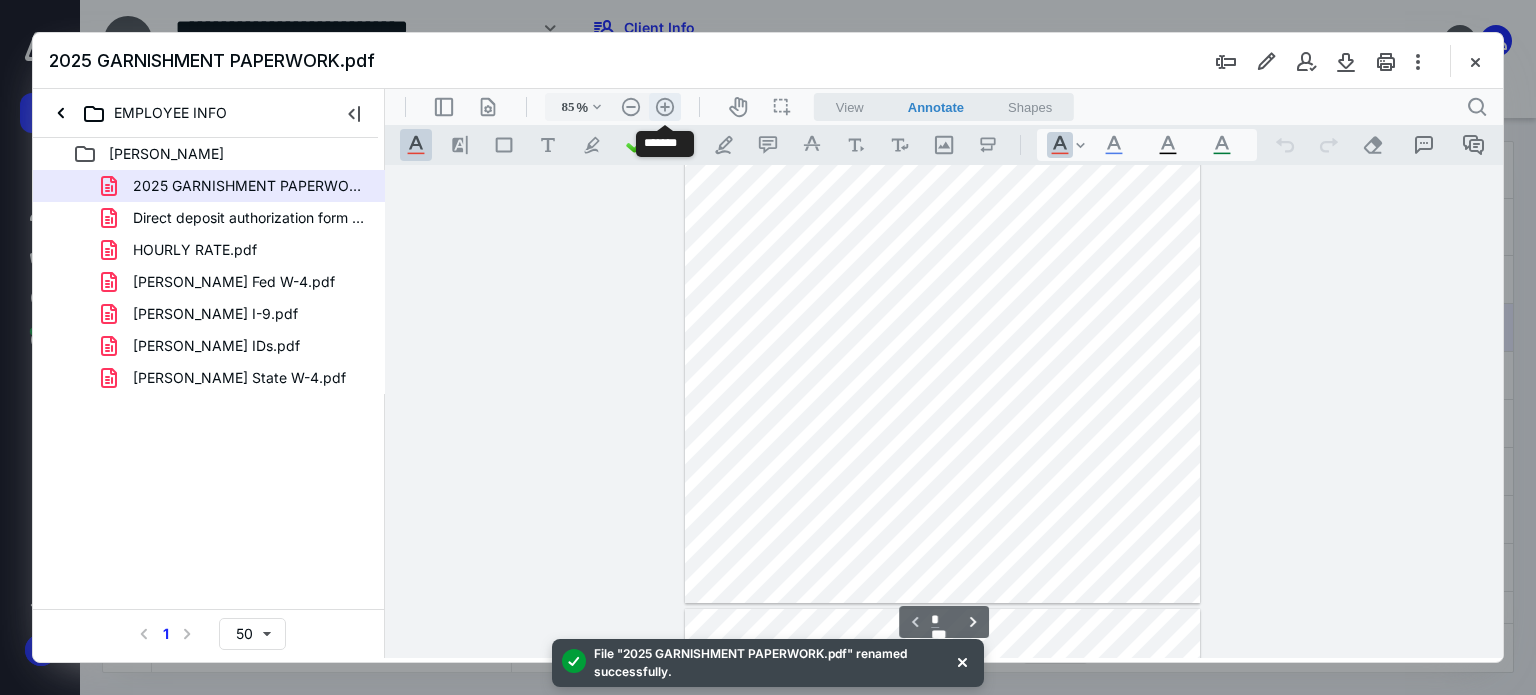 click on ".cls-1{fill:#abb0c4;} icon - header - zoom - in - line" at bounding box center [665, 107] 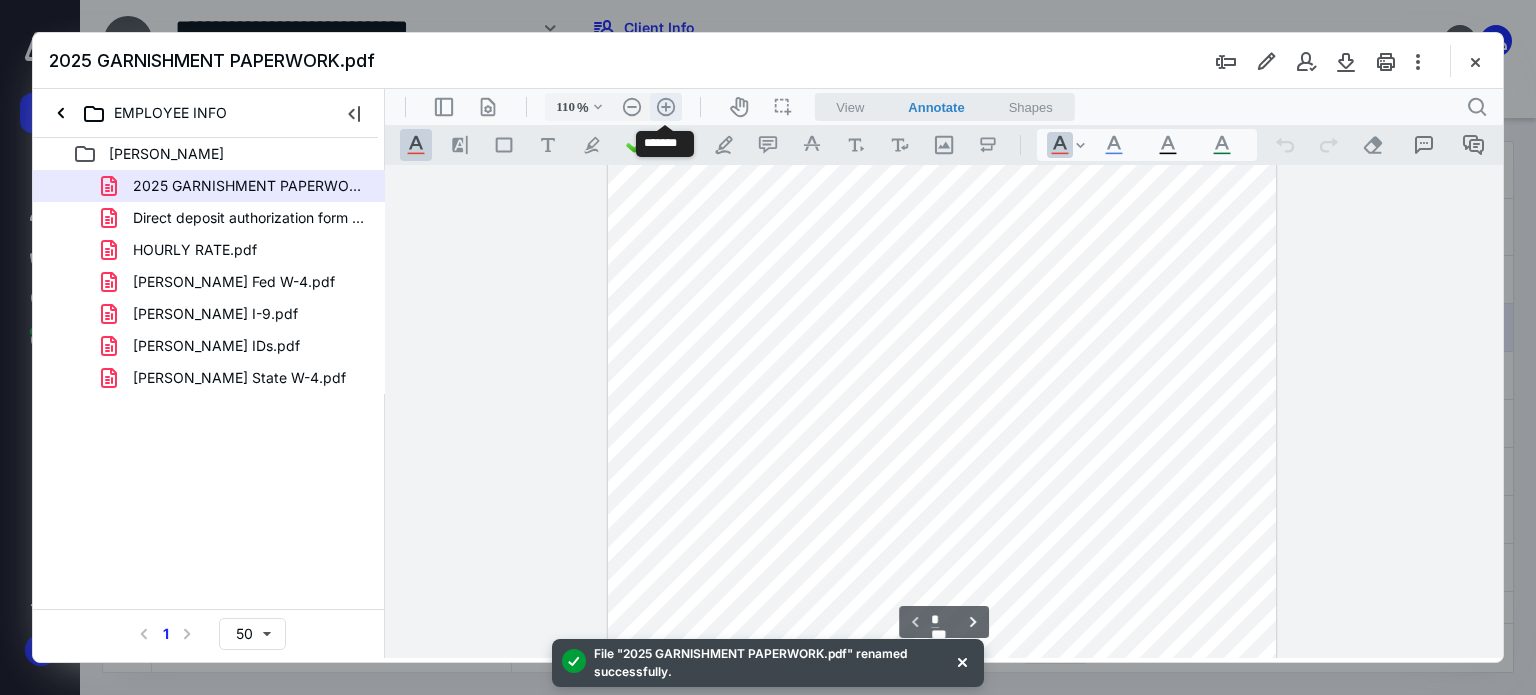 click on ".cls-1{fill:#abb0c4;} icon - header - zoom - in - line" at bounding box center (666, 107) 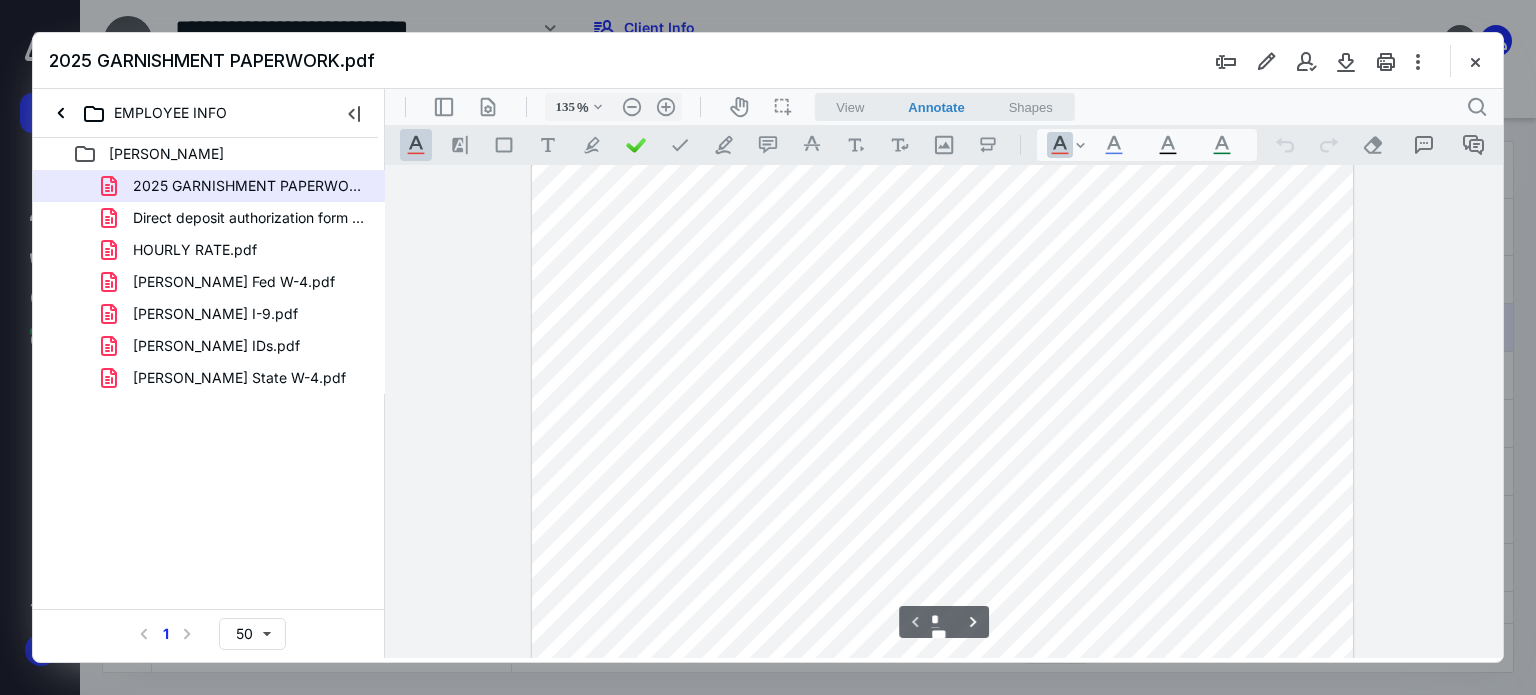 scroll, scrollTop: 0, scrollLeft: 0, axis: both 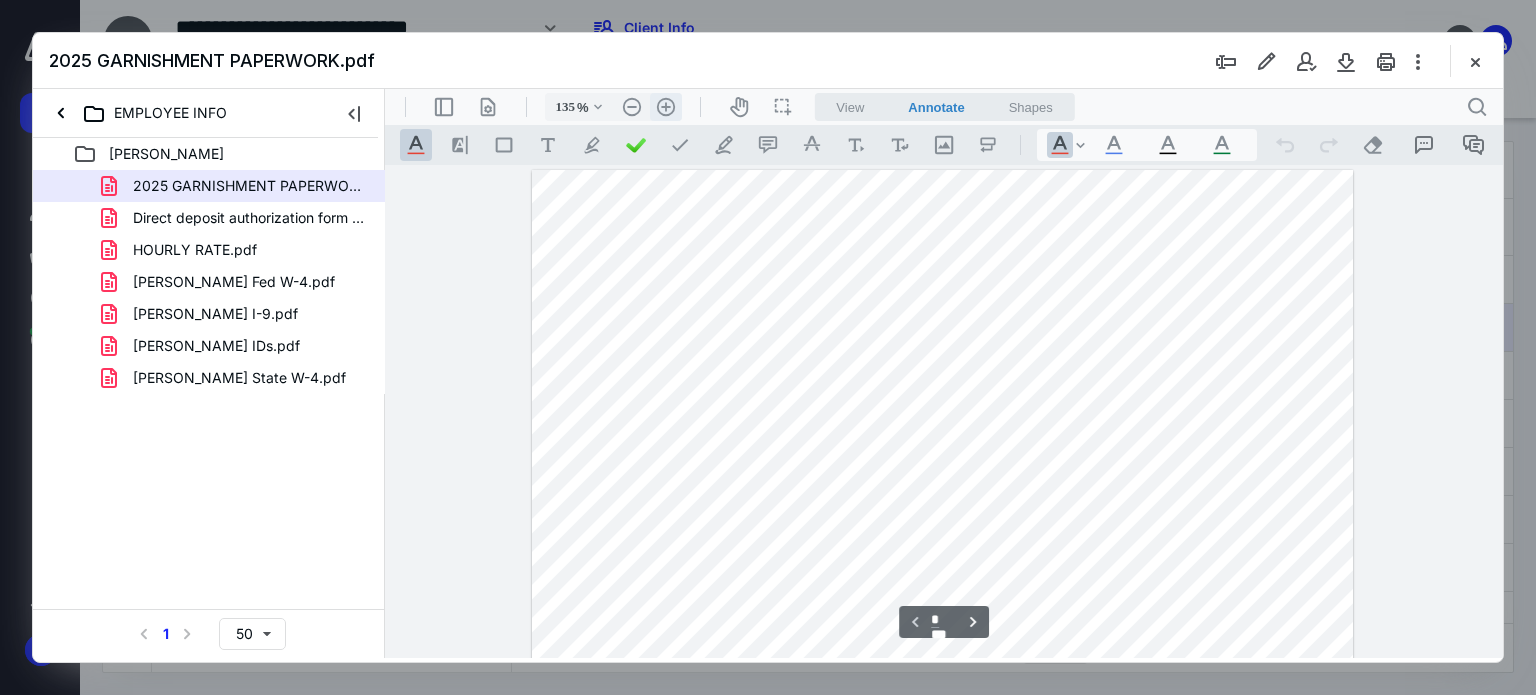 click on ".cls-1{fill:#abb0c4;} icon - header - zoom - in - line" at bounding box center (666, 107) 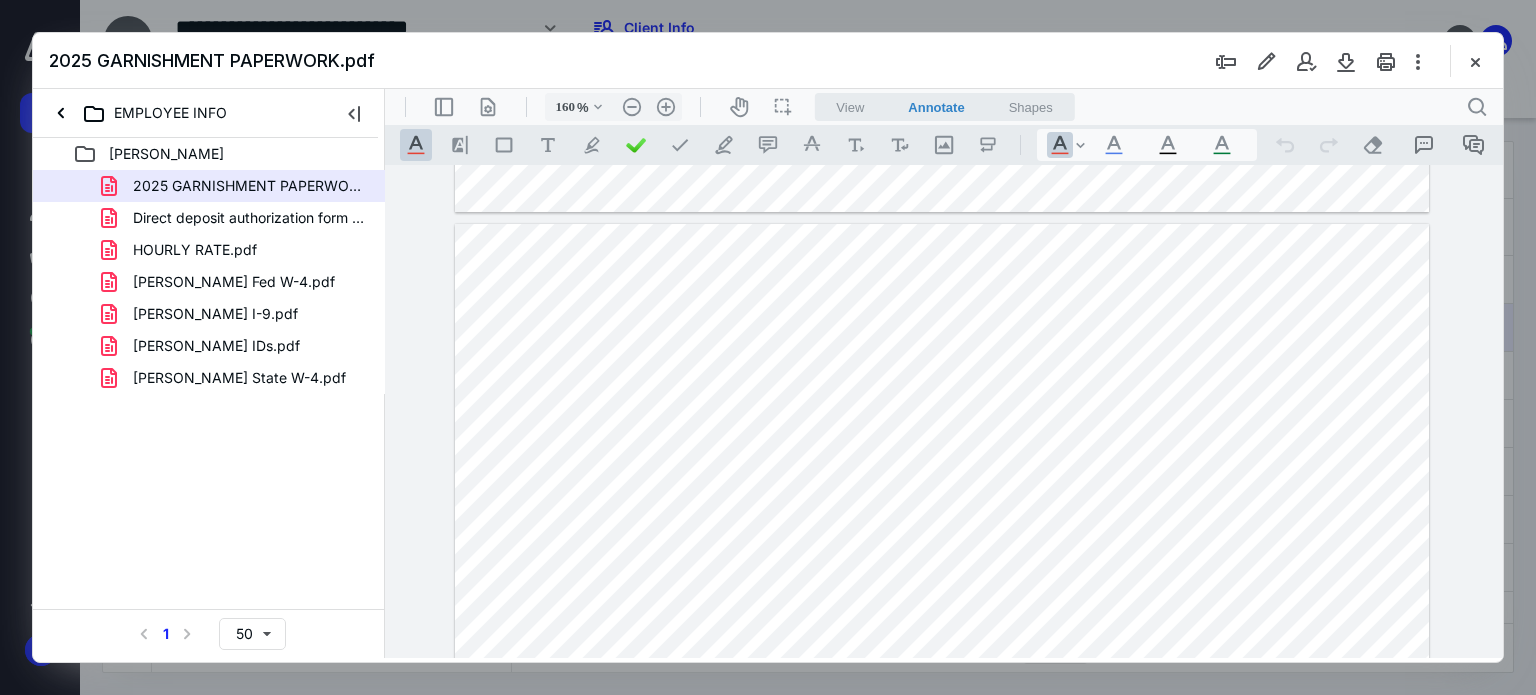scroll, scrollTop: 5439, scrollLeft: 0, axis: vertical 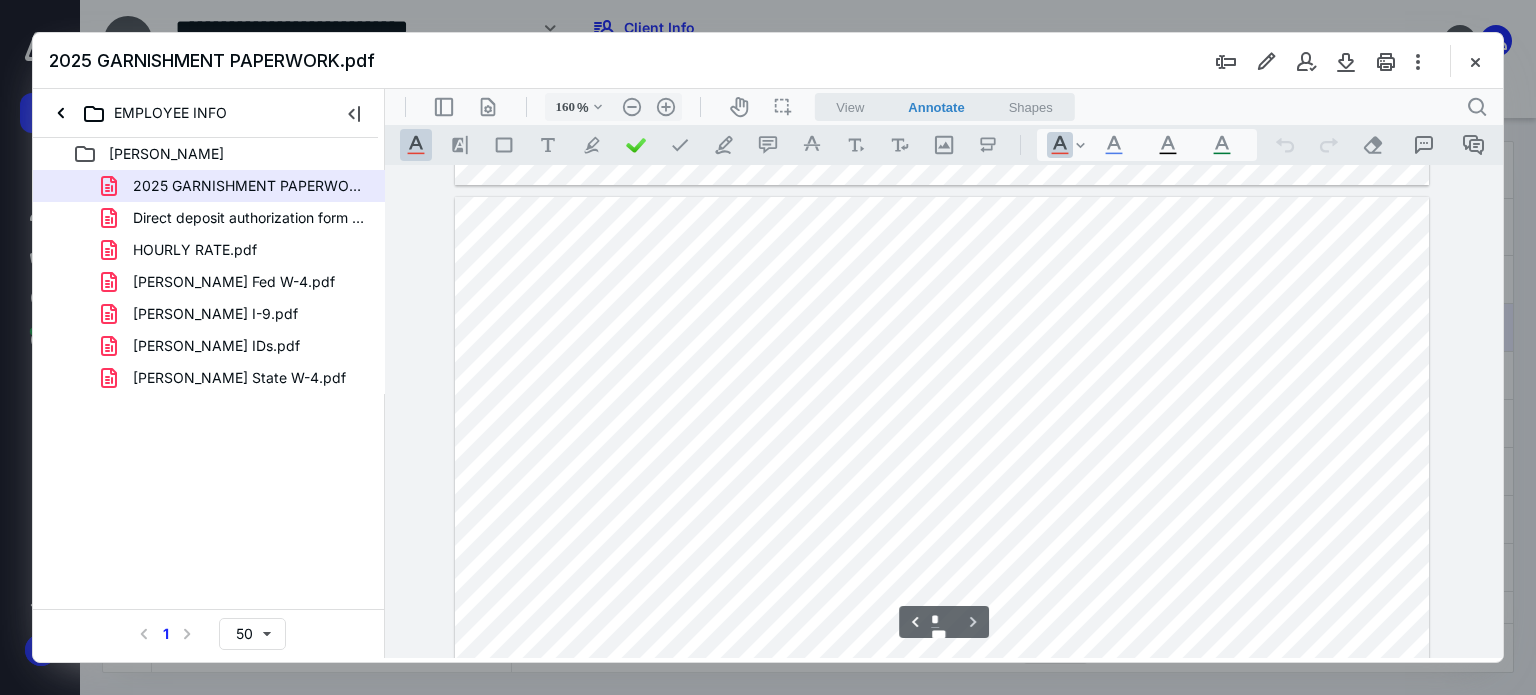 type on "*" 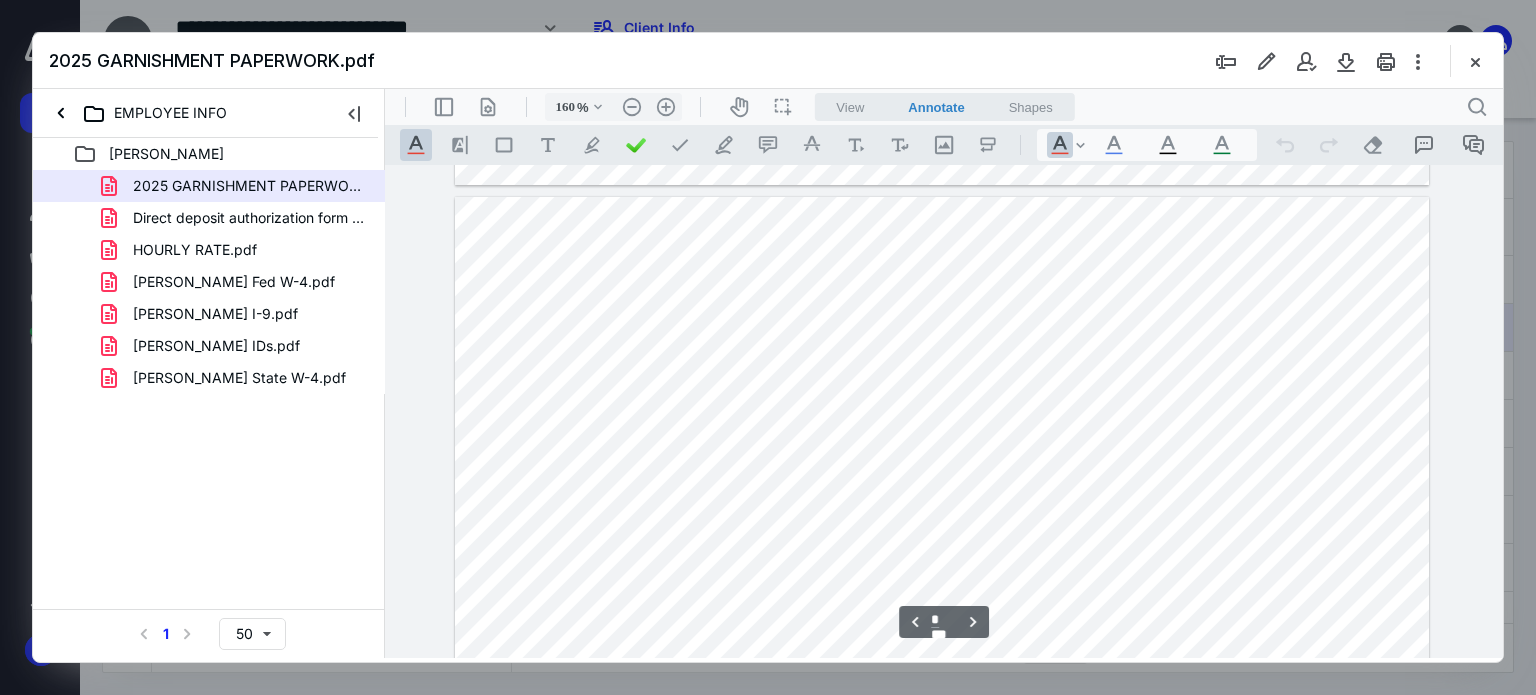 scroll, scrollTop: 5839, scrollLeft: 0, axis: vertical 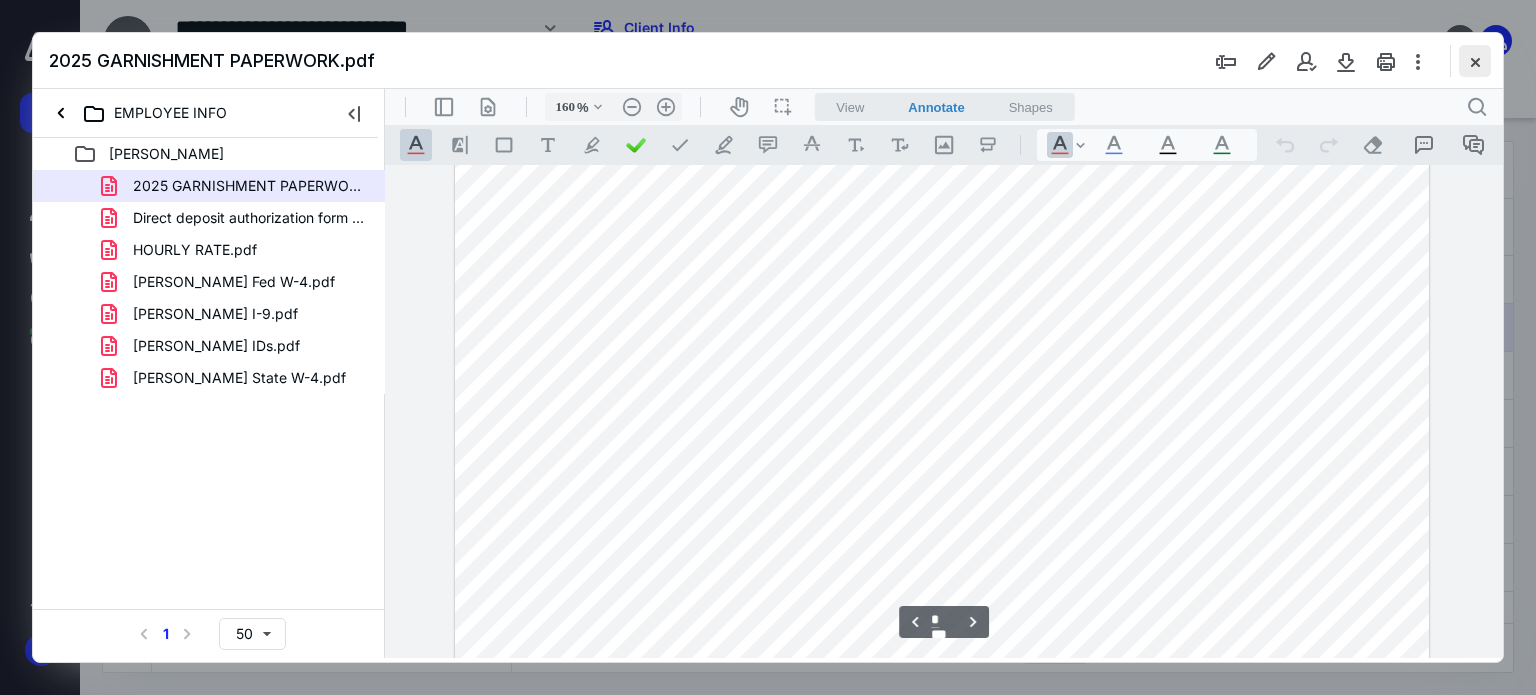 click at bounding box center [1475, 61] 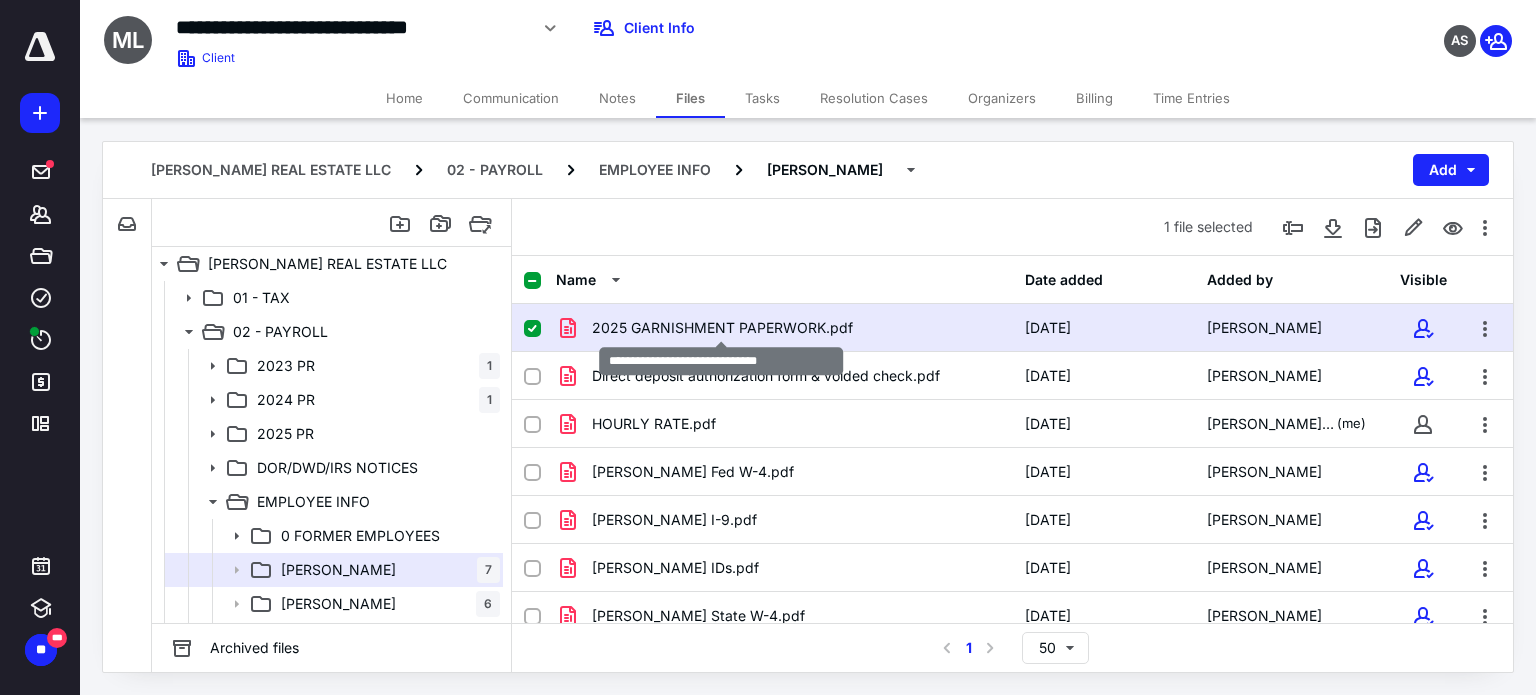 click on "2025 GARNISHMENT PAPERWORK.pdf" at bounding box center [722, 328] 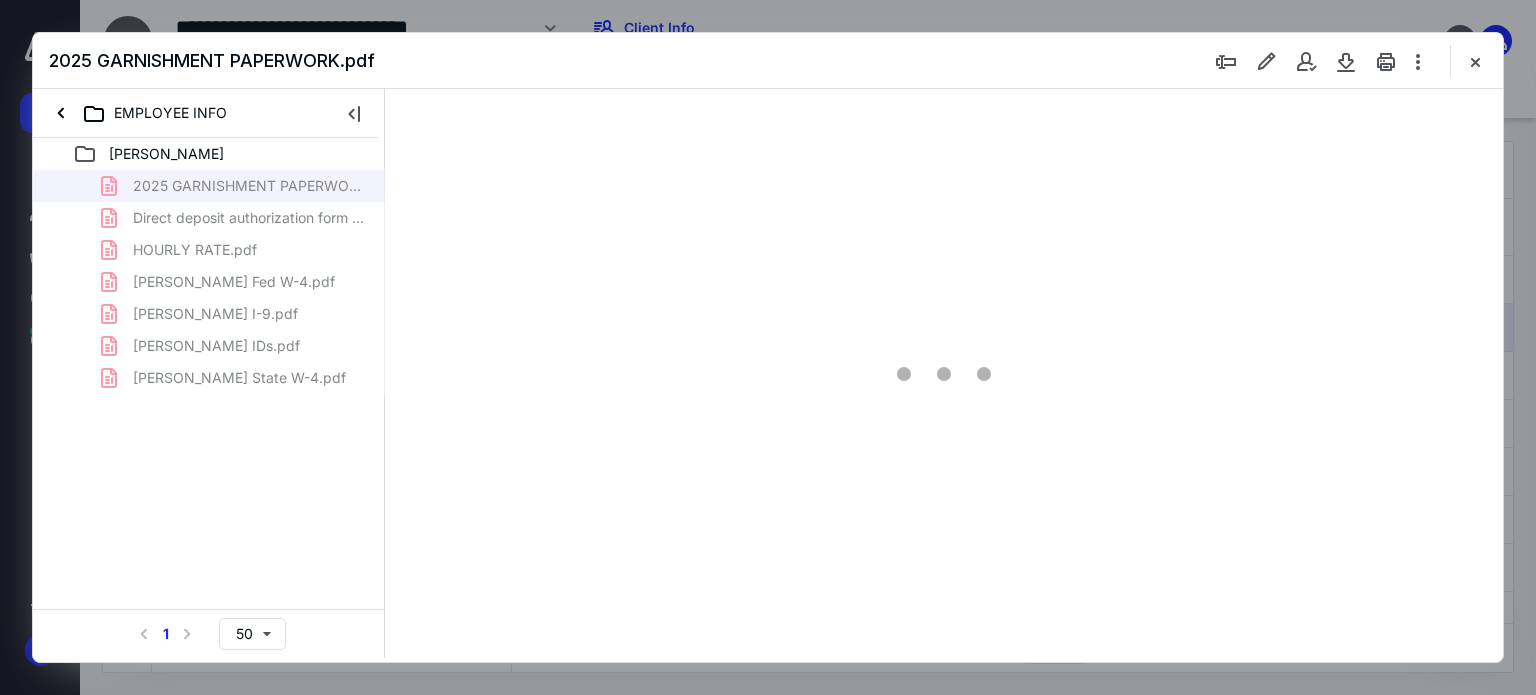 scroll, scrollTop: 0, scrollLeft: 0, axis: both 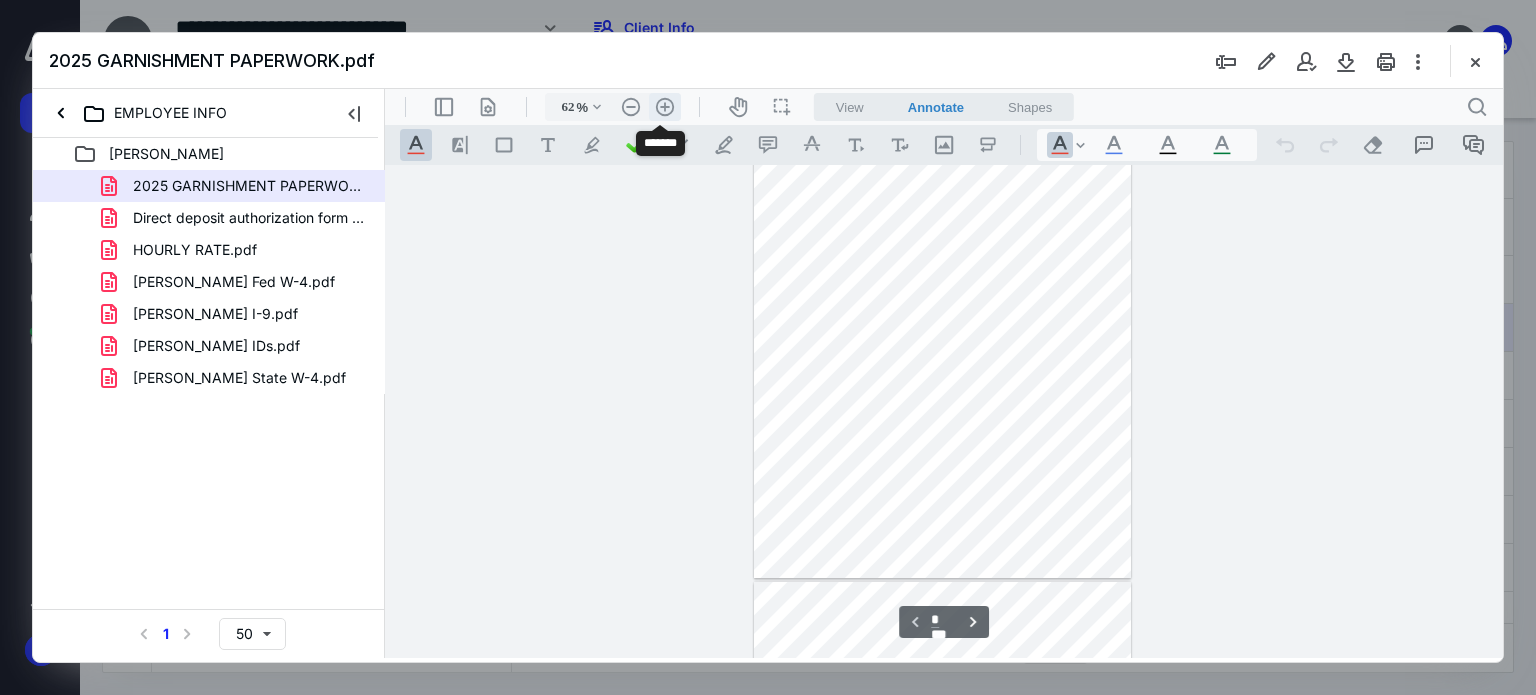 click on ".cls-1{fill:#abb0c4;} icon - header - zoom - in - line" at bounding box center [665, 107] 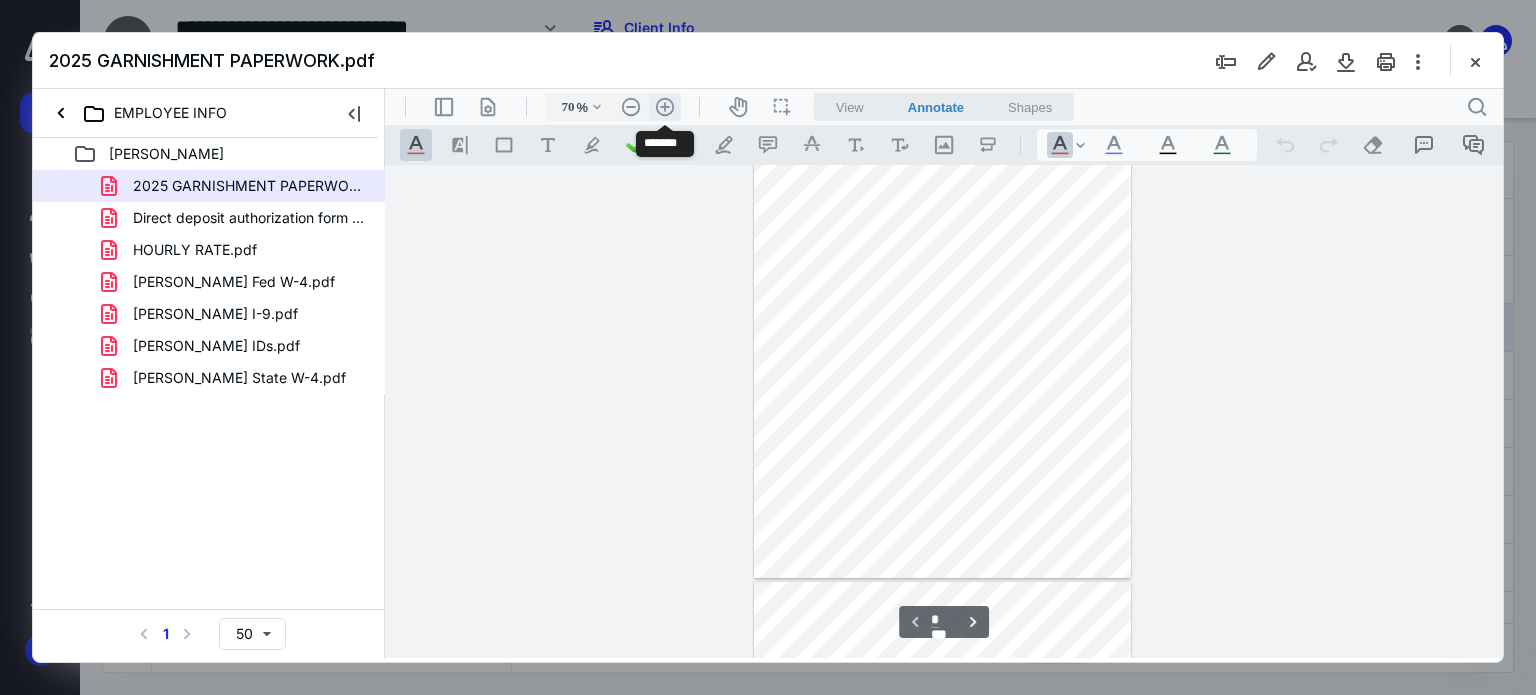 click on ".cls-1{fill:#abb0c4;} icon - header - zoom - in - line" at bounding box center (665, 107) 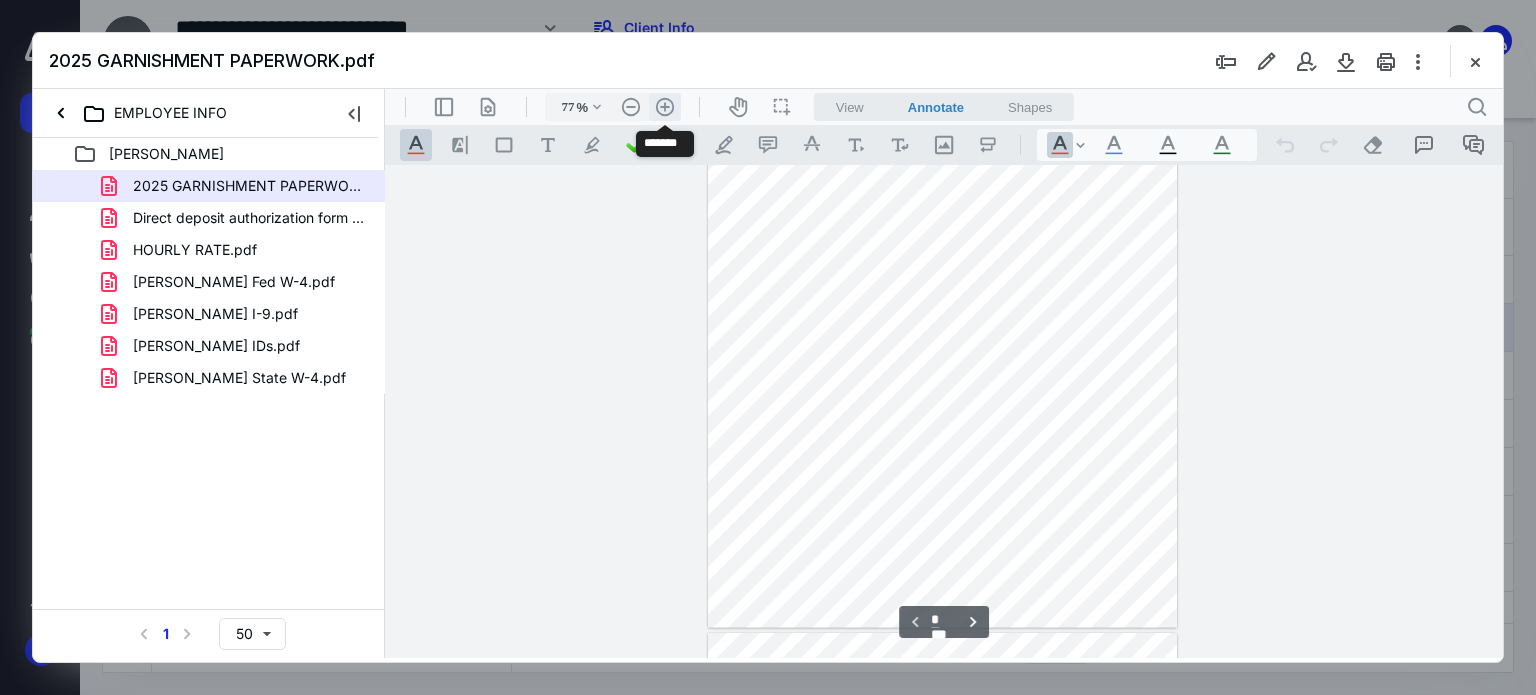 click on ".cls-1{fill:#abb0c4;} icon - header - zoom - in - line" at bounding box center (665, 107) 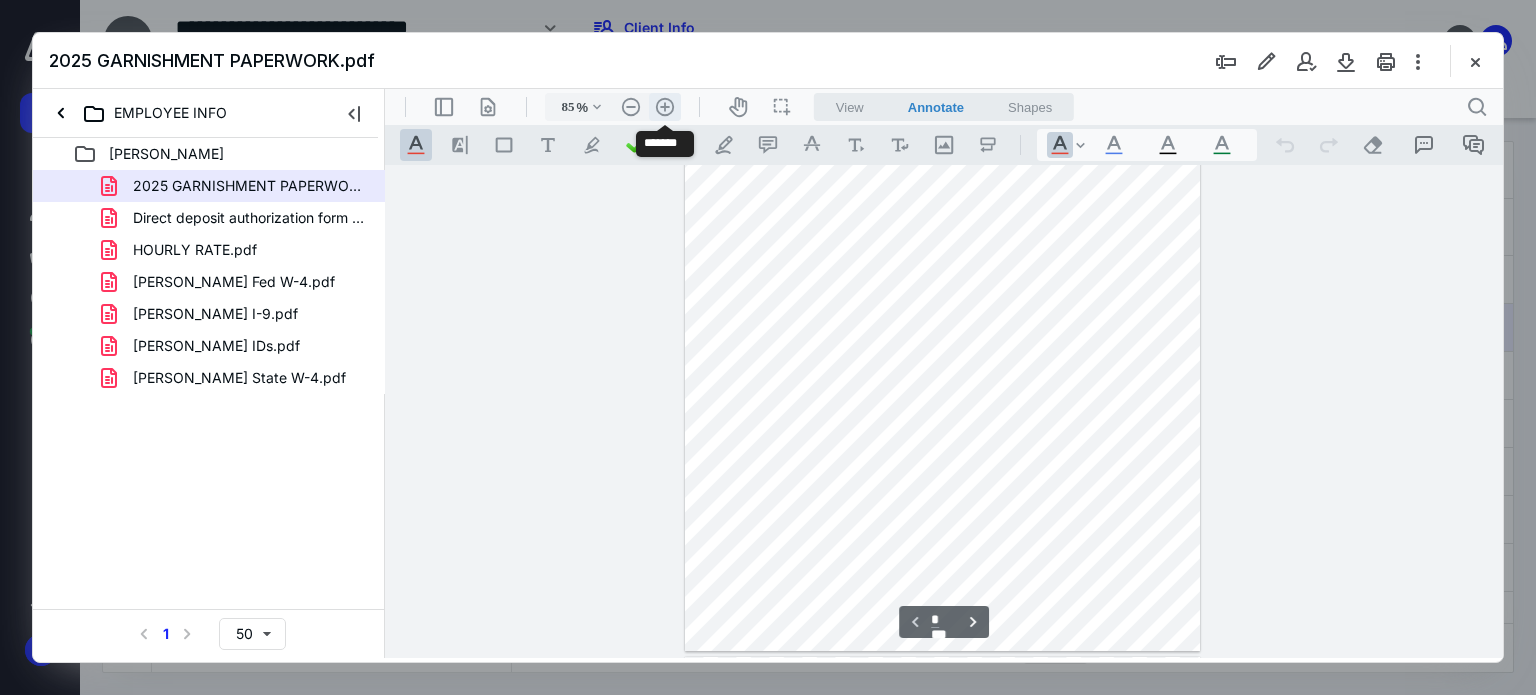 click on ".cls-1{fill:#abb0c4;} icon - header - zoom - in - line" at bounding box center [665, 107] 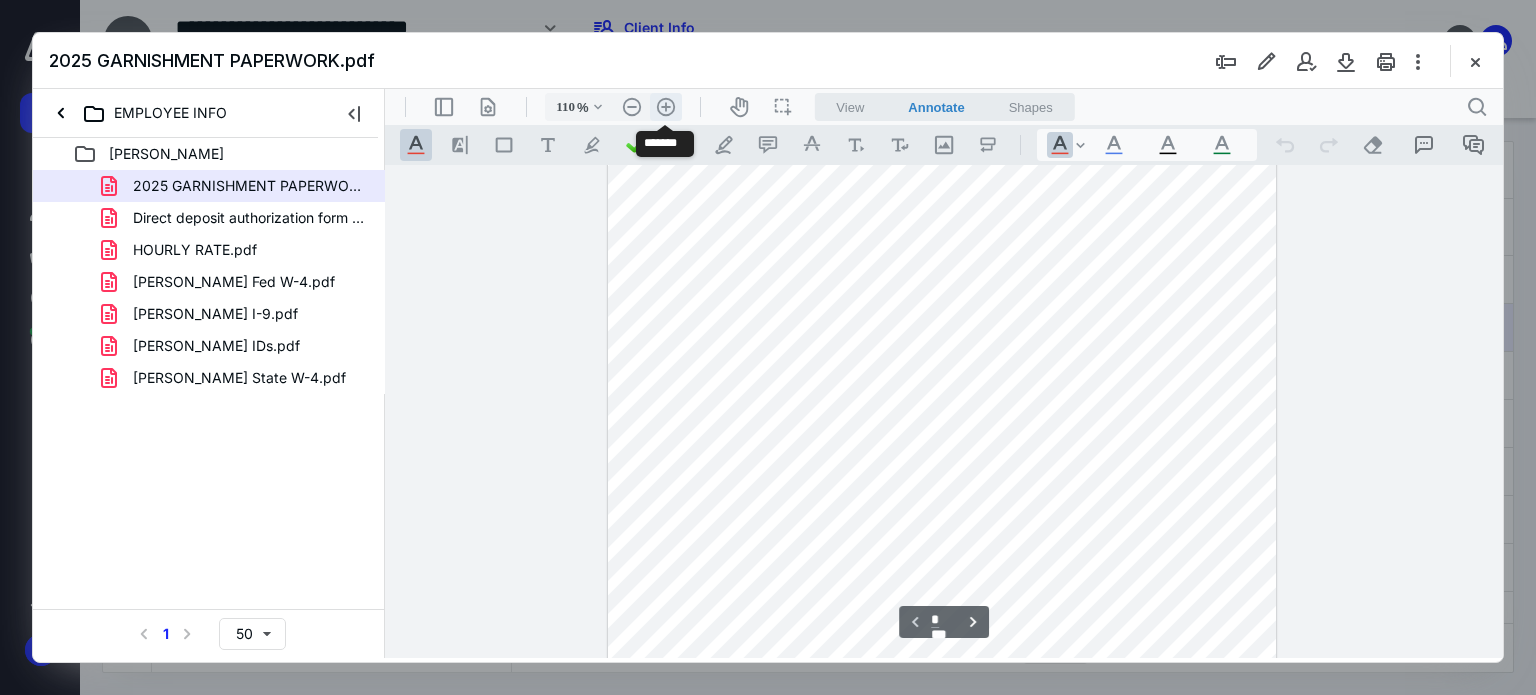 click on ".cls-1{fill:#abb0c4;} icon - header - zoom - in - line" at bounding box center (666, 107) 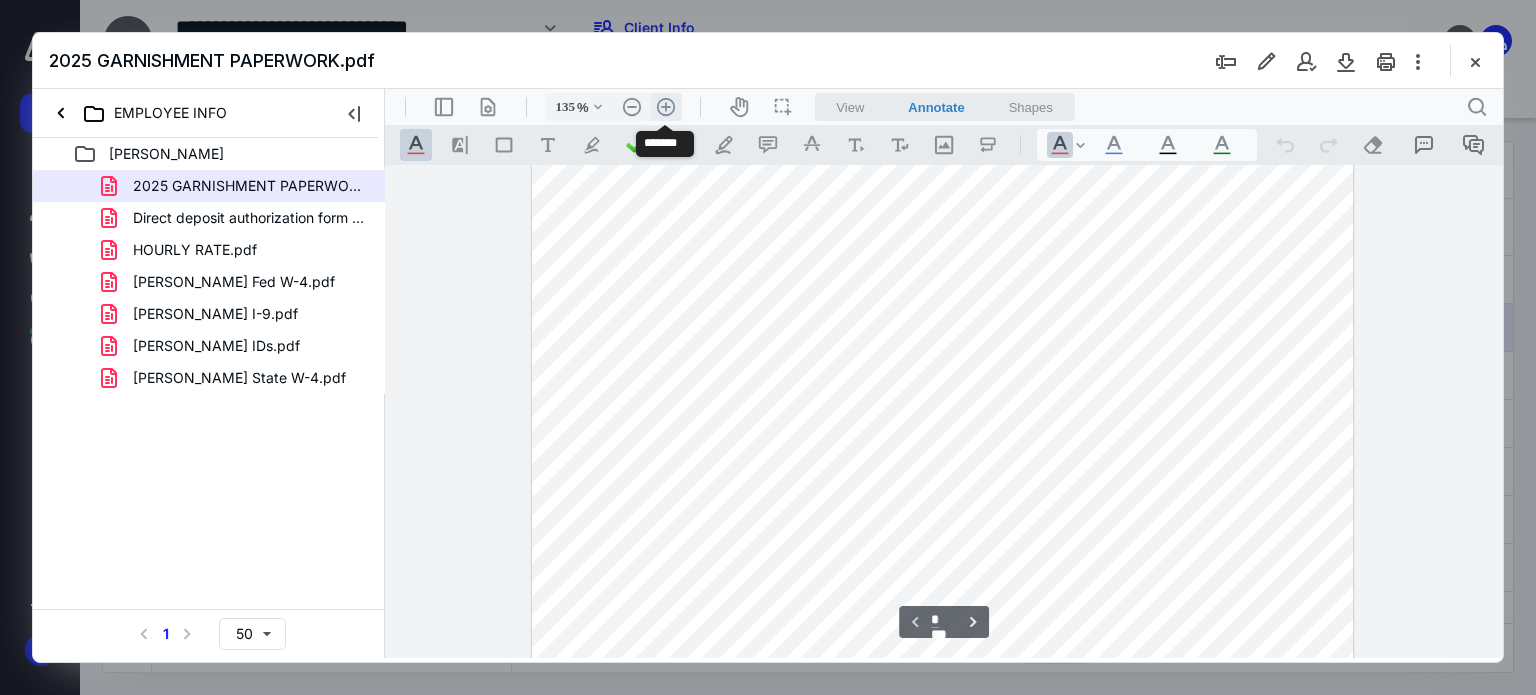 scroll, scrollTop: 417, scrollLeft: 0, axis: vertical 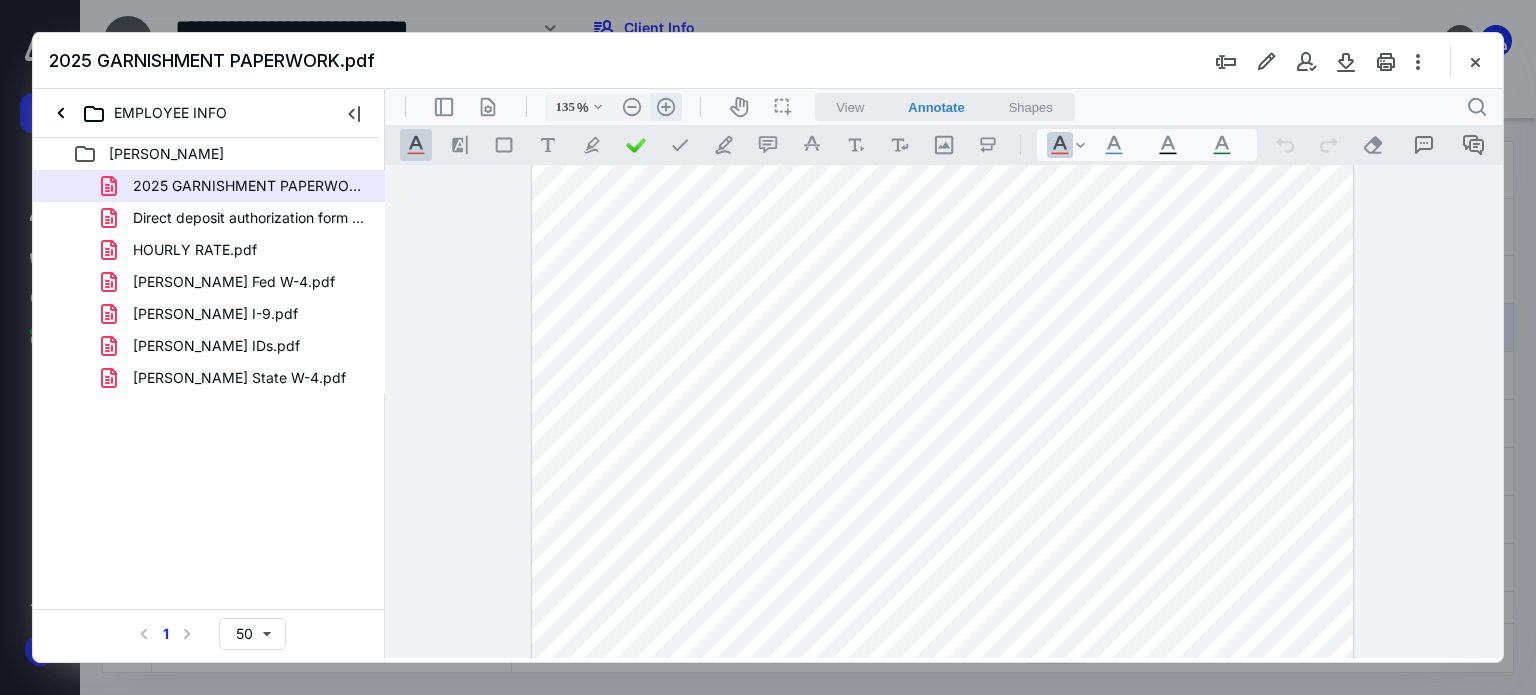click on ".cls-1{fill:#abb0c4;} icon - header - zoom - in - line" at bounding box center [666, 107] 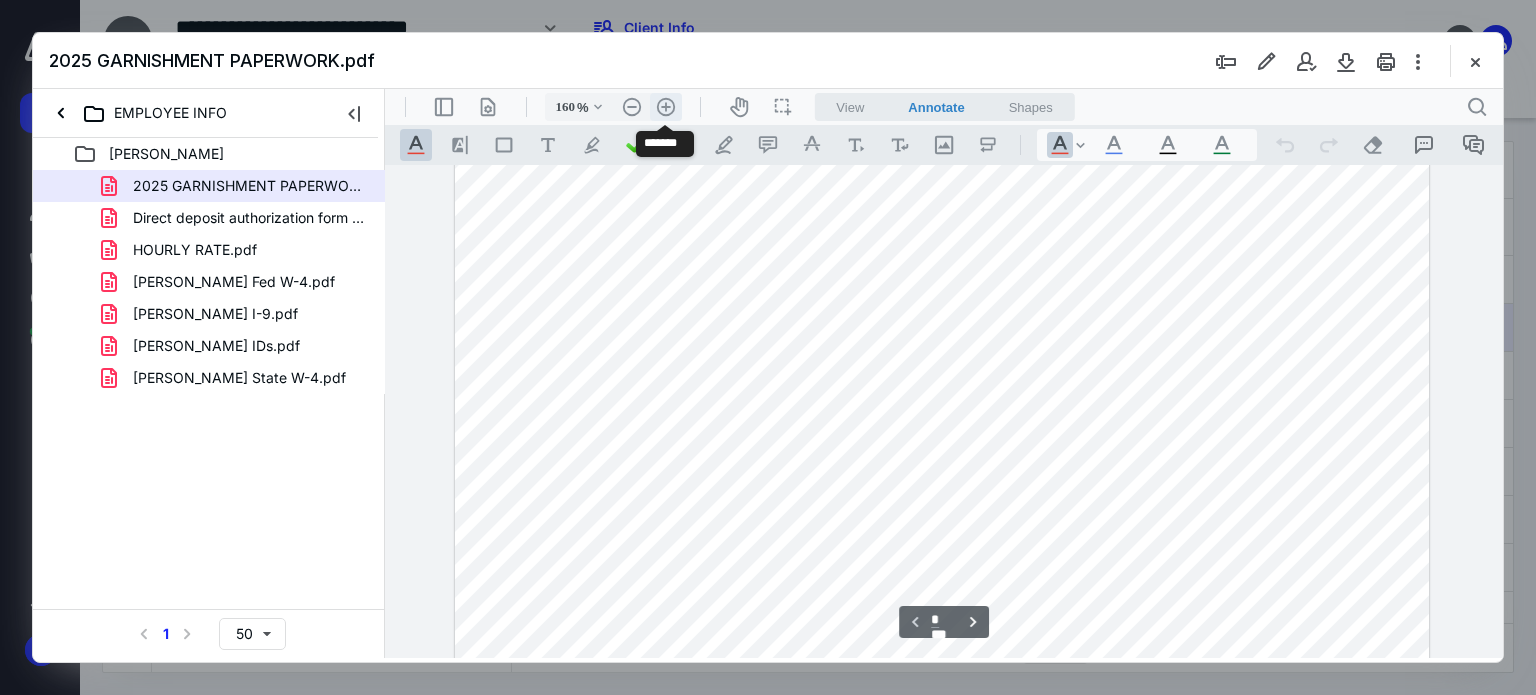 scroll, scrollTop: 534, scrollLeft: 0, axis: vertical 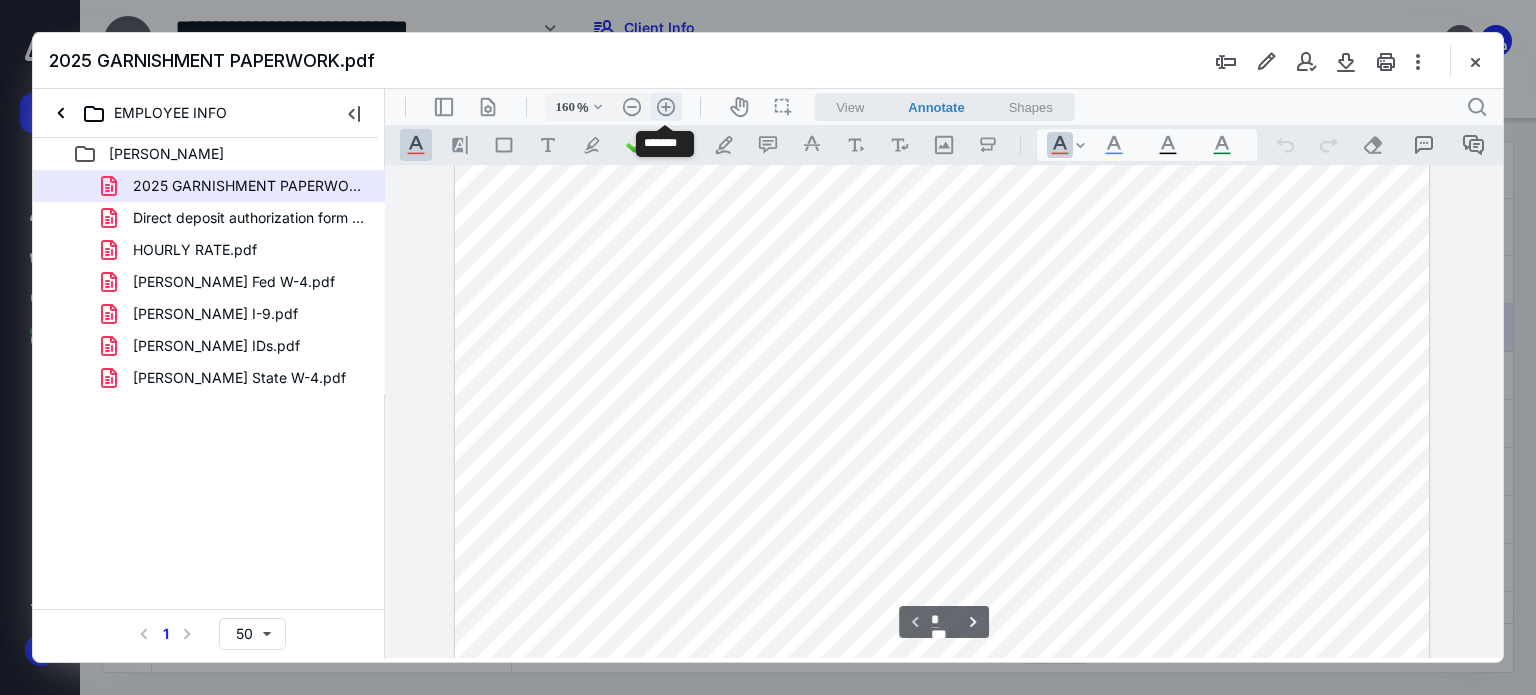 click on ".cls-1{fill:#abb0c4;} icon - header - zoom - in - line" at bounding box center [666, 107] 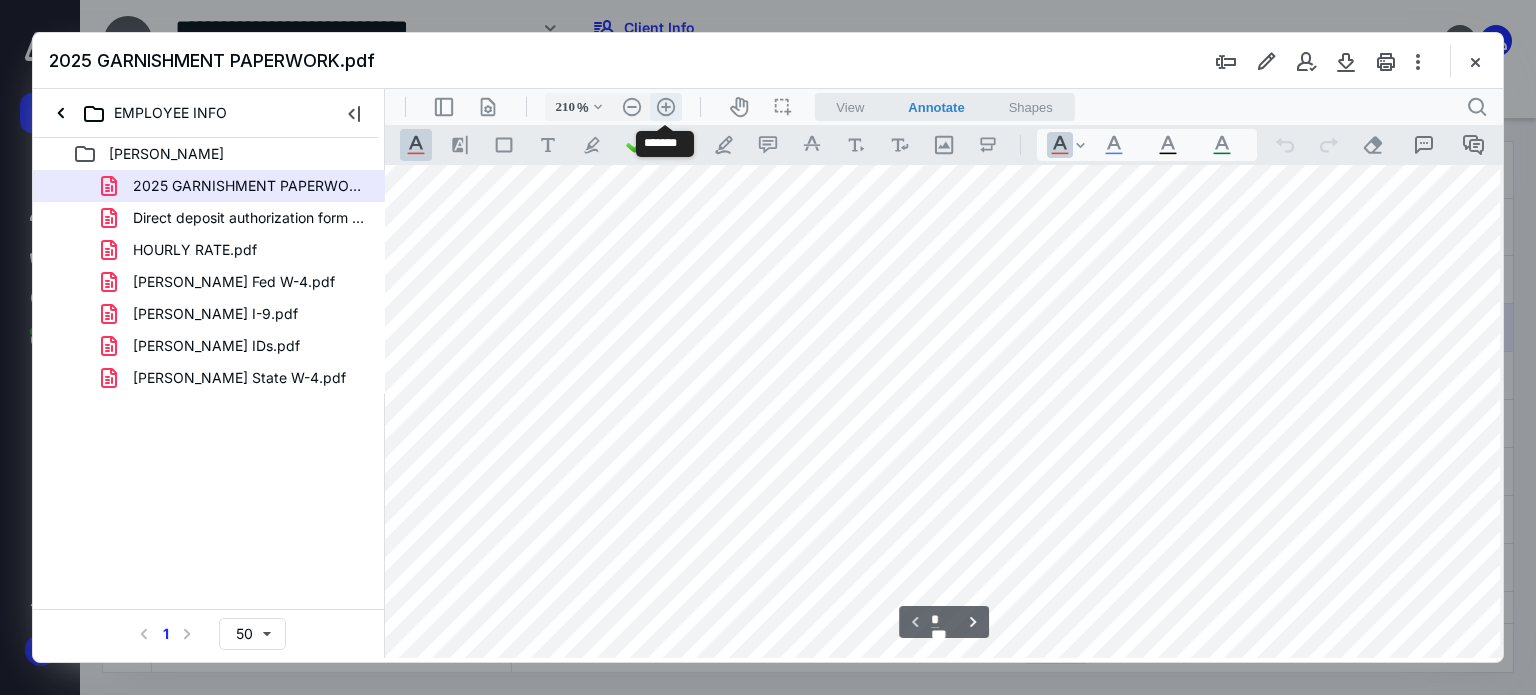 click on ".cls-1{fill:#abb0c4;} icon - header - zoom - in - line" at bounding box center [666, 107] 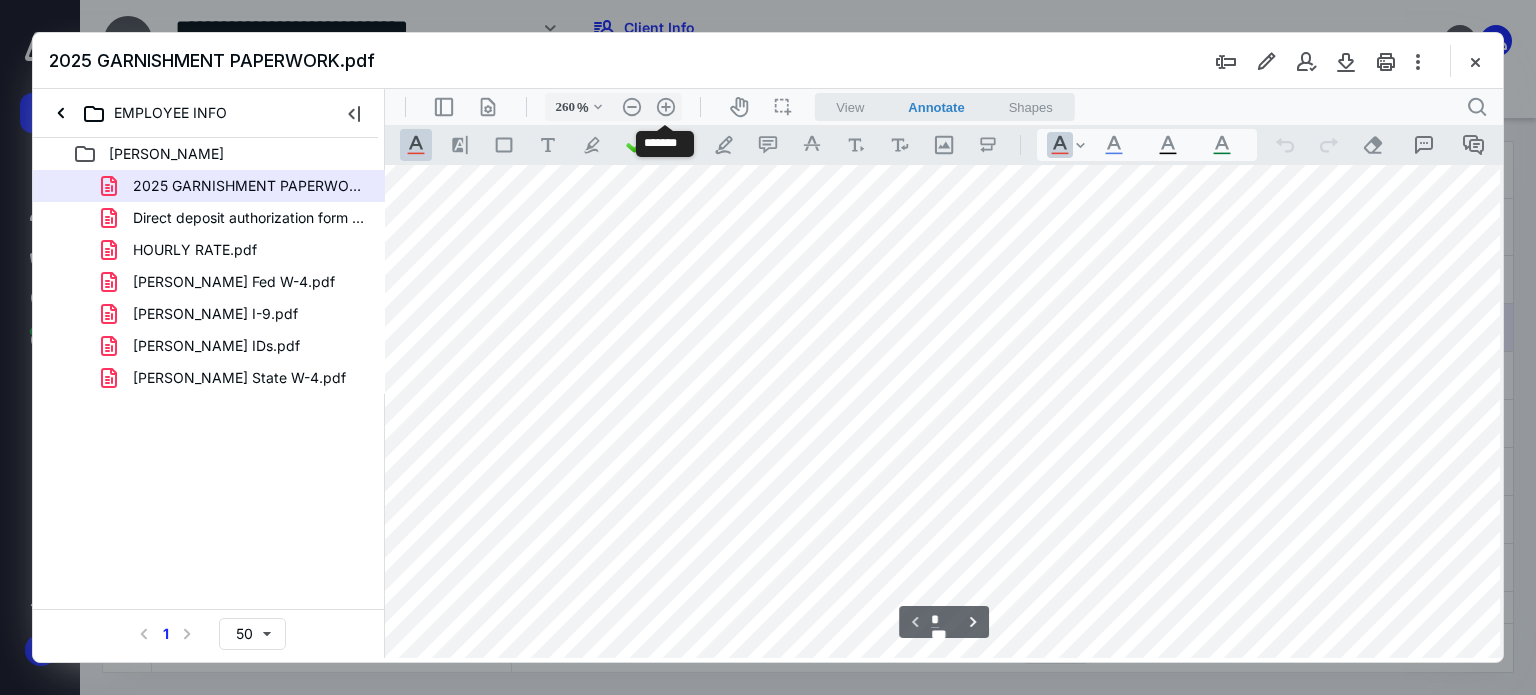 scroll, scrollTop: 1001, scrollLeft: 251, axis: both 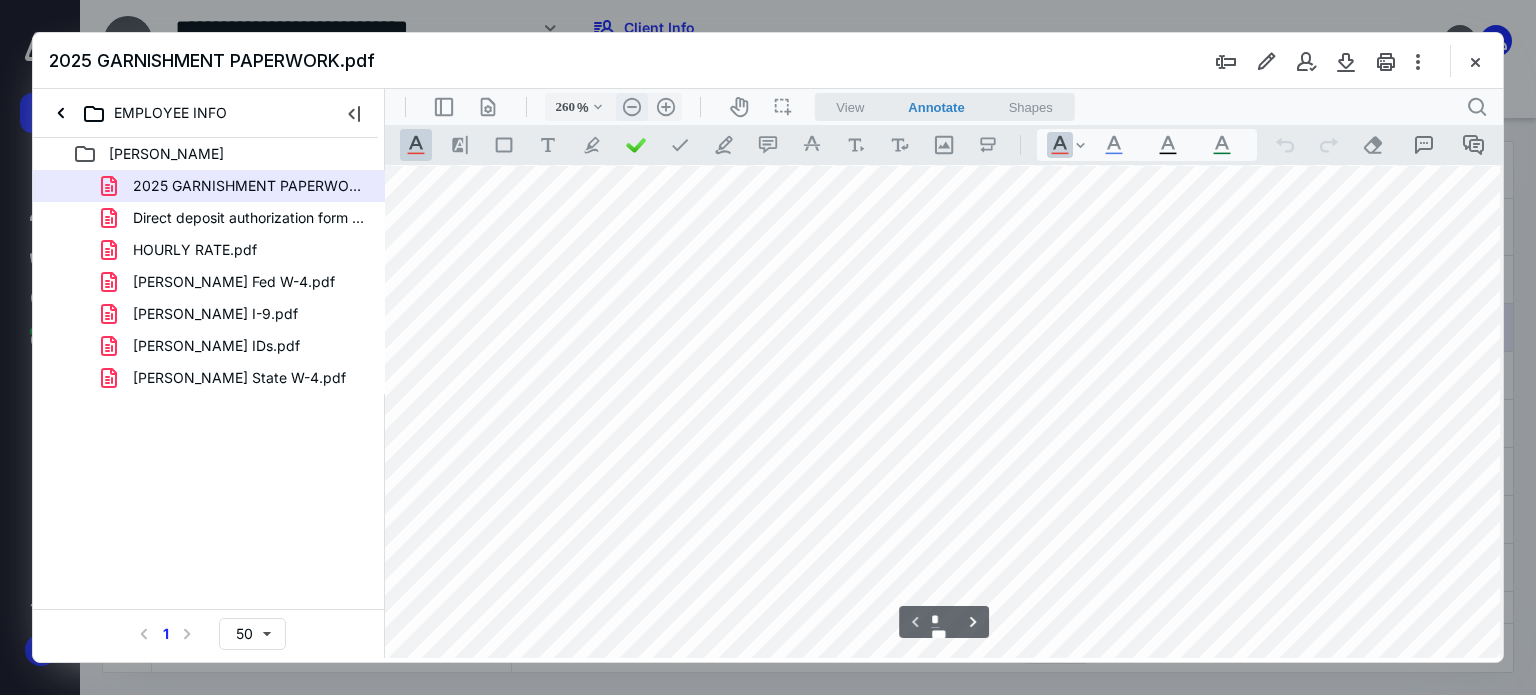 click on ".cls-1{fill:#abb0c4;} icon - header - zoom - out - line" at bounding box center [632, 107] 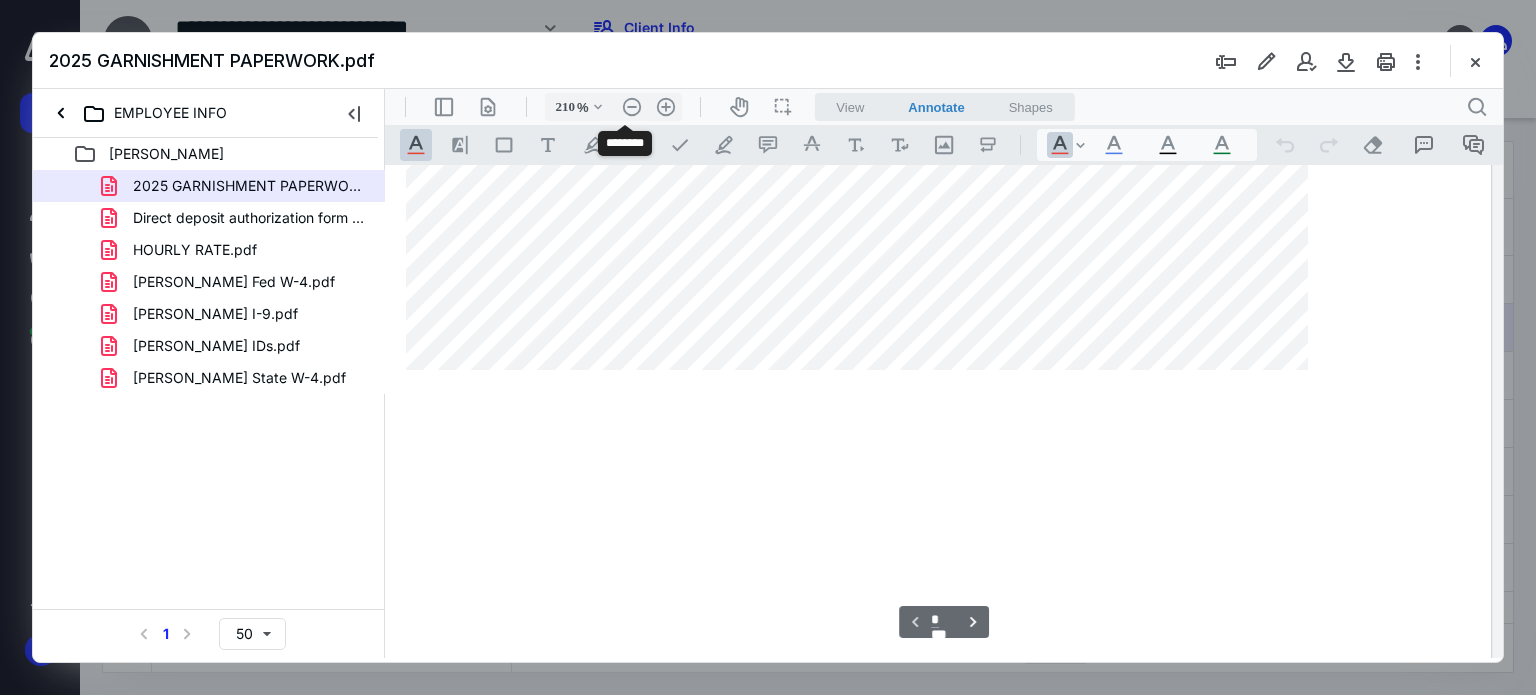 scroll, scrollTop: 768, scrollLeft: 95, axis: both 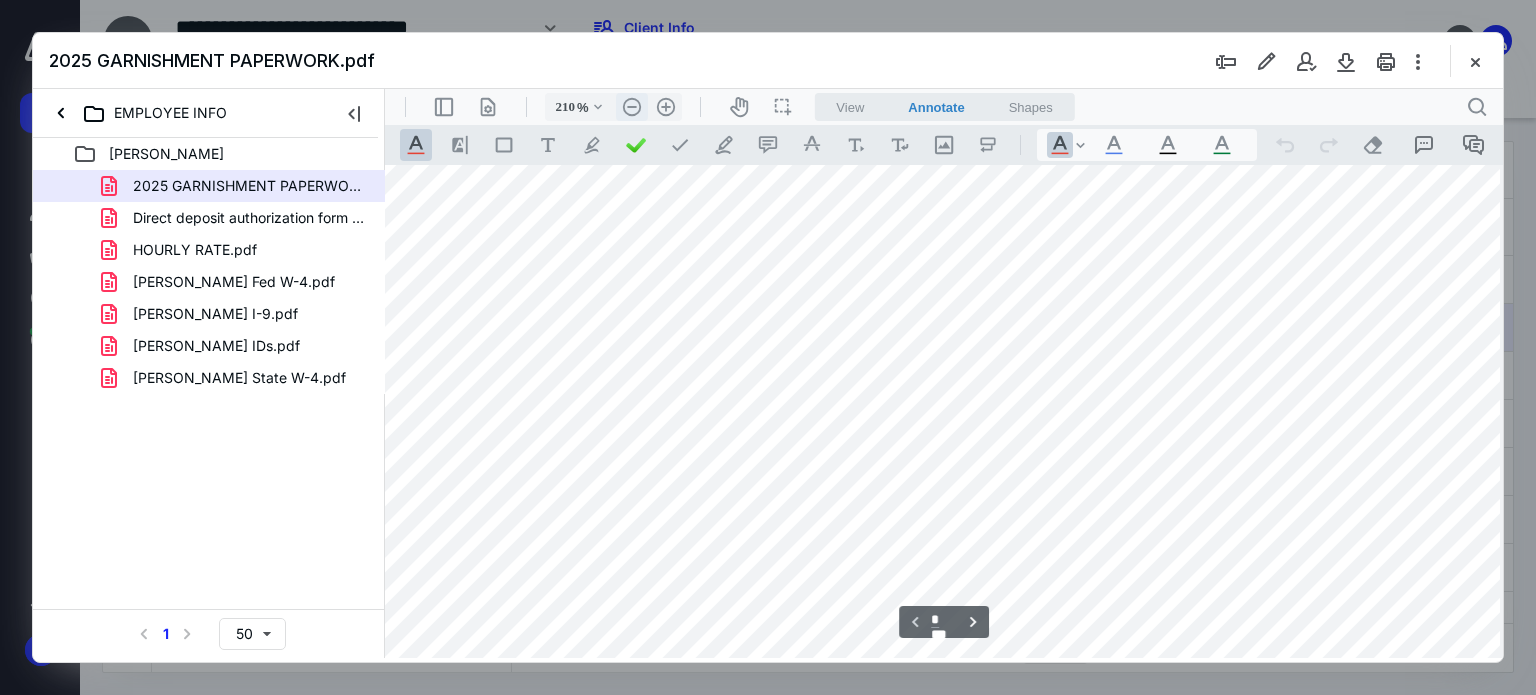 click on ".cls-1{fill:#abb0c4;} icon - header - zoom - out - line" at bounding box center [632, 107] 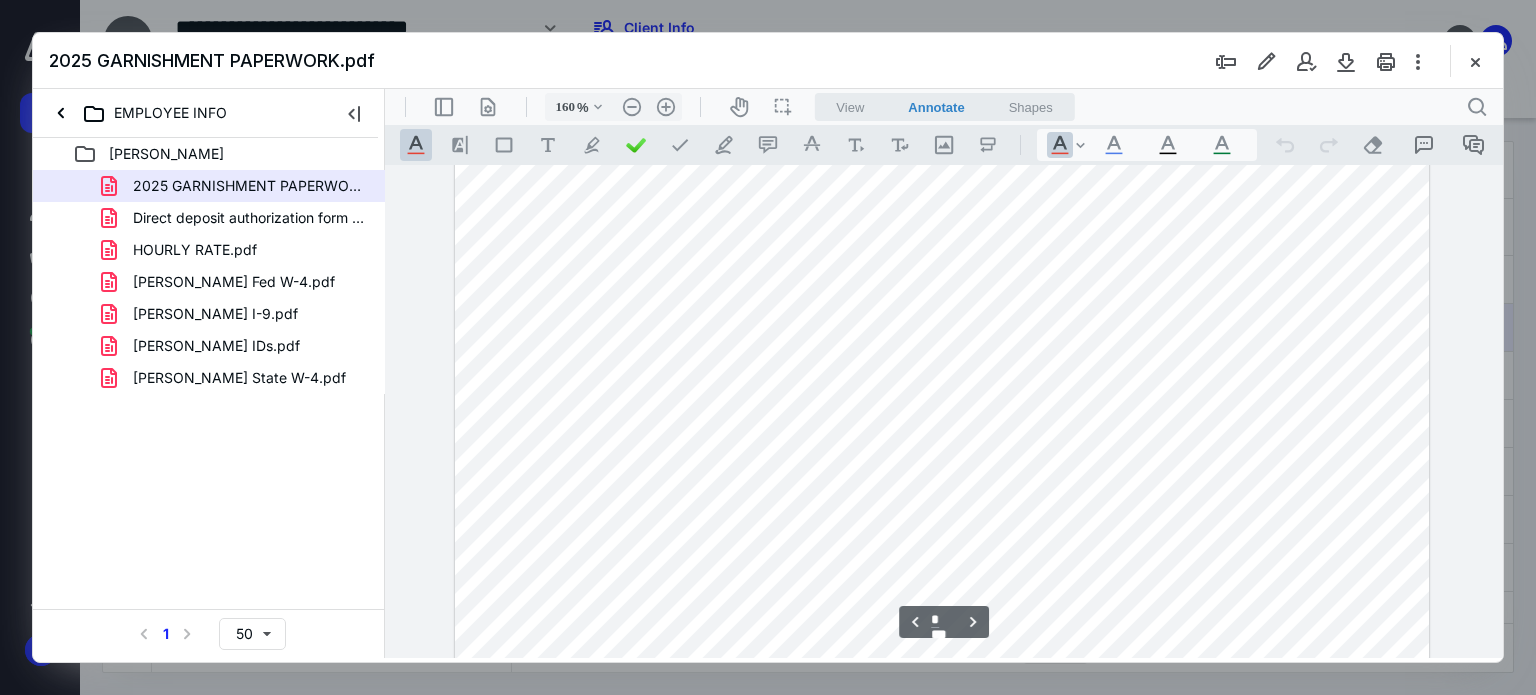 scroll, scrollTop: 3300, scrollLeft: 0, axis: vertical 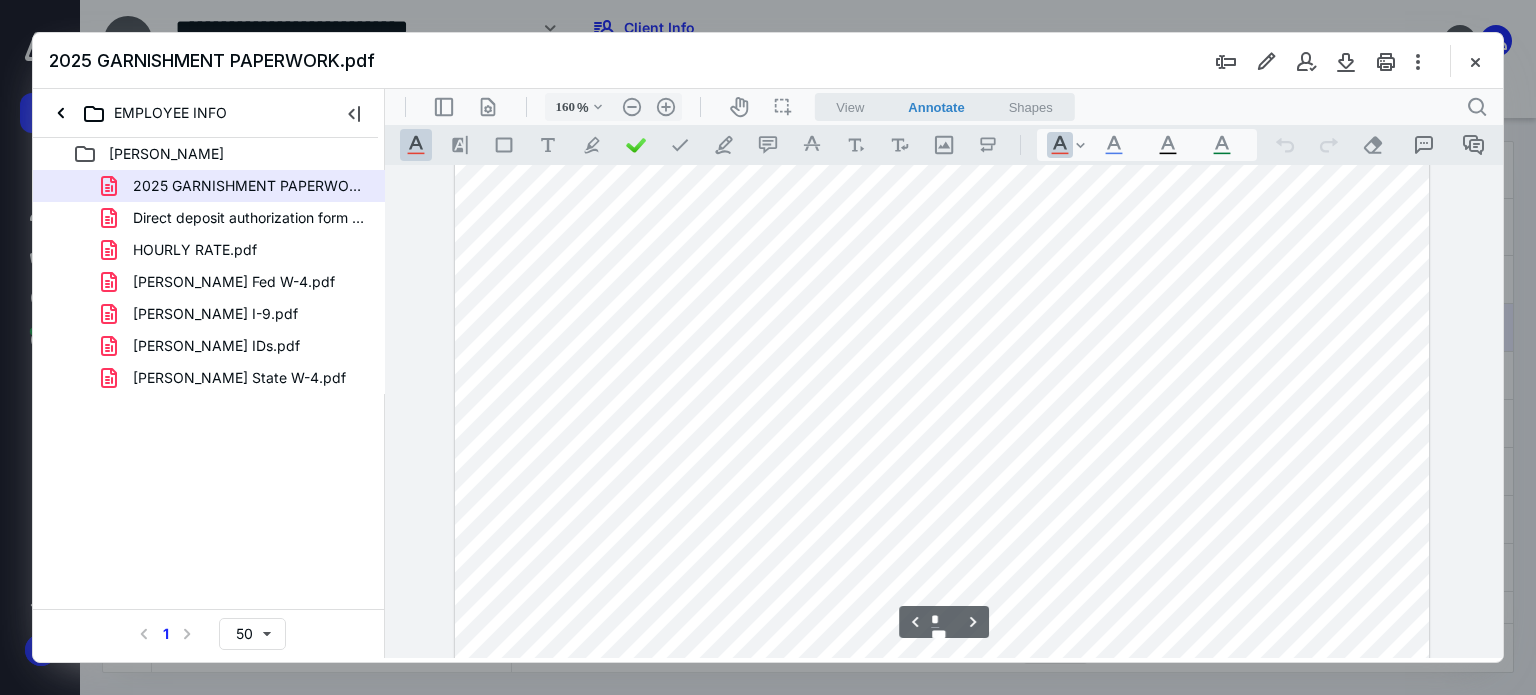 type on "*" 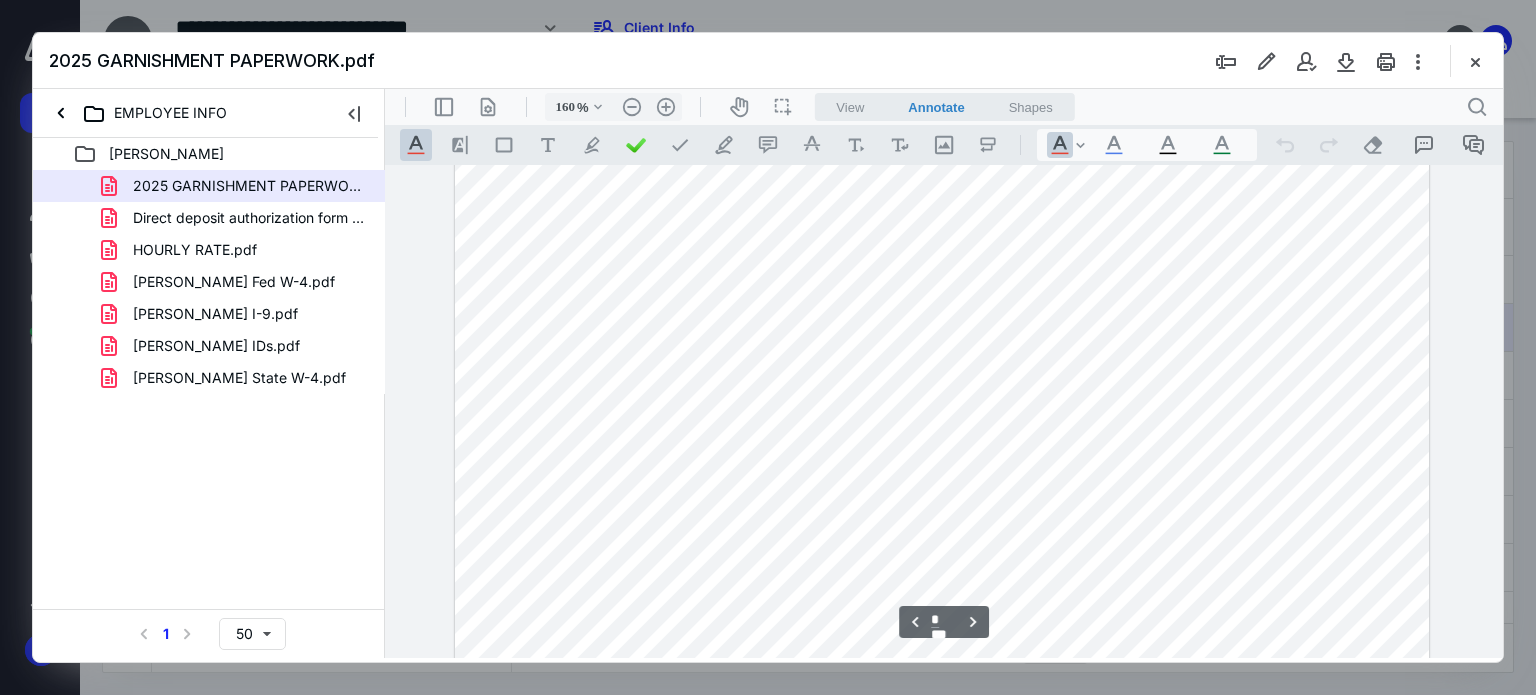 scroll, scrollTop: 4300, scrollLeft: 0, axis: vertical 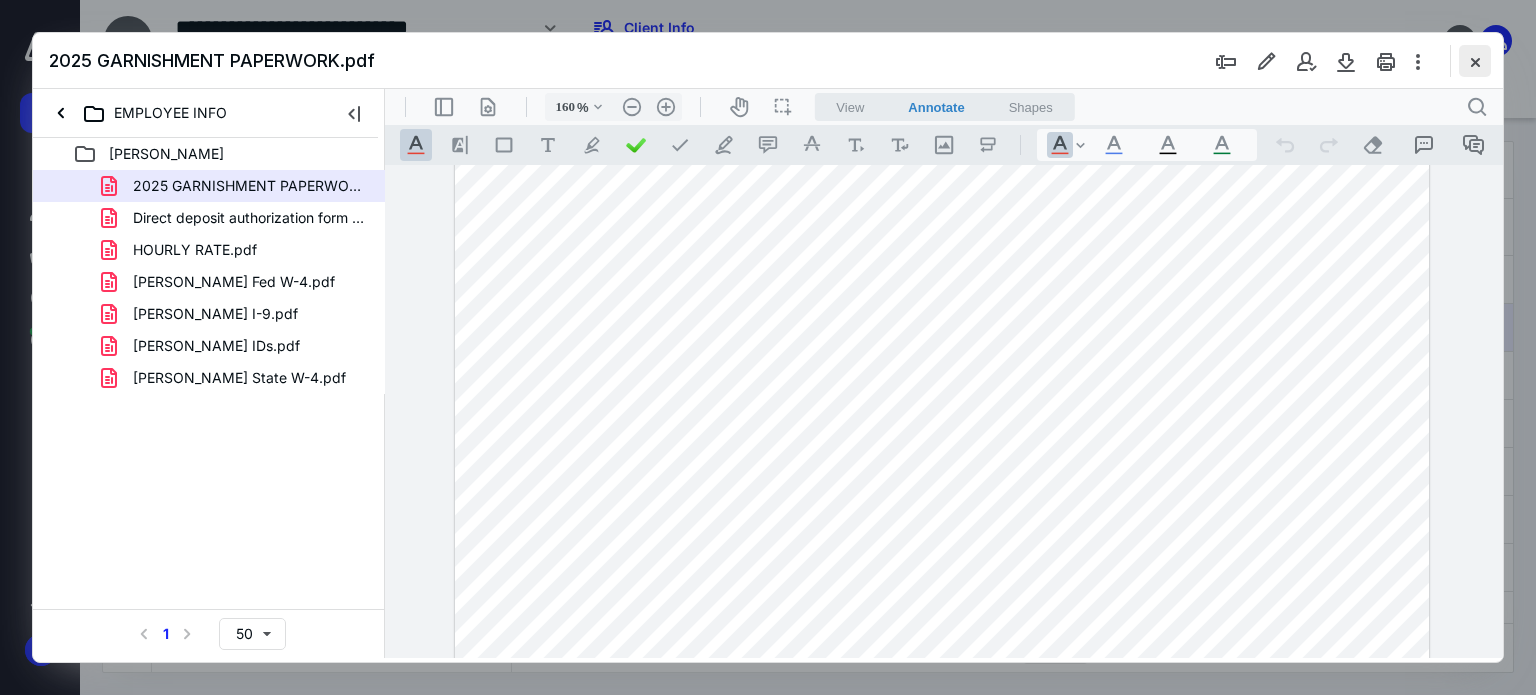 click at bounding box center [1475, 61] 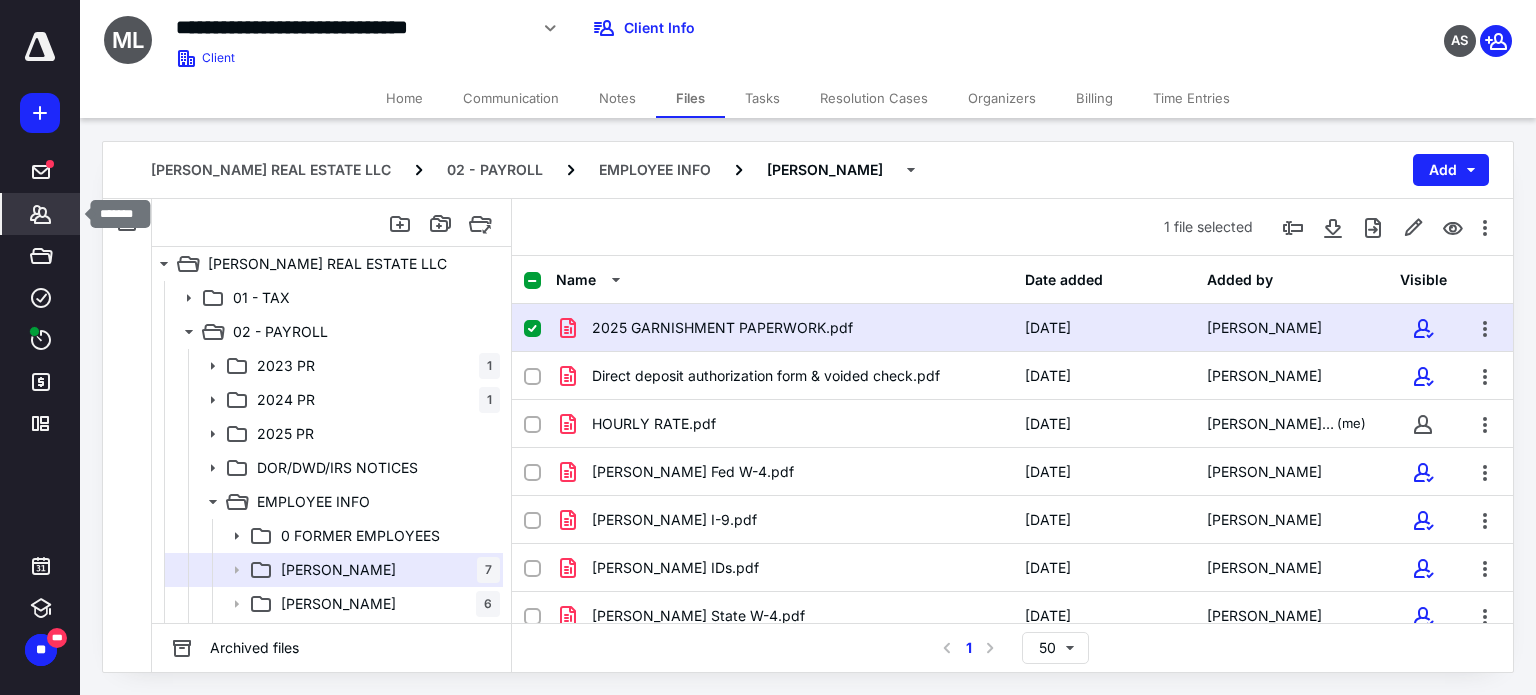 click 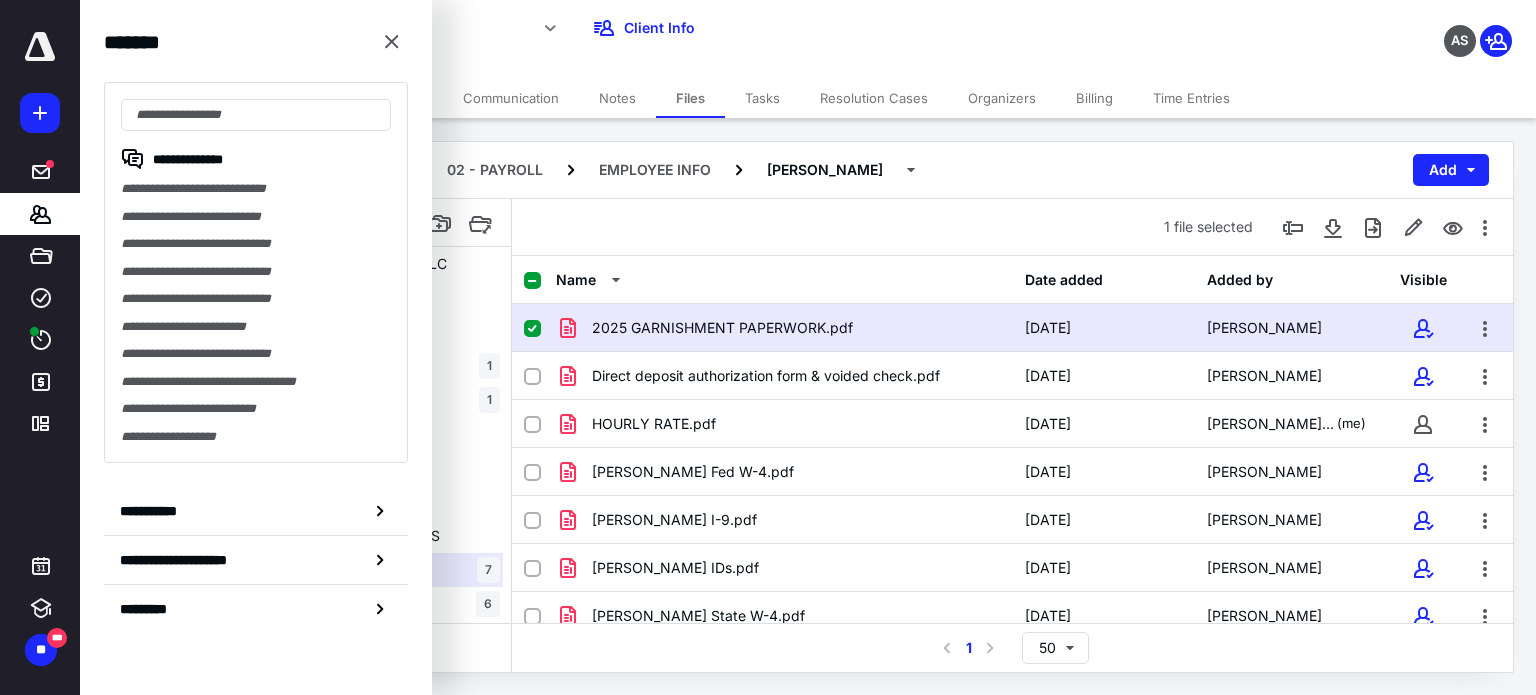 click on "**********" at bounding box center (256, 217) 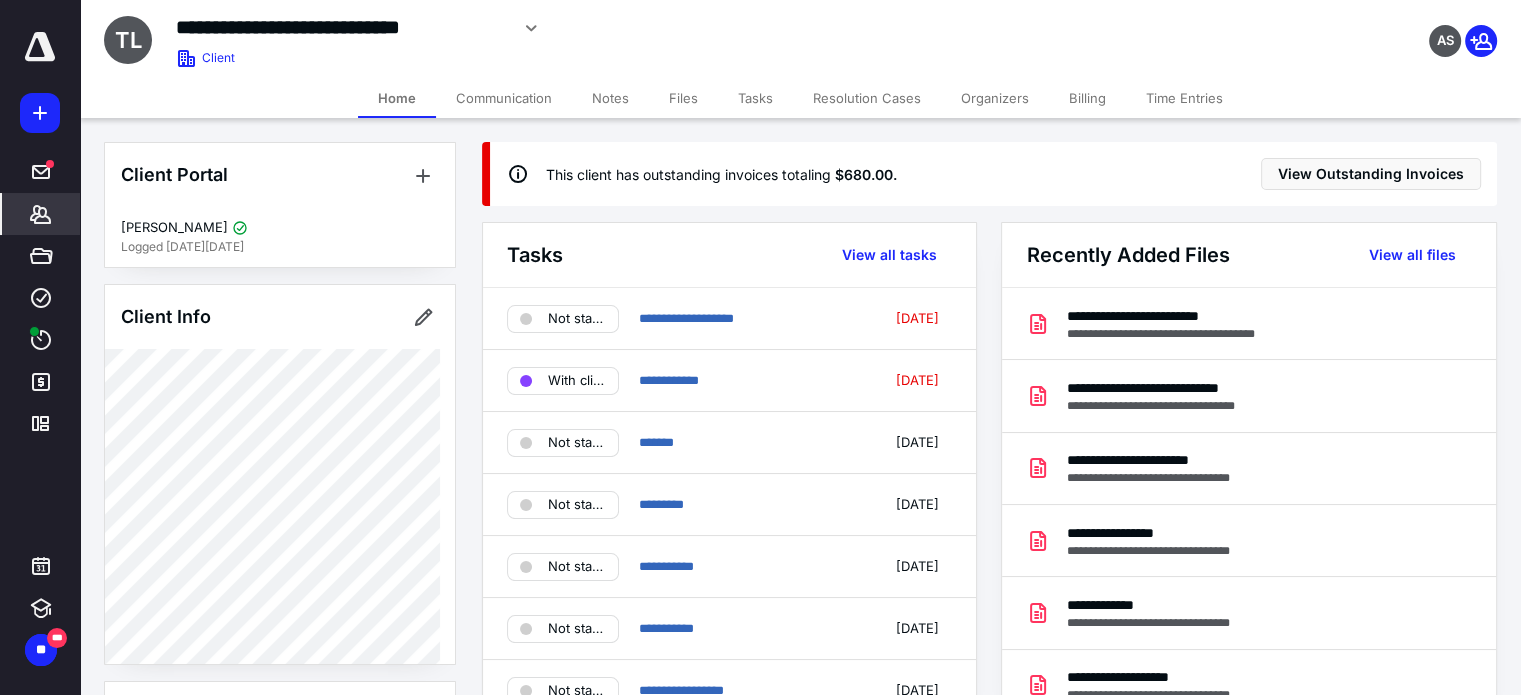 click on "Files" at bounding box center (683, 98) 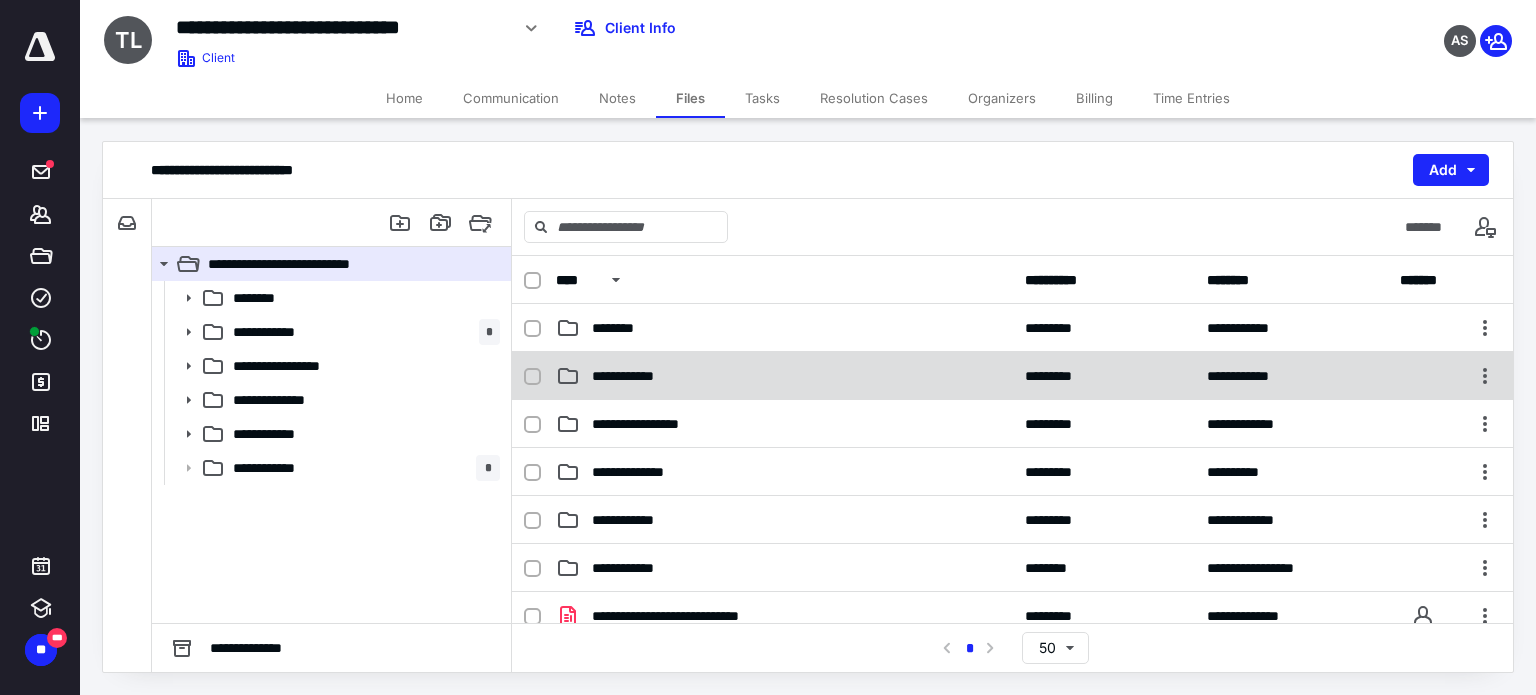 click on "**********" at bounding box center (638, 376) 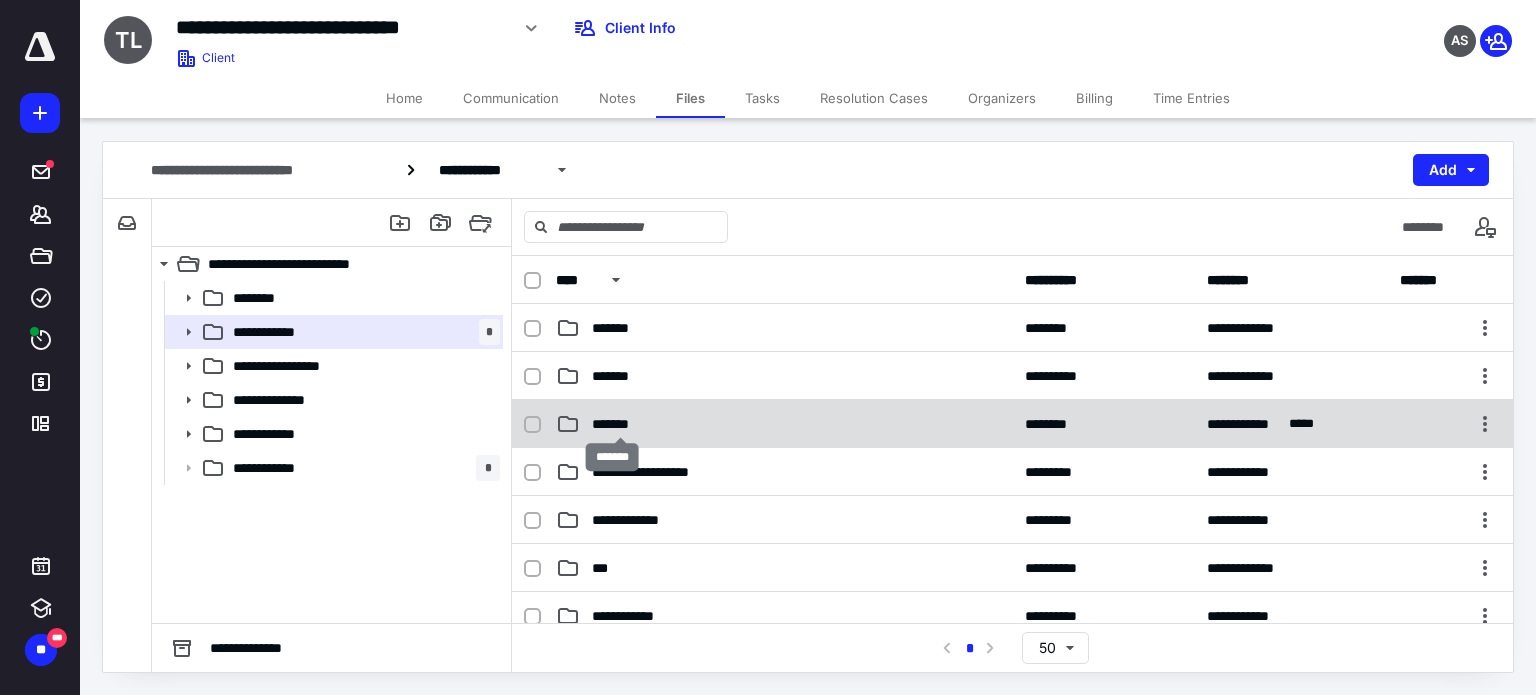click on "*******" at bounding box center [620, 424] 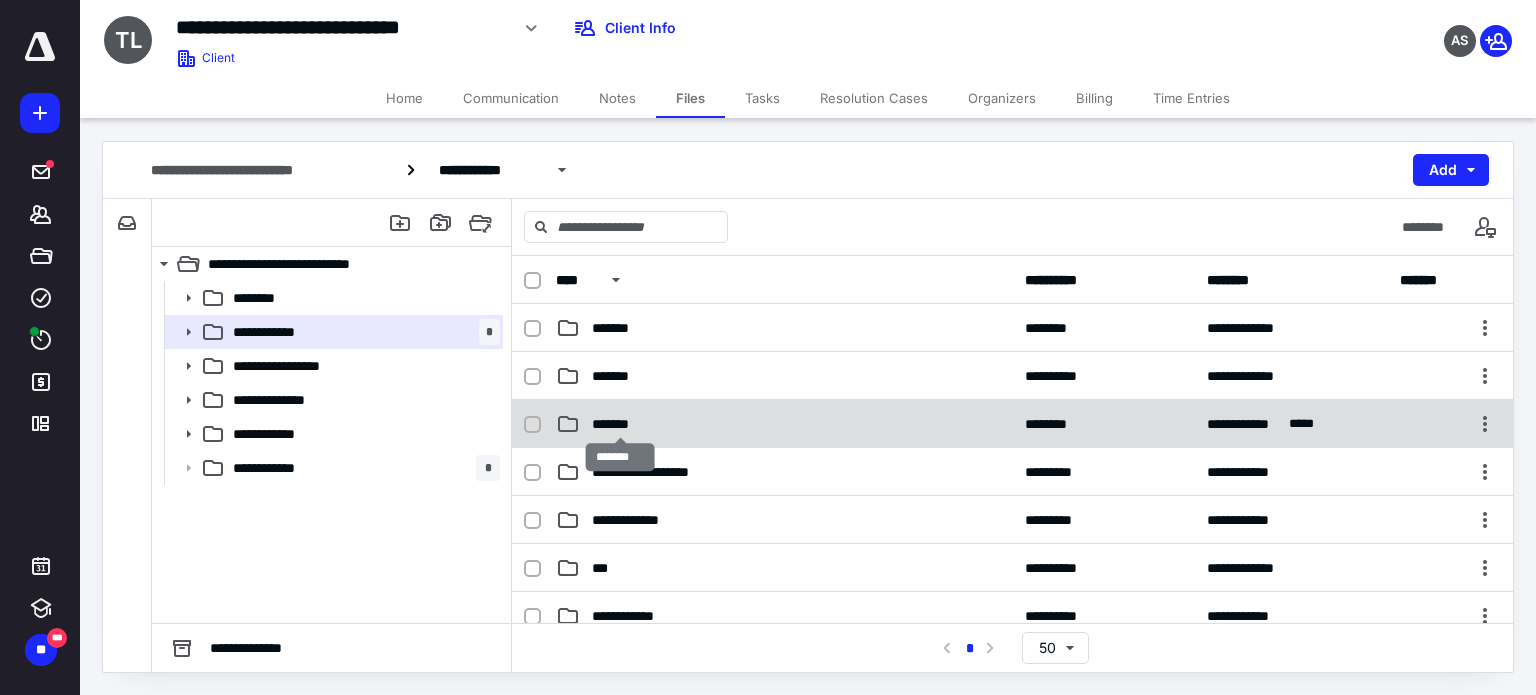 click on "*******" at bounding box center (620, 424) 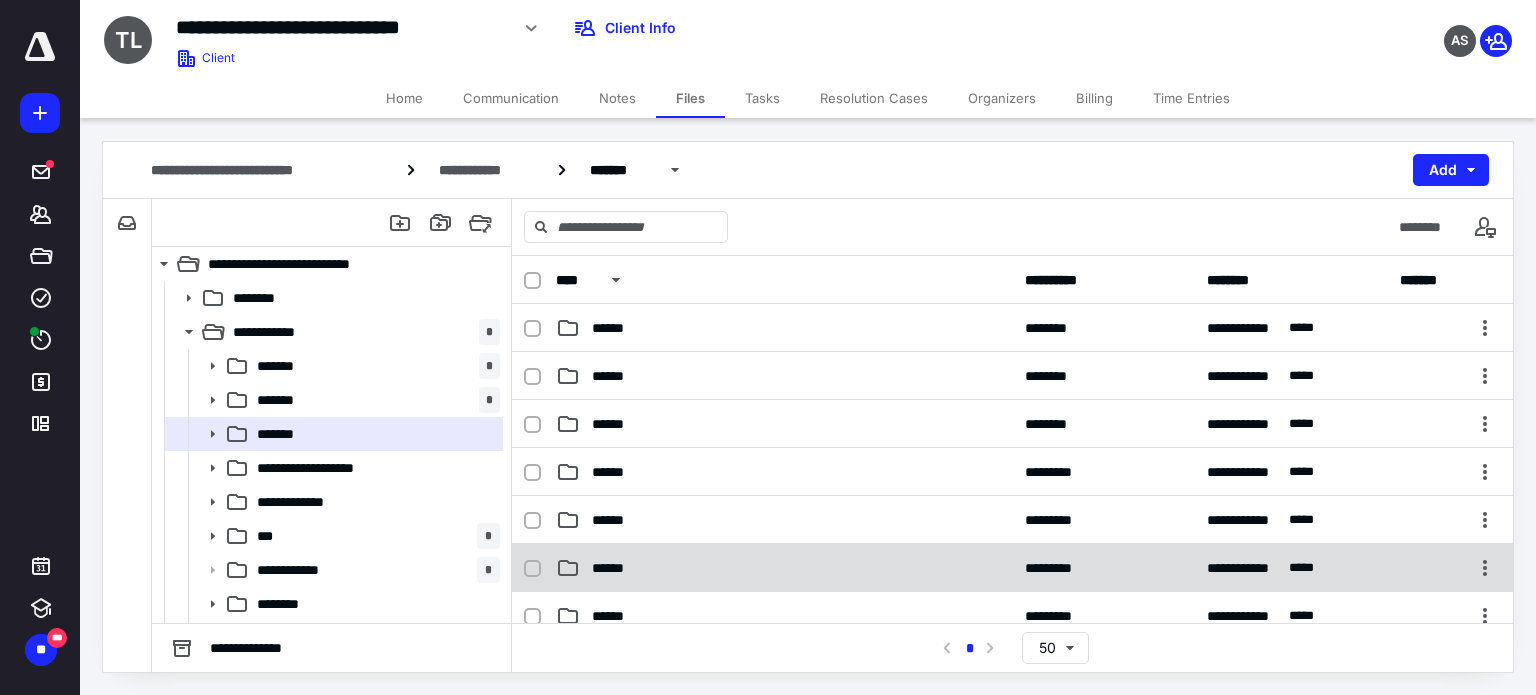 scroll, scrollTop: 100, scrollLeft: 0, axis: vertical 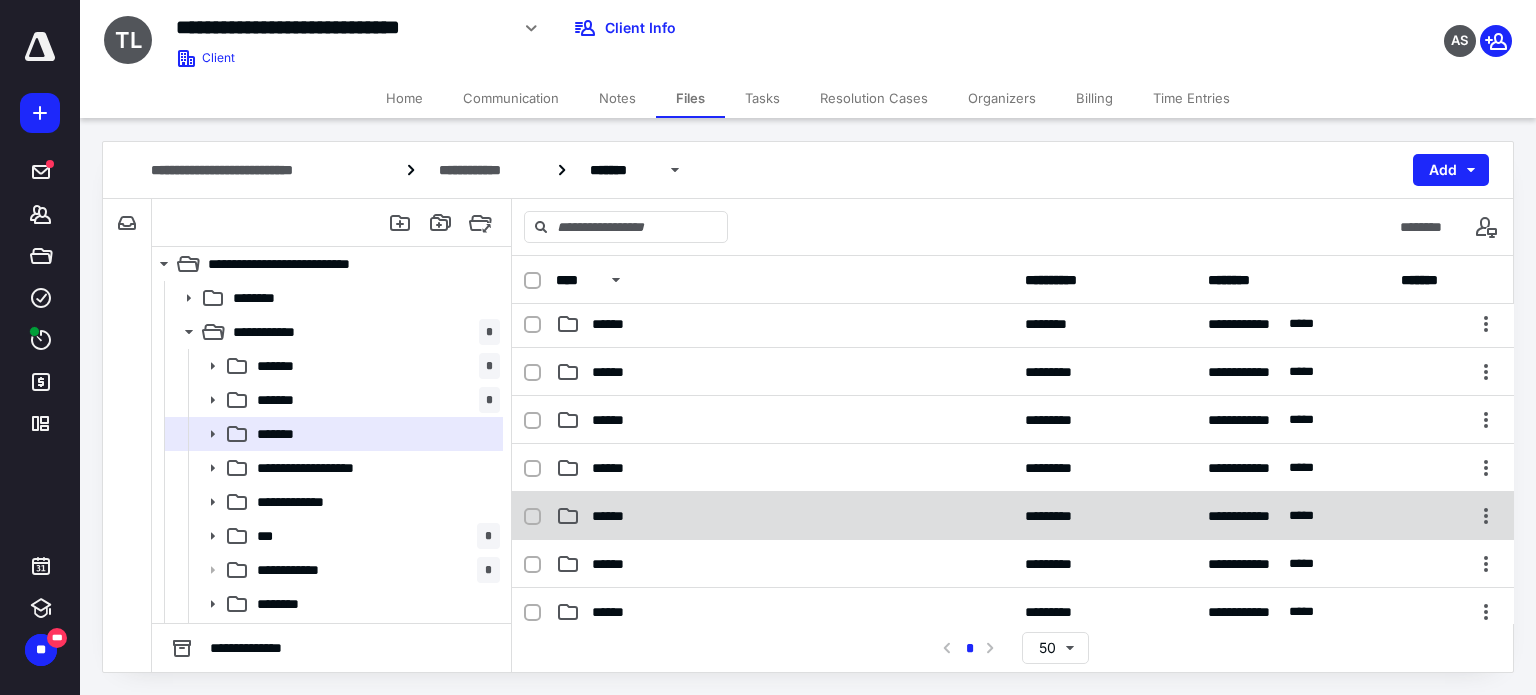 click on "******" at bounding box center (615, 516) 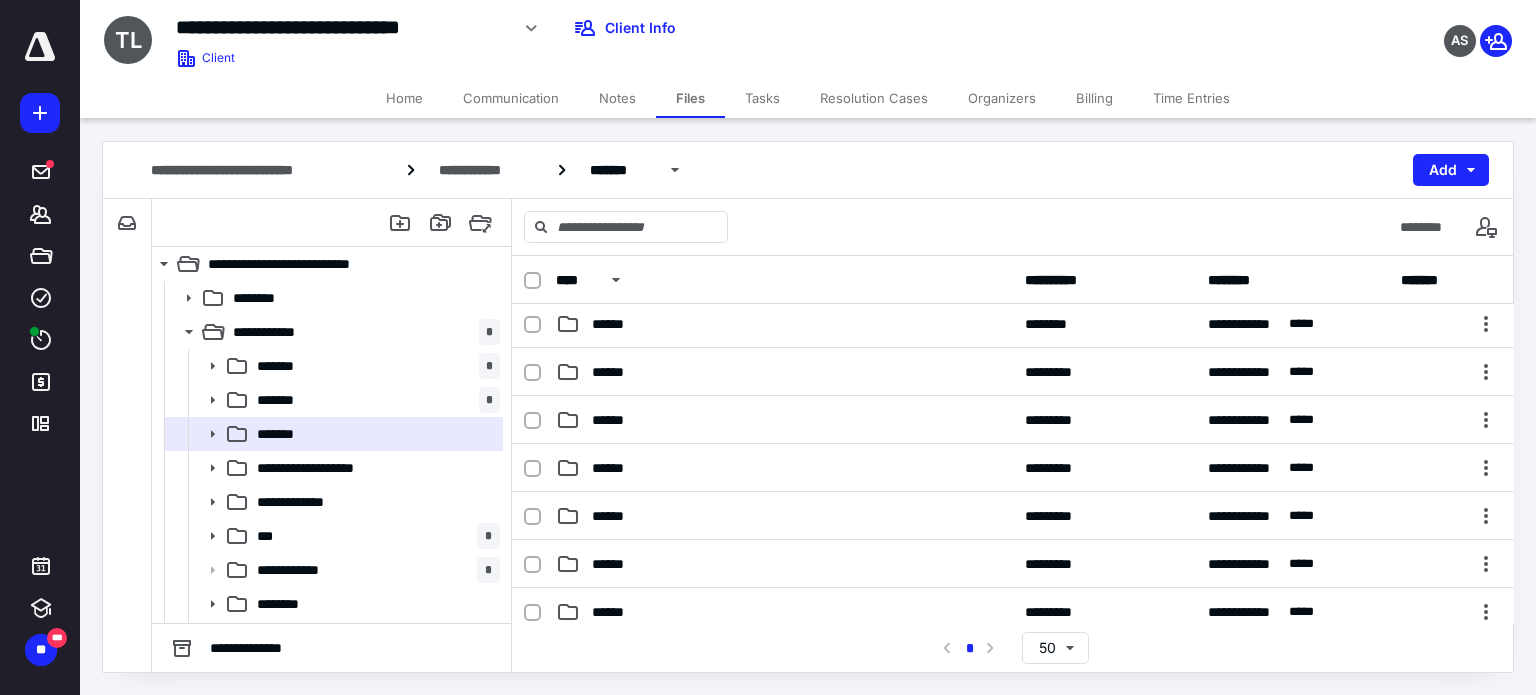 checkbox on "true" 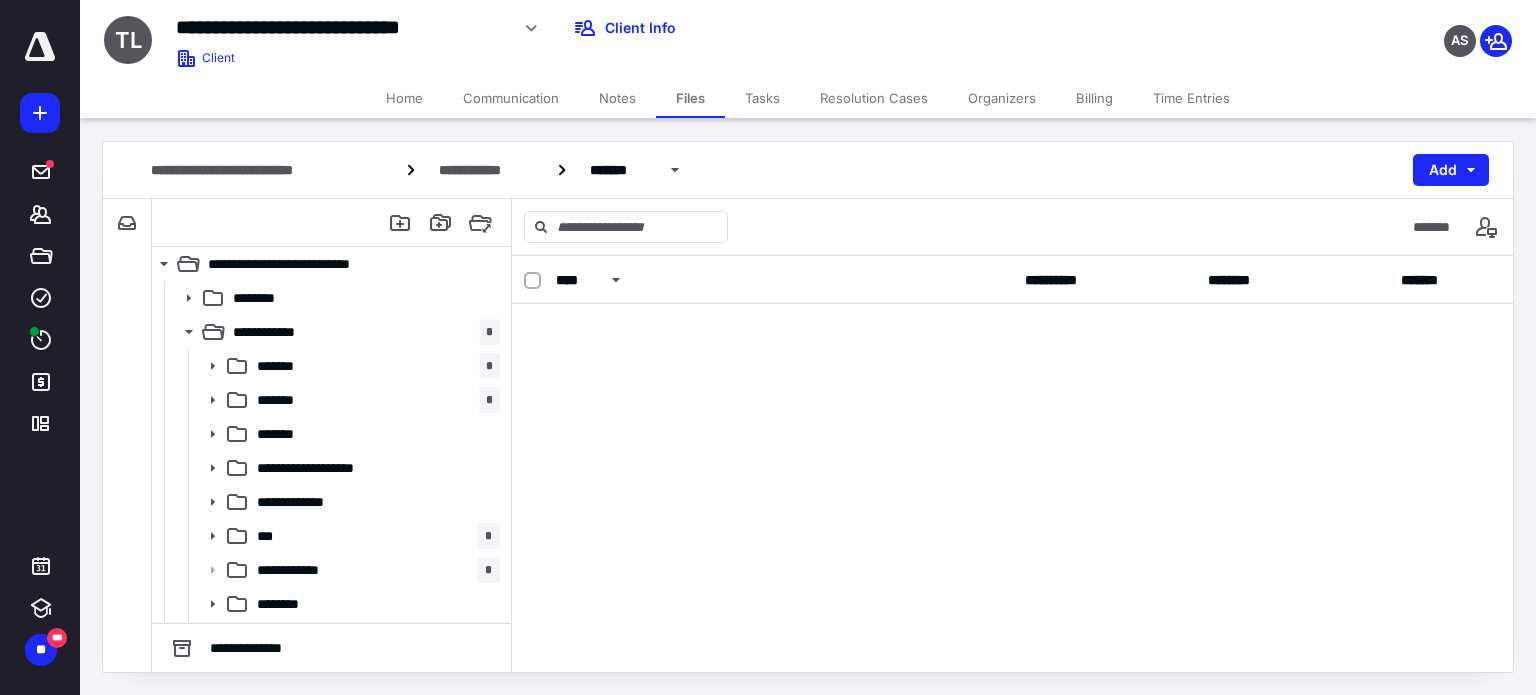 scroll, scrollTop: 0, scrollLeft: 0, axis: both 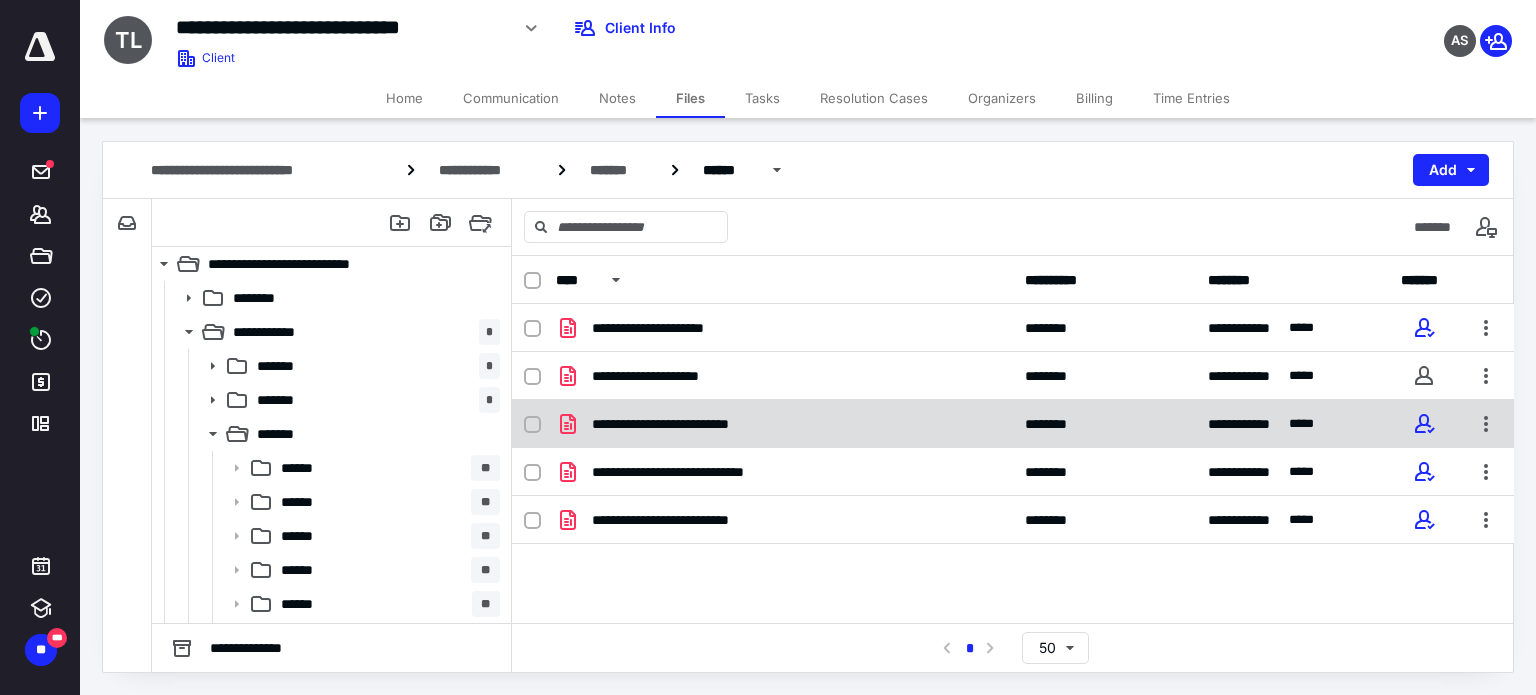 click on "**********" at bounding box center (691, 424) 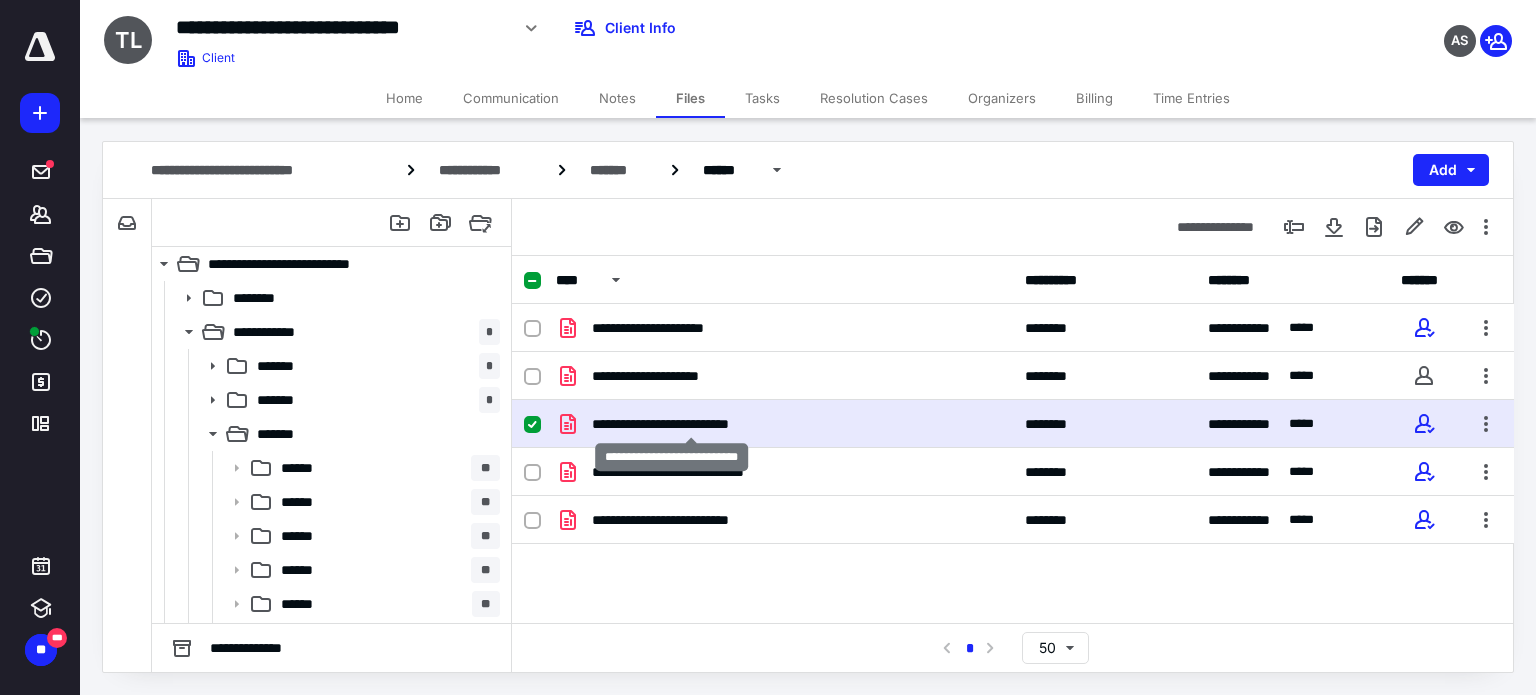click on "**********" at bounding box center (691, 424) 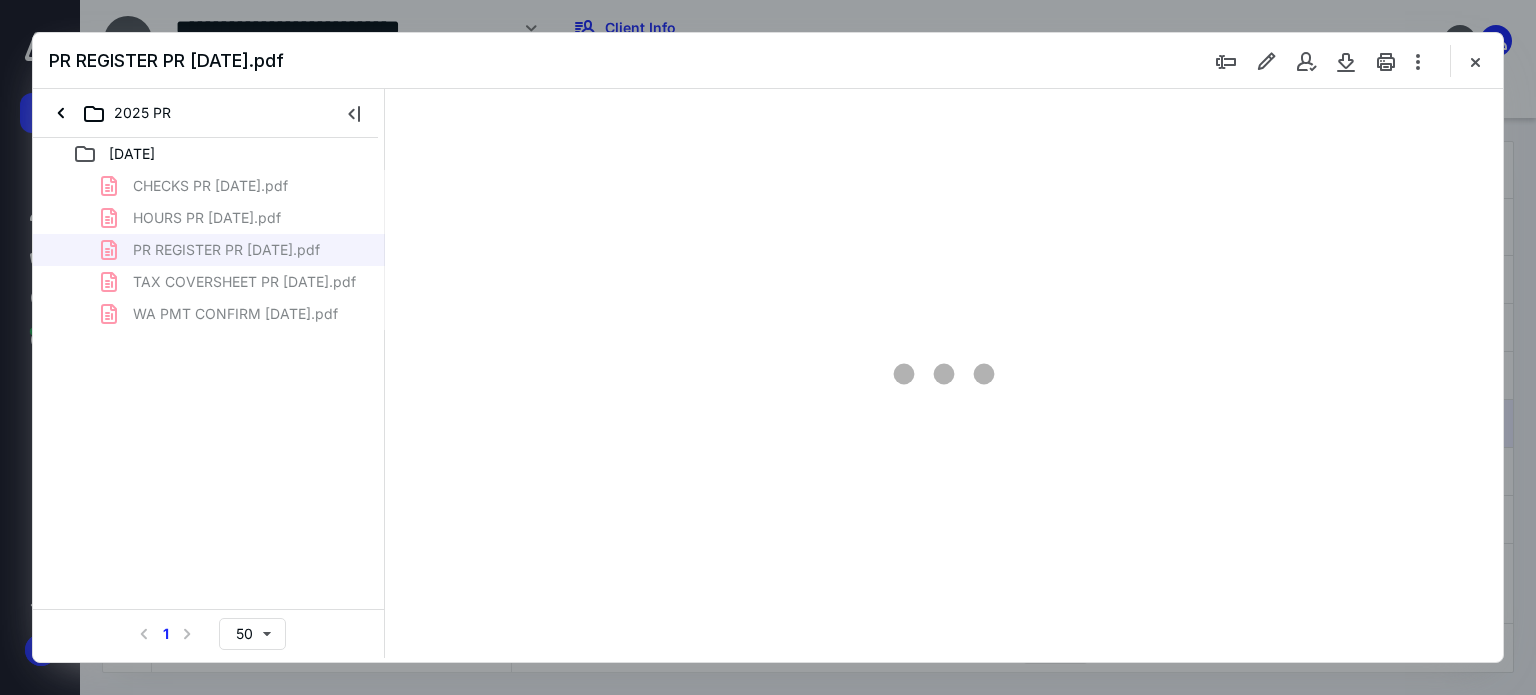 scroll, scrollTop: 0, scrollLeft: 0, axis: both 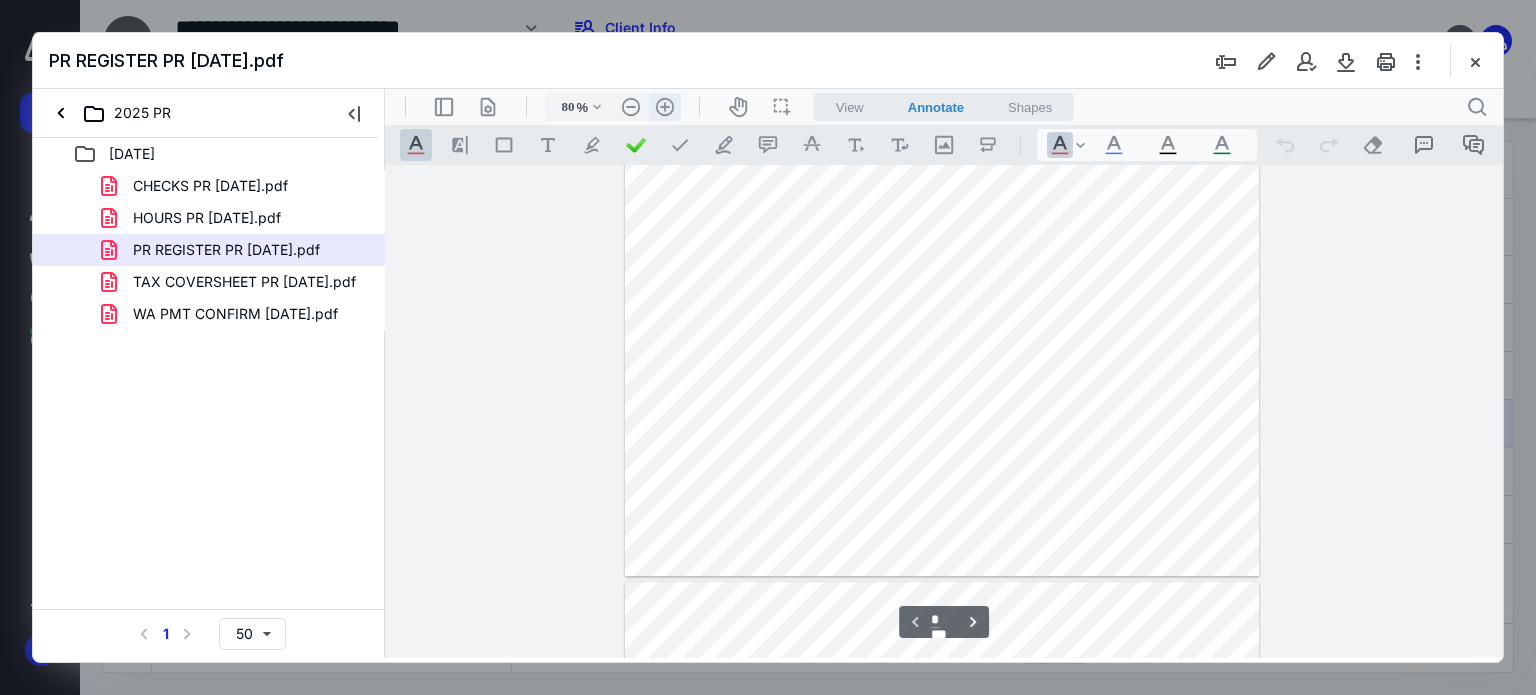 click on ".cls-1{fill:#abb0c4;} icon - header - zoom - in - line" at bounding box center [665, 107] 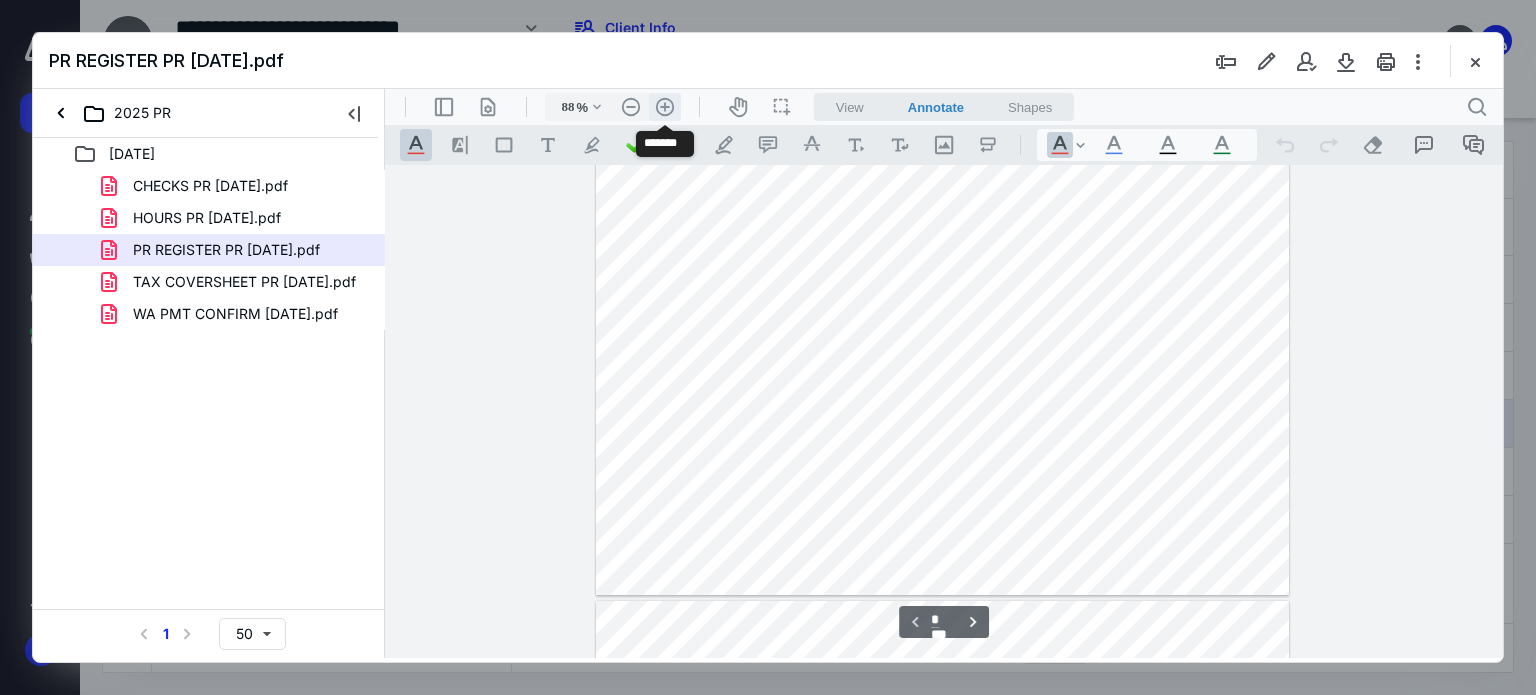 click on ".cls-1{fill:#abb0c4;} icon - header - zoom - in - line" at bounding box center (665, 107) 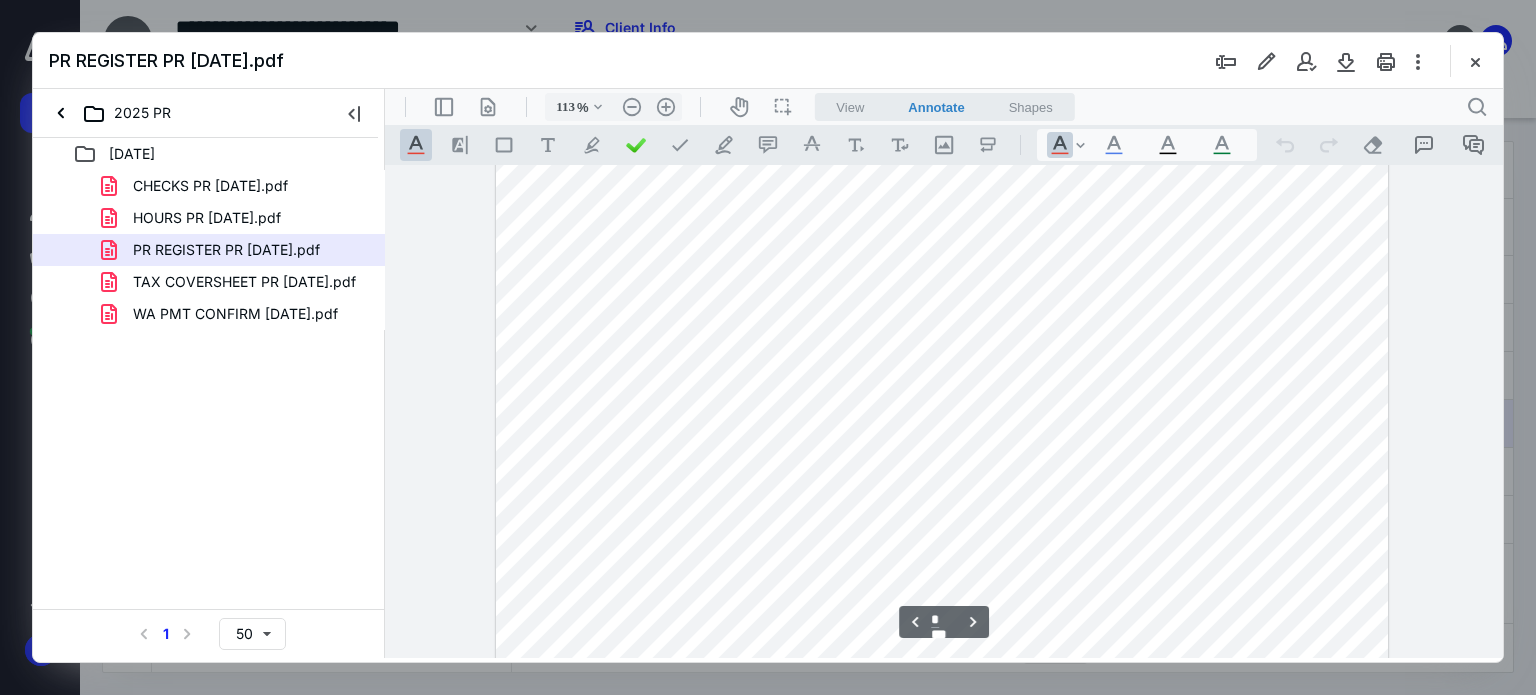scroll, scrollTop: 2096, scrollLeft: 0, axis: vertical 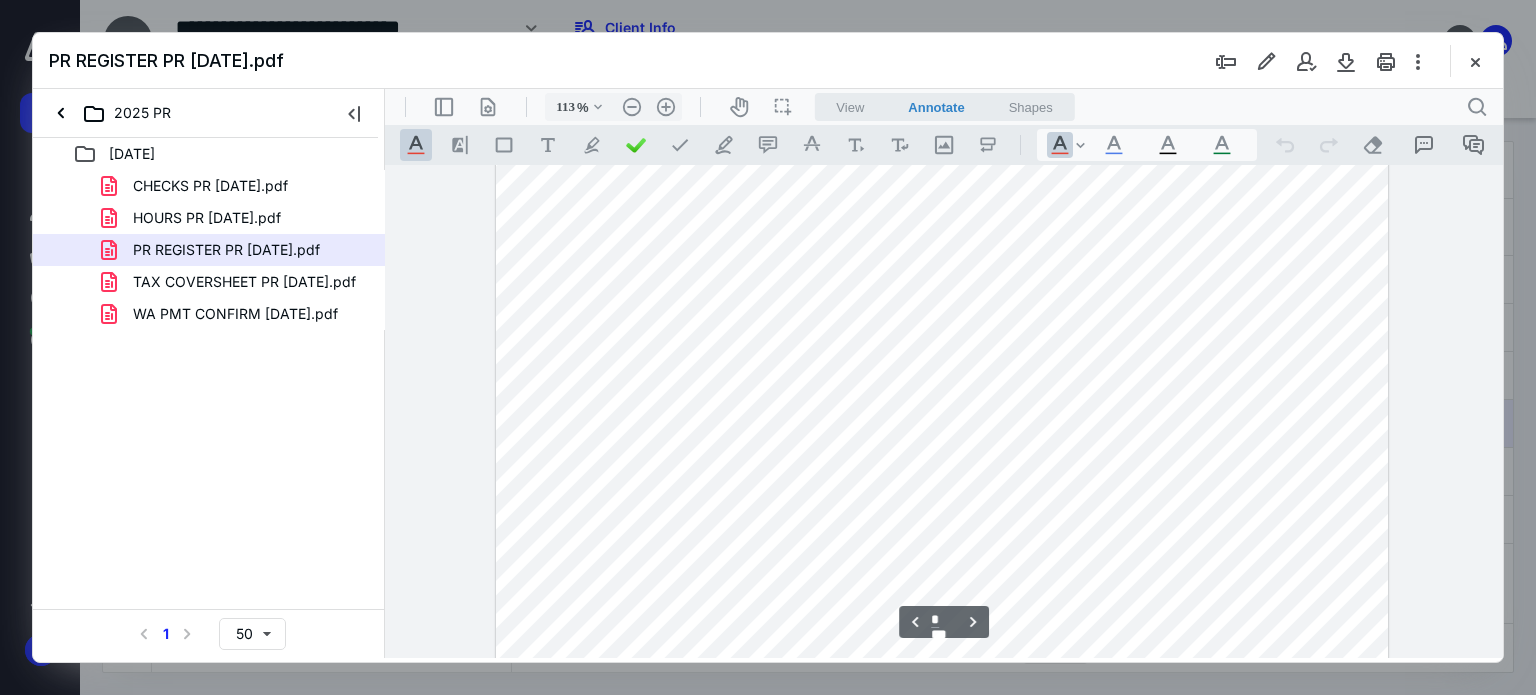 type on "*" 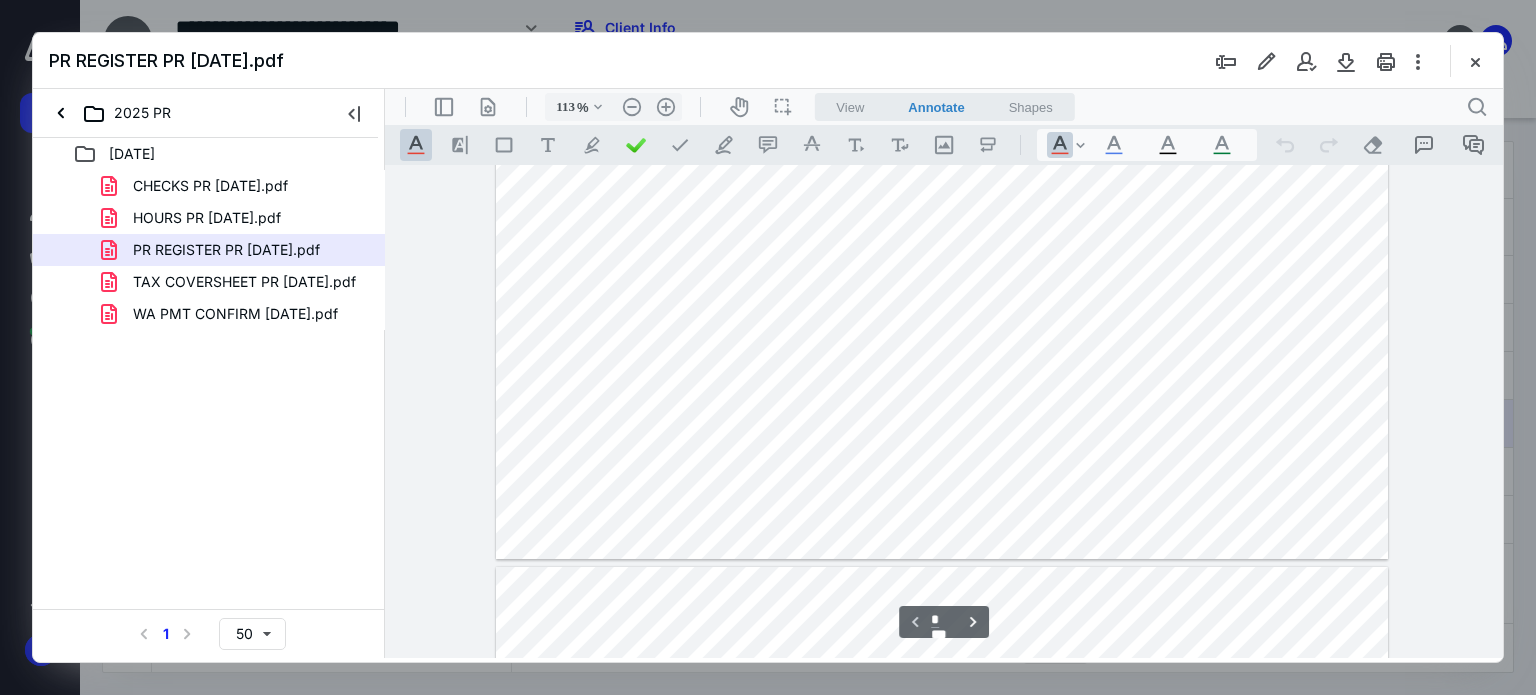 scroll, scrollTop: 0, scrollLeft: 0, axis: both 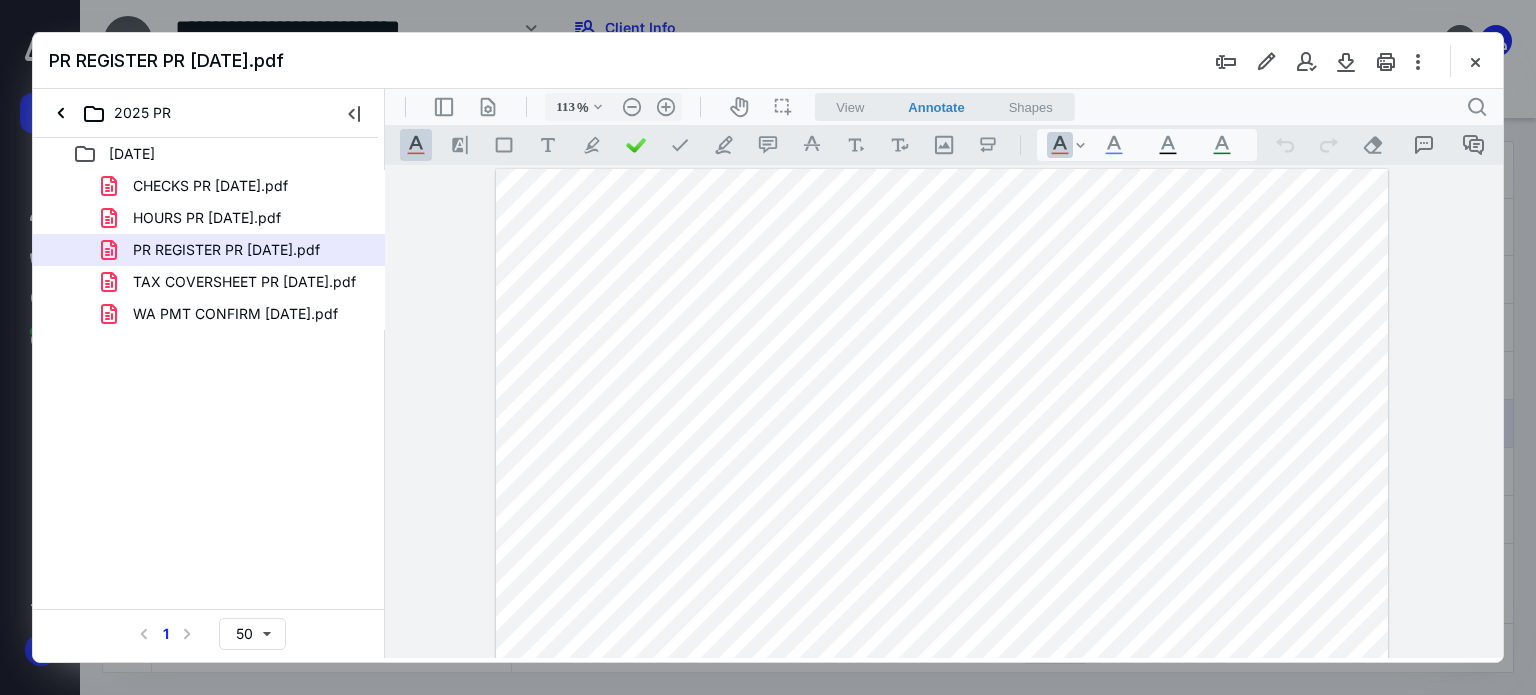 drag, startPoint x: 1468, startPoint y: 60, endPoint x: 1476, endPoint y: 131, distance: 71.44928 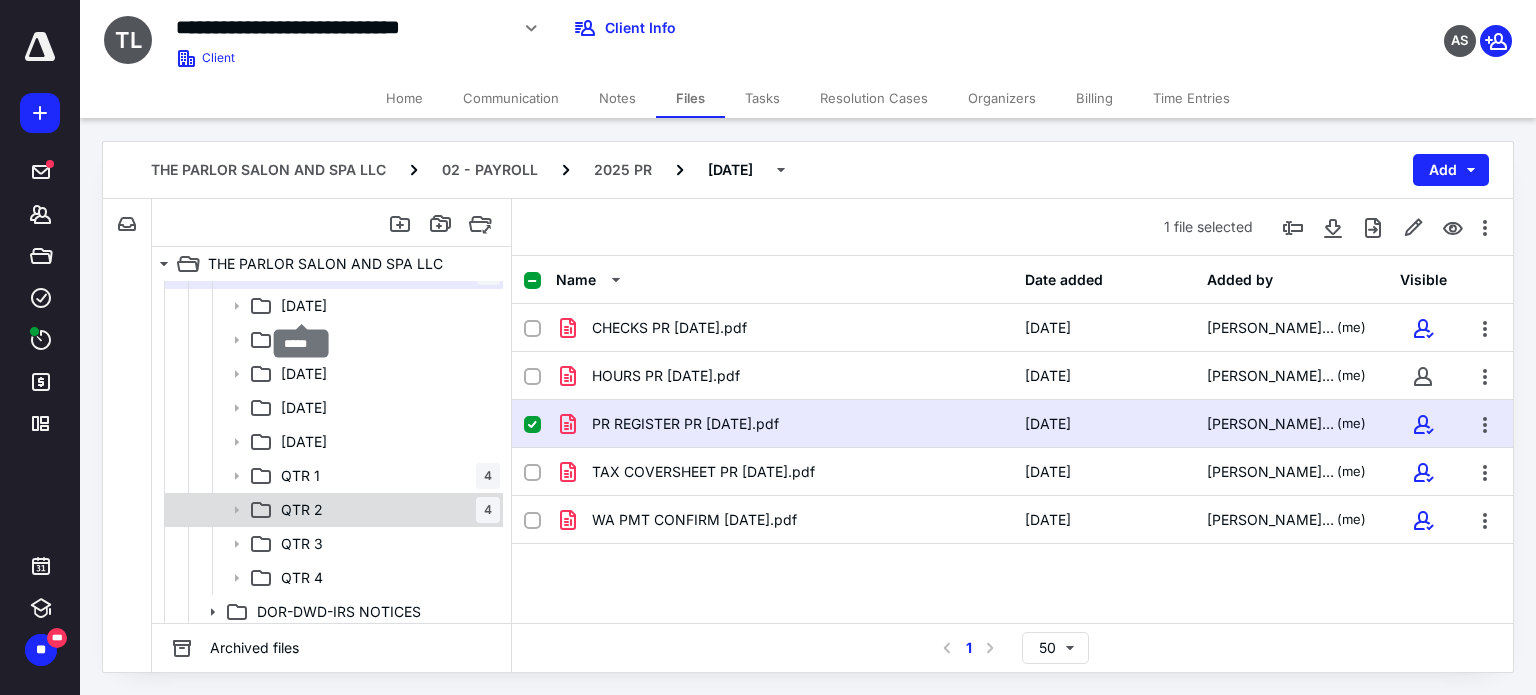 scroll, scrollTop: 600, scrollLeft: 0, axis: vertical 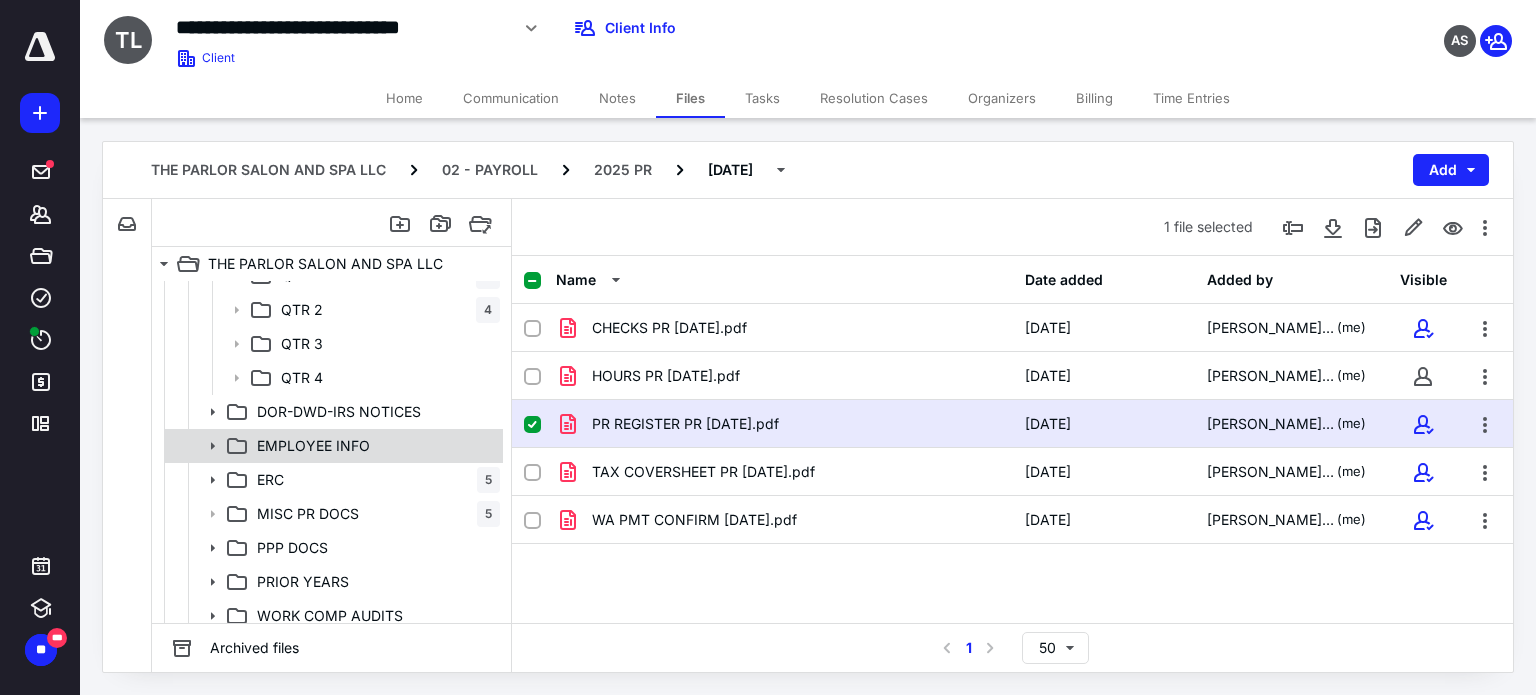 click on "EMPLOYEE INFO" at bounding box center (313, 446) 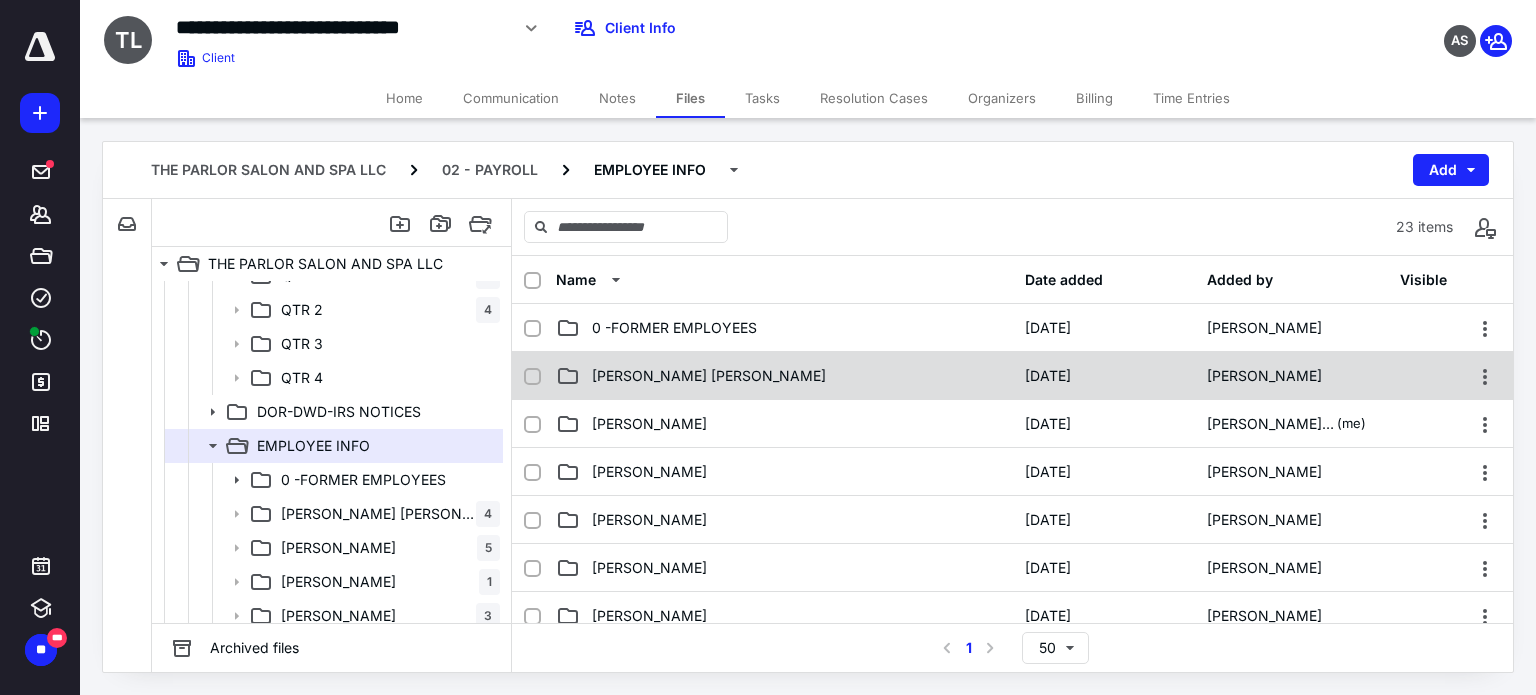 click on "[PERSON_NAME] [PERSON_NAME]" at bounding box center (709, 376) 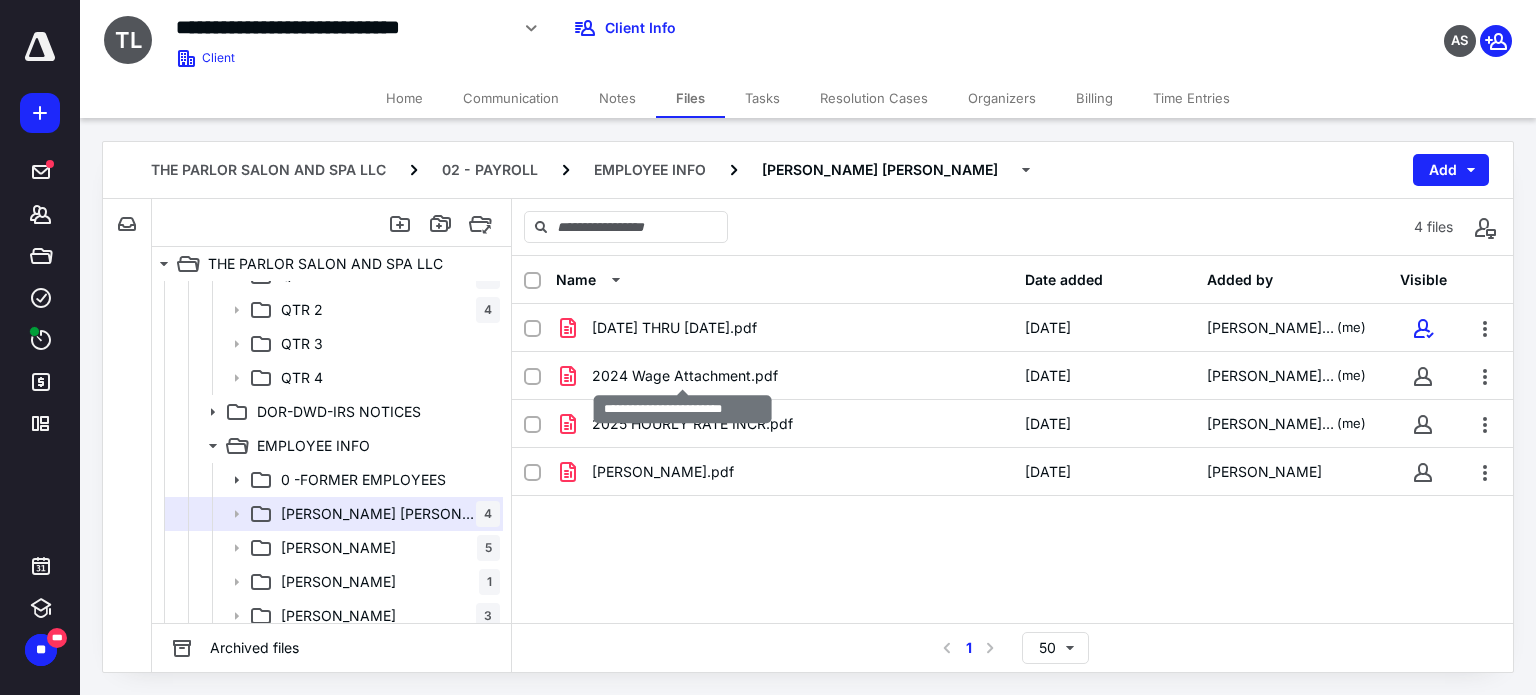click on "2024 Wage Attachment.pdf" at bounding box center (685, 376) 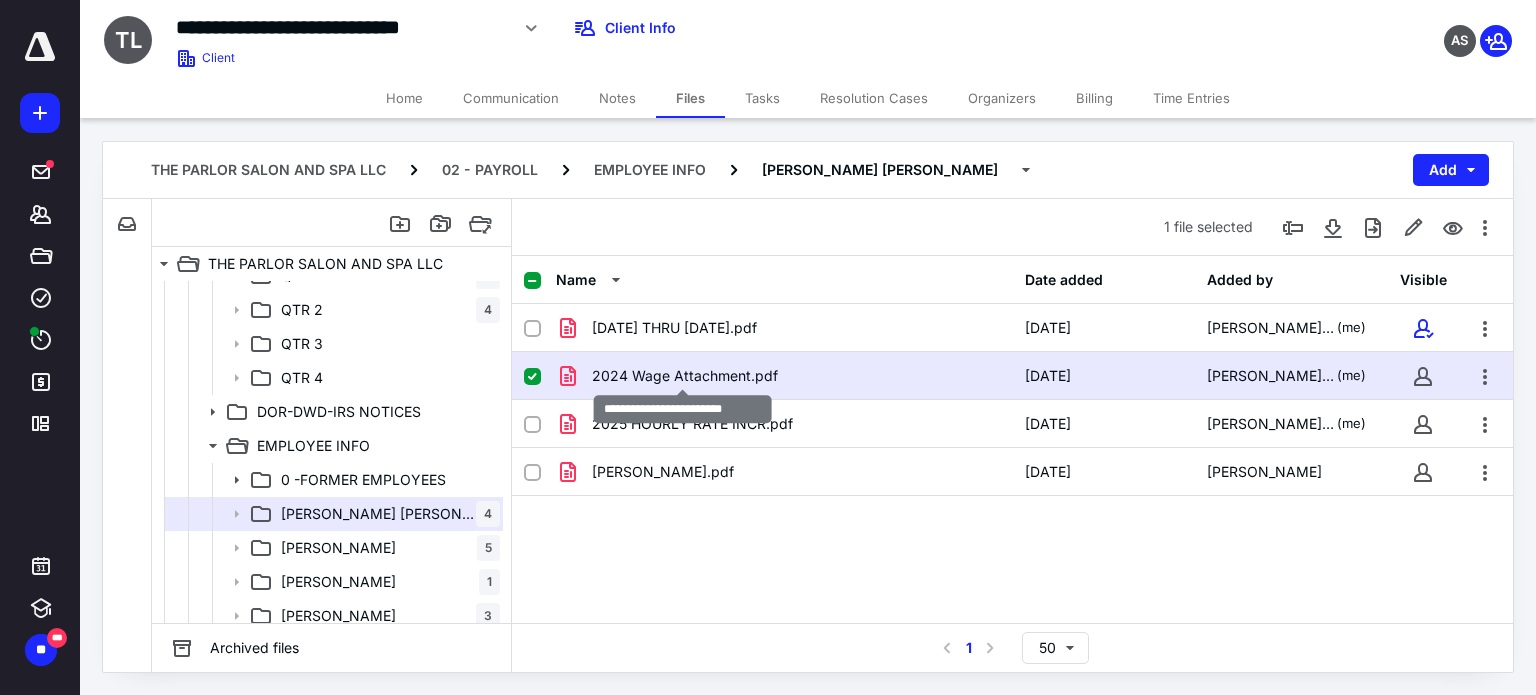 click on "2024 Wage Attachment.pdf" at bounding box center (685, 376) 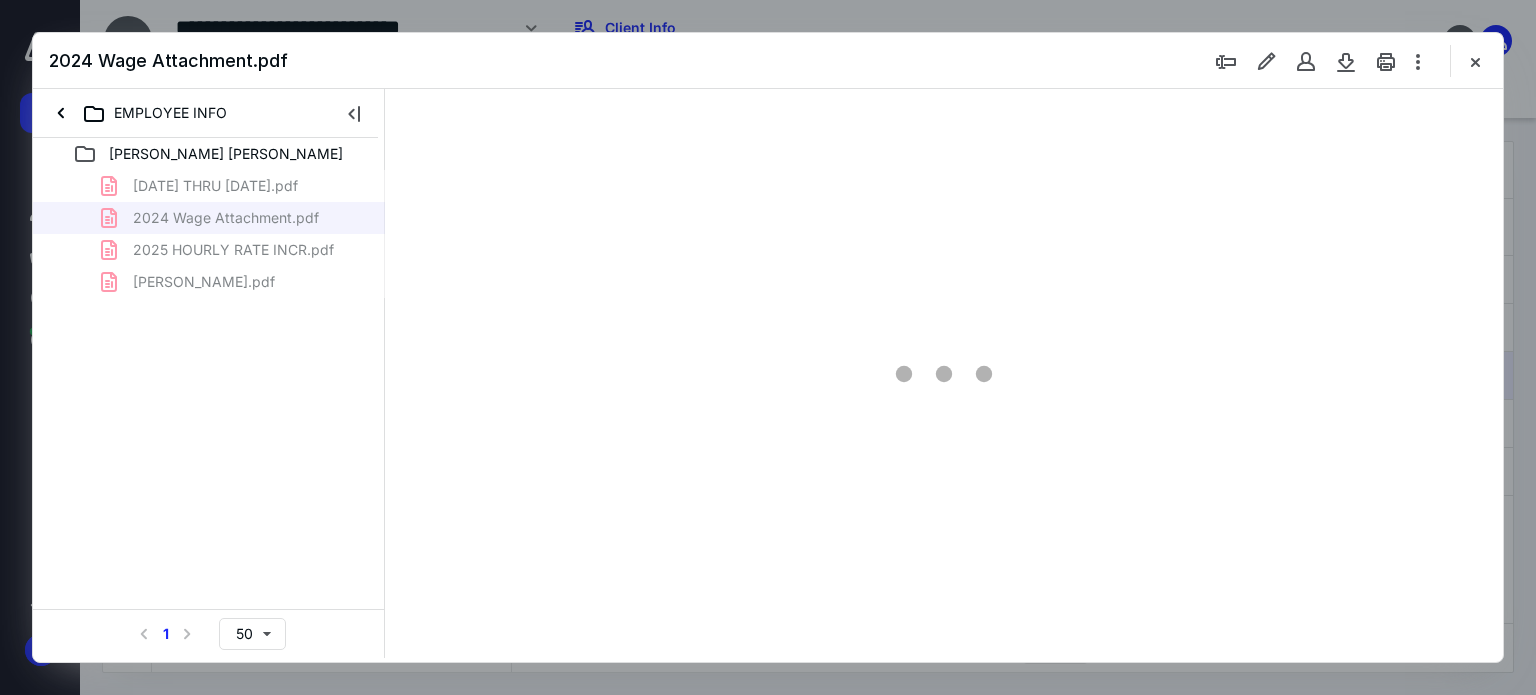 scroll, scrollTop: 0, scrollLeft: 0, axis: both 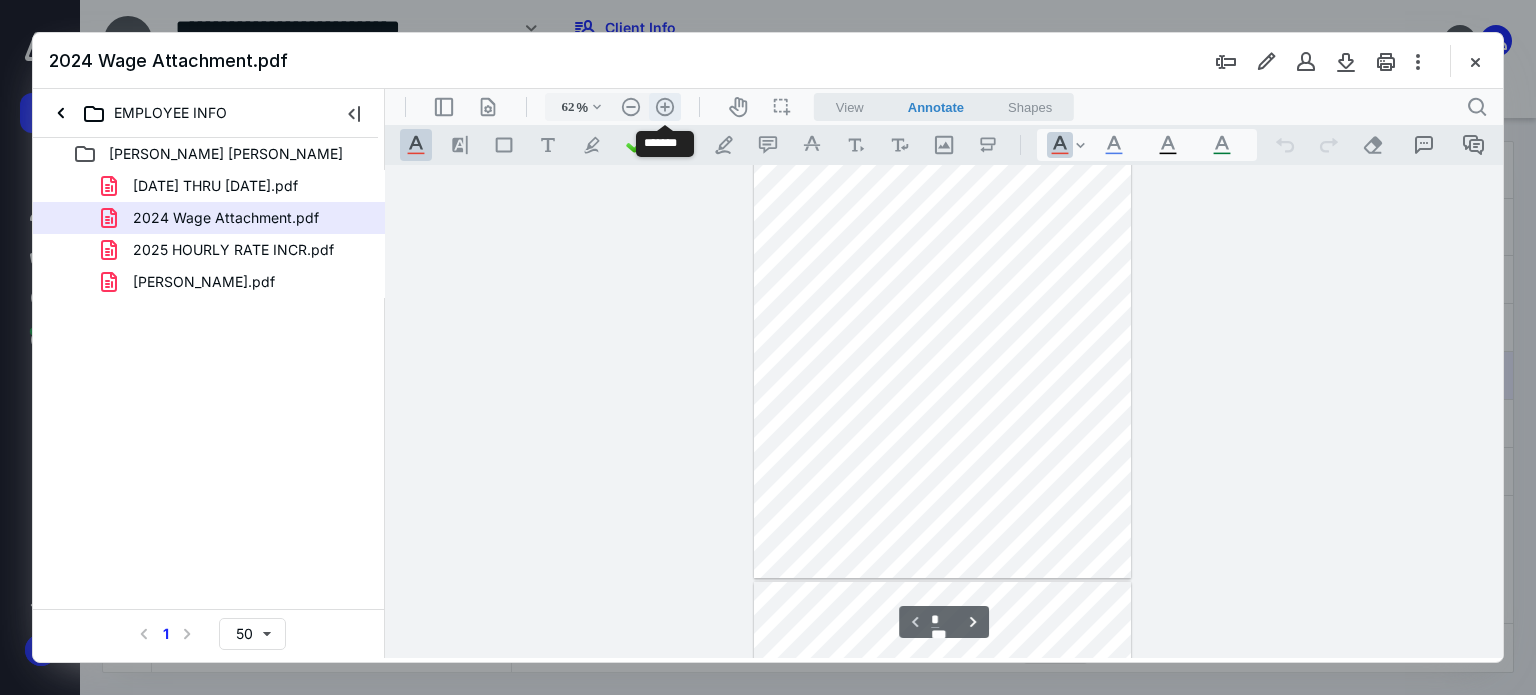 click on ".cls-1{fill:#abb0c4;} icon - header - zoom - in - line" at bounding box center (665, 107) 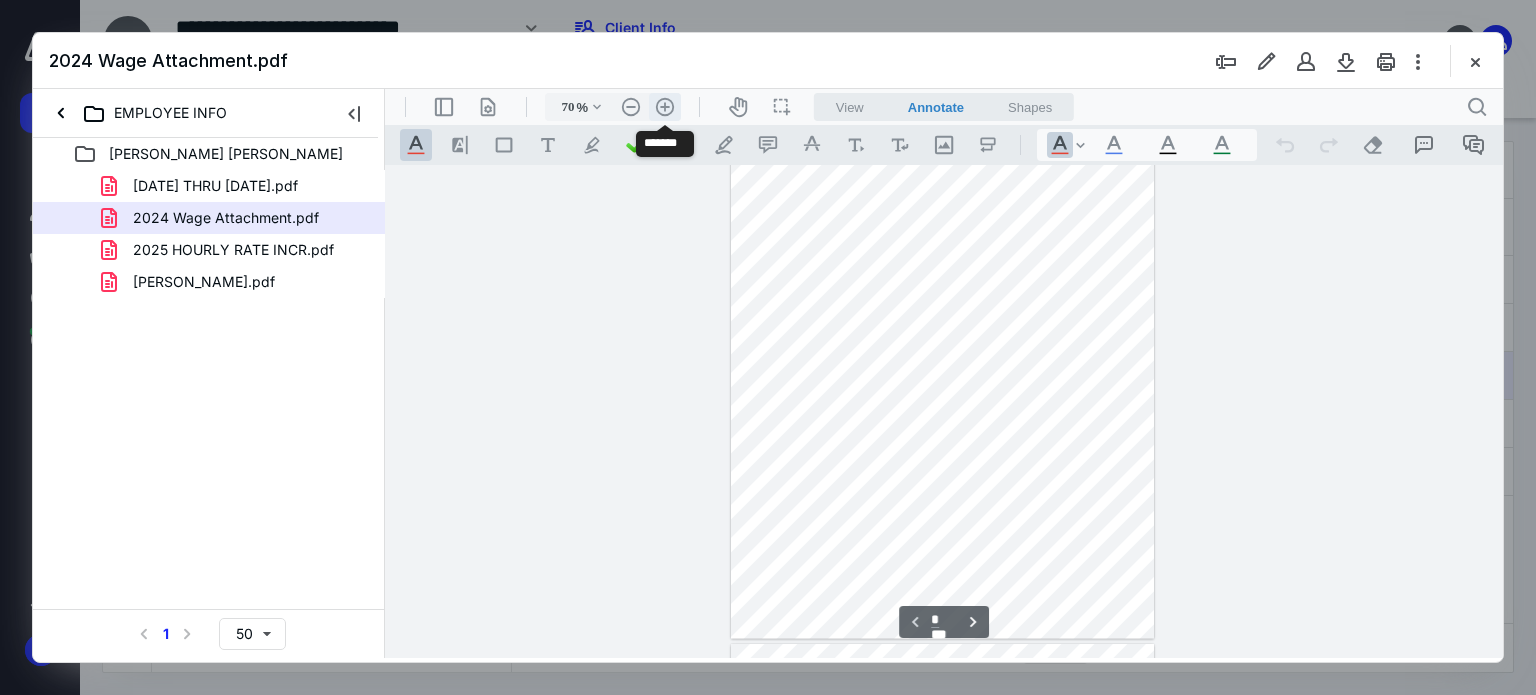 click on ".cls-1{fill:#abb0c4;} icon - header - zoom - in - line" at bounding box center (665, 107) 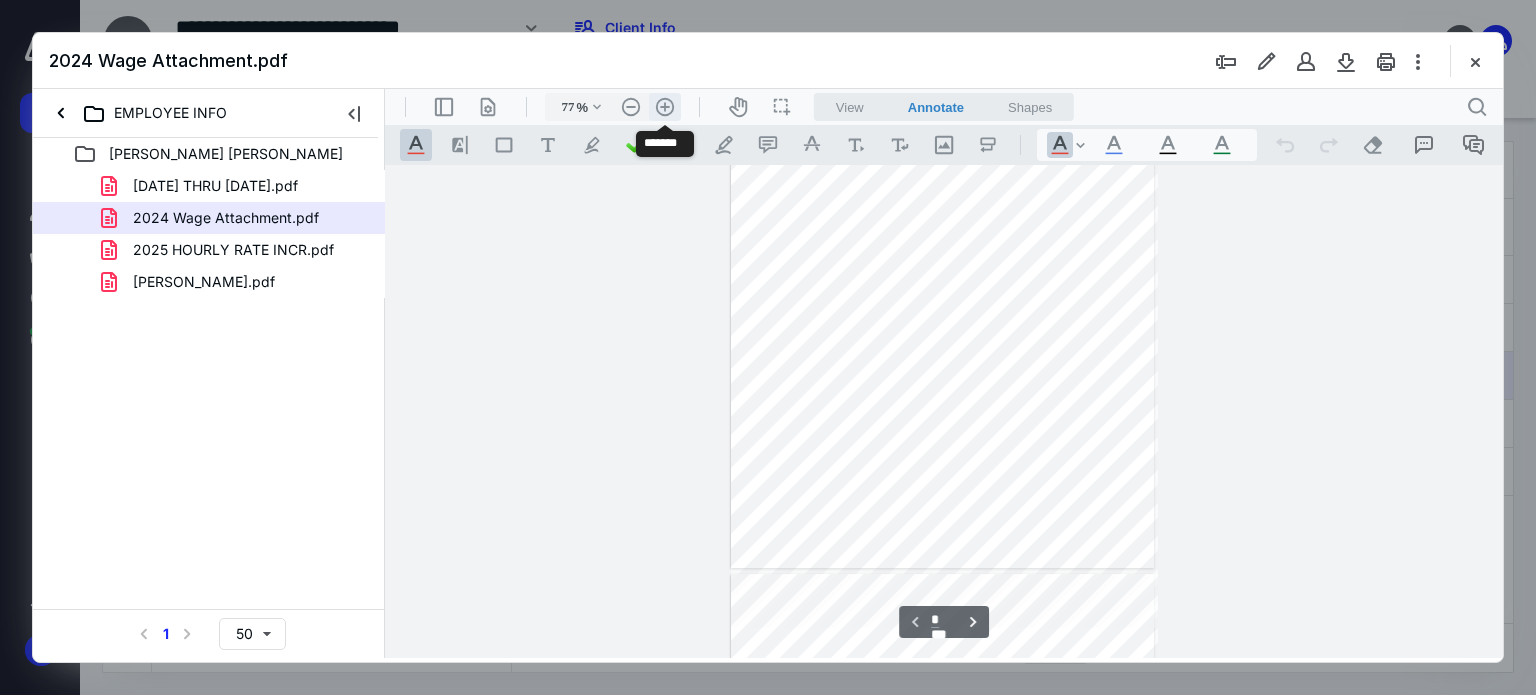 click on ".cls-1{fill:#abb0c4;} icon - header - zoom - in - line" at bounding box center [665, 107] 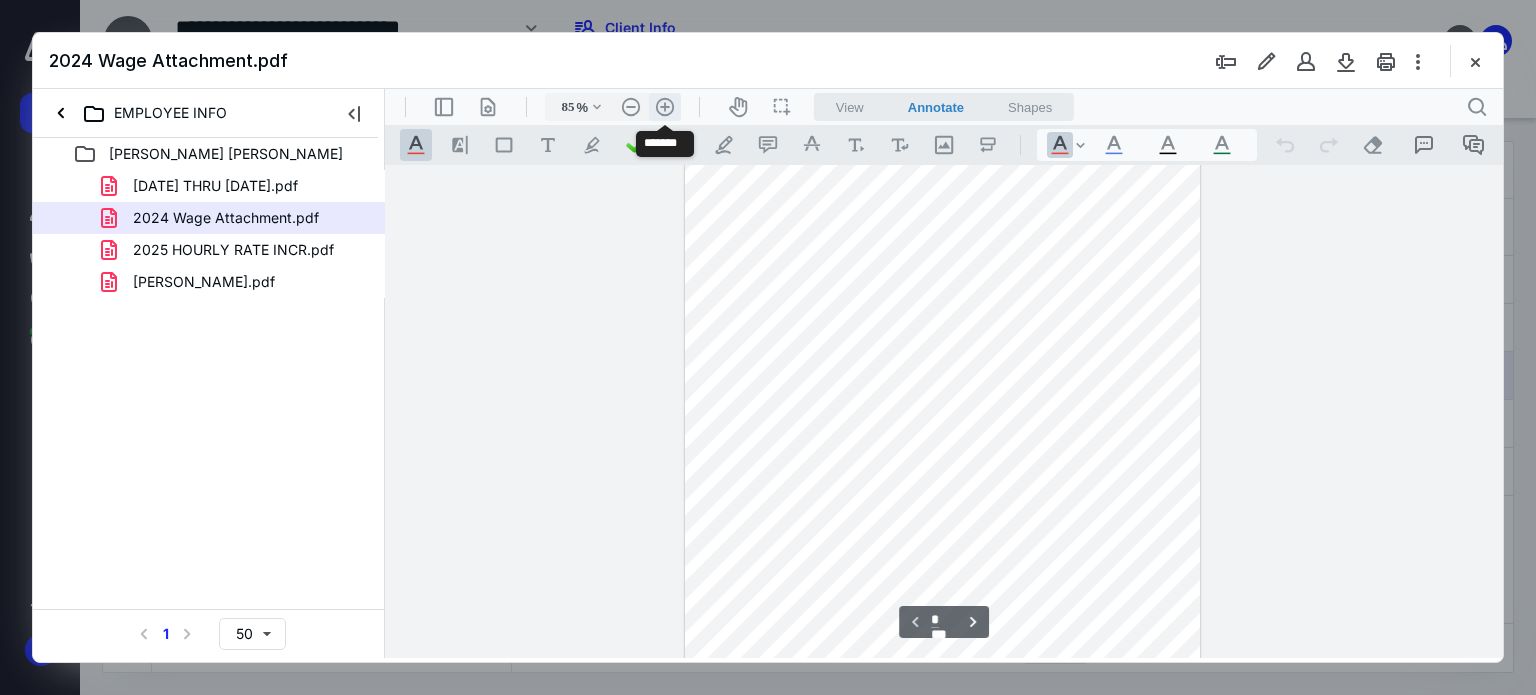 scroll, scrollTop: 184, scrollLeft: 0, axis: vertical 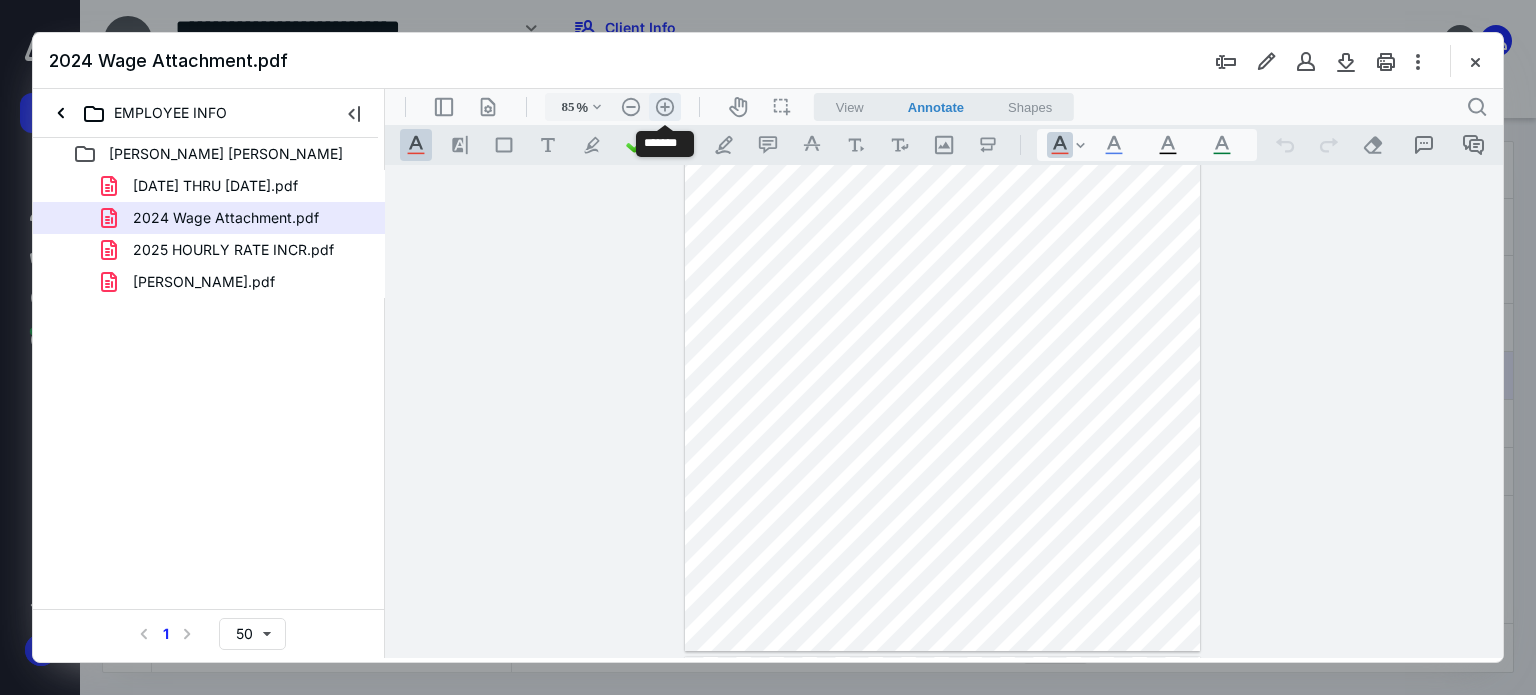 click on ".cls-1{fill:#abb0c4;} icon - header - zoom - in - line" at bounding box center [665, 107] 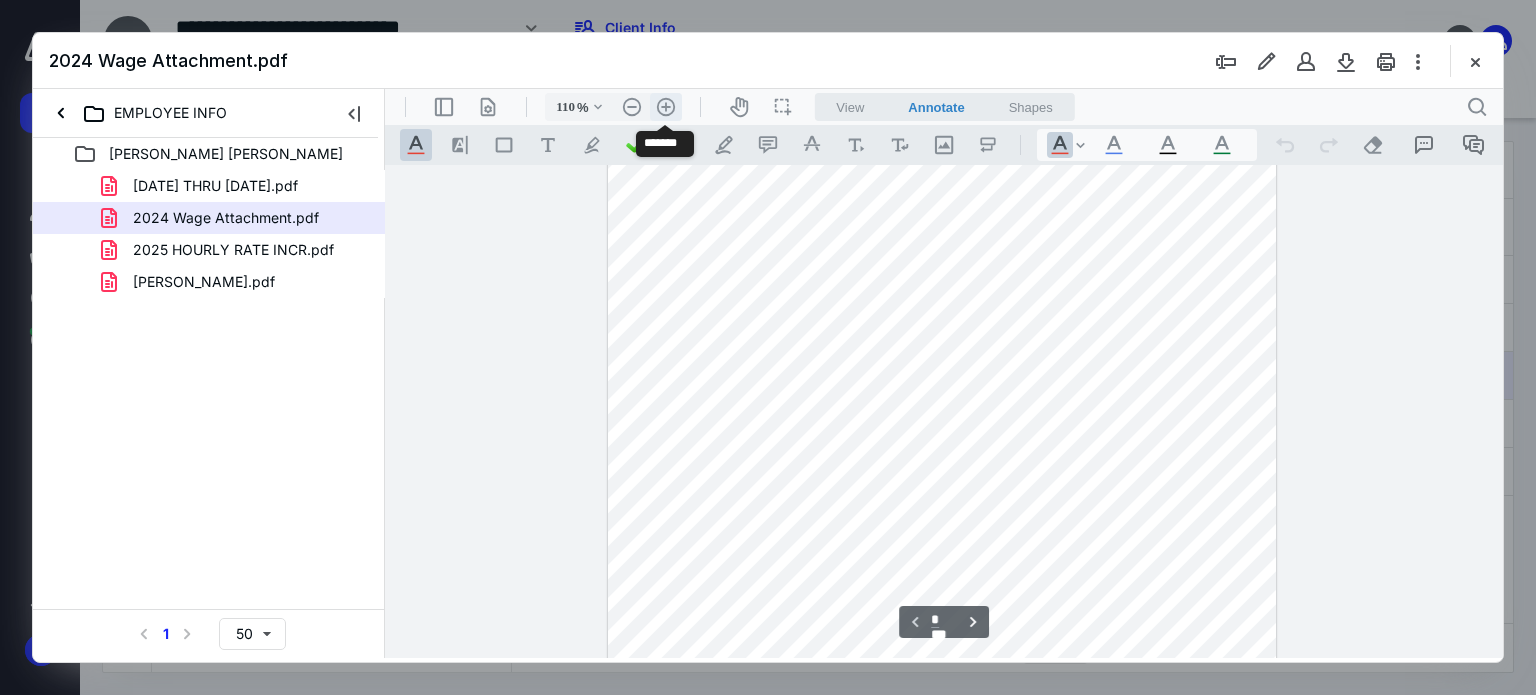 click on ".cls-1{fill:#abb0c4;} icon - header - zoom - in - line" at bounding box center (666, 107) 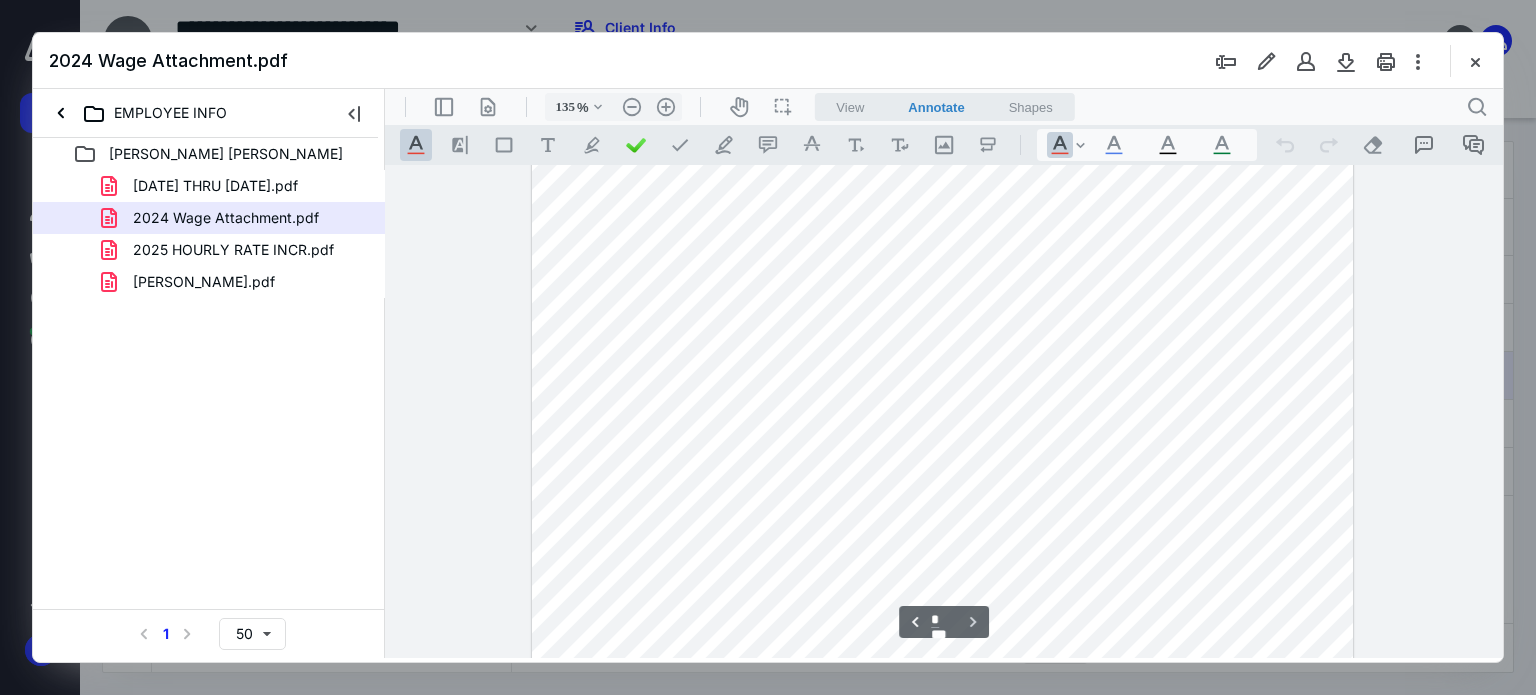 scroll, scrollTop: 1652, scrollLeft: 0, axis: vertical 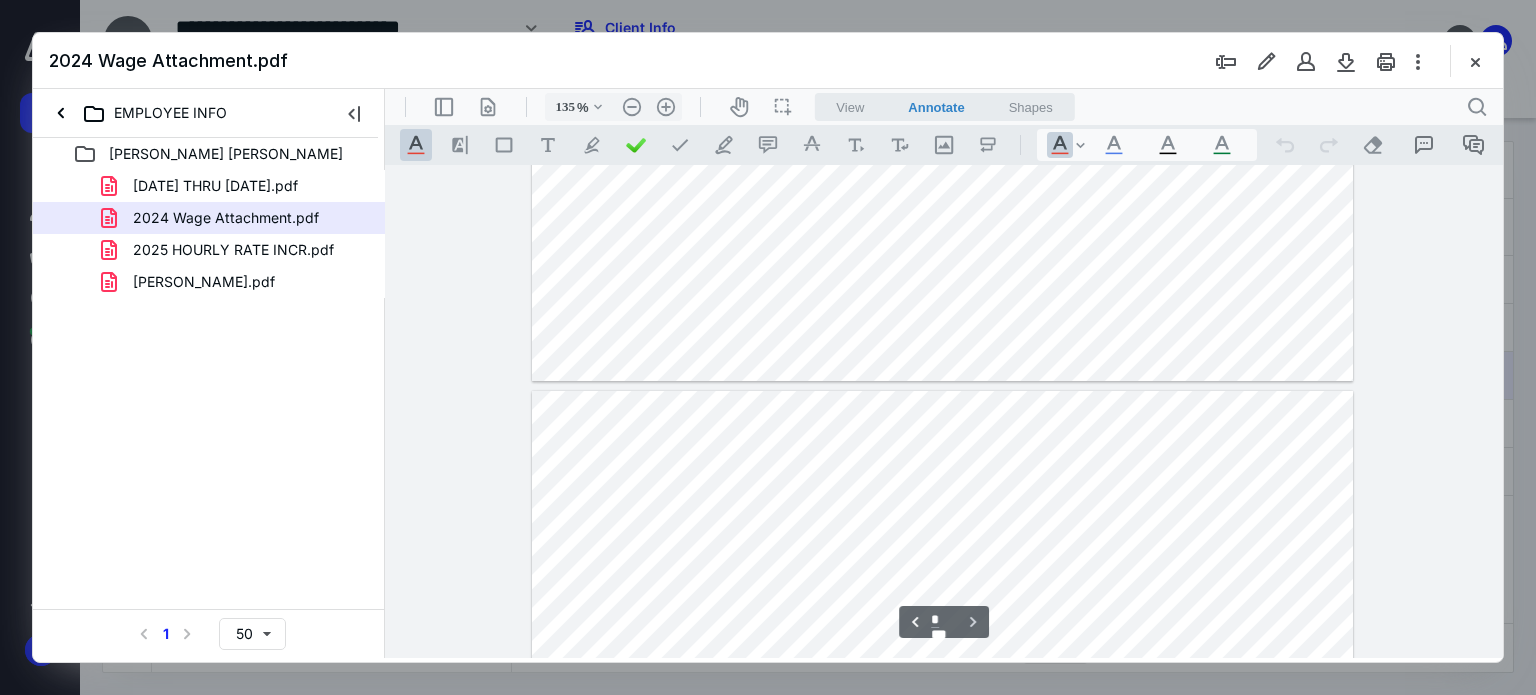 type on "*" 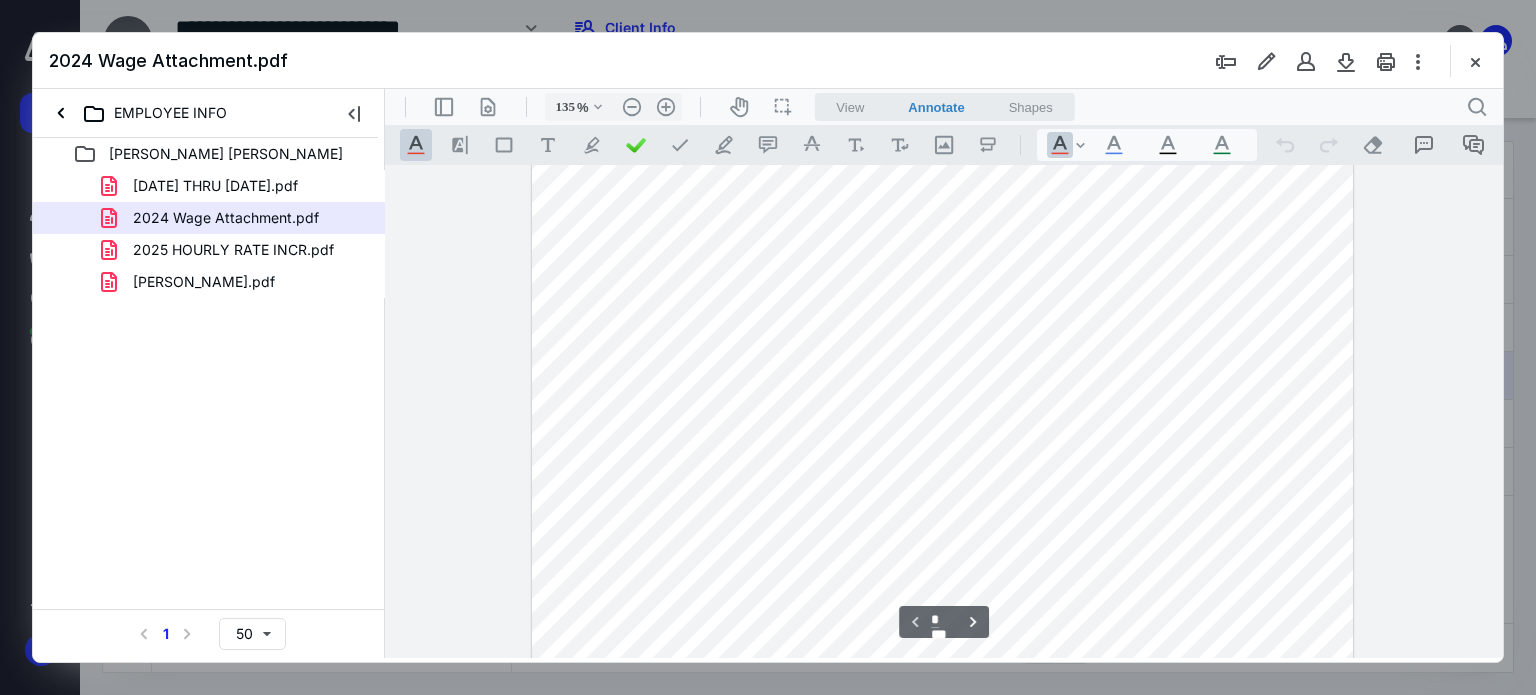 scroll, scrollTop: 0, scrollLeft: 0, axis: both 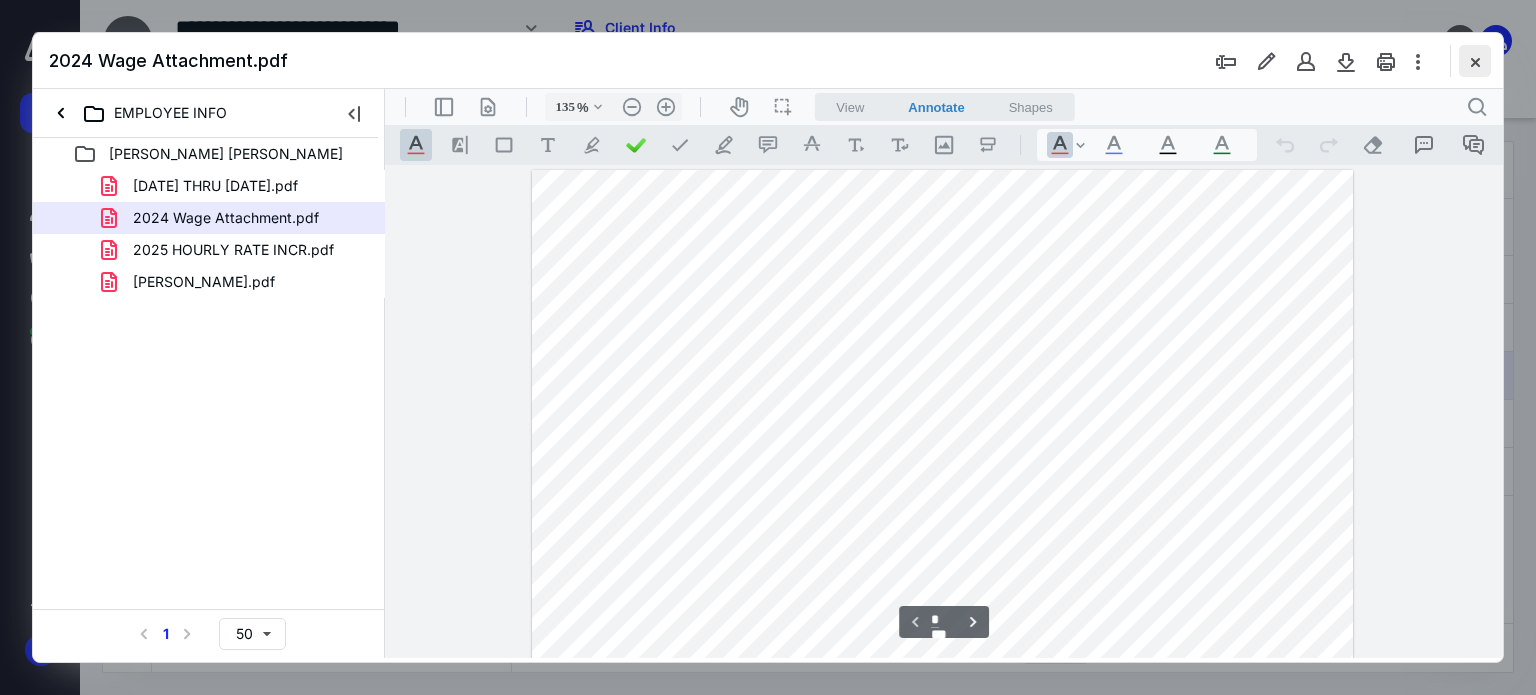 click at bounding box center [1475, 61] 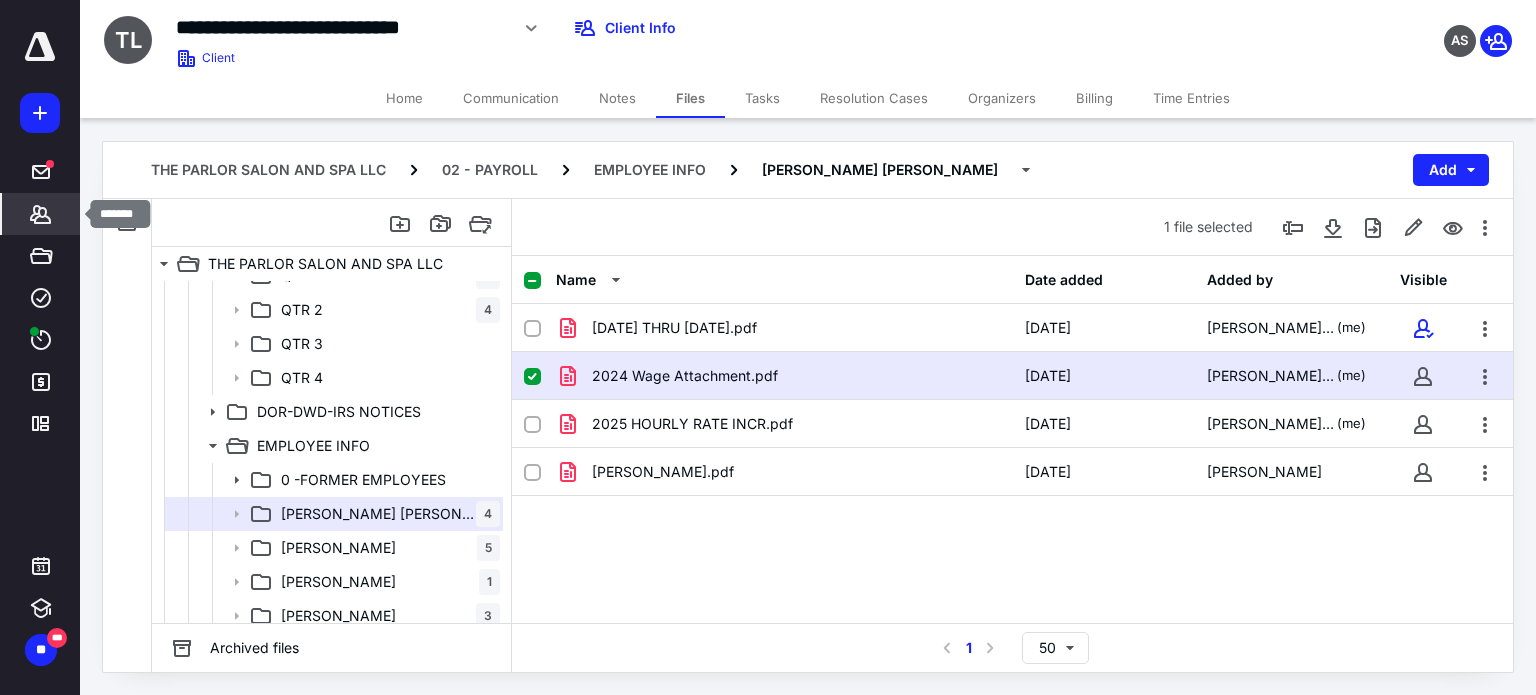 click 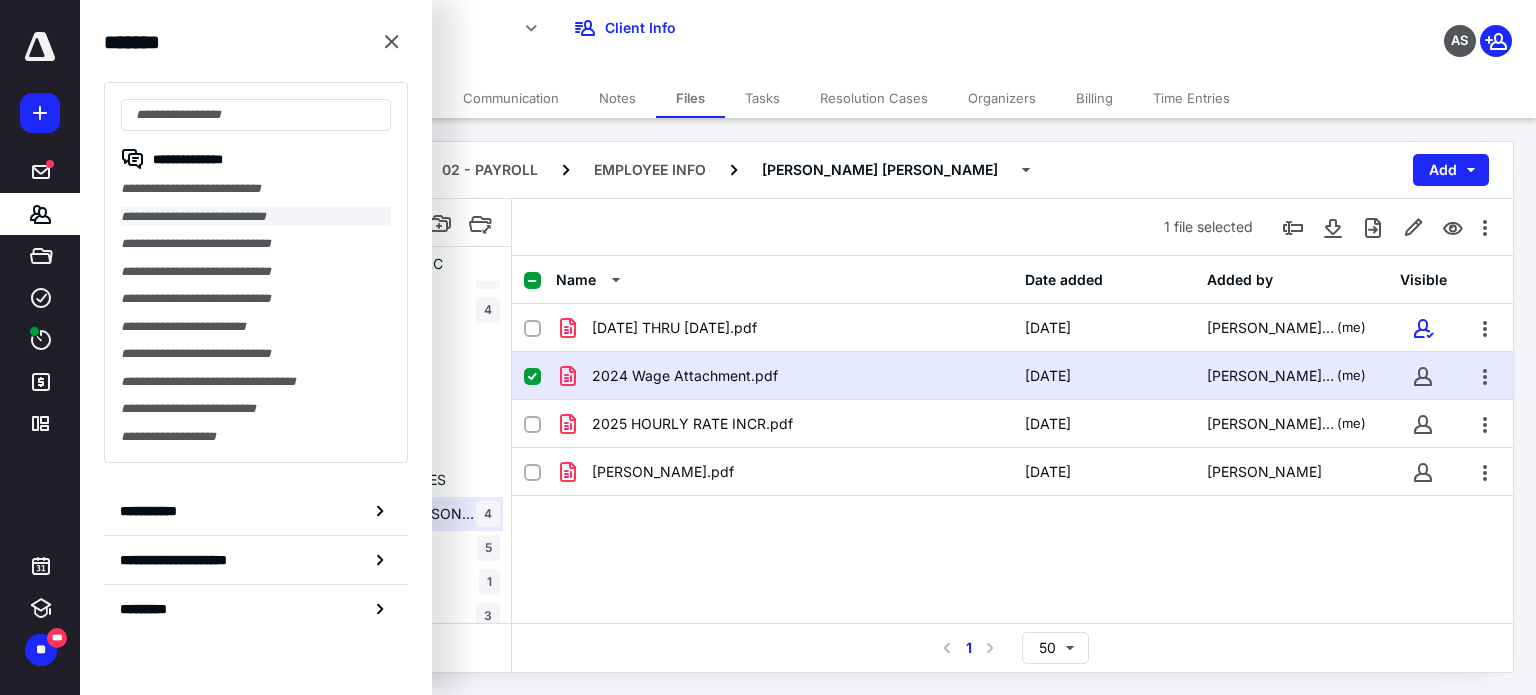 click on "**********" at bounding box center [256, 217] 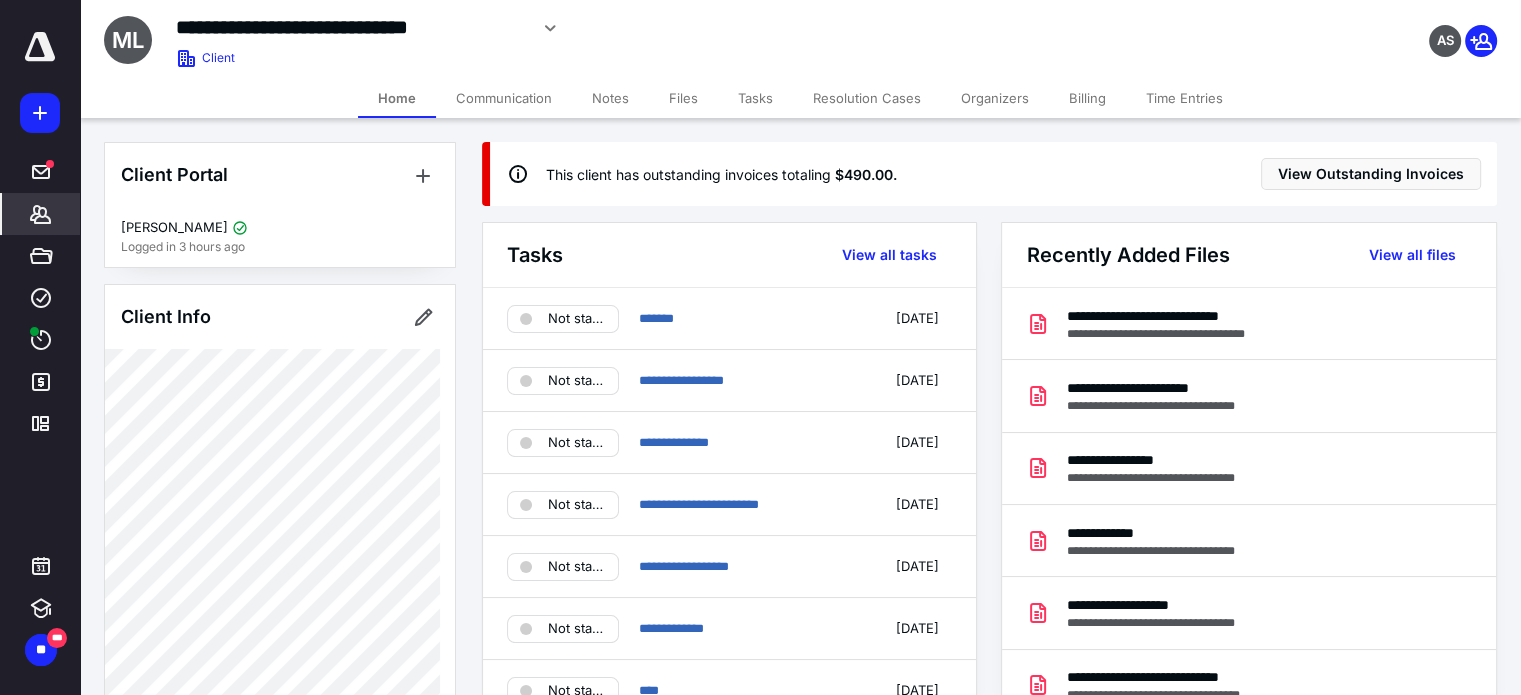 click on "Files" at bounding box center (683, 98) 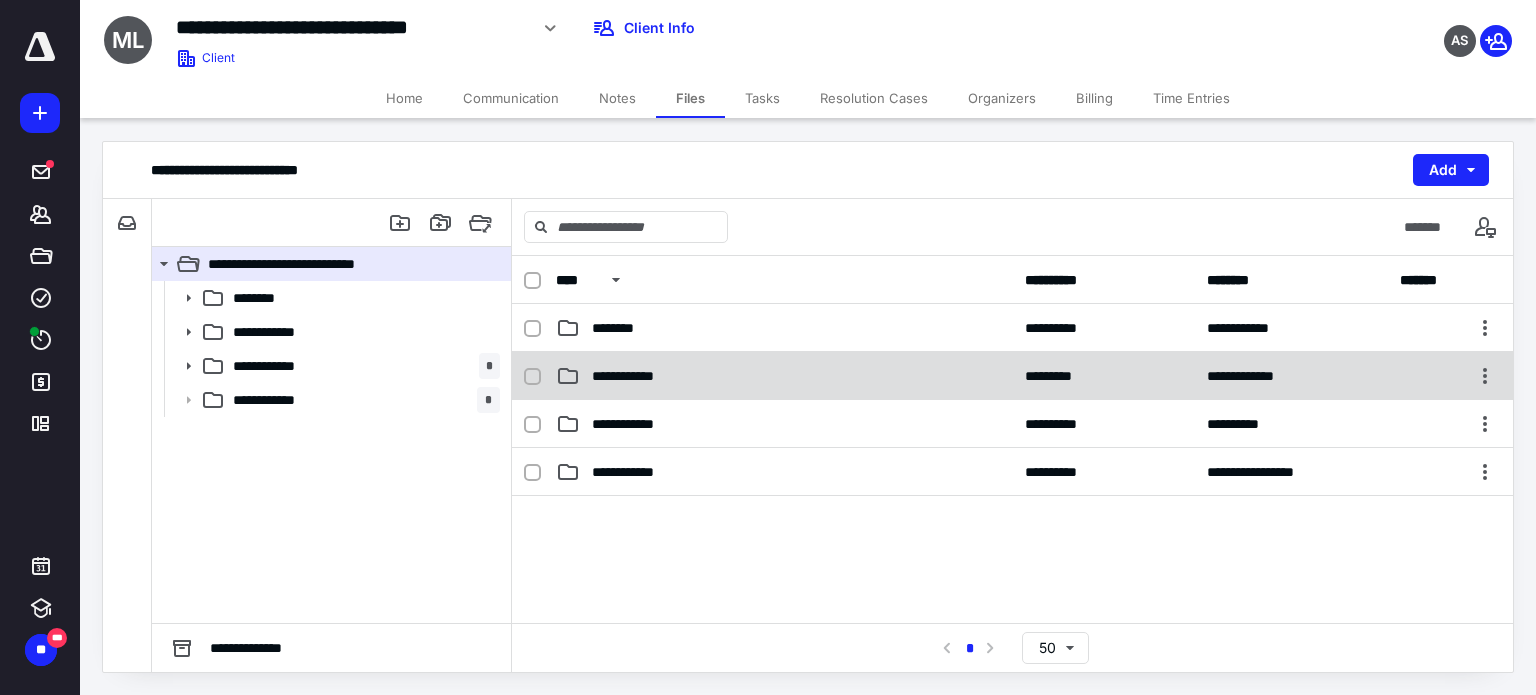 click on "**********" at bounding box center [1012, 376] 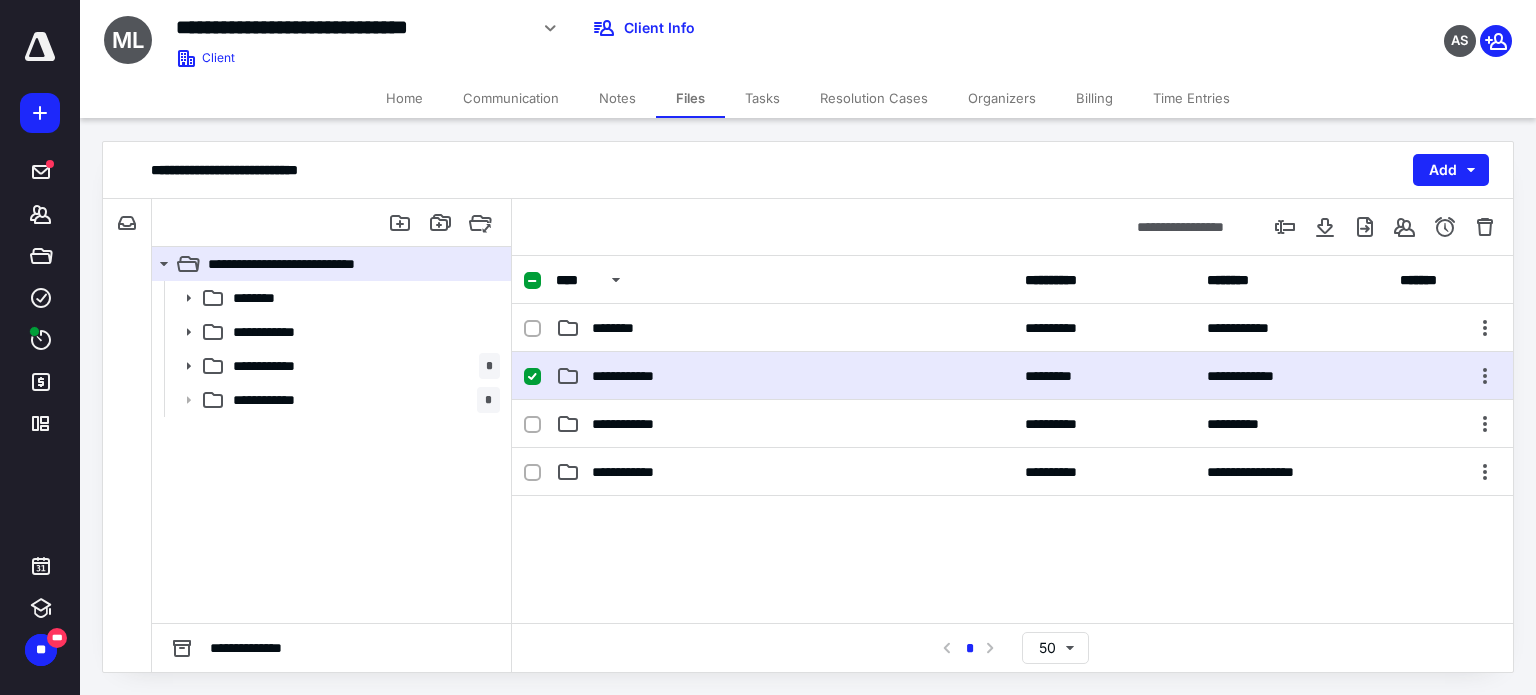 click on "**********" at bounding box center (1012, 376) 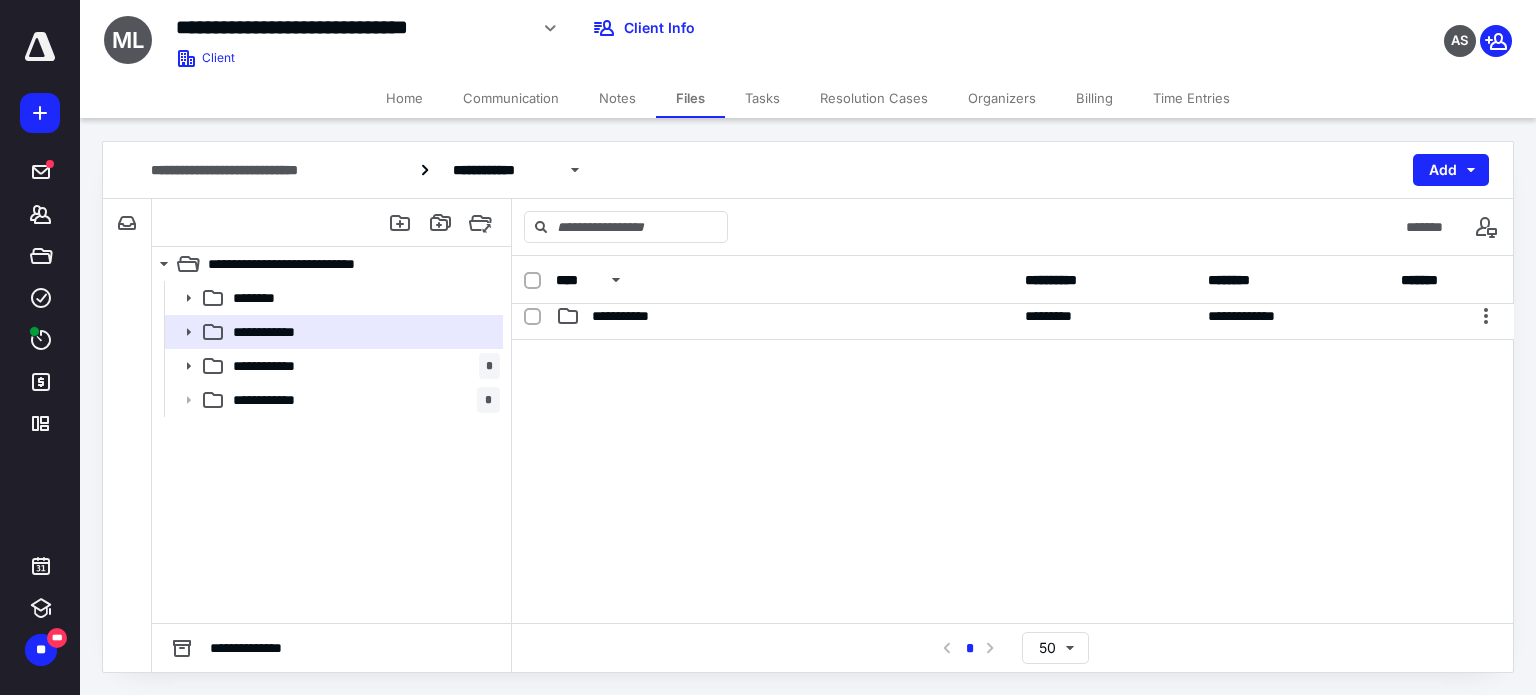 scroll, scrollTop: 100, scrollLeft: 0, axis: vertical 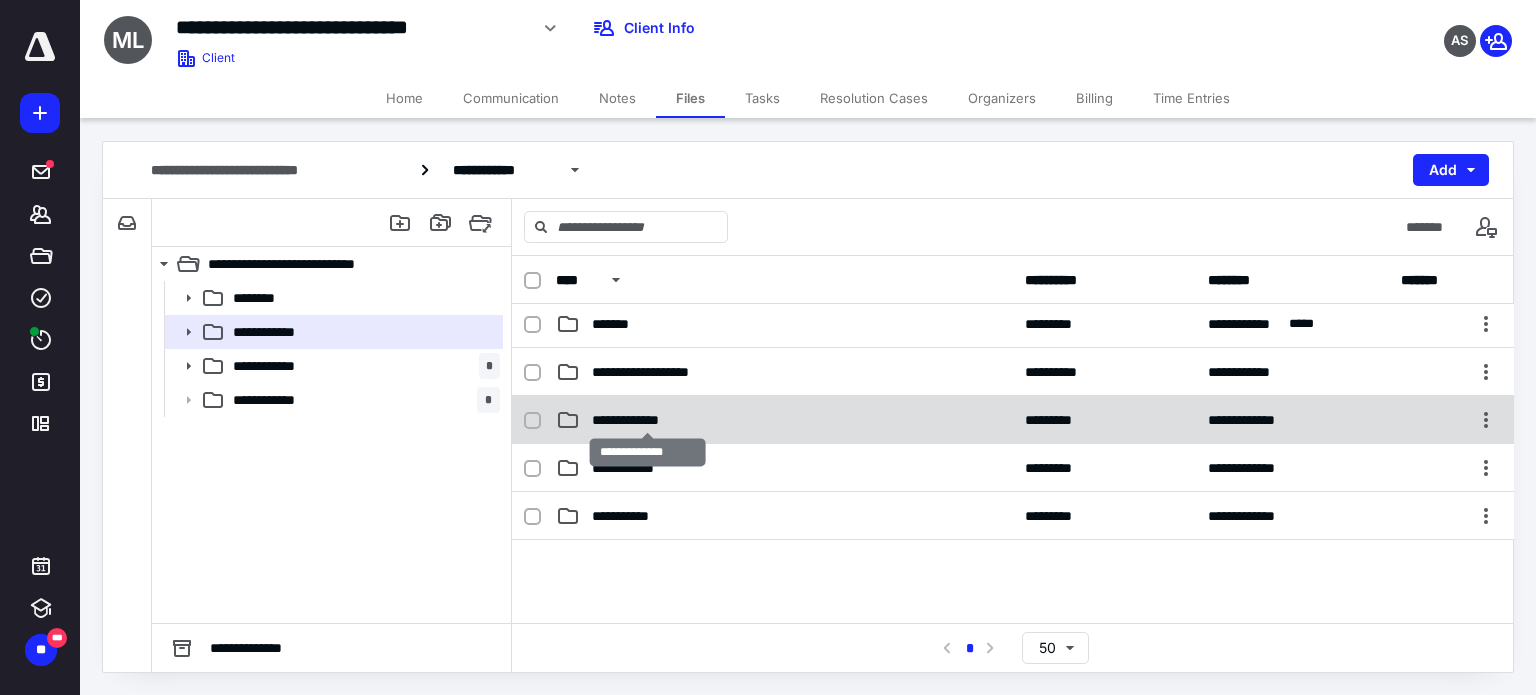 click on "**********" at bounding box center (647, 420) 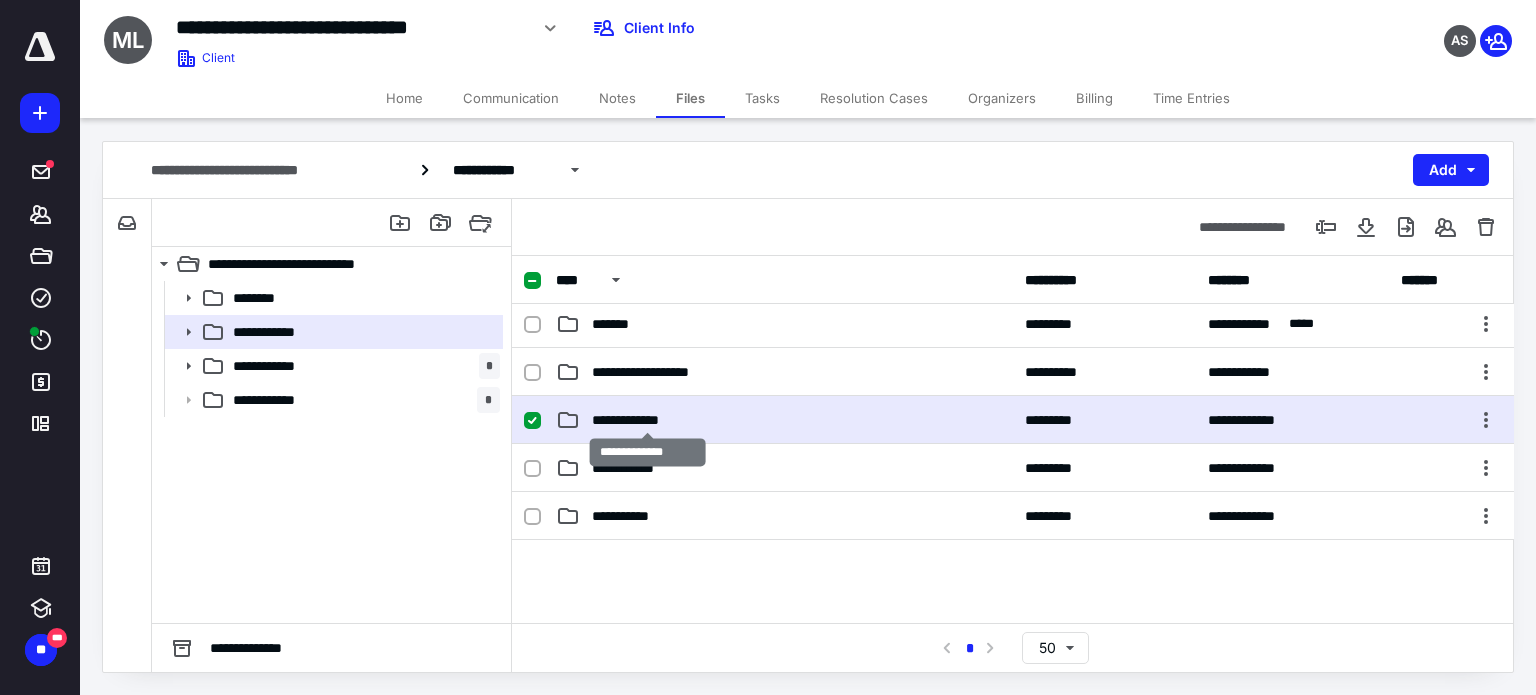 click on "**********" at bounding box center (647, 420) 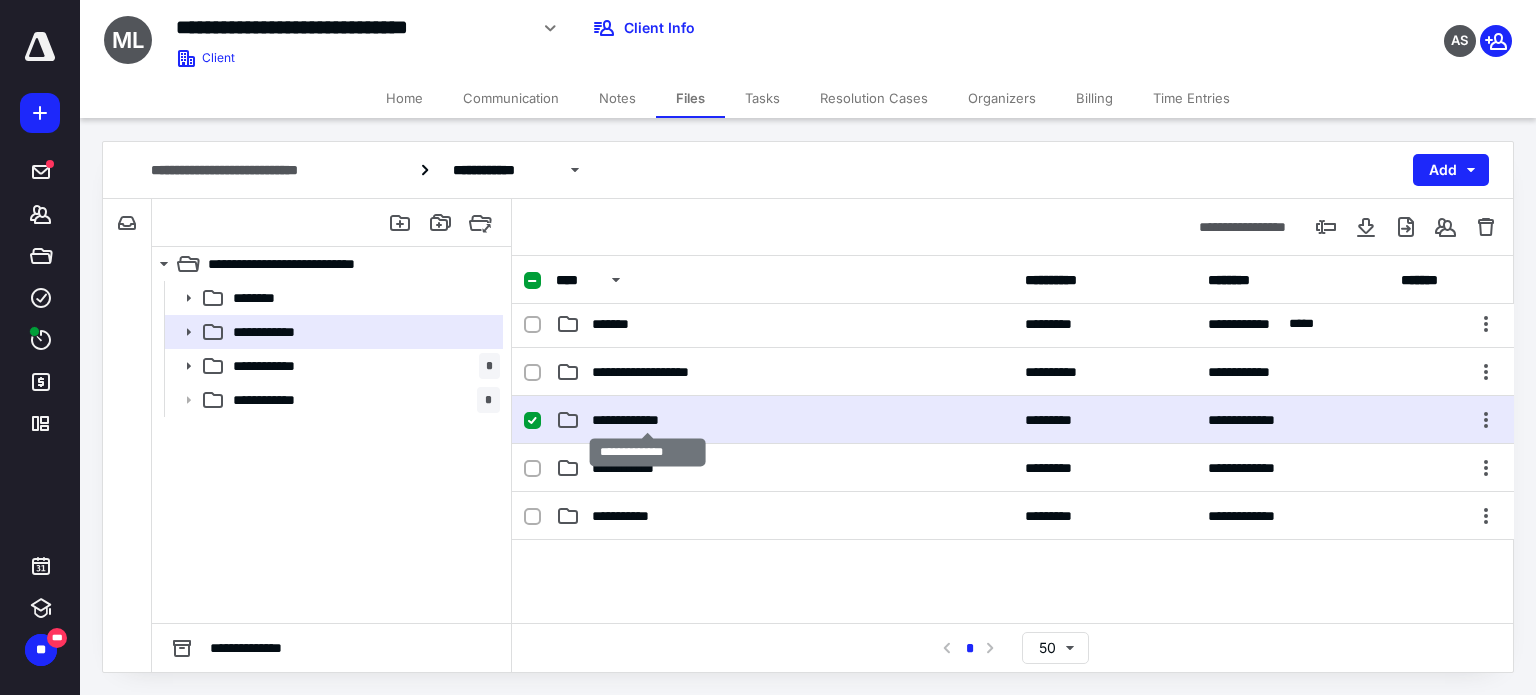 scroll, scrollTop: 0, scrollLeft: 0, axis: both 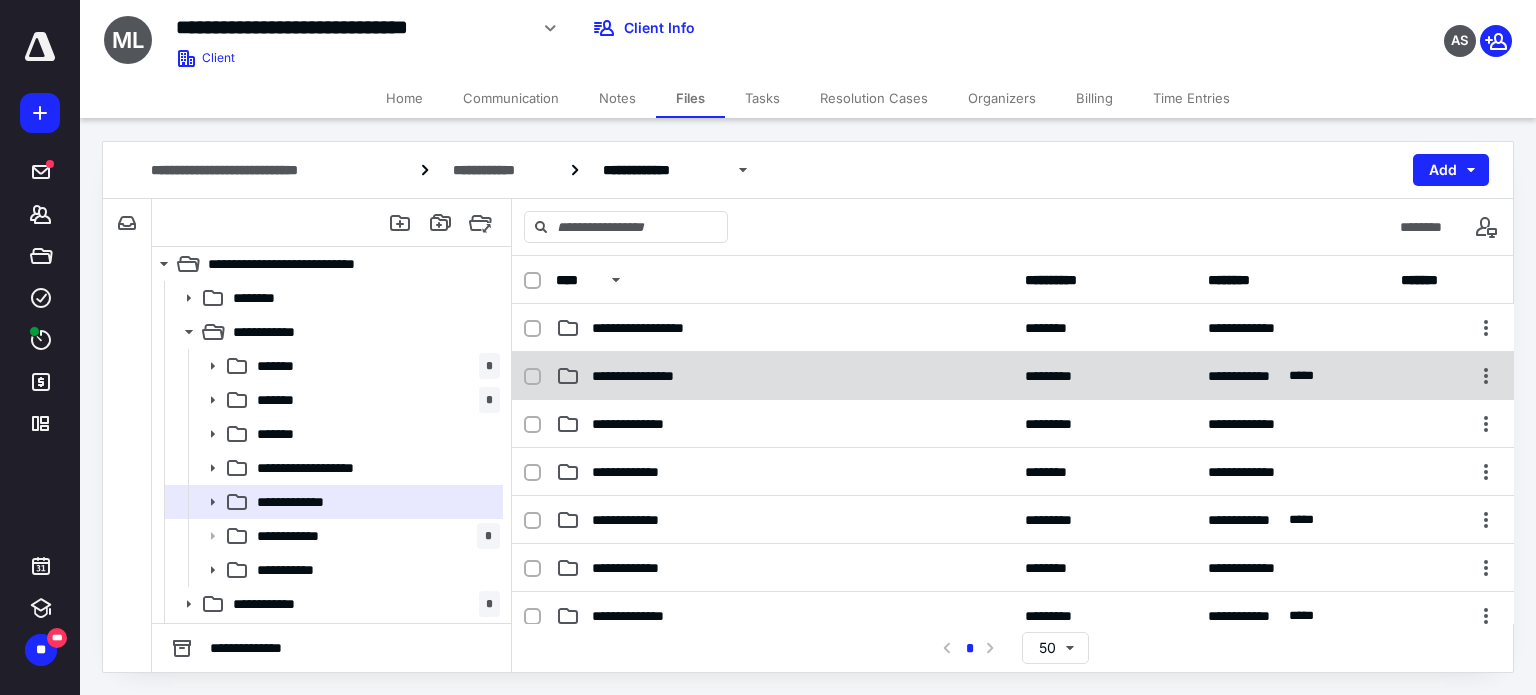click on "**********" at bounding box center [784, 376] 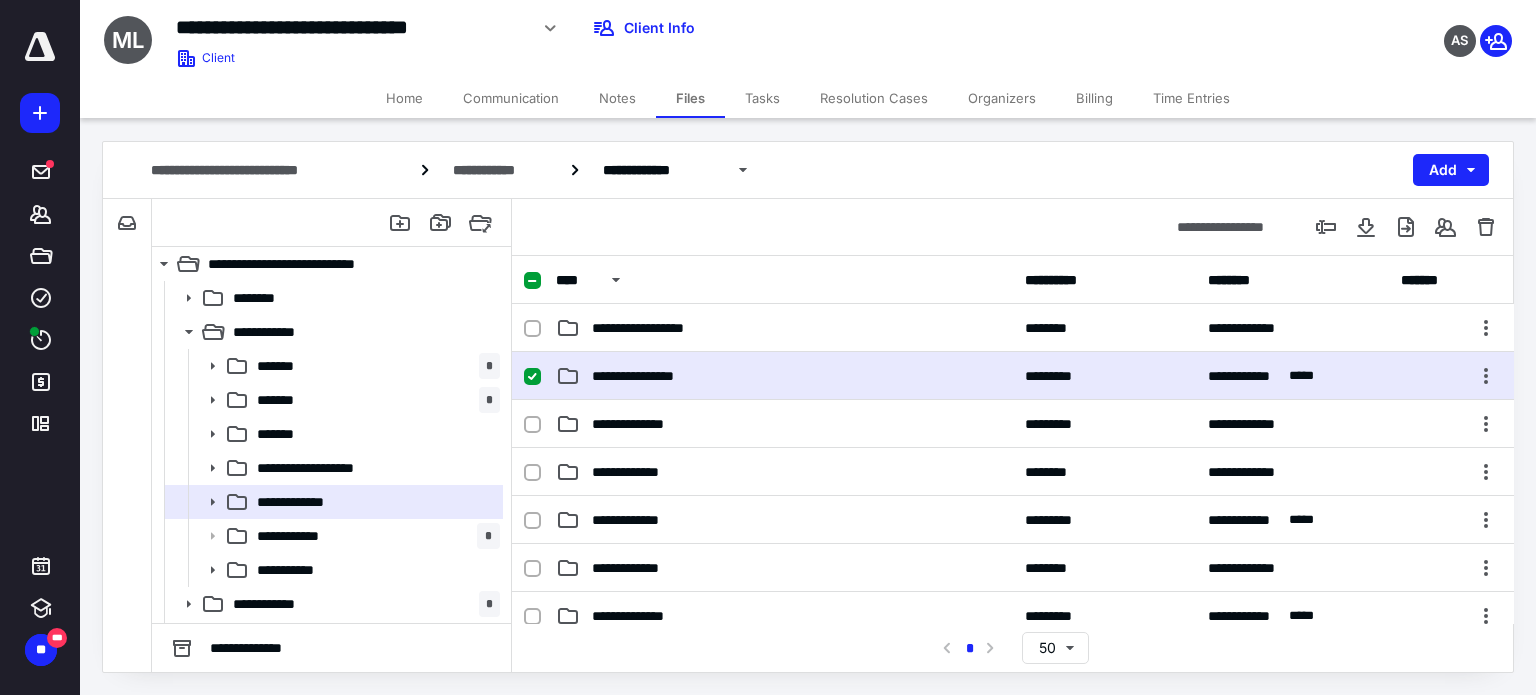 click on "**********" at bounding box center [784, 376] 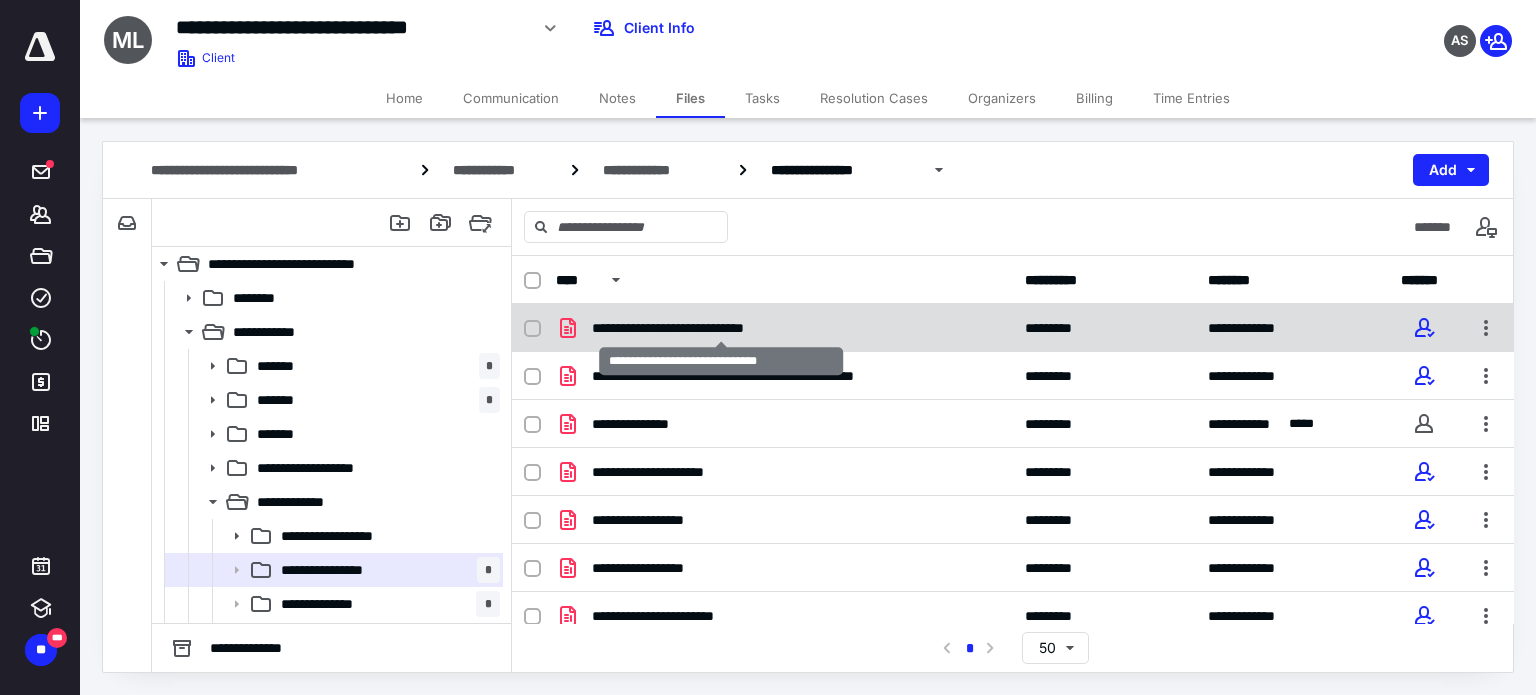 click on "**********" at bounding box center (721, 328) 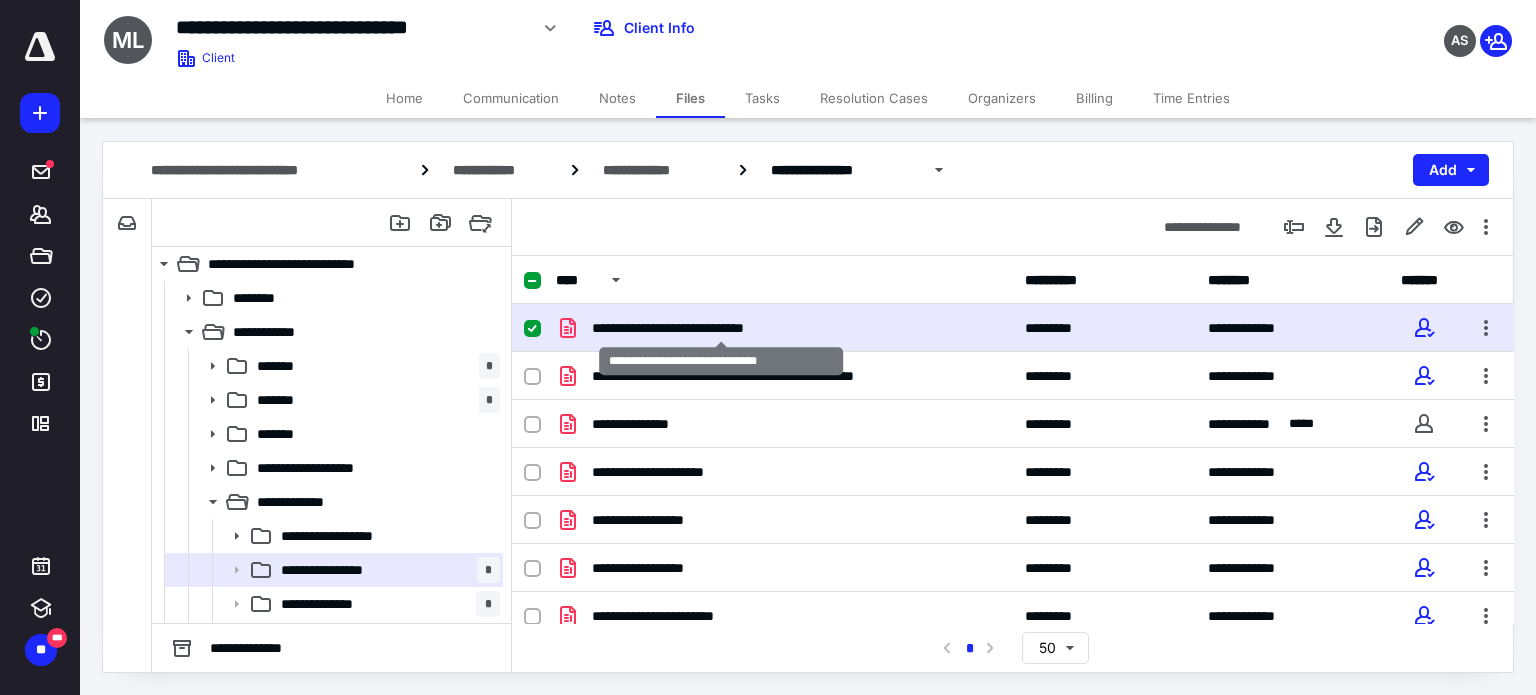 click on "**********" at bounding box center (721, 328) 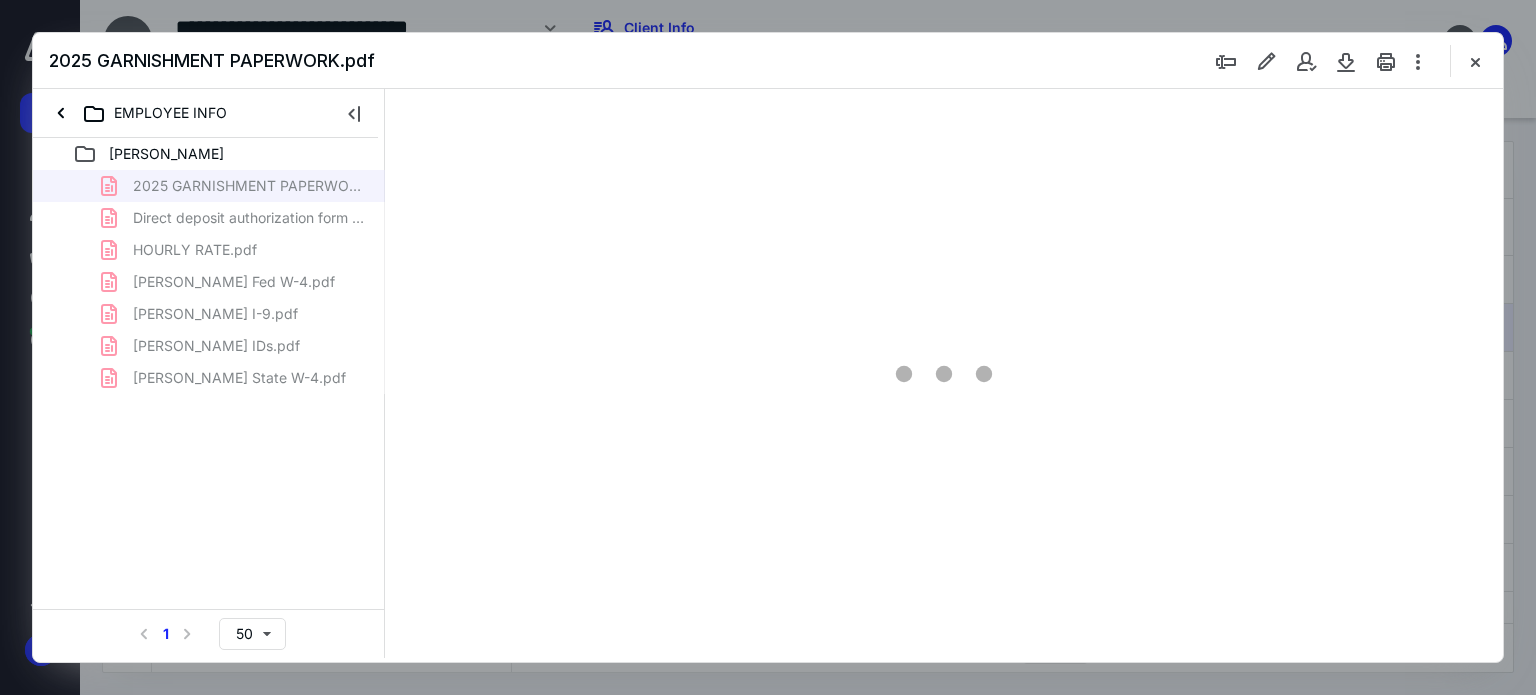 scroll, scrollTop: 0, scrollLeft: 0, axis: both 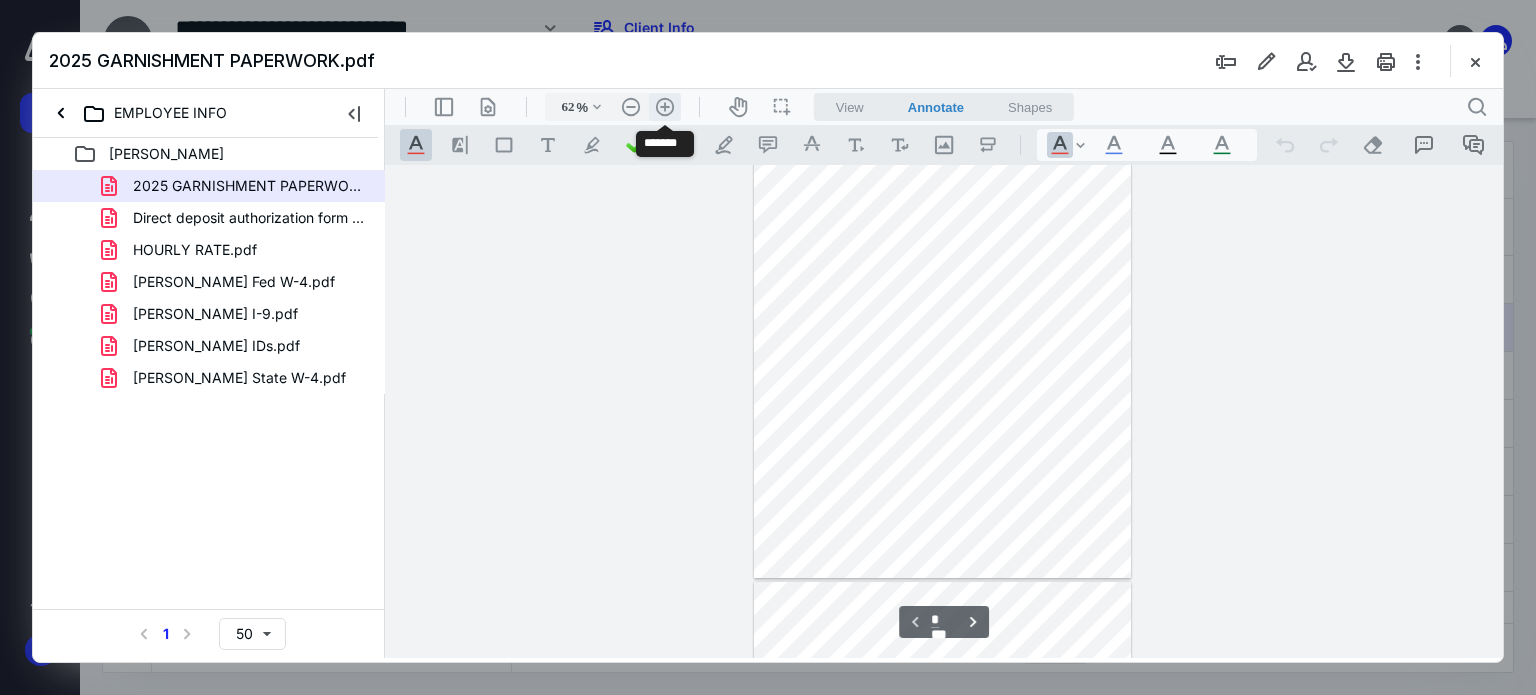 click on ".cls-1{fill:#abb0c4;} icon - header - zoom - in - line" at bounding box center (665, 107) 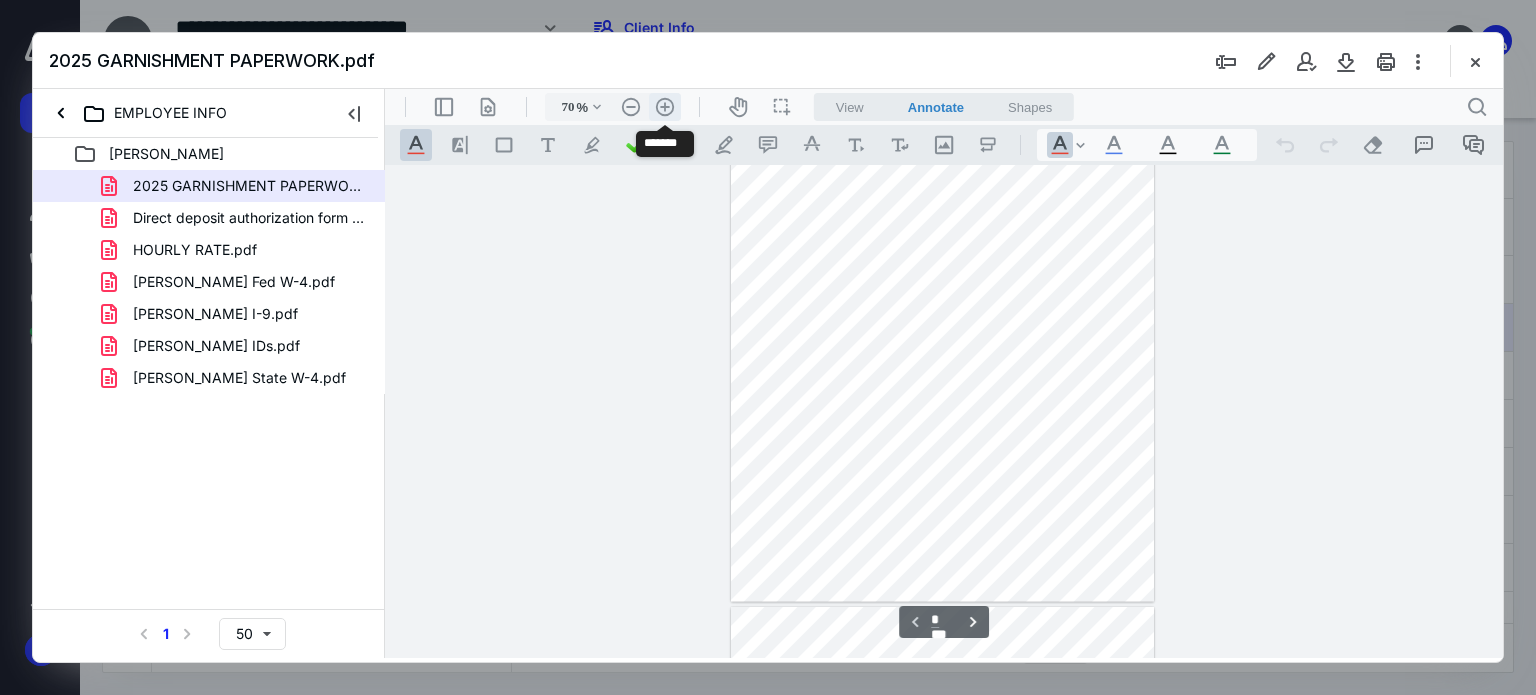 click on ".cls-1{fill:#abb0c4;} icon - header - zoom - in - line" at bounding box center (665, 107) 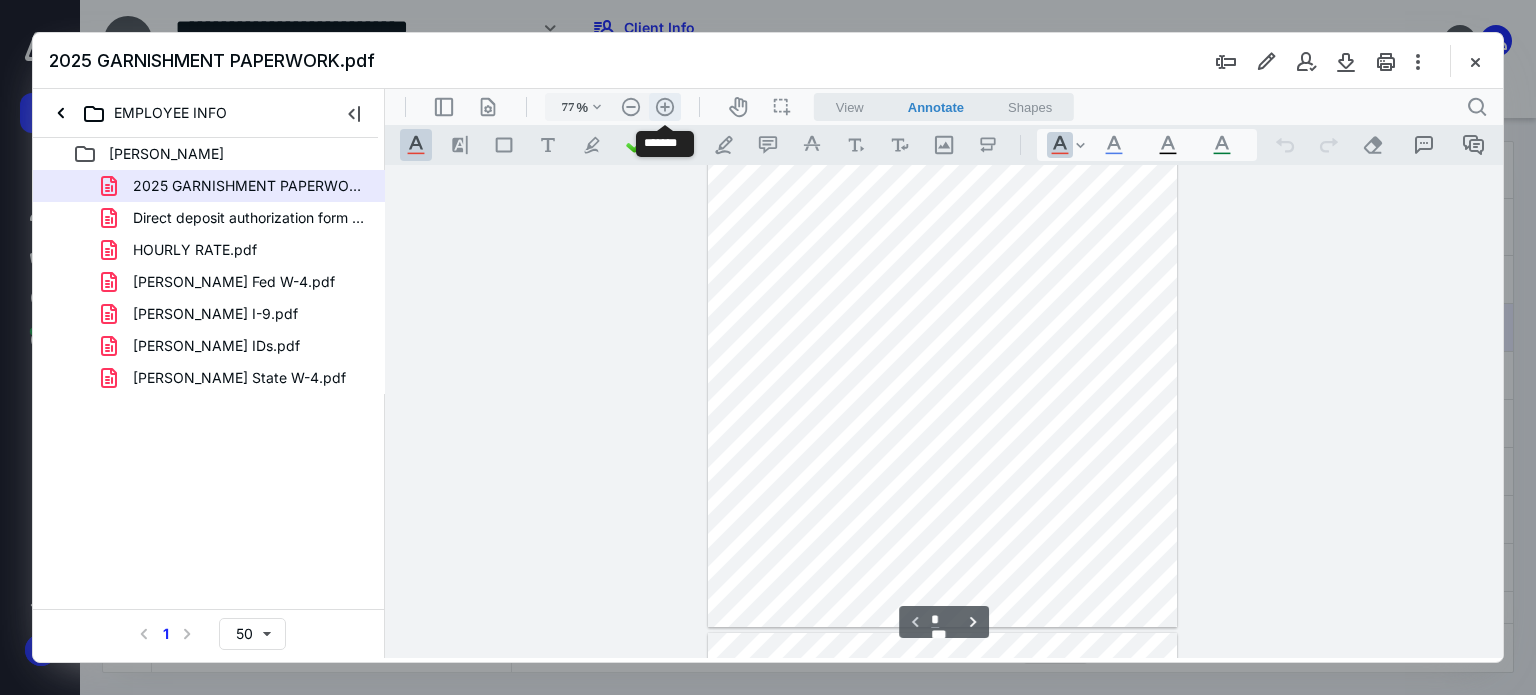 click on ".cls-1{fill:#abb0c4;} icon - header - zoom - in - line" at bounding box center (665, 107) 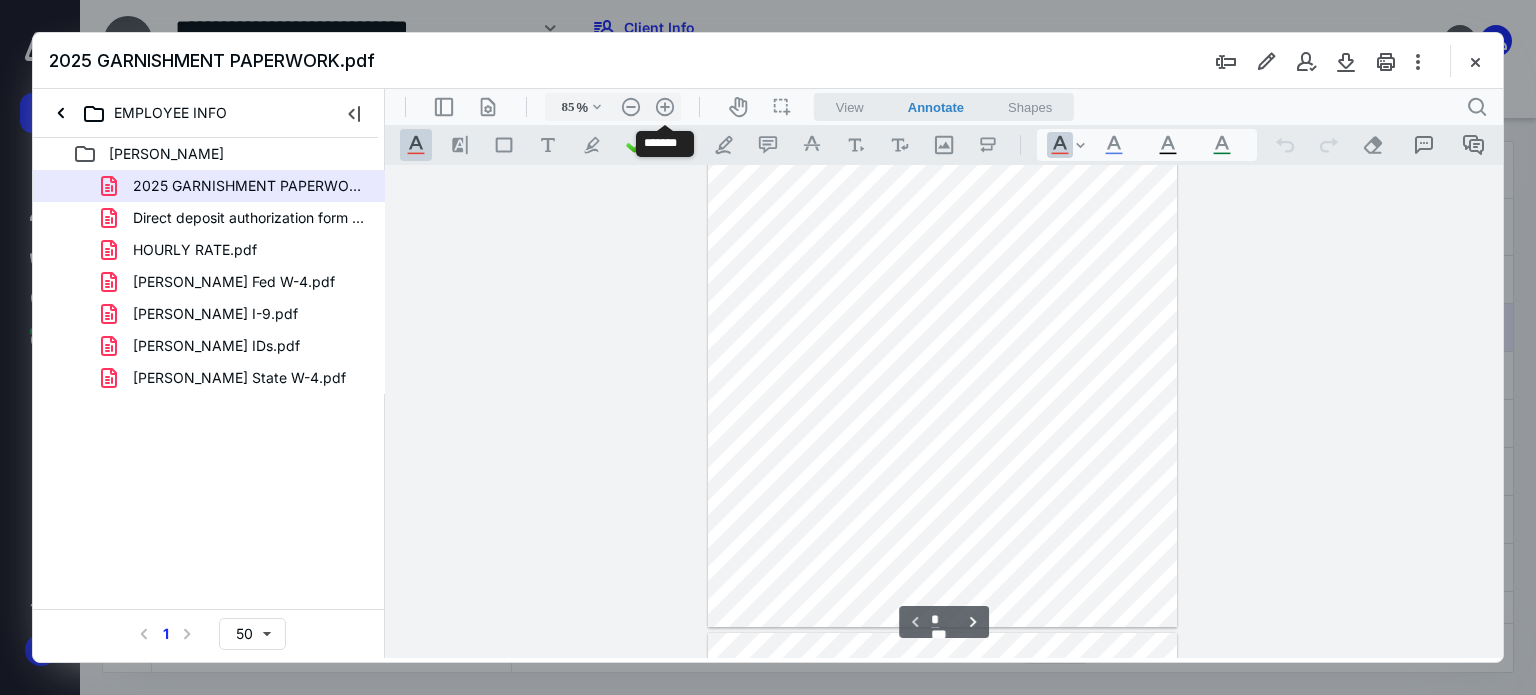 scroll, scrollTop: 184, scrollLeft: 0, axis: vertical 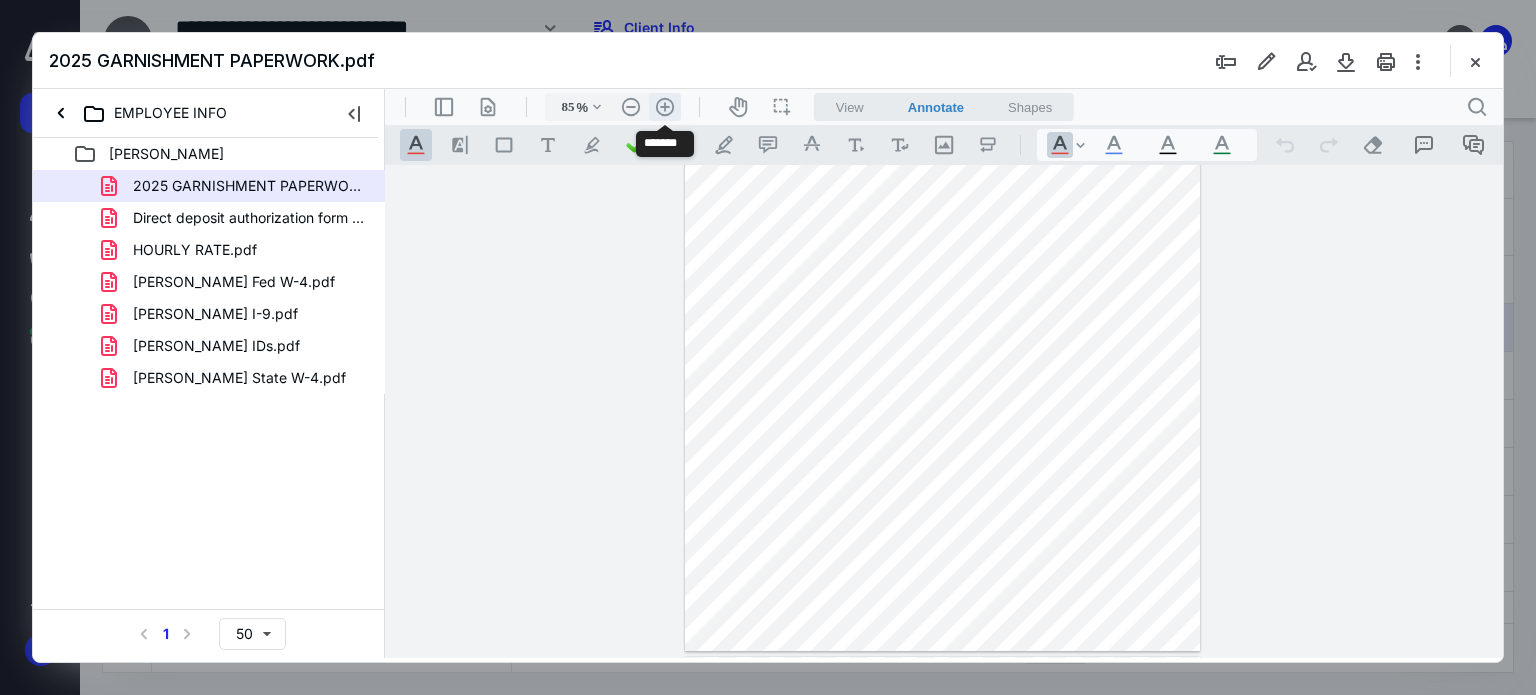 click on ".cls-1{fill:#abb0c4;} icon - header - zoom - in - line" at bounding box center [665, 107] 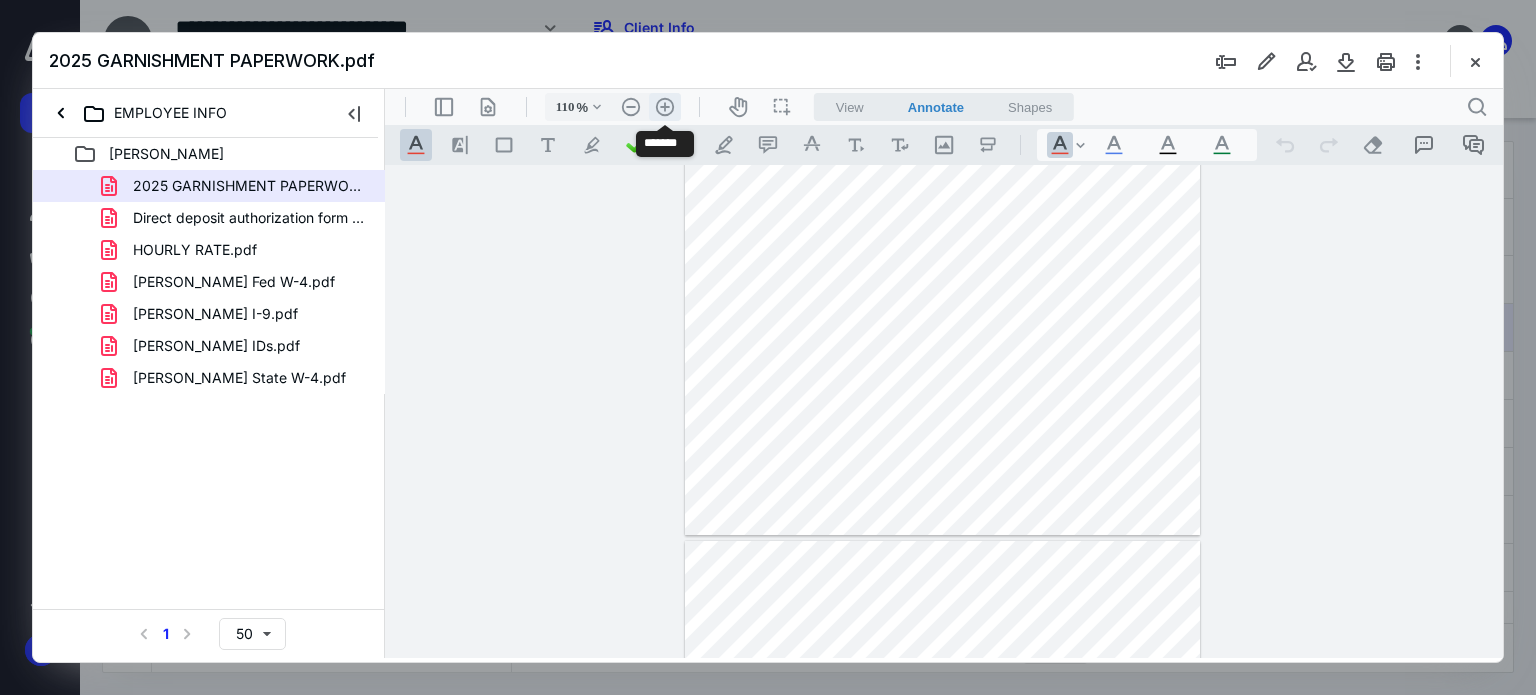 click on ".cls-1{fill:#abb0c4;} icon - header - zoom - in - line" at bounding box center (665, 107) 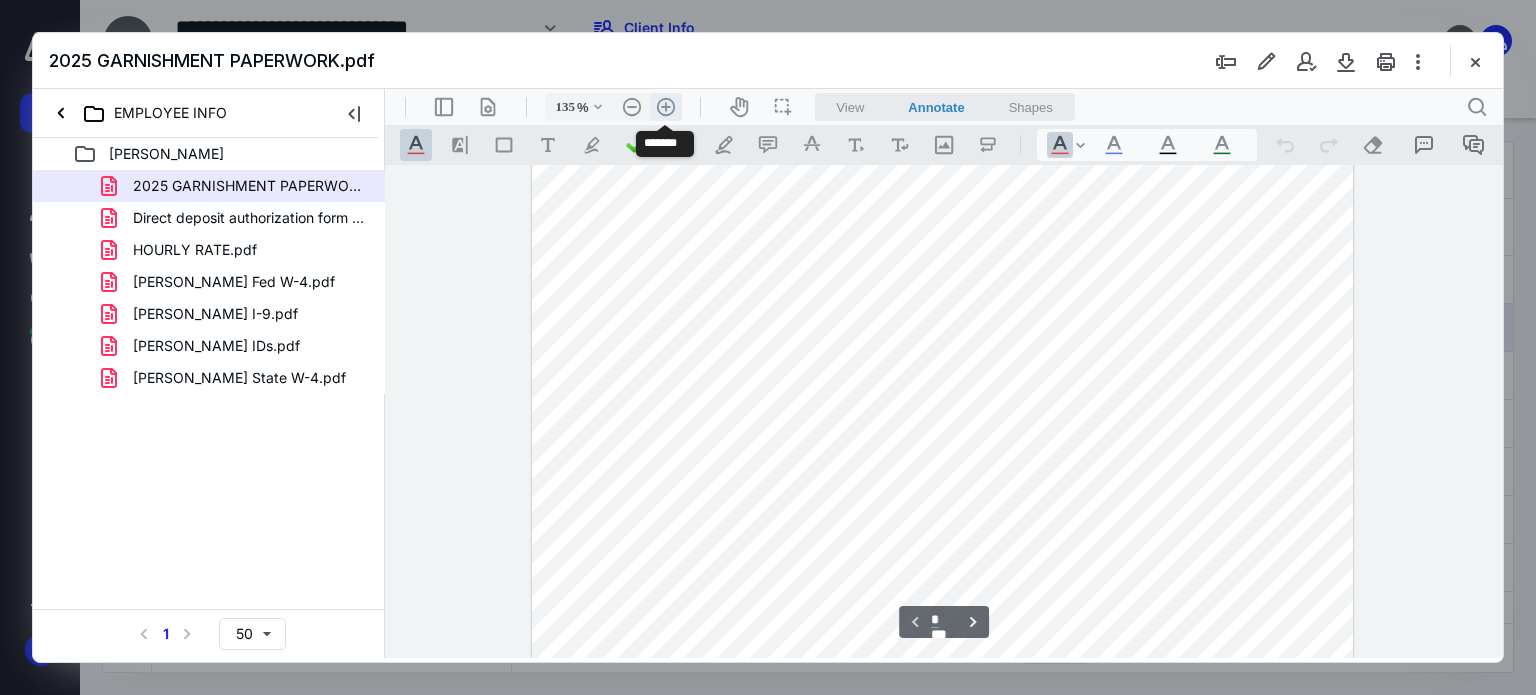 click on ".cls-1{fill:#abb0c4;} icon - header - zoom - in - line" at bounding box center (666, 107) 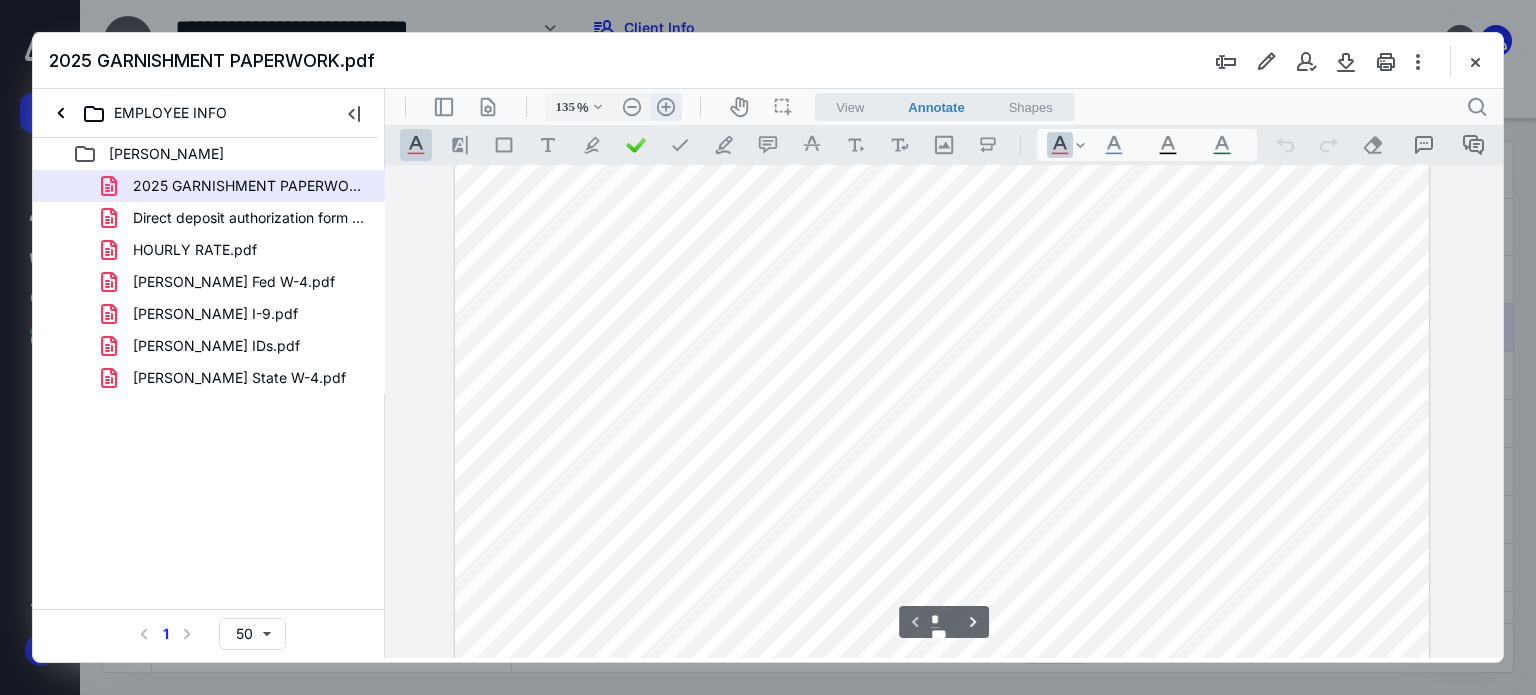 type on "160" 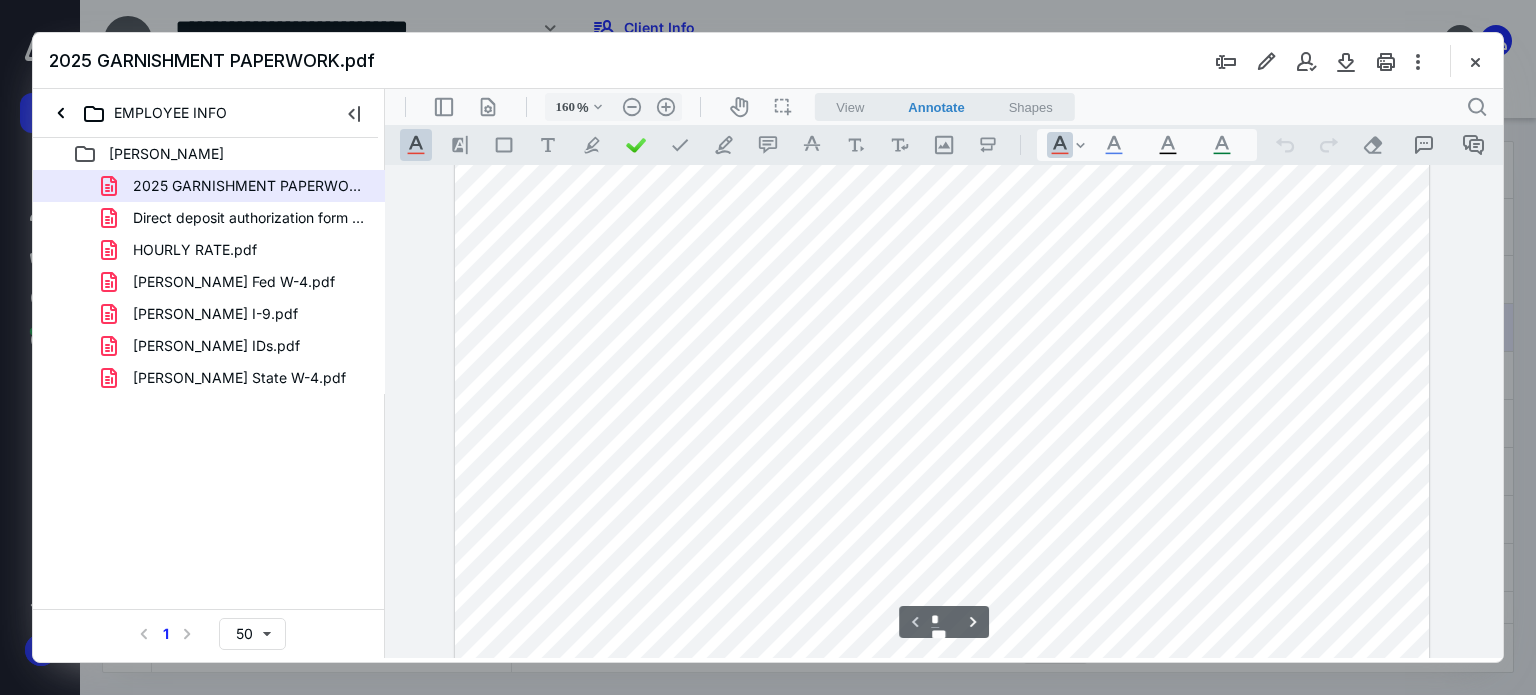 scroll, scrollTop: 534, scrollLeft: 0, axis: vertical 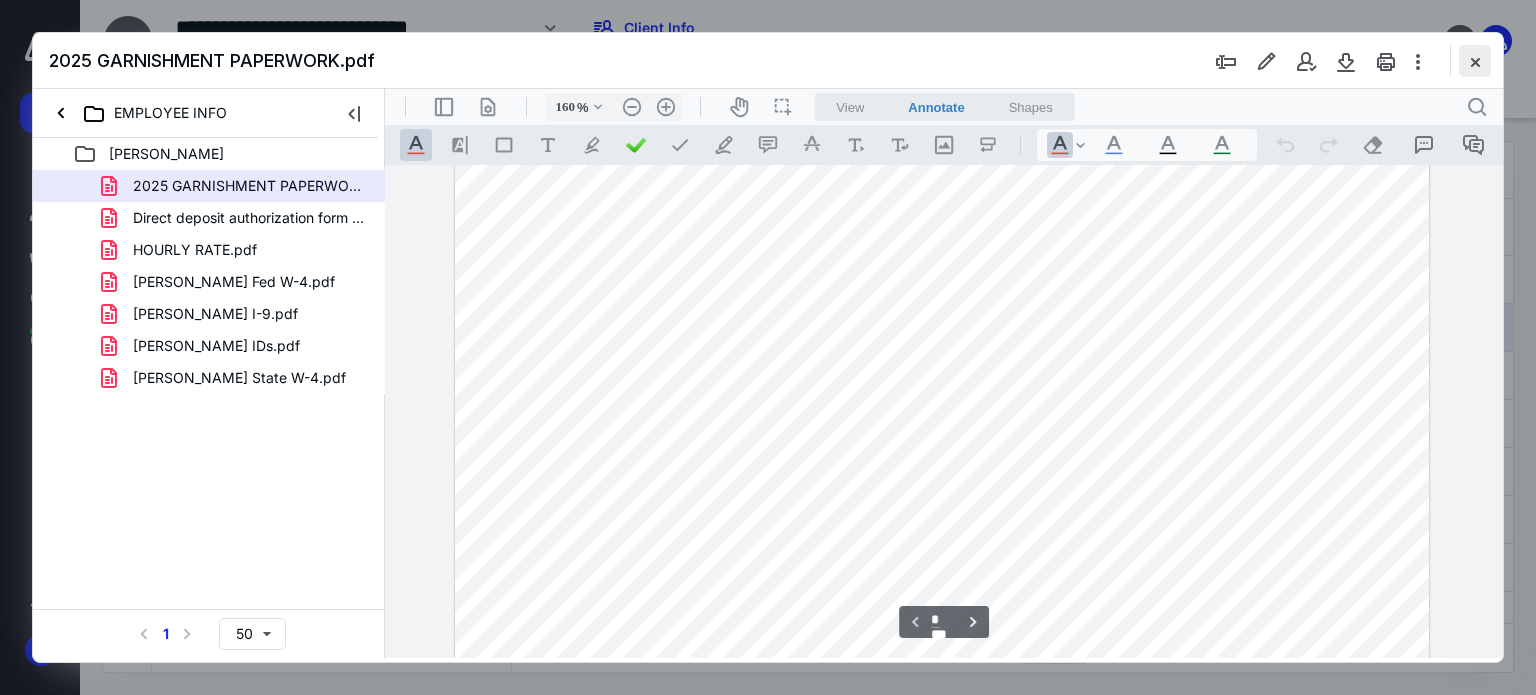 click at bounding box center (1475, 61) 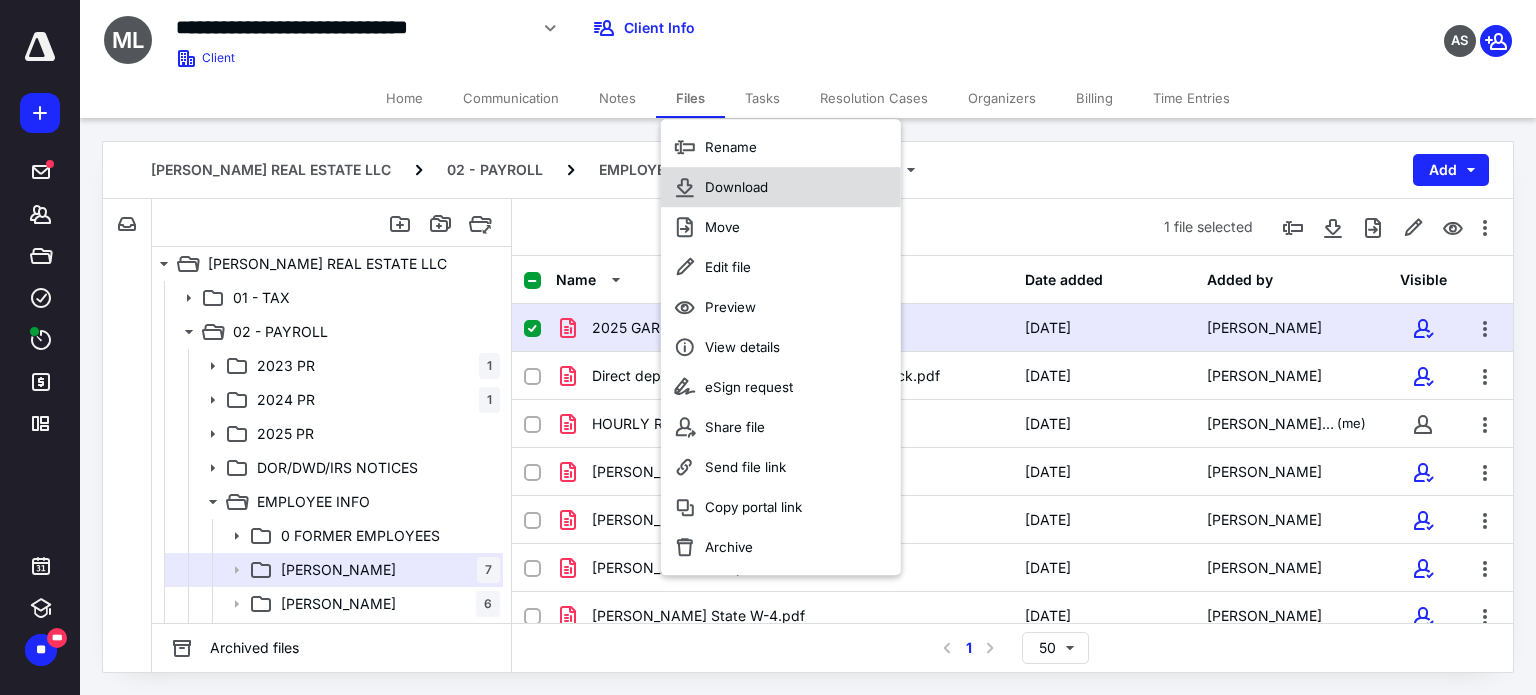 click on "Download" at bounding box center [736, 187] 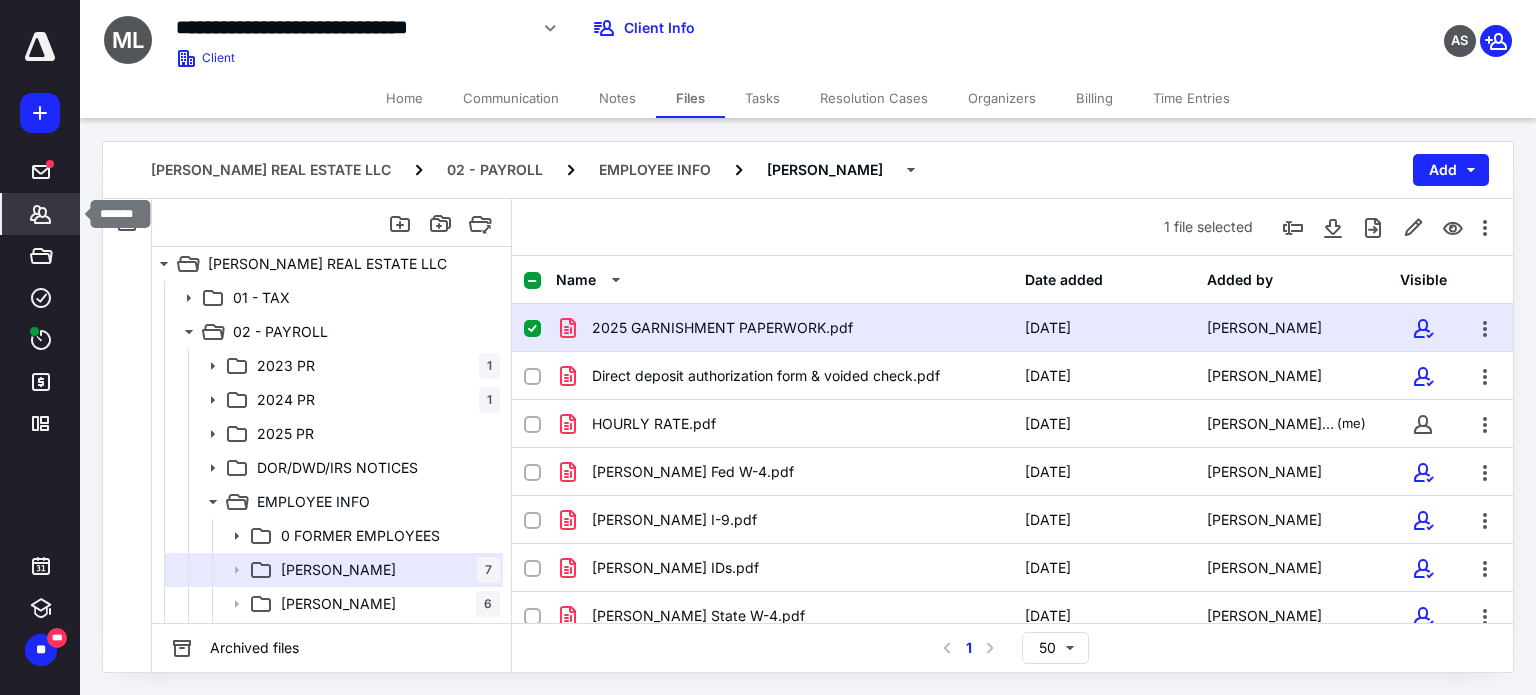 click 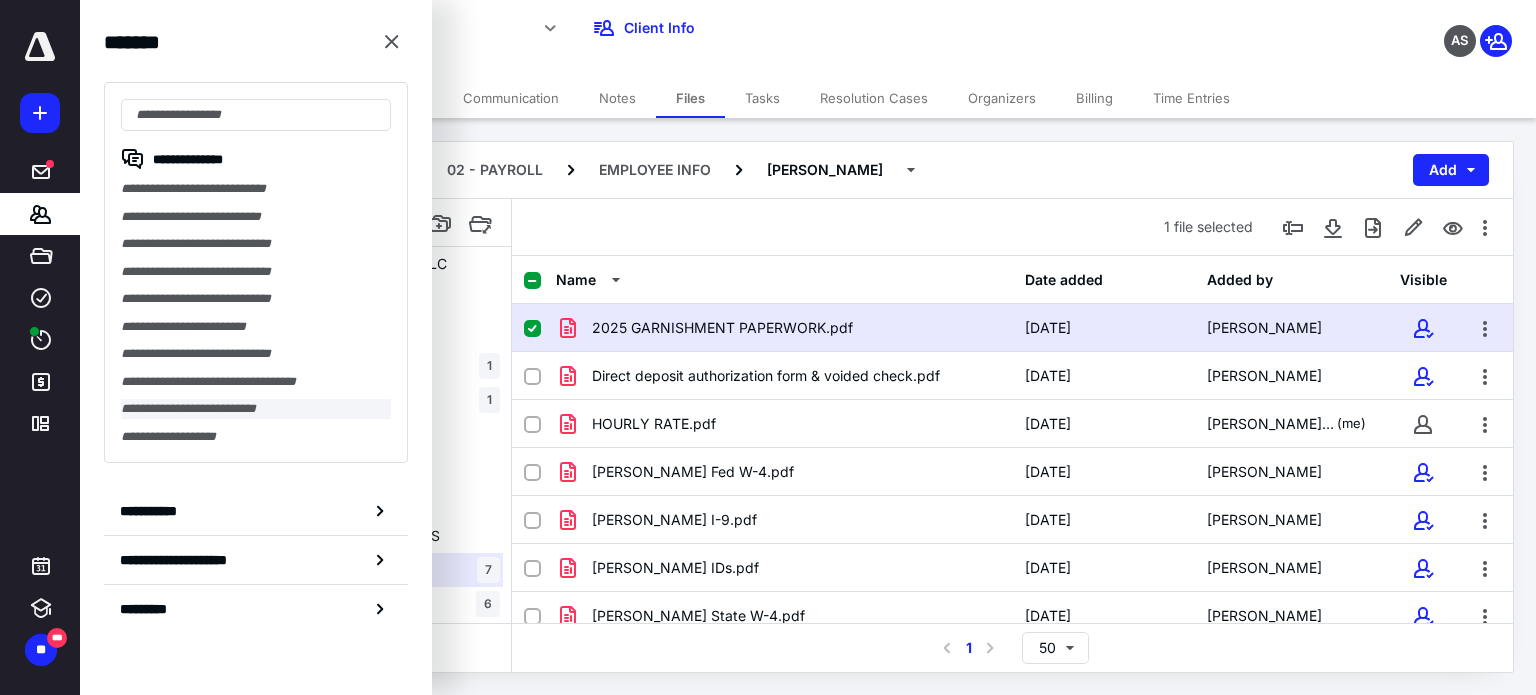 click on "**********" at bounding box center [256, 409] 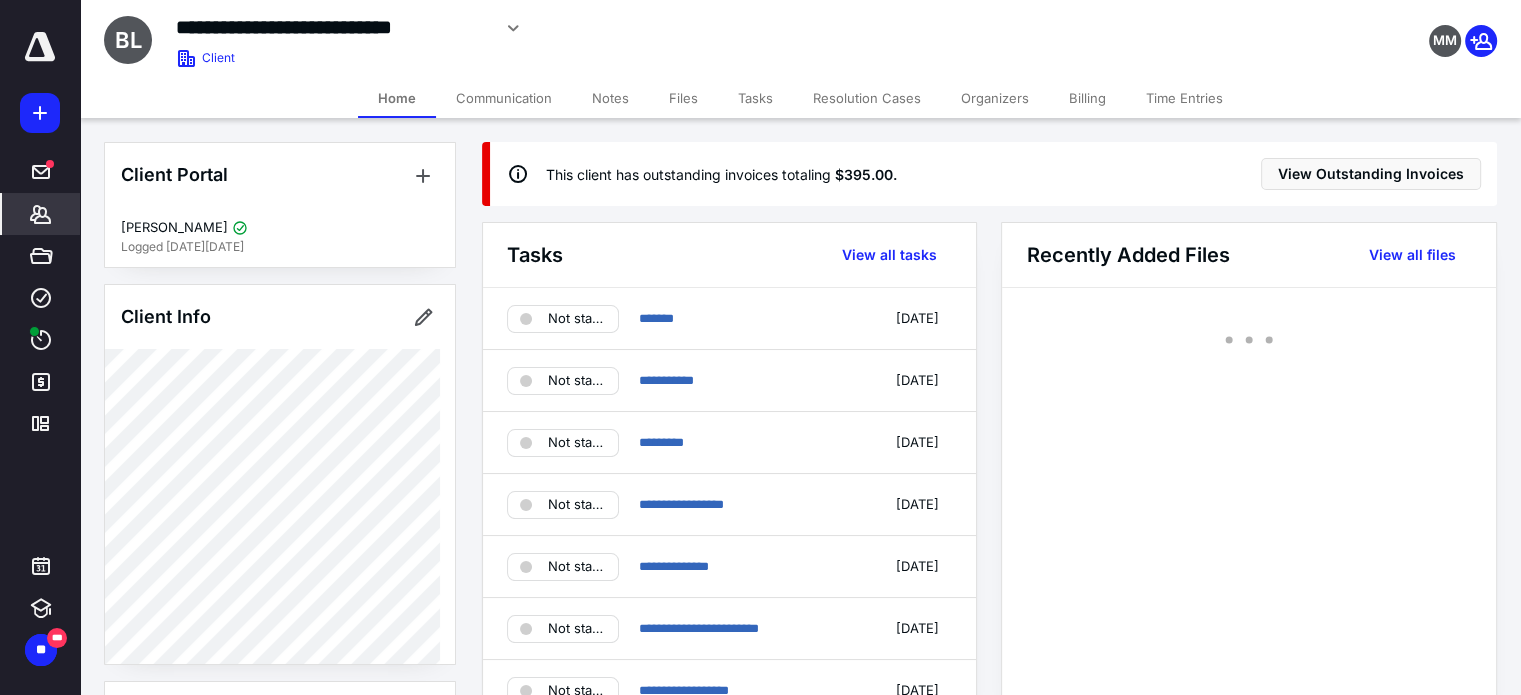 click on "Files" at bounding box center (683, 98) 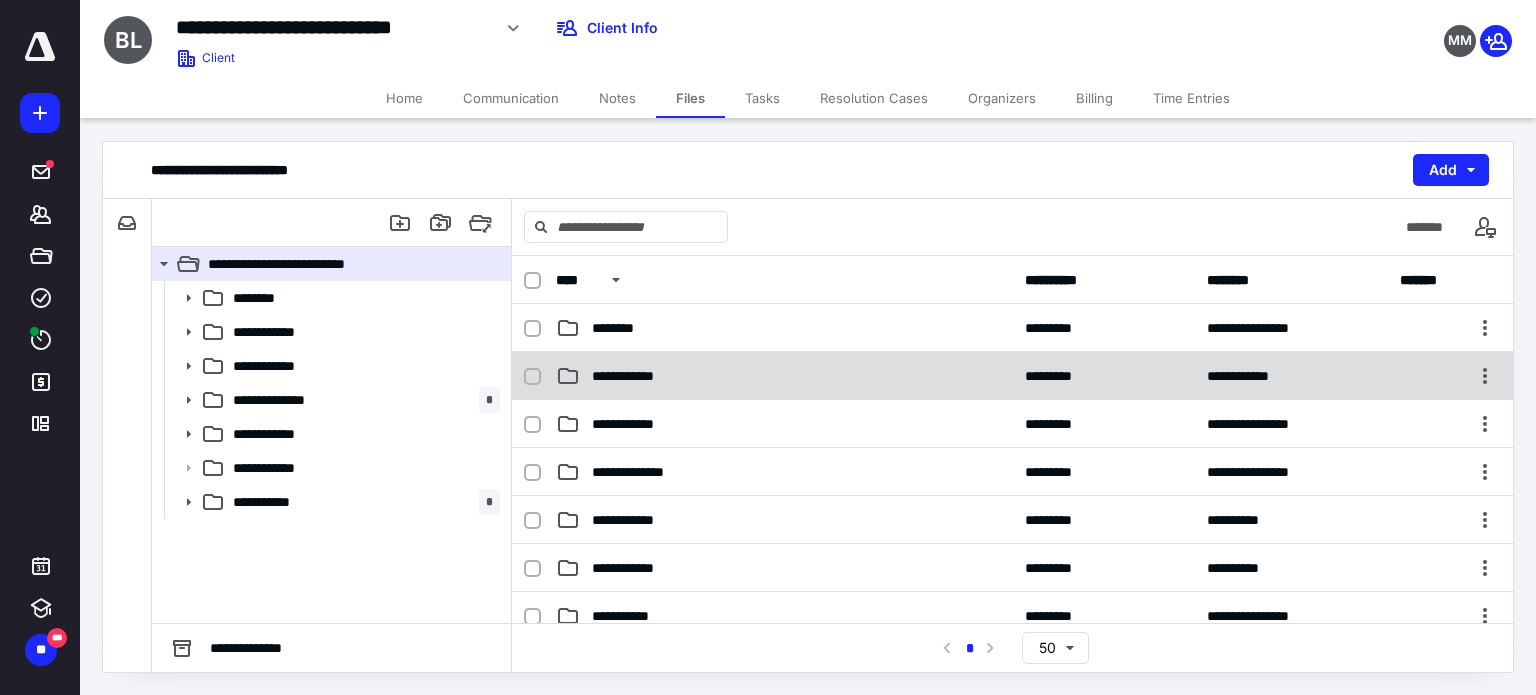 click on "**********" at bounding box center [638, 376] 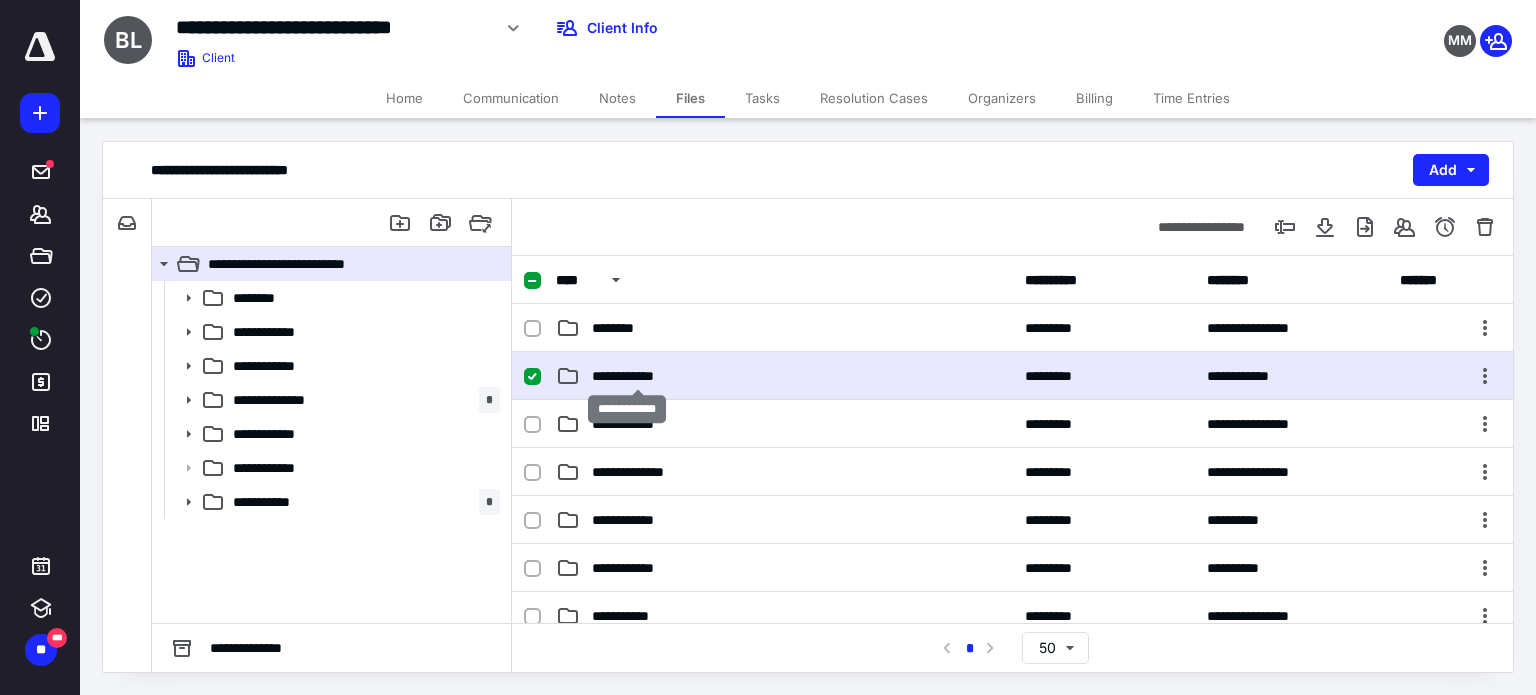 click on "**********" at bounding box center (638, 376) 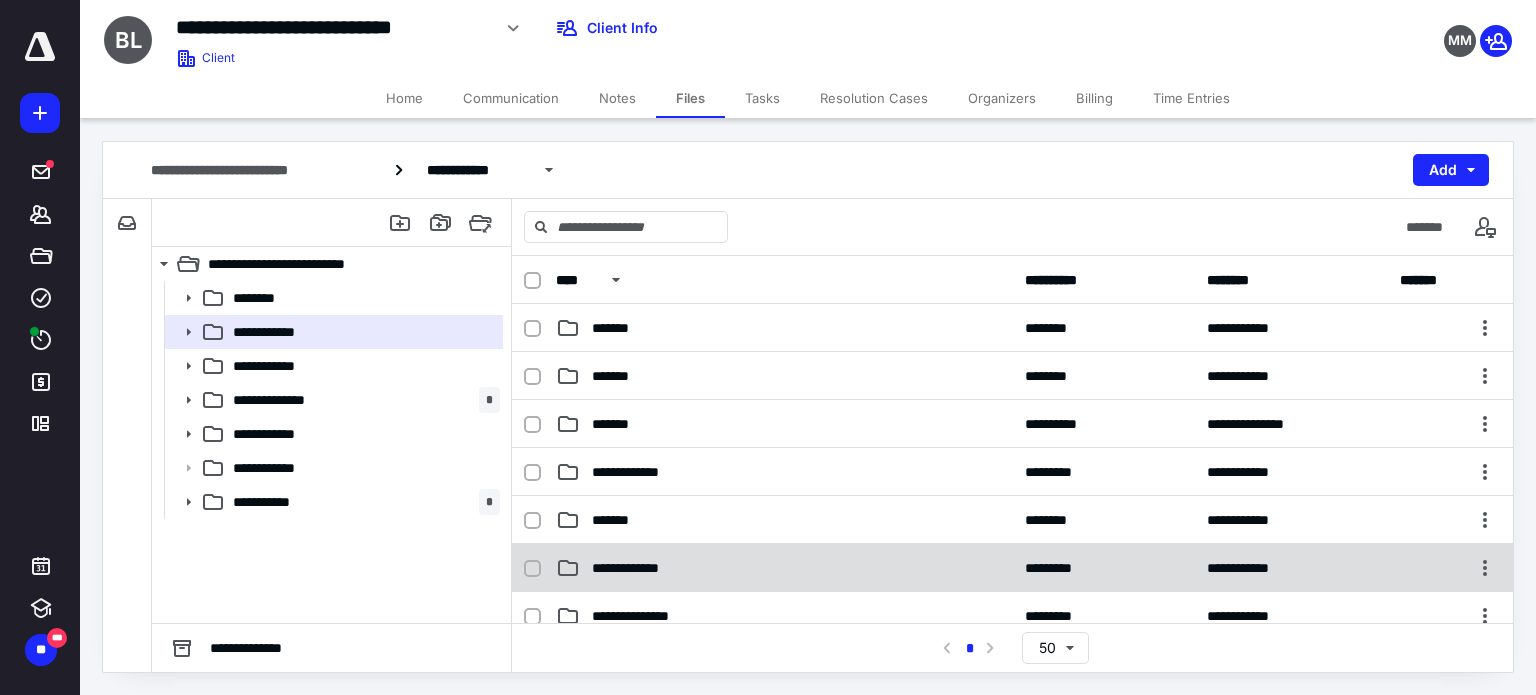 scroll, scrollTop: 200, scrollLeft: 0, axis: vertical 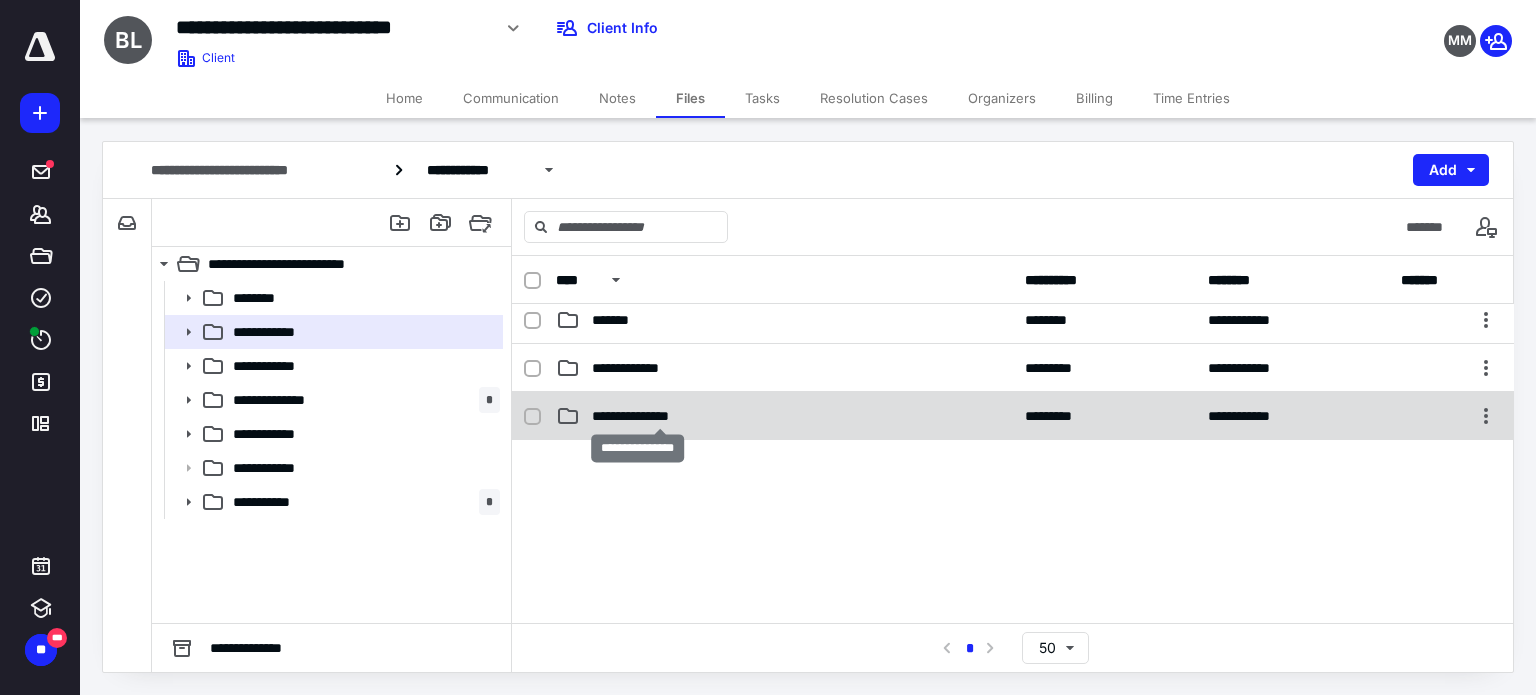 click on "**********" at bounding box center (660, 416) 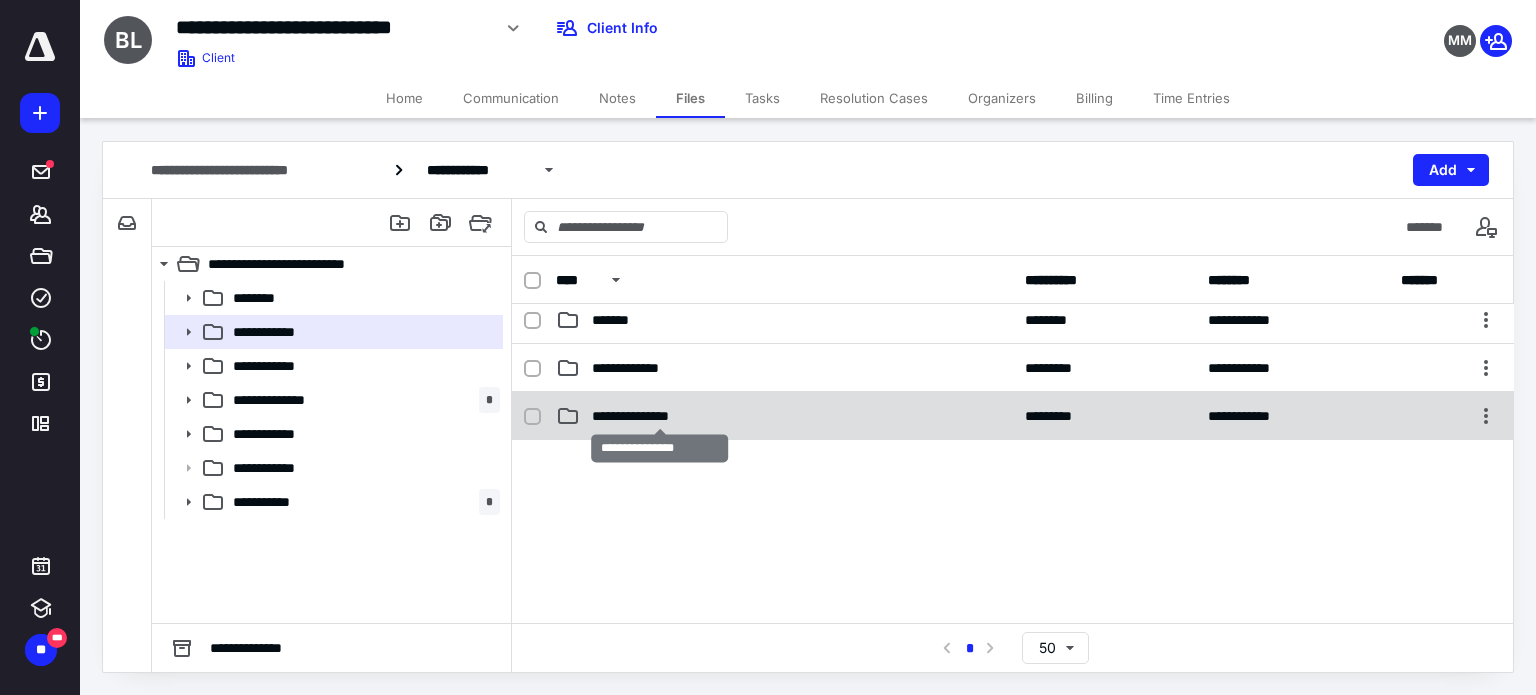 click on "**********" at bounding box center [660, 416] 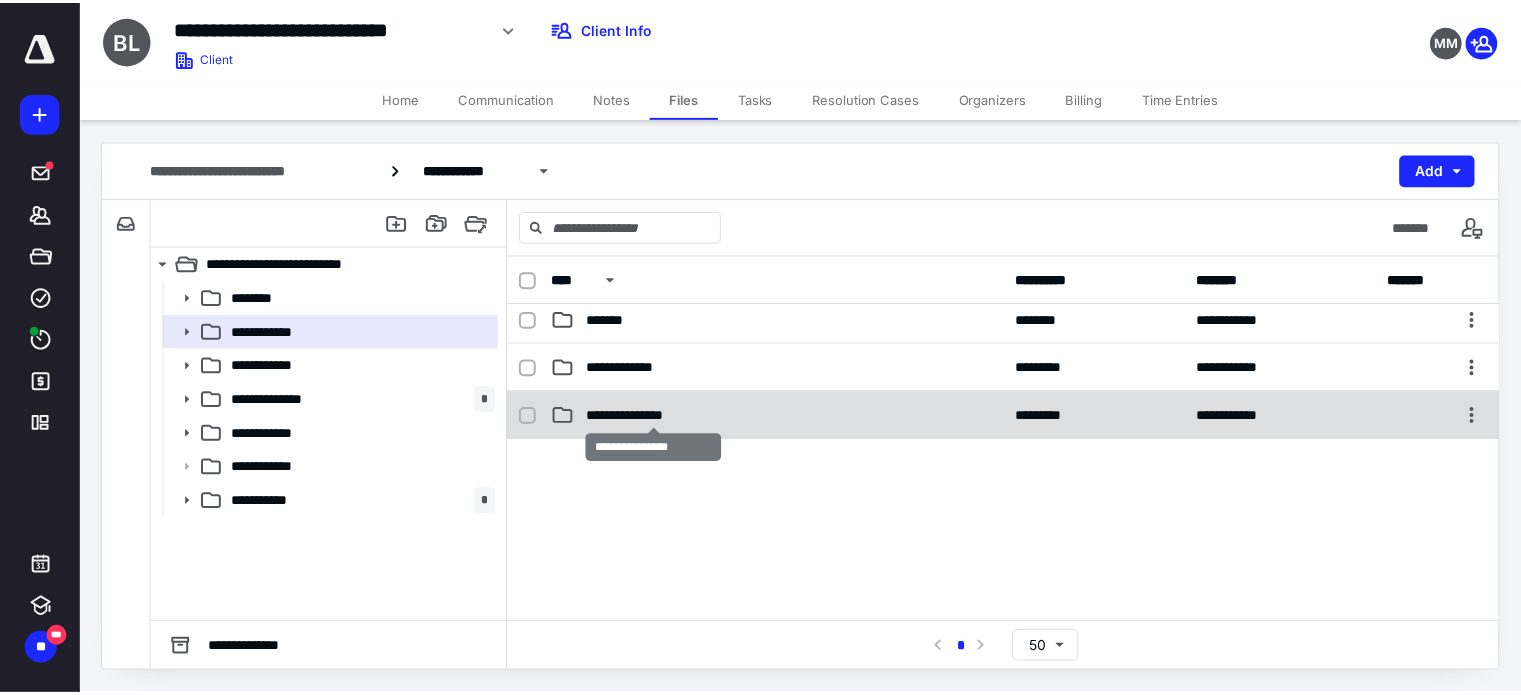scroll, scrollTop: 0, scrollLeft: 0, axis: both 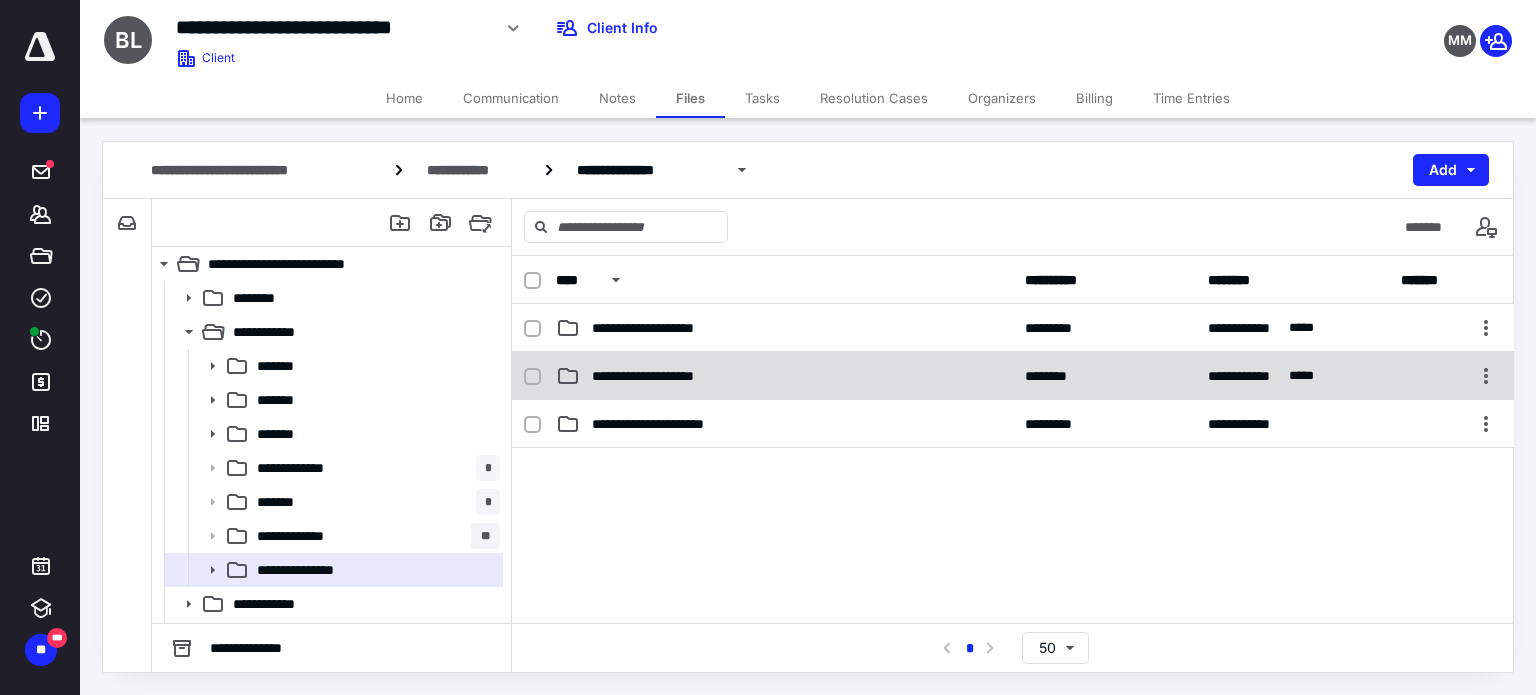 click on "**********" at bounding box center [666, 376] 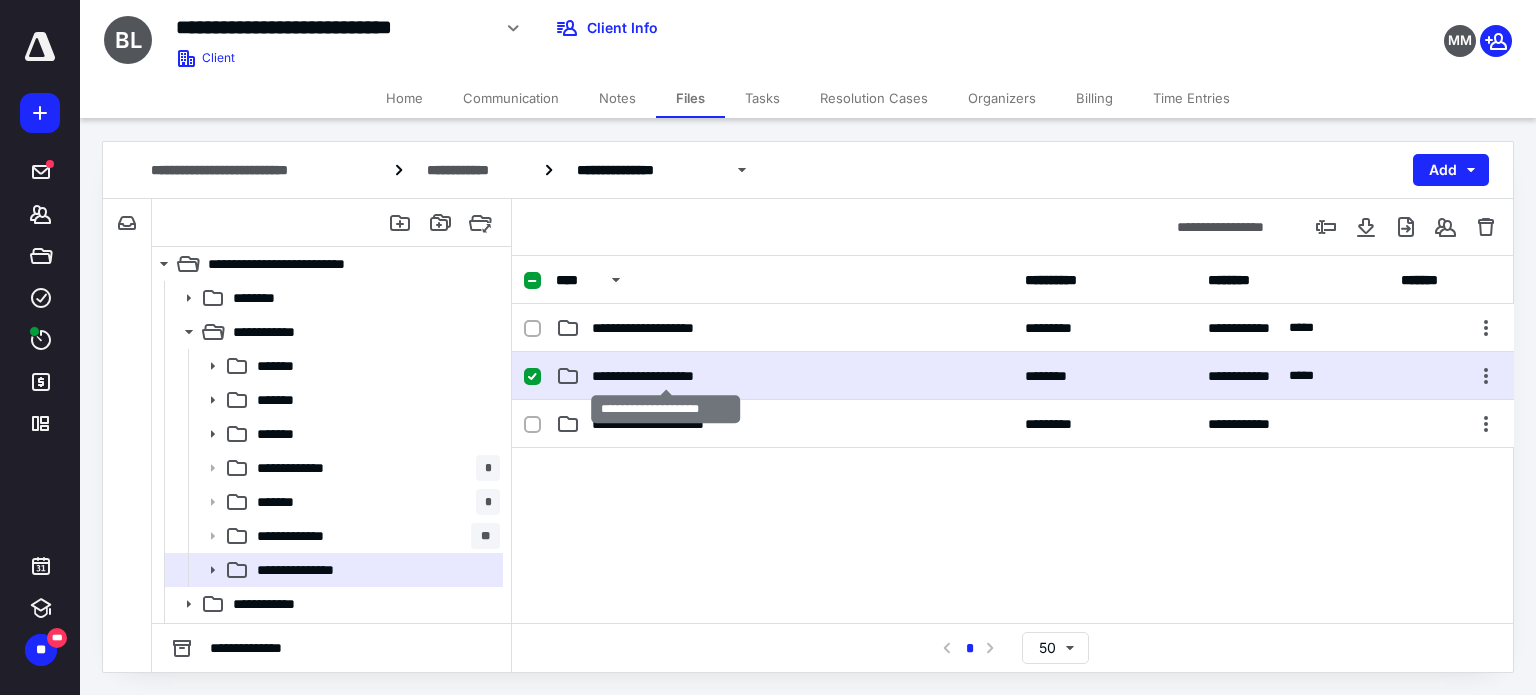 click on "**********" at bounding box center [666, 376] 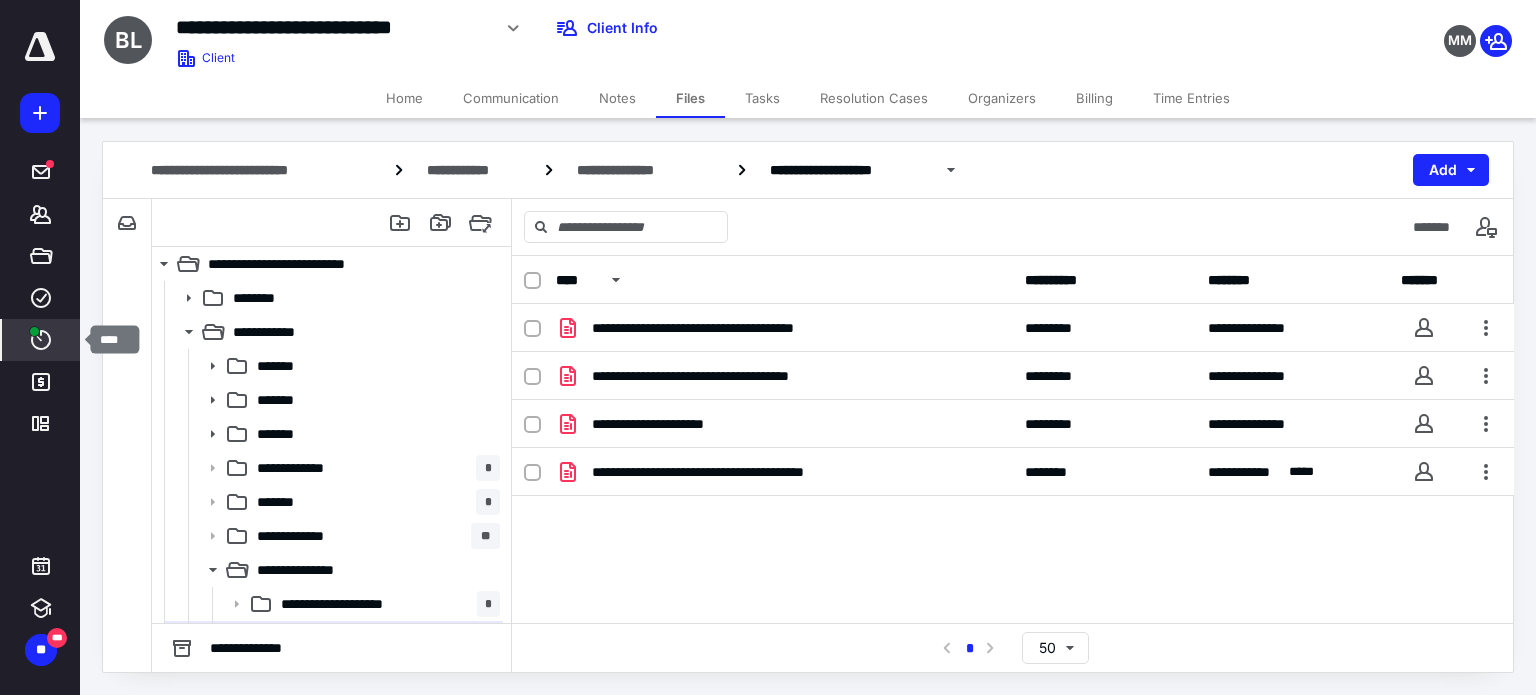 click 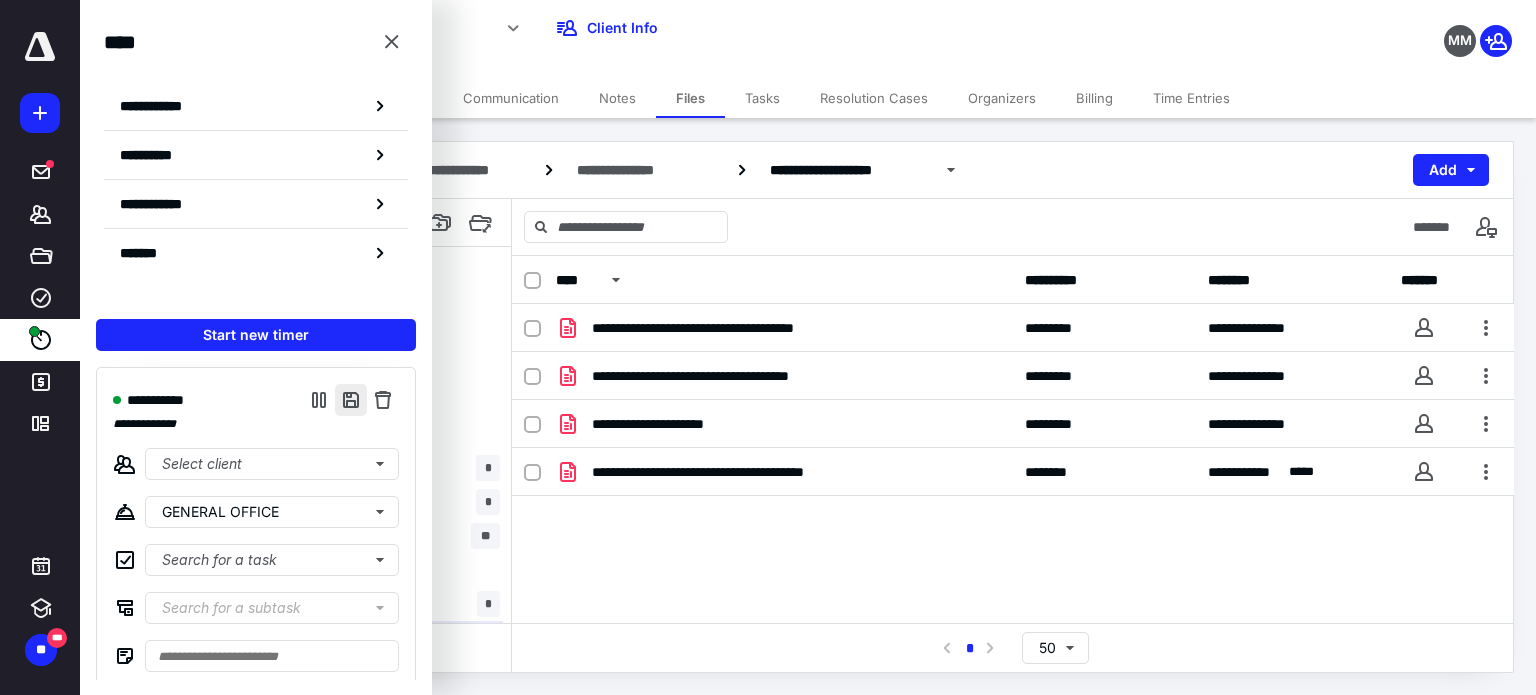 click at bounding box center [351, 400] 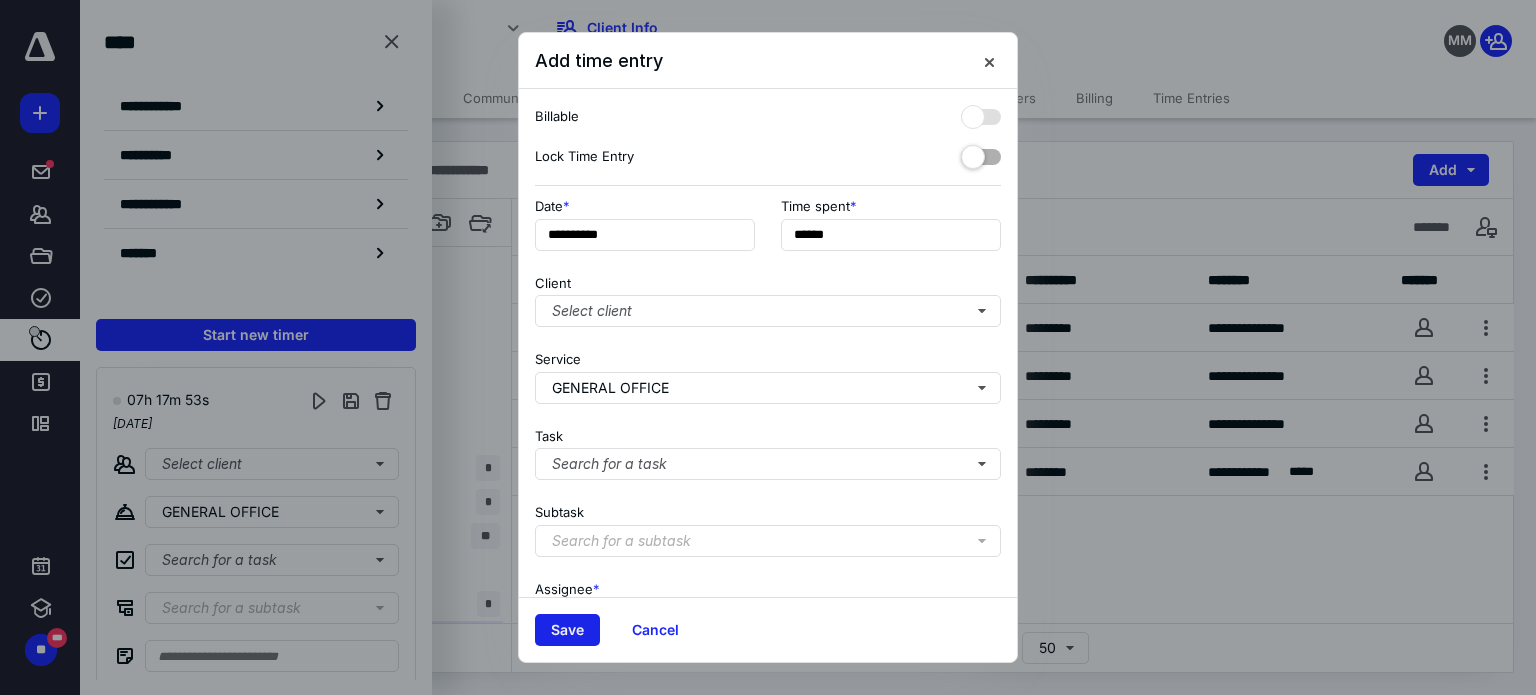 click on "Save" at bounding box center (567, 630) 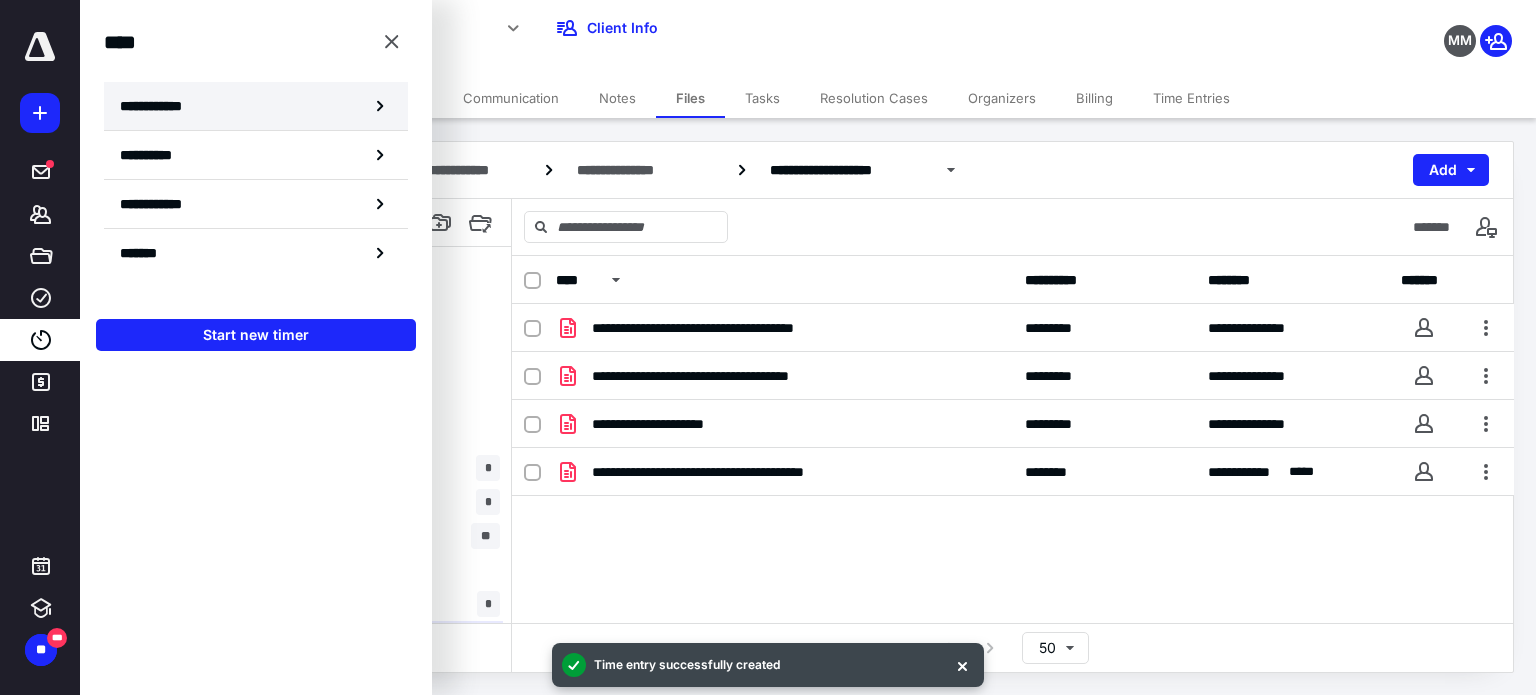 click on "**********" at bounding box center [162, 106] 